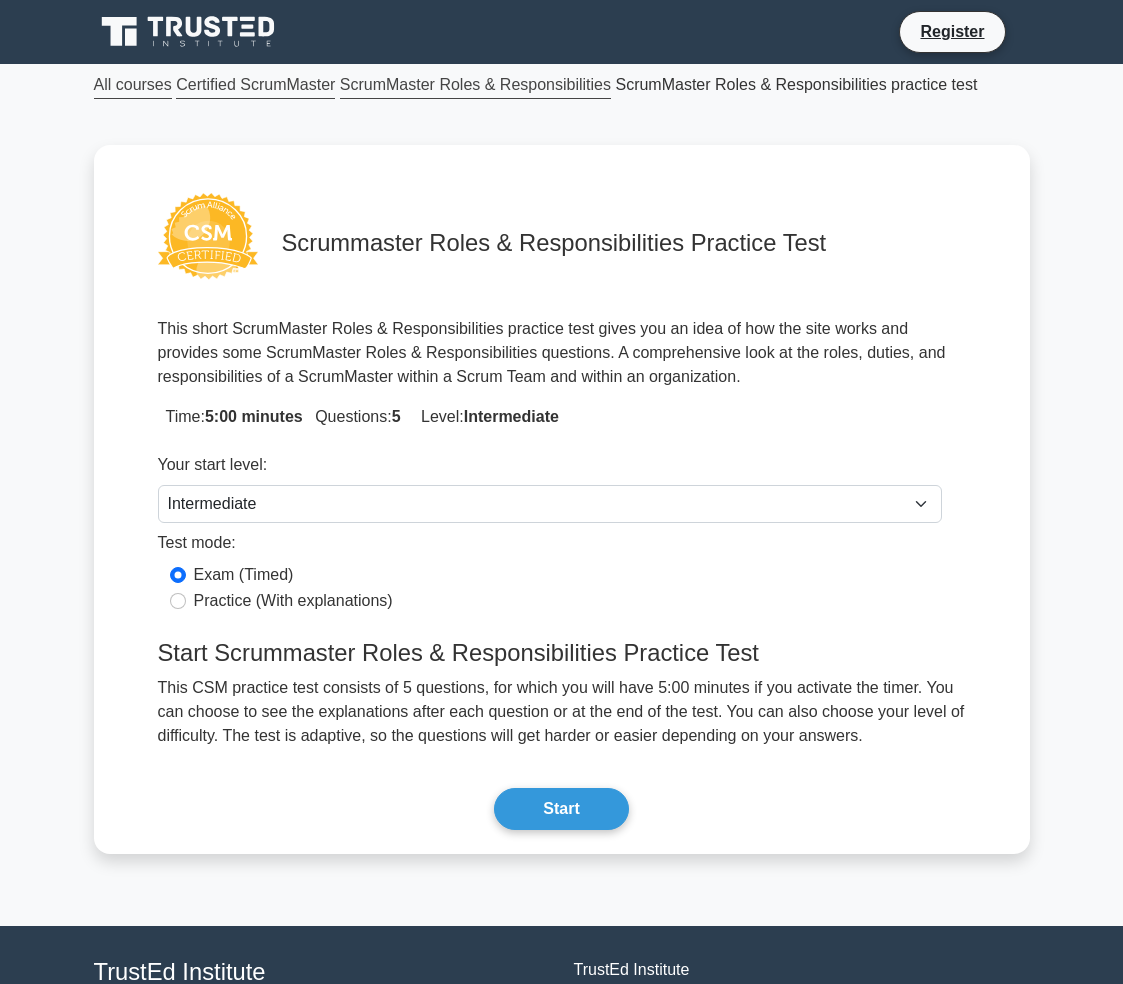 scroll, scrollTop: 0, scrollLeft: 0, axis: both 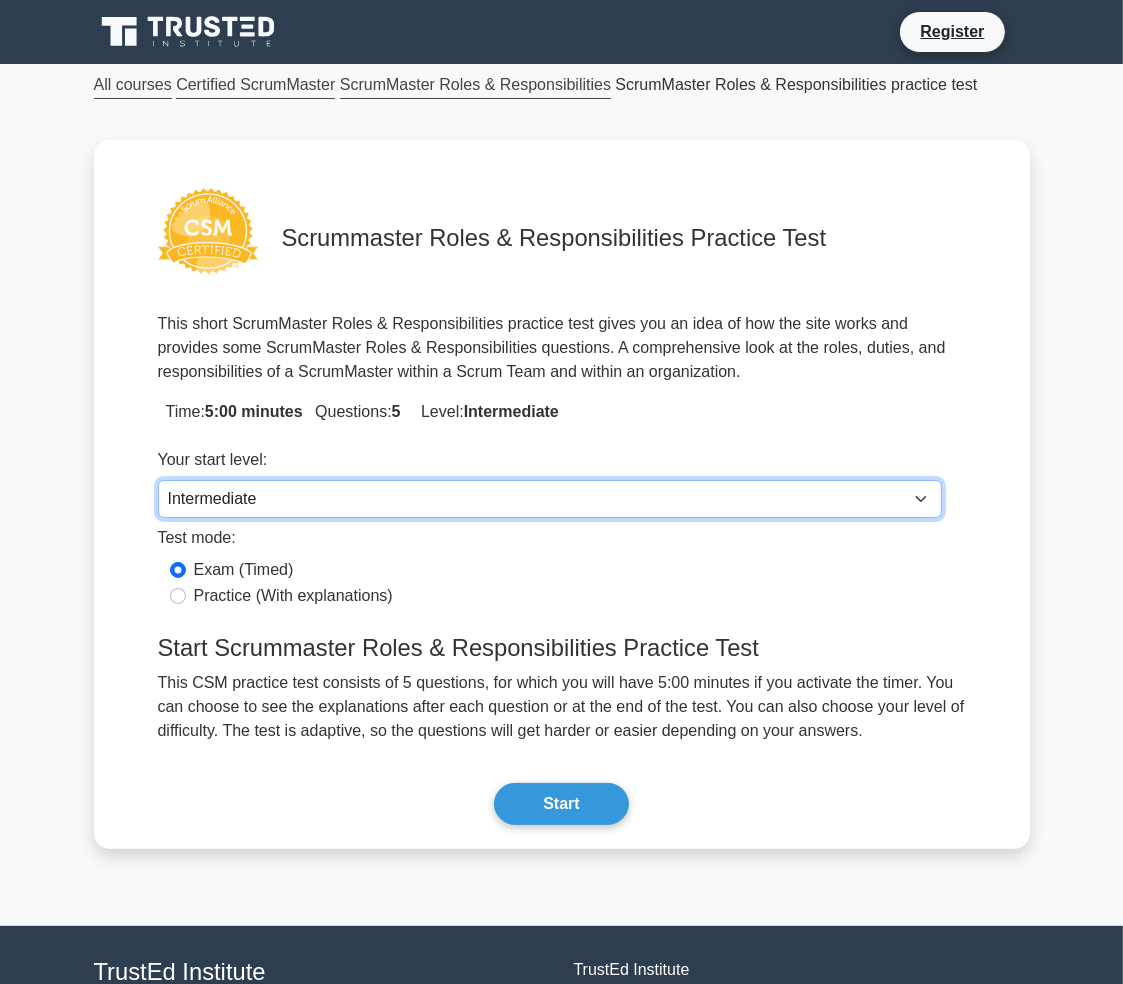 click on "Beginner
Intermediate
Expert" at bounding box center (550, 499) 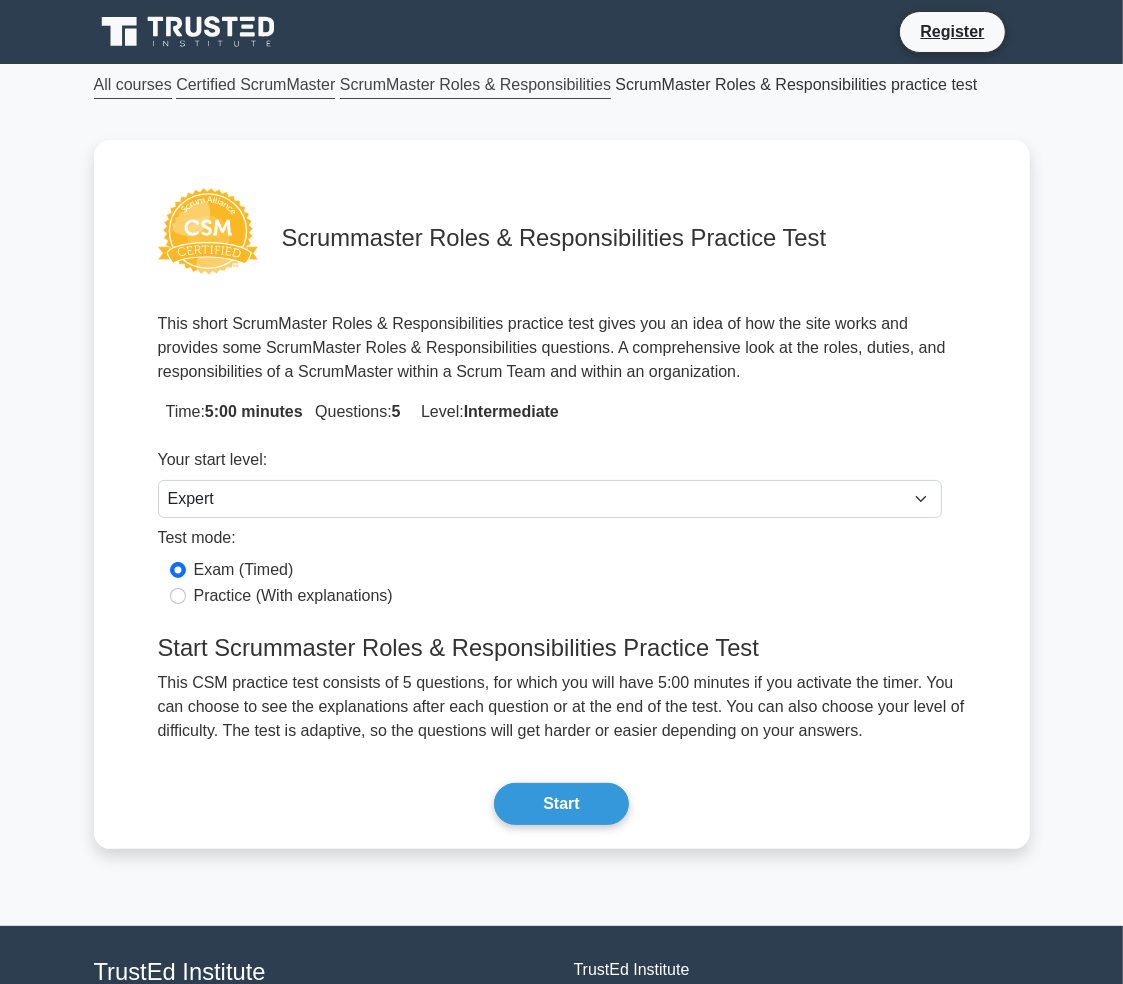 click on "Practice (With explanations)" at bounding box center [293, 596] 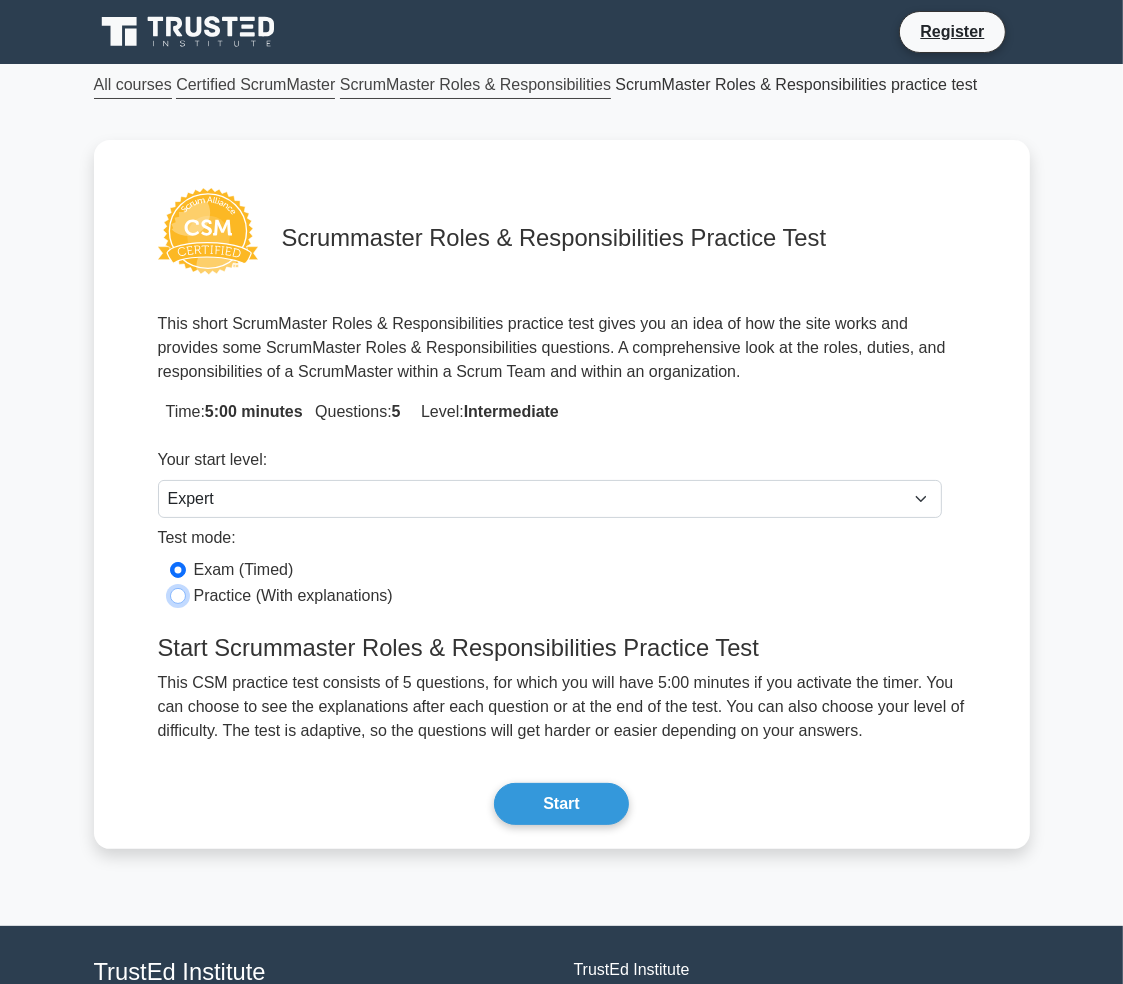 radio on "true" 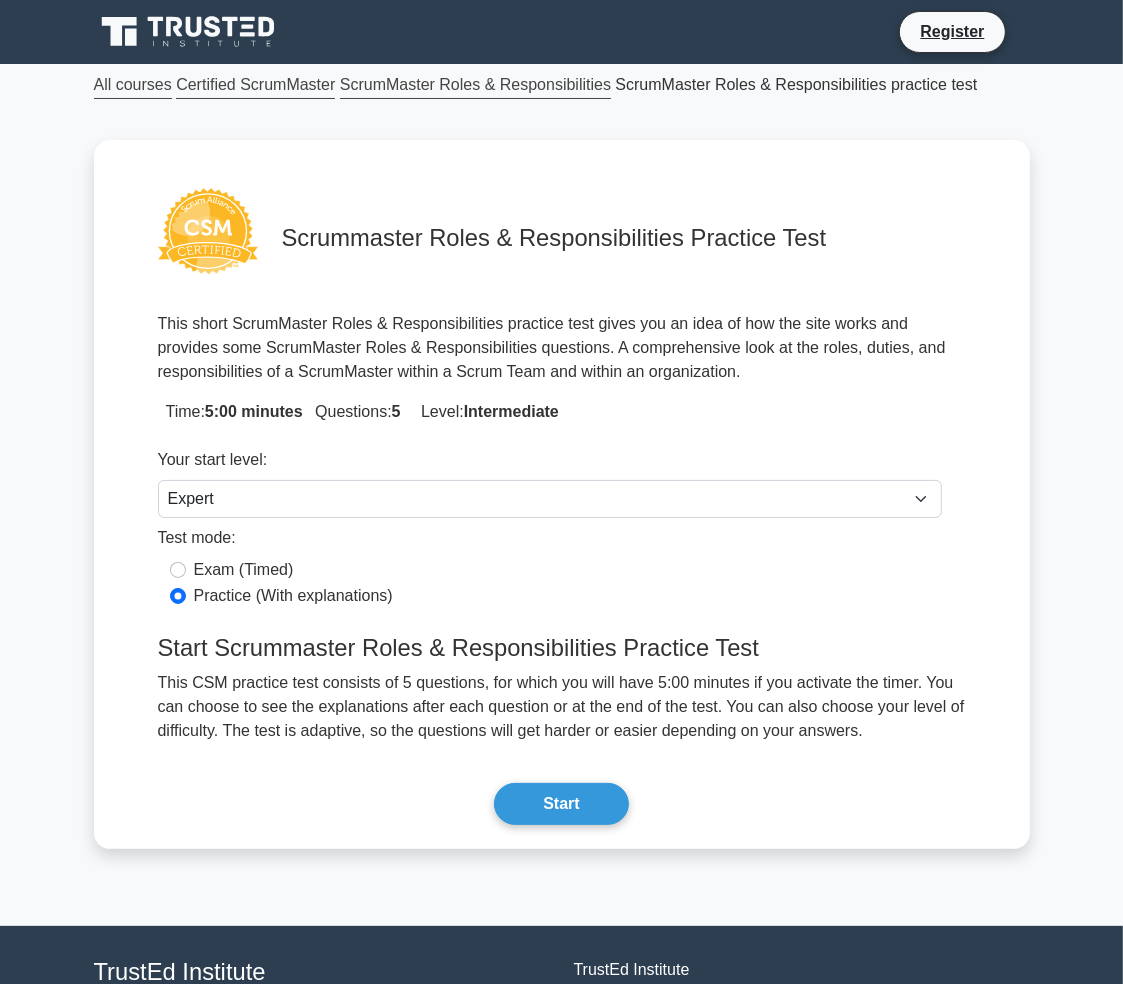 click on "Exam (Timed)" at bounding box center (244, 570) 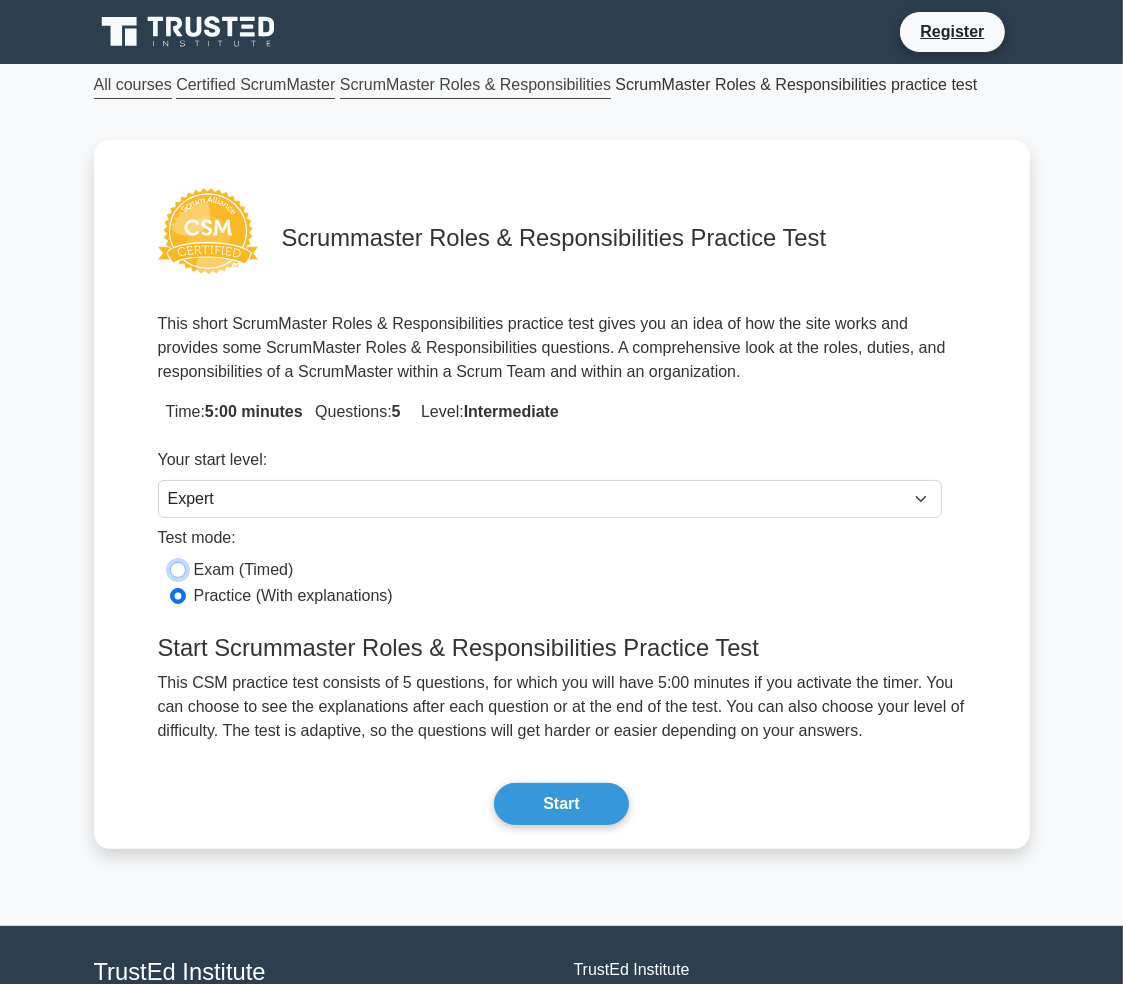 radio on "true" 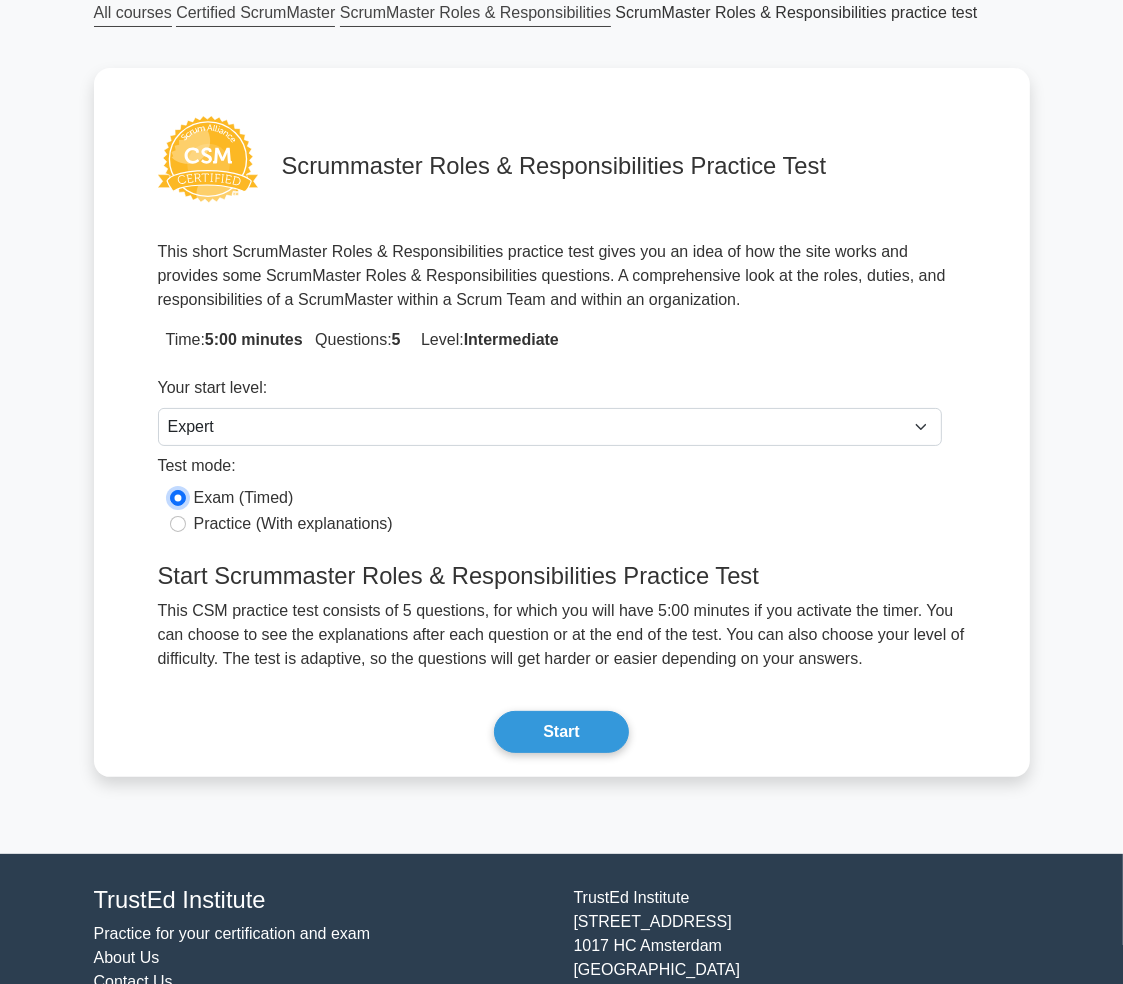 scroll, scrollTop: 61, scrollLeft: 0, axis: vertical 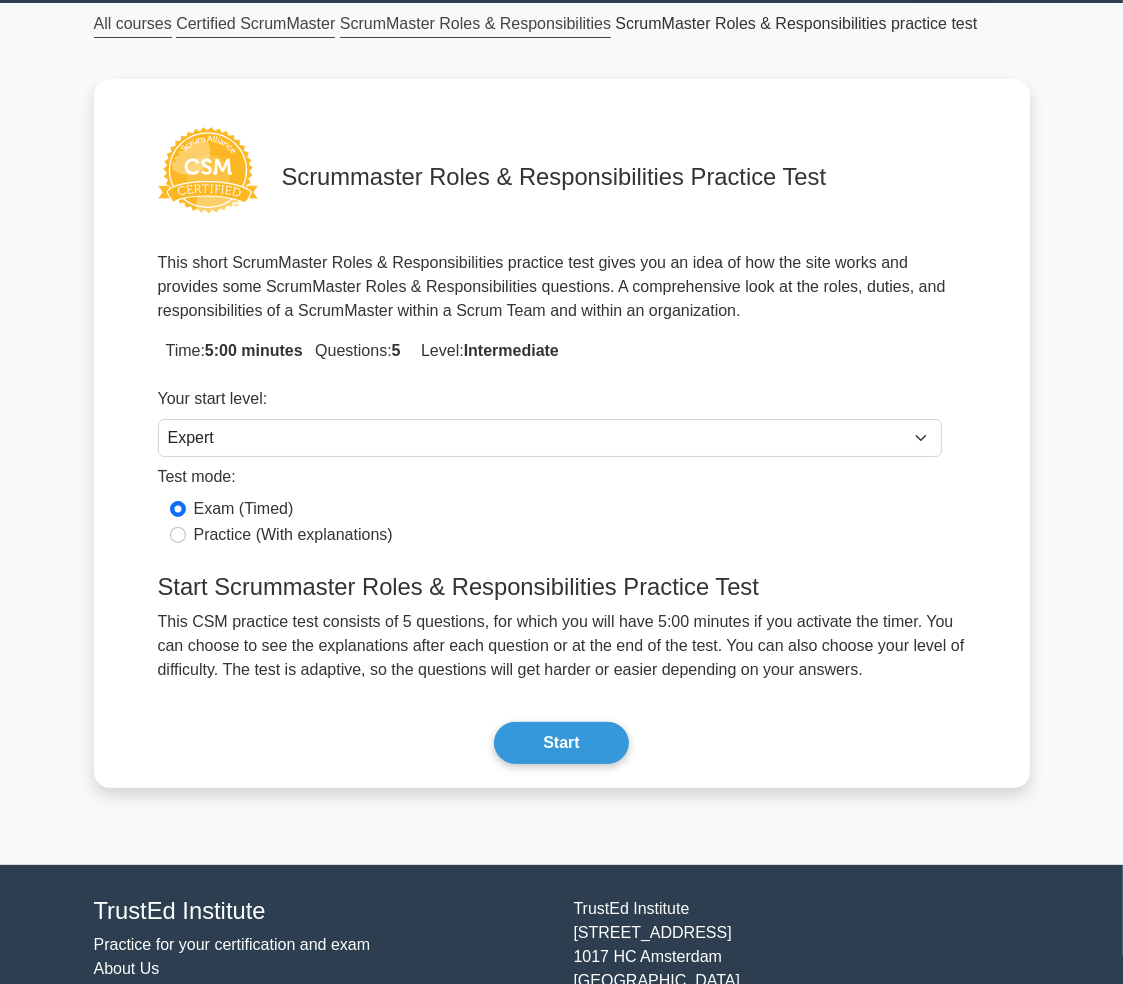 click on "Scrummaster Roles & Responsibilities Practice Test
This short ScrumMaster Roles & Responsibilities practice test gives you an idea of how the site works and provides some ScrumMaster Roles & Responsibilities questions. A comprehensive look at the roles, duties, and responsibilities of a ScrumMaster within a Scrum Team and within an organization.
Time:  5:00 minutes
Questions:  5
Level:  Intermediate
Beginner" at bounding box center (562, 433) 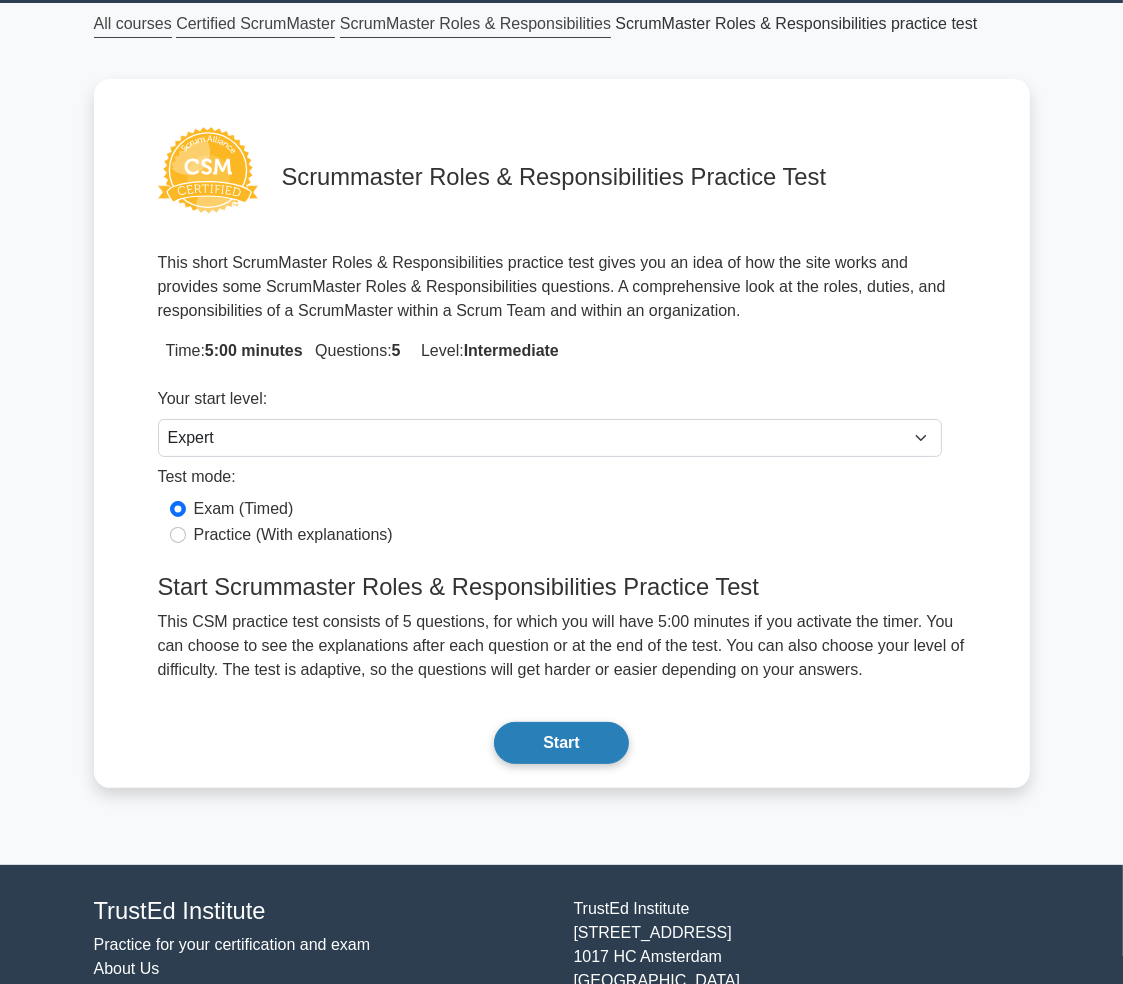 click on "Start" at bounding box center [561, 743] 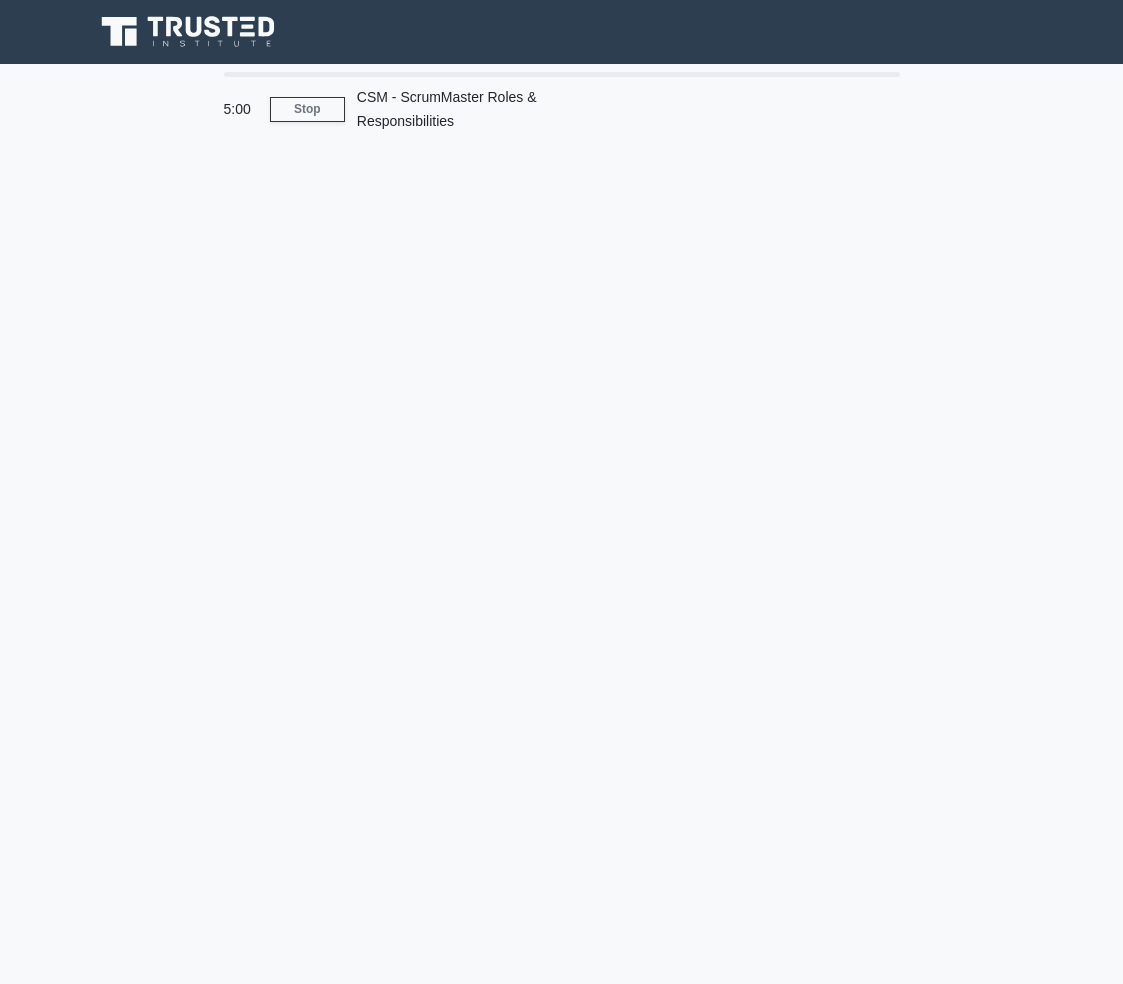 scroll, scrollTop: 0, scrollLeft: 0, axis: both 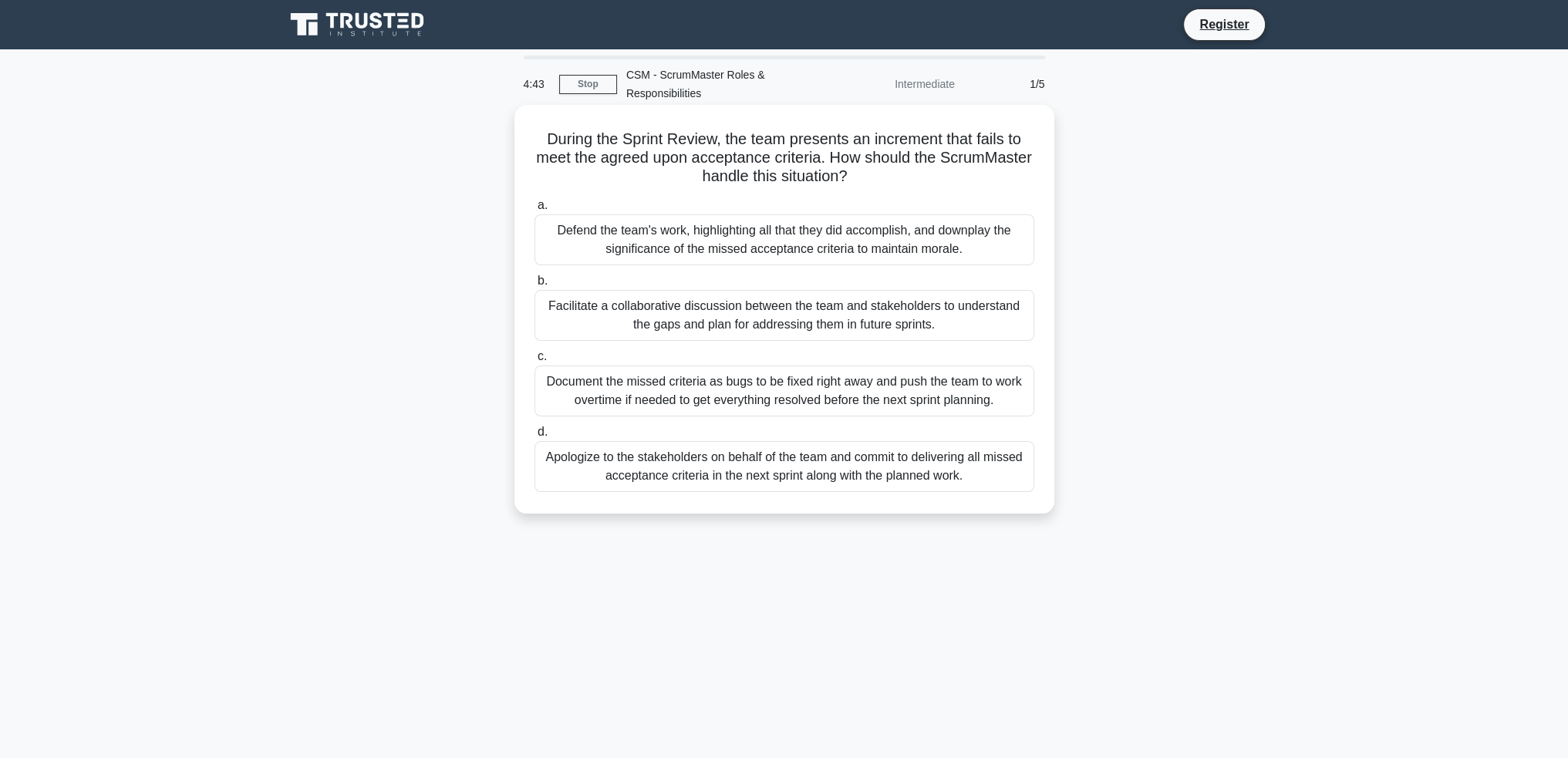 click on "Facilitate a collaborative discussion between the team and stakeholders to understand the gaps and plan for addressing them in future sprints." at bounding box center [784, 315] 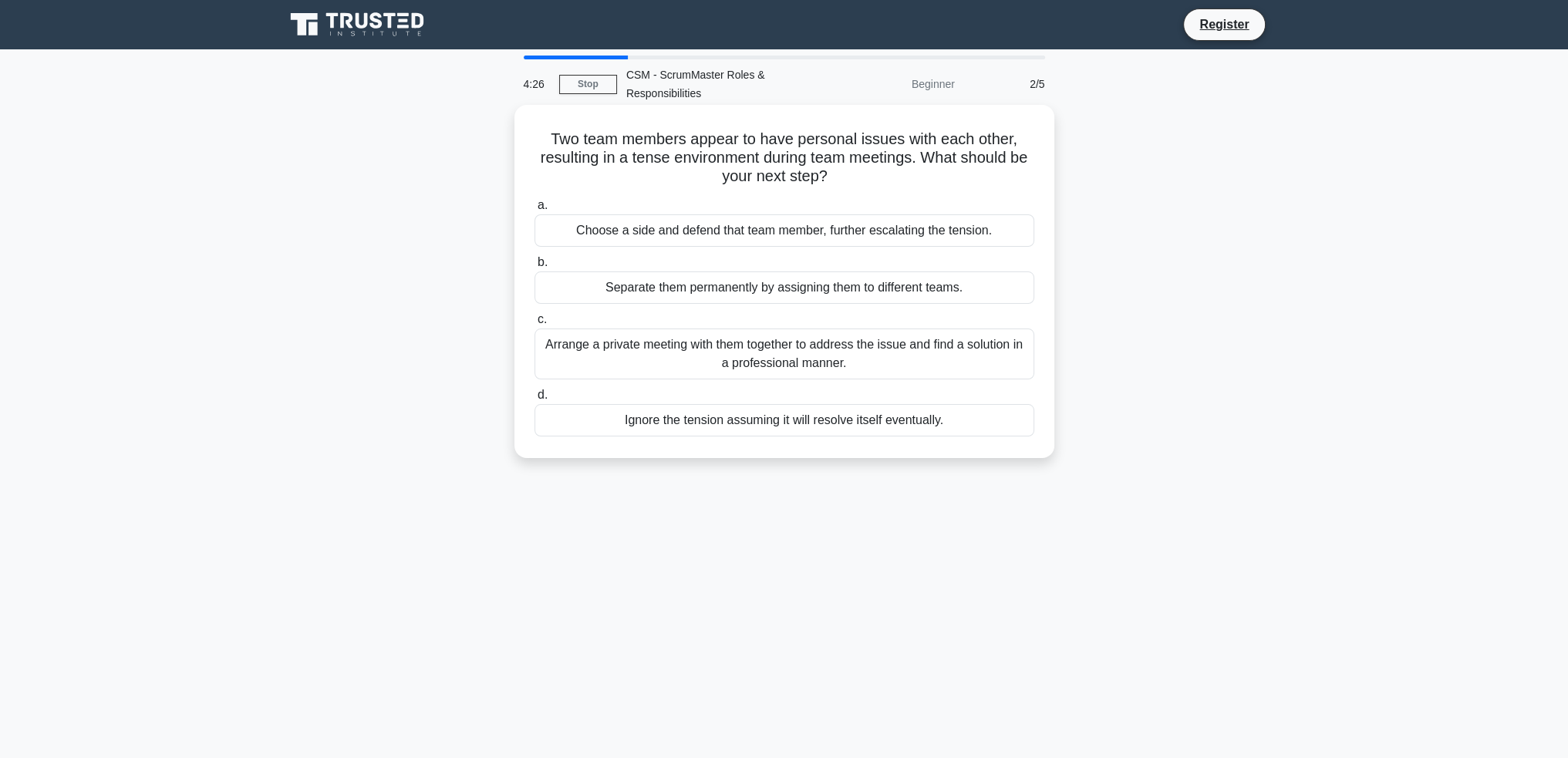 click on "Arrange a private meeting with them together to address the issue and find a solution in a professional manner." at bounding box center (784, 354) 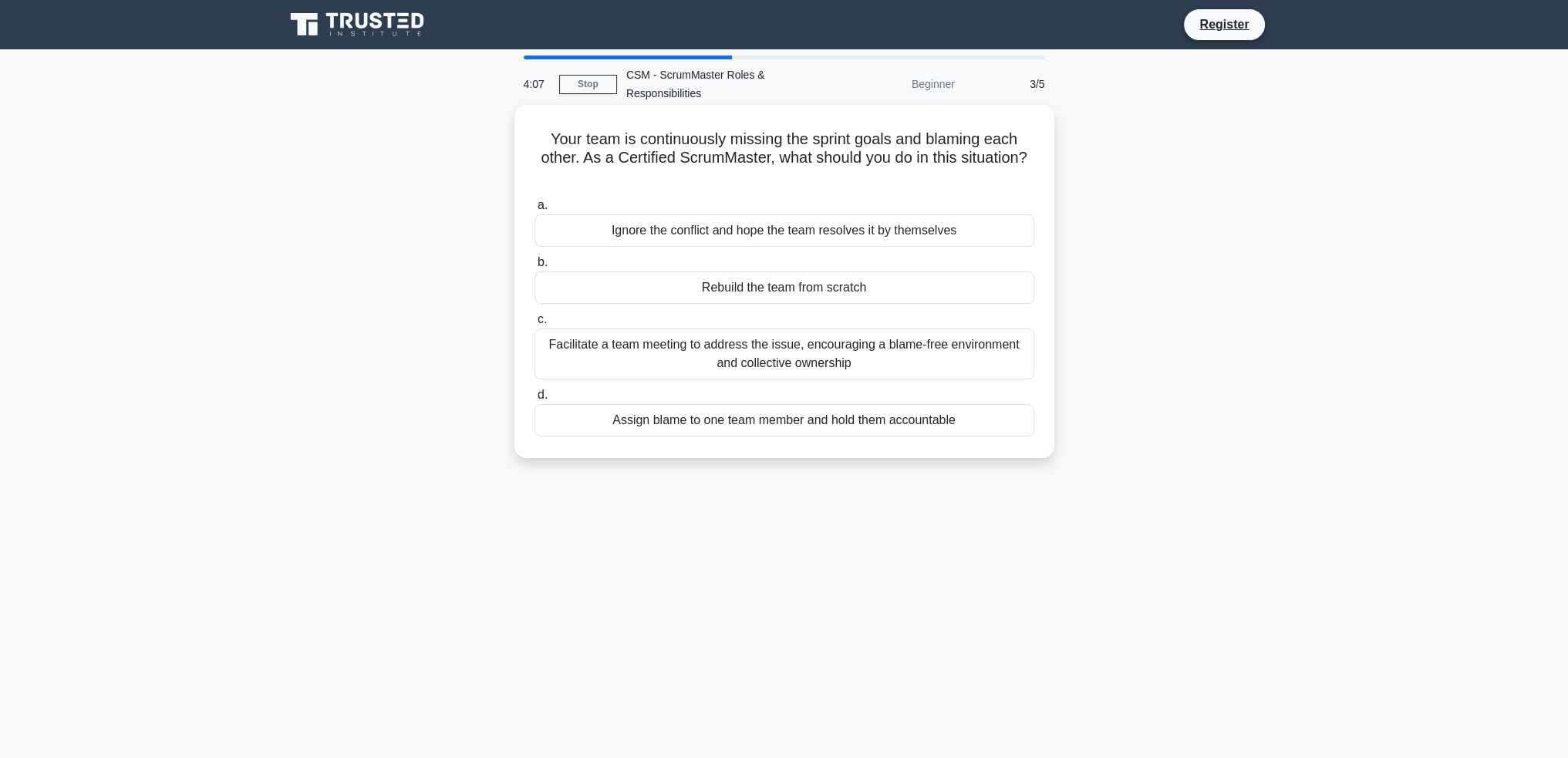 click on "Rebuild the team from scratch" at bounding box center [784, 288] 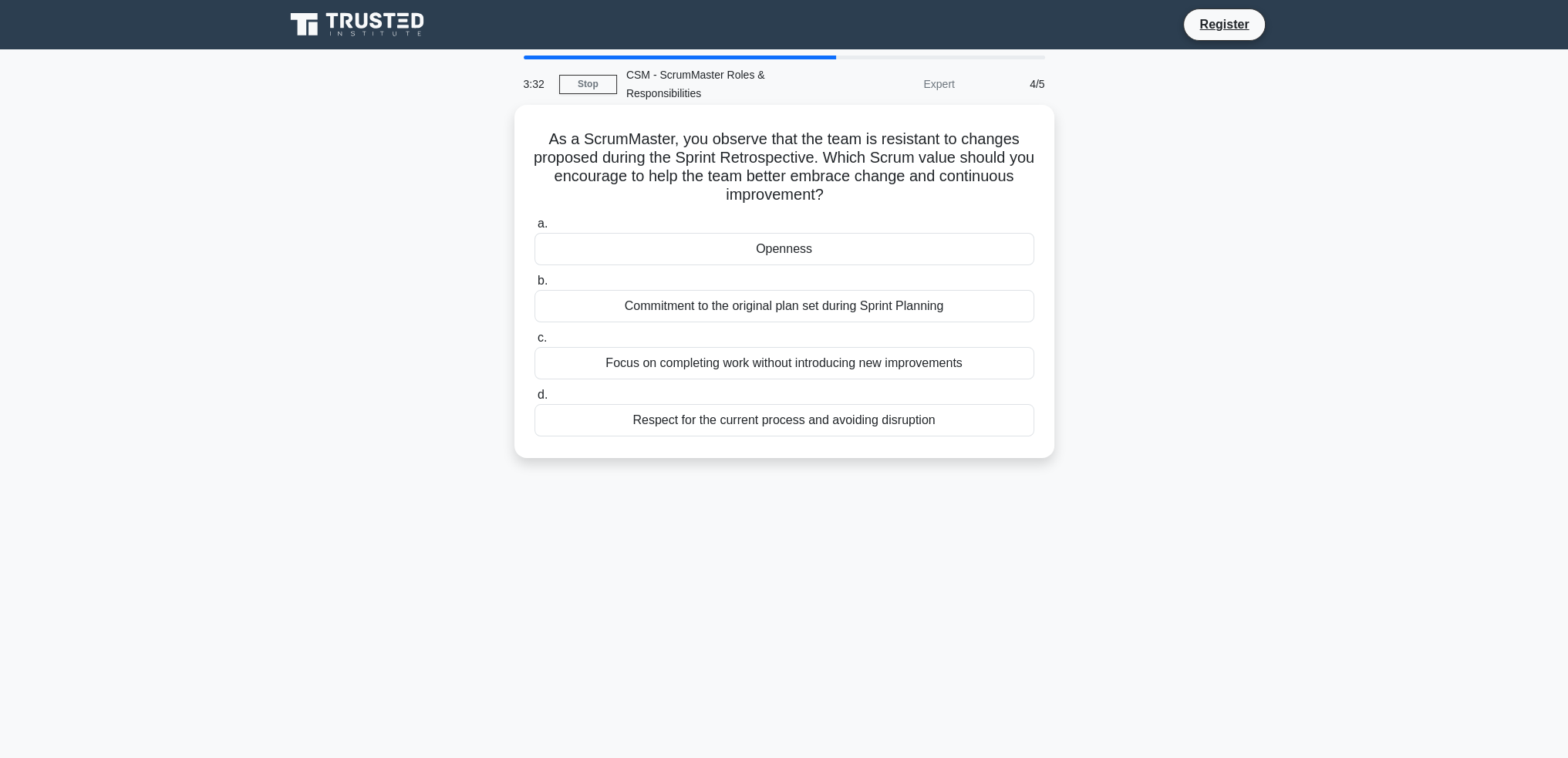 click on "Openness" at bounding box center [784, 249] 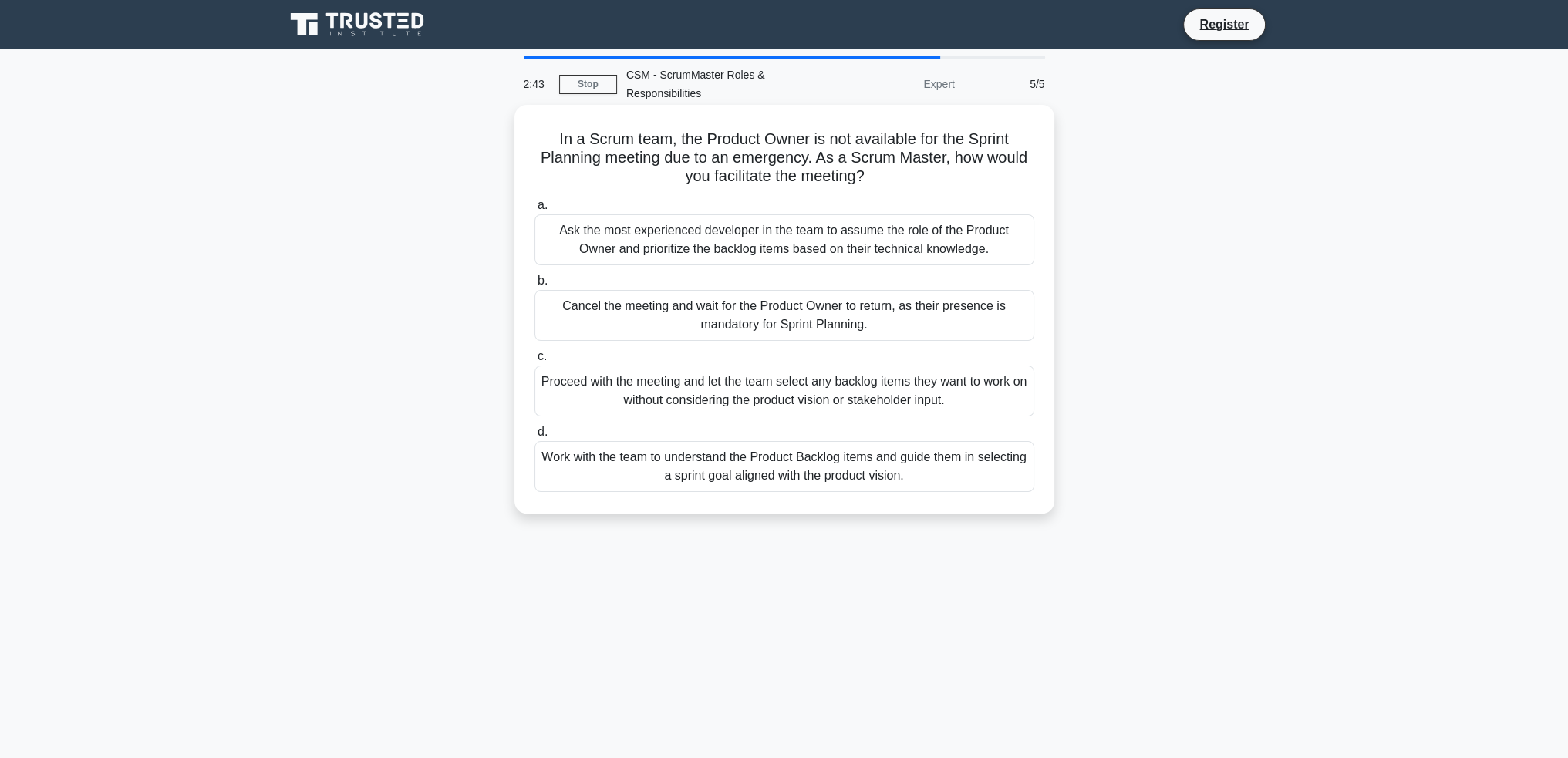 click on "Work with the team to understand the Product Backlog items and guide them in selecting a sprint goal aligned with the product vision." at bounding box center (784, 467) 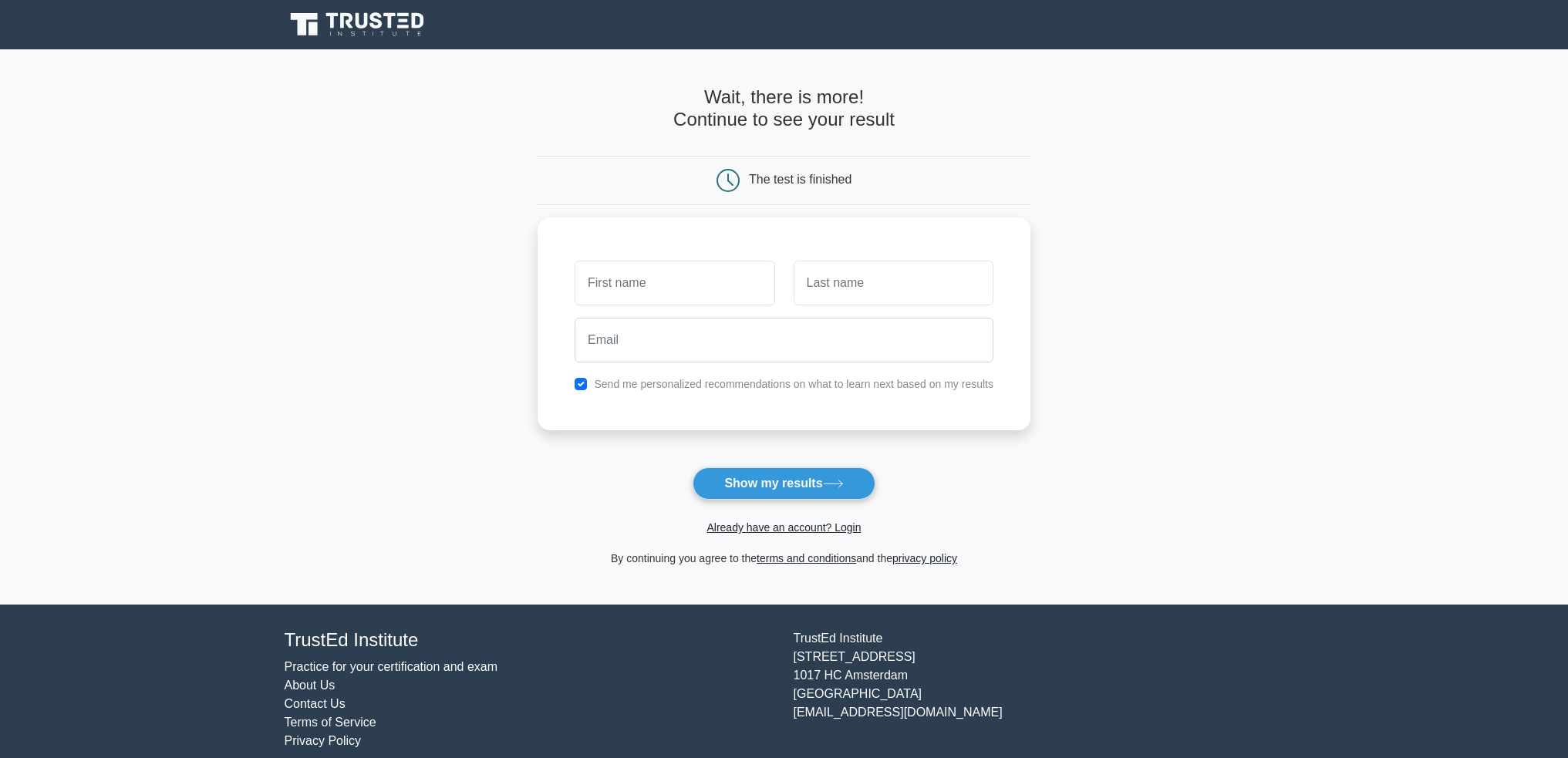 scroll, scrollTop: 0, scrollLeft: 0, axis: both 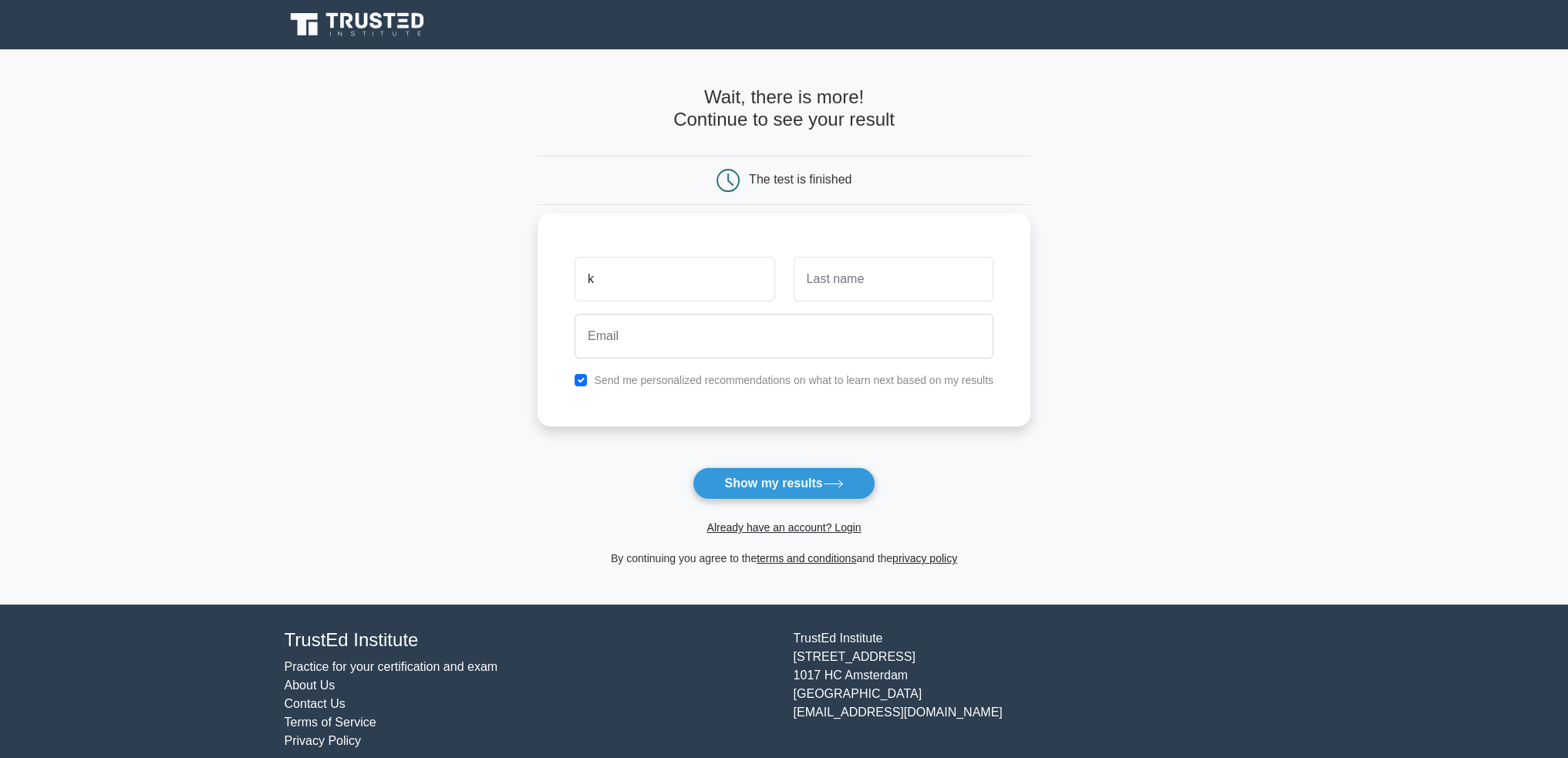 type on "k" 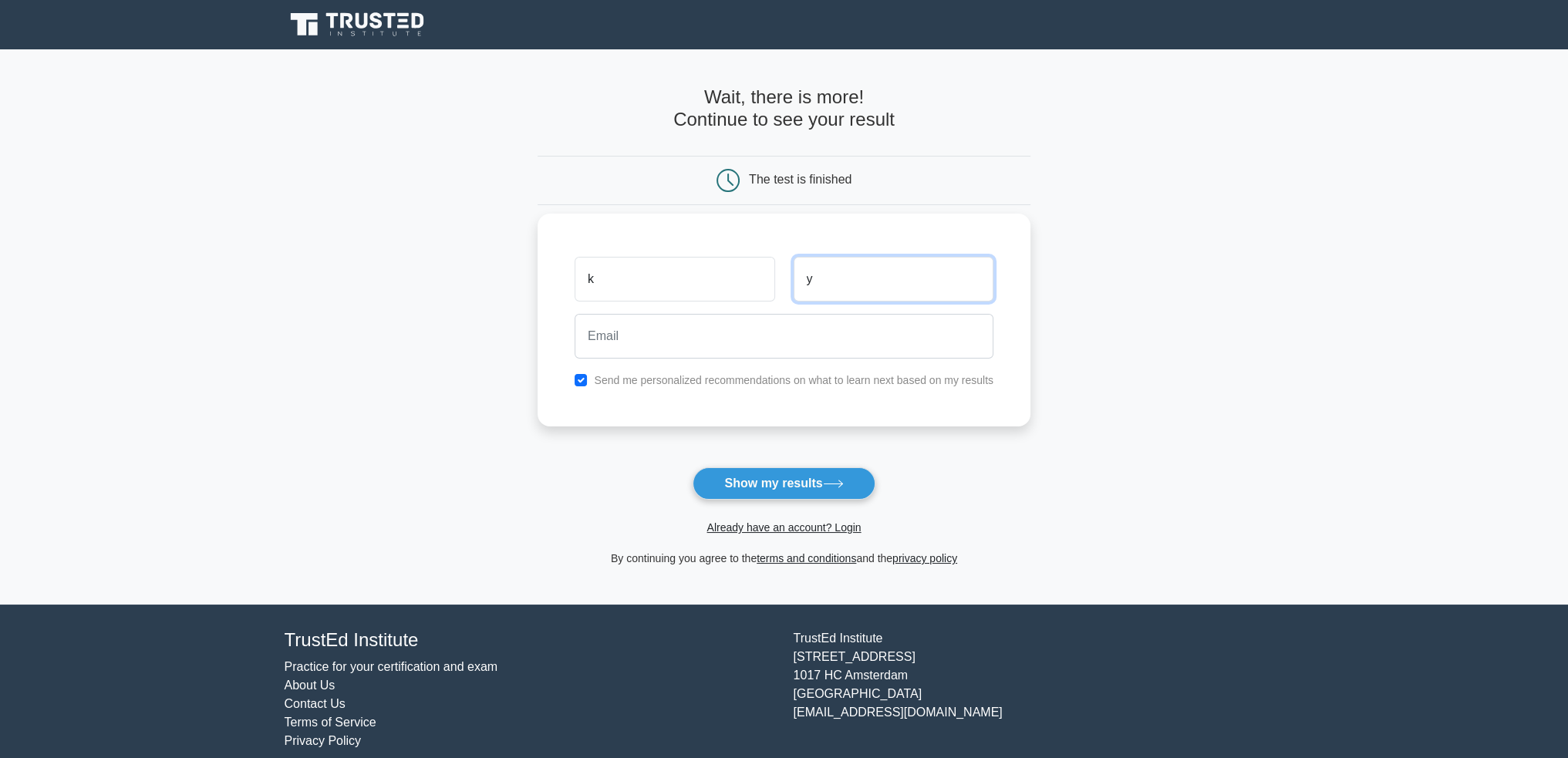 type on "y" 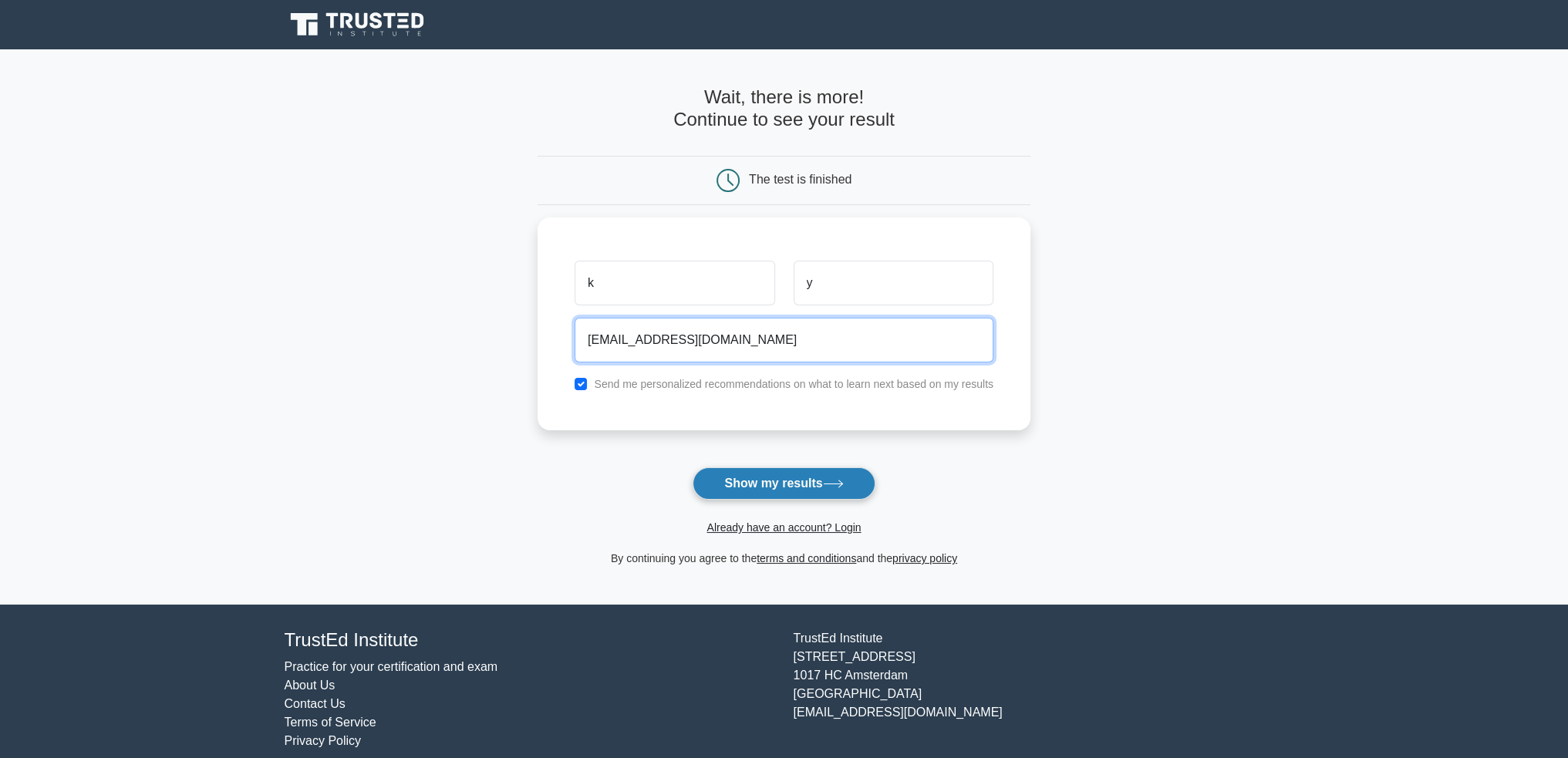 type on "[EMAIL_ADDRESS][DOMAIN_NAME]" 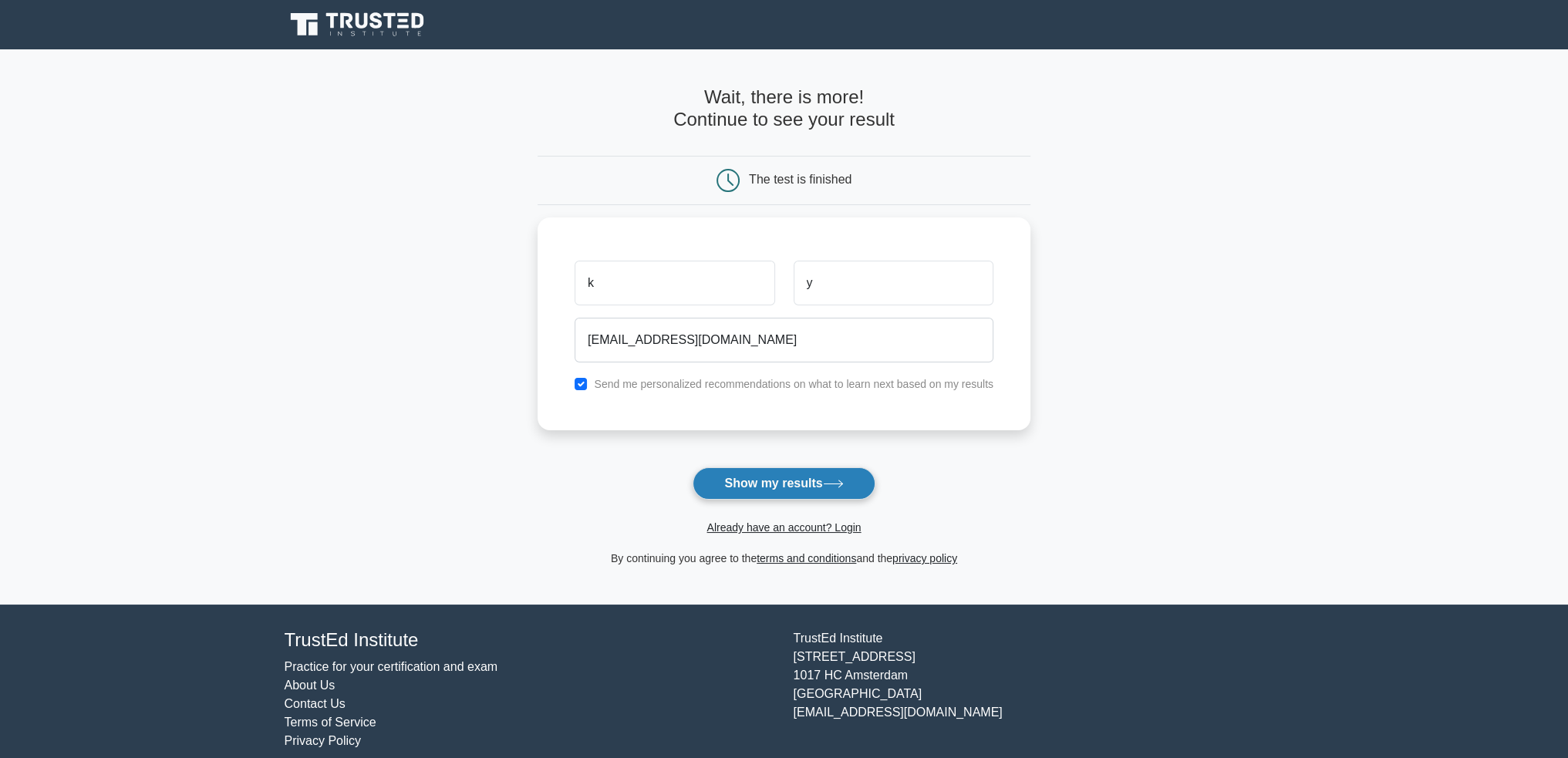 click on "Show my results" at bounding box center (784, 483) 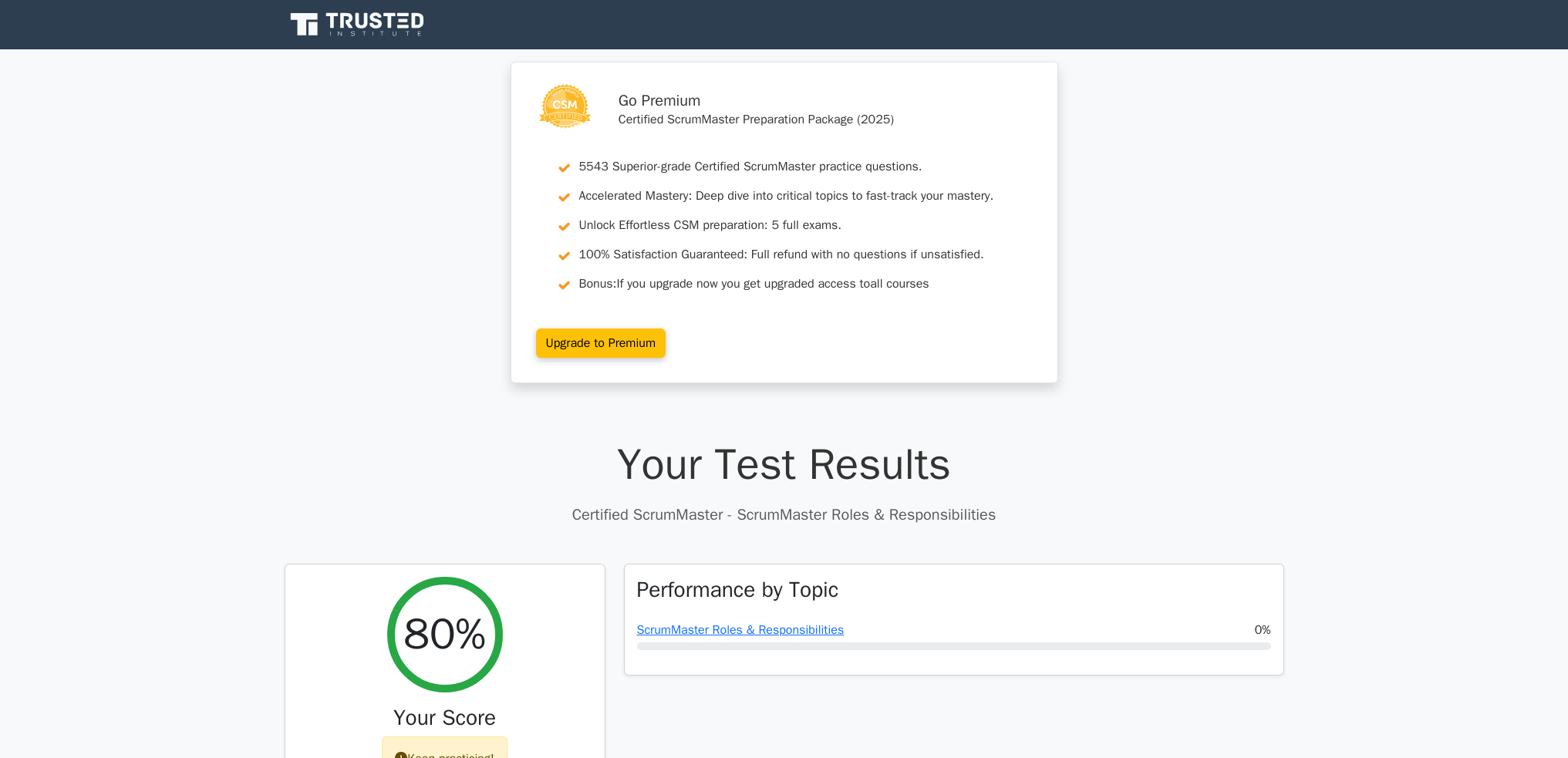 scroll, scrollTop: 0, scrollLeft: 0, axis: both 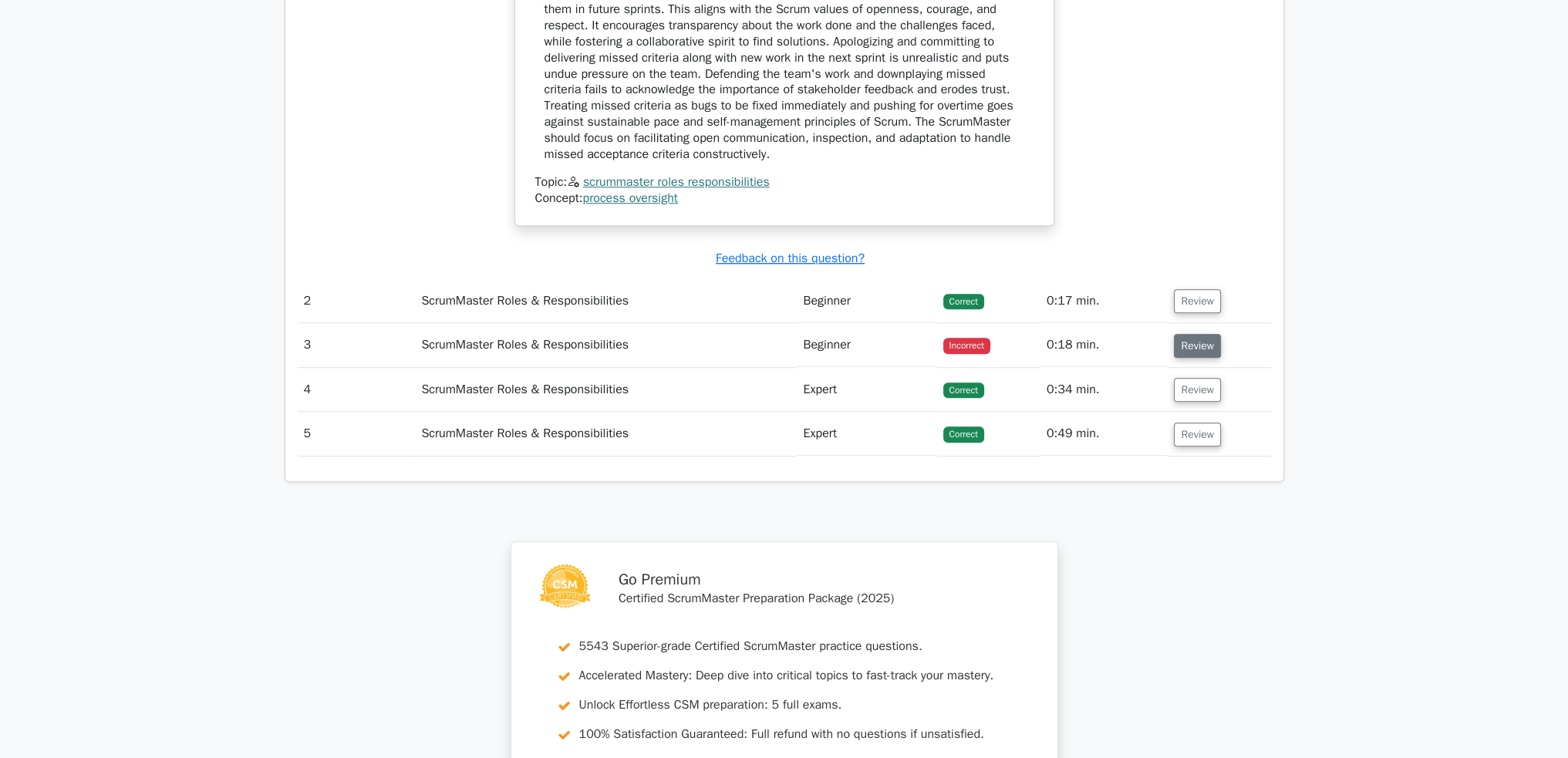 click on "Review" at bounding box center [1197, 345] 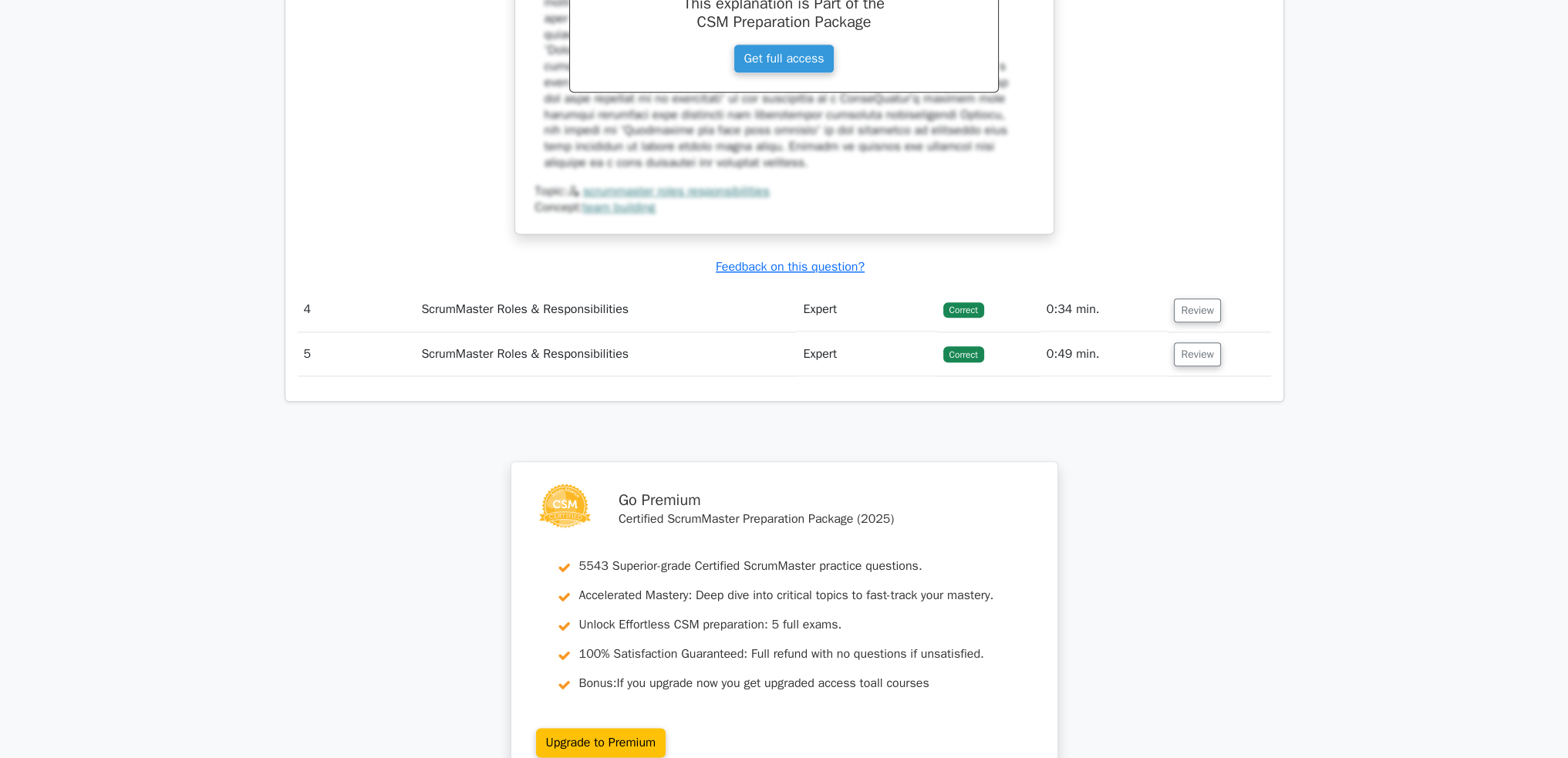 scroll, scrollTop: 2774, scrollLeft: 0, axis: vertical 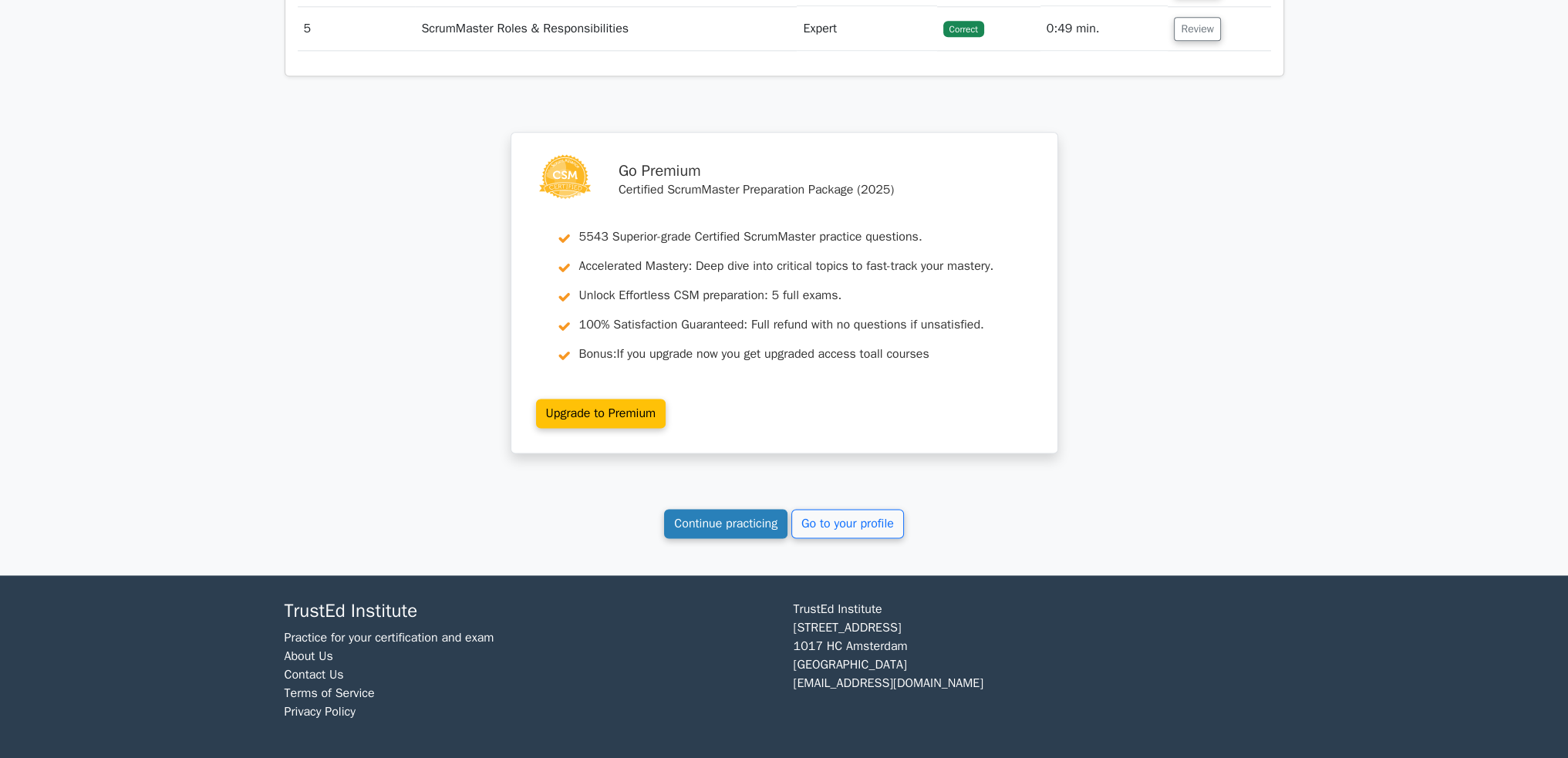 click on "Continue practicing" at bounding box center (726, 524) 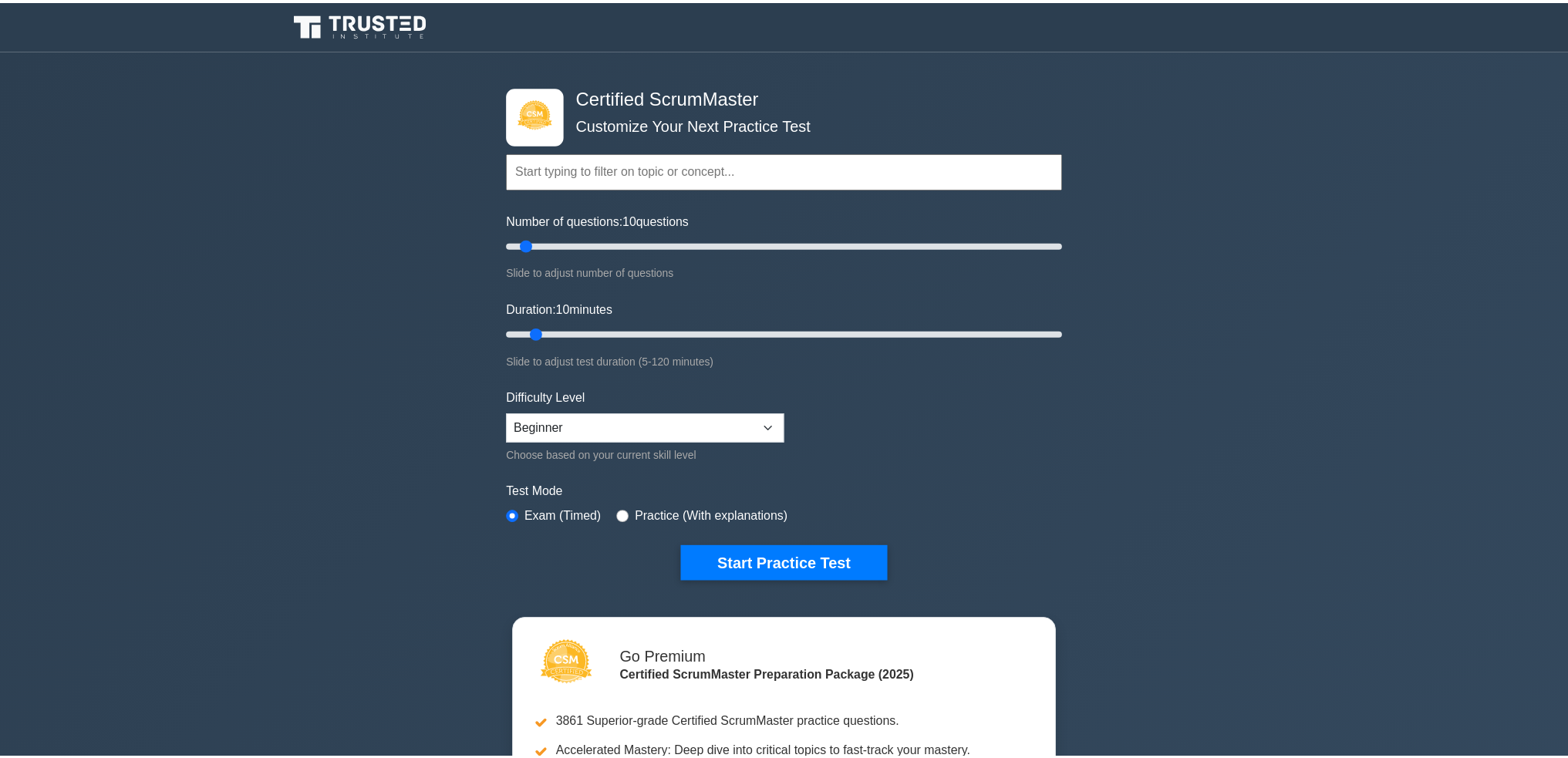 scroll, scrollTop: 0, scrollLeft: 0, axis: both 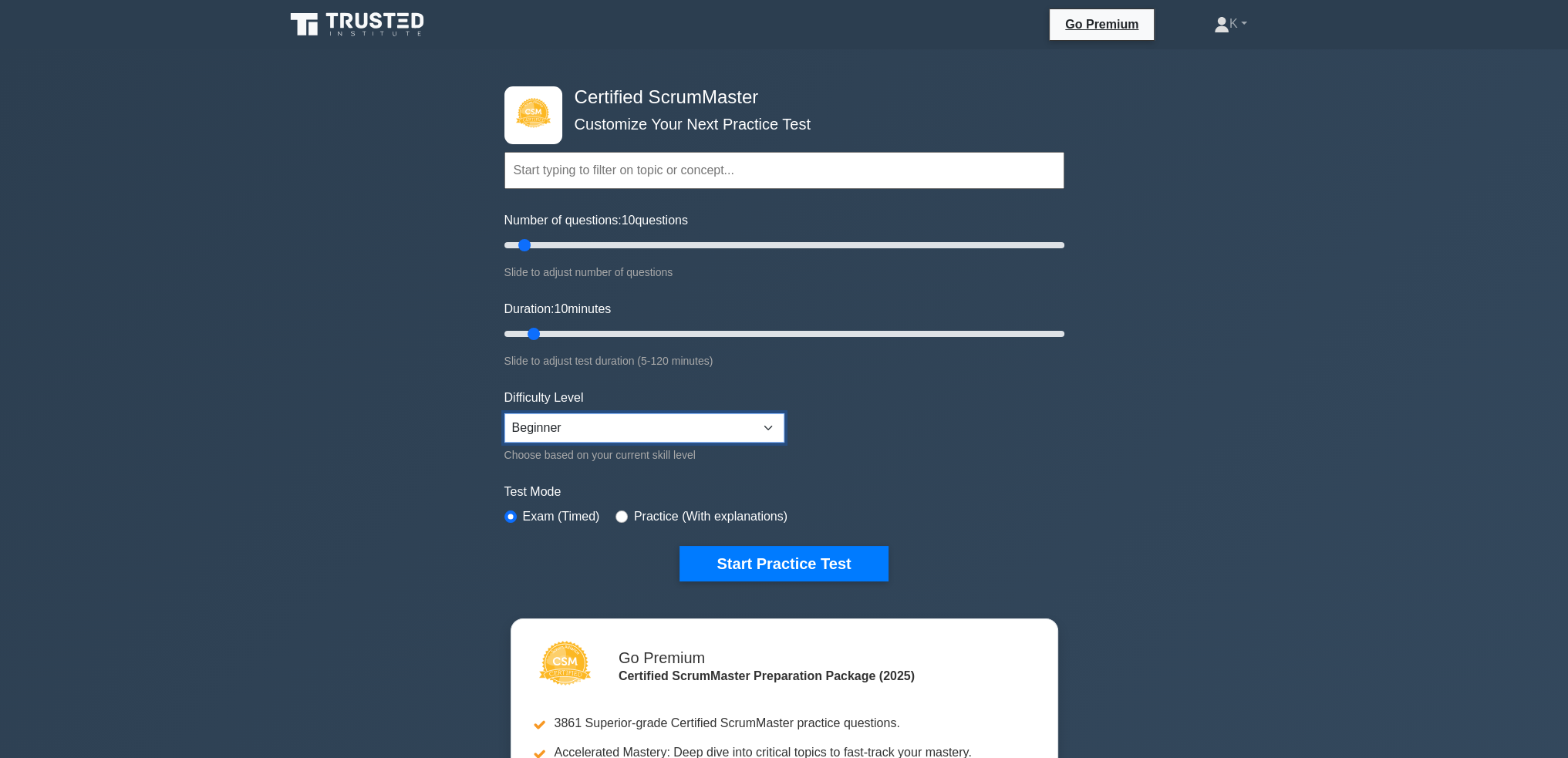 drag, startPoint x: 581, startPoint y: 414, endPoint x: 583, endPoint y: 423, distance: 9.219544 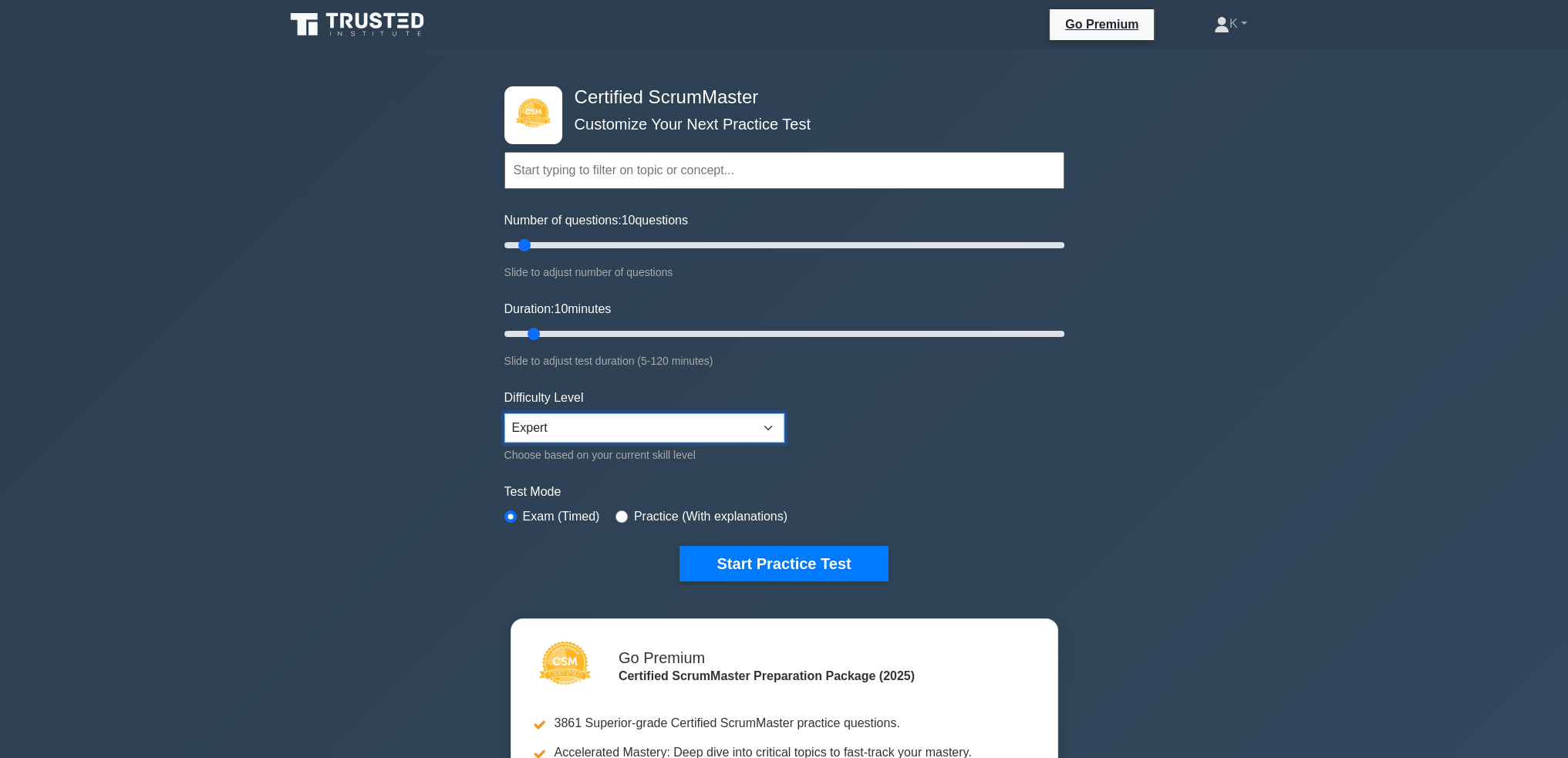 click on "Beginner
Intermediate
Expert" at bounding box center [644, 428] 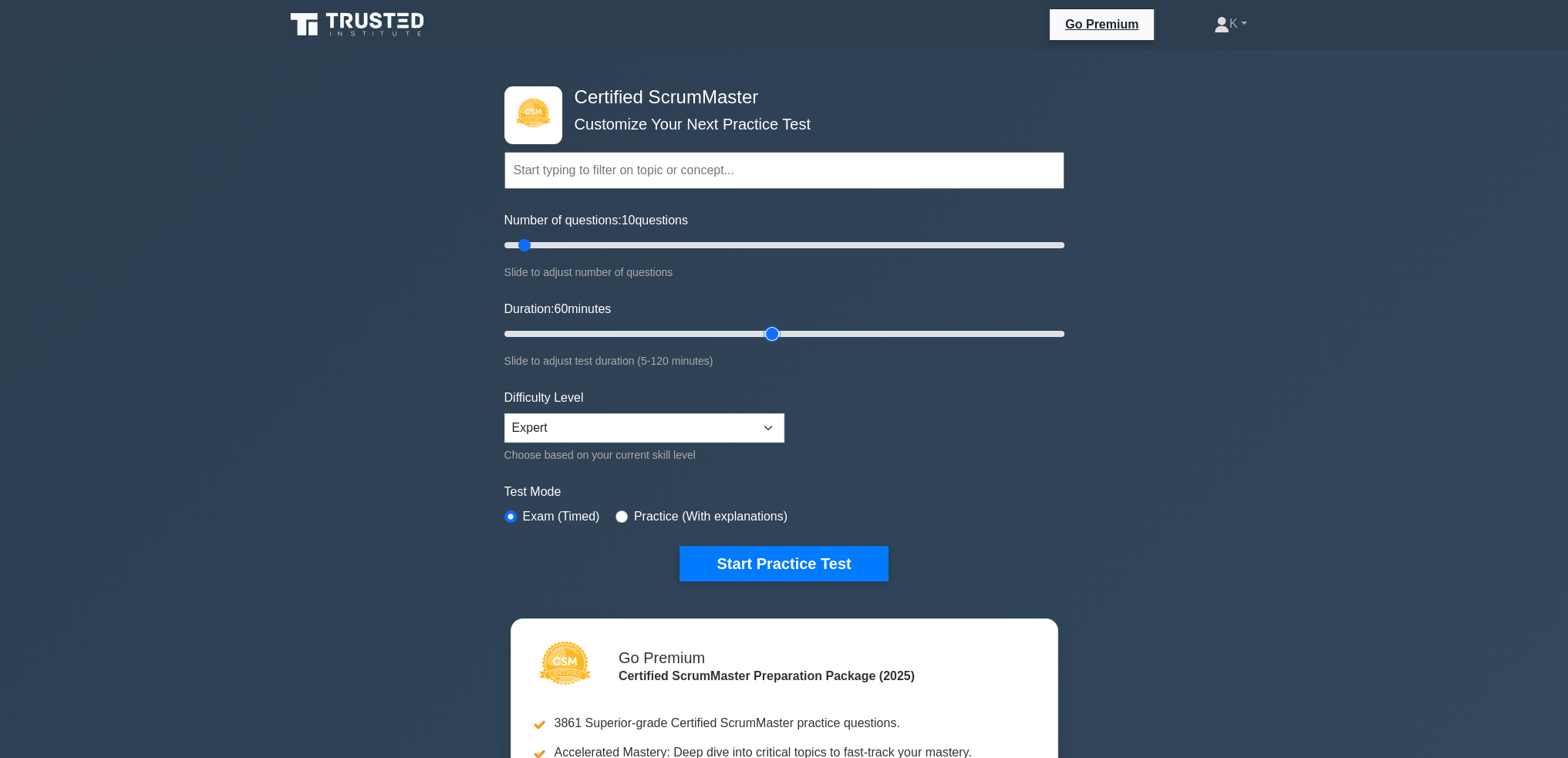 drag, startPoint x: 533, startPoint y: 328, endPoint x: 771, endPoint y: 349, distance: 238.92467 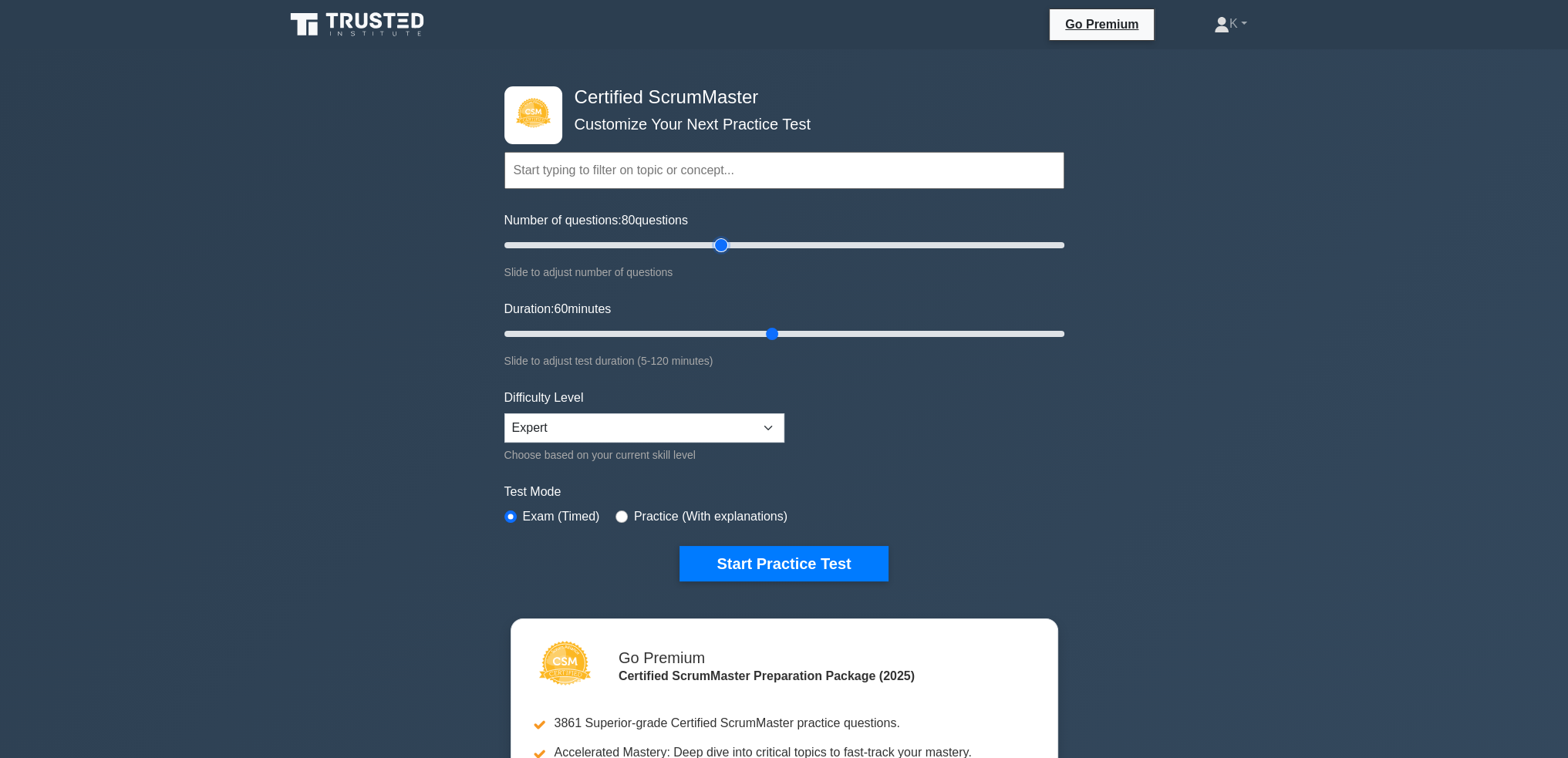 drag, startPoint x: 535, startPoint y: 240, endPoint x: 723, endPoint y: 264, distance: 189.52572 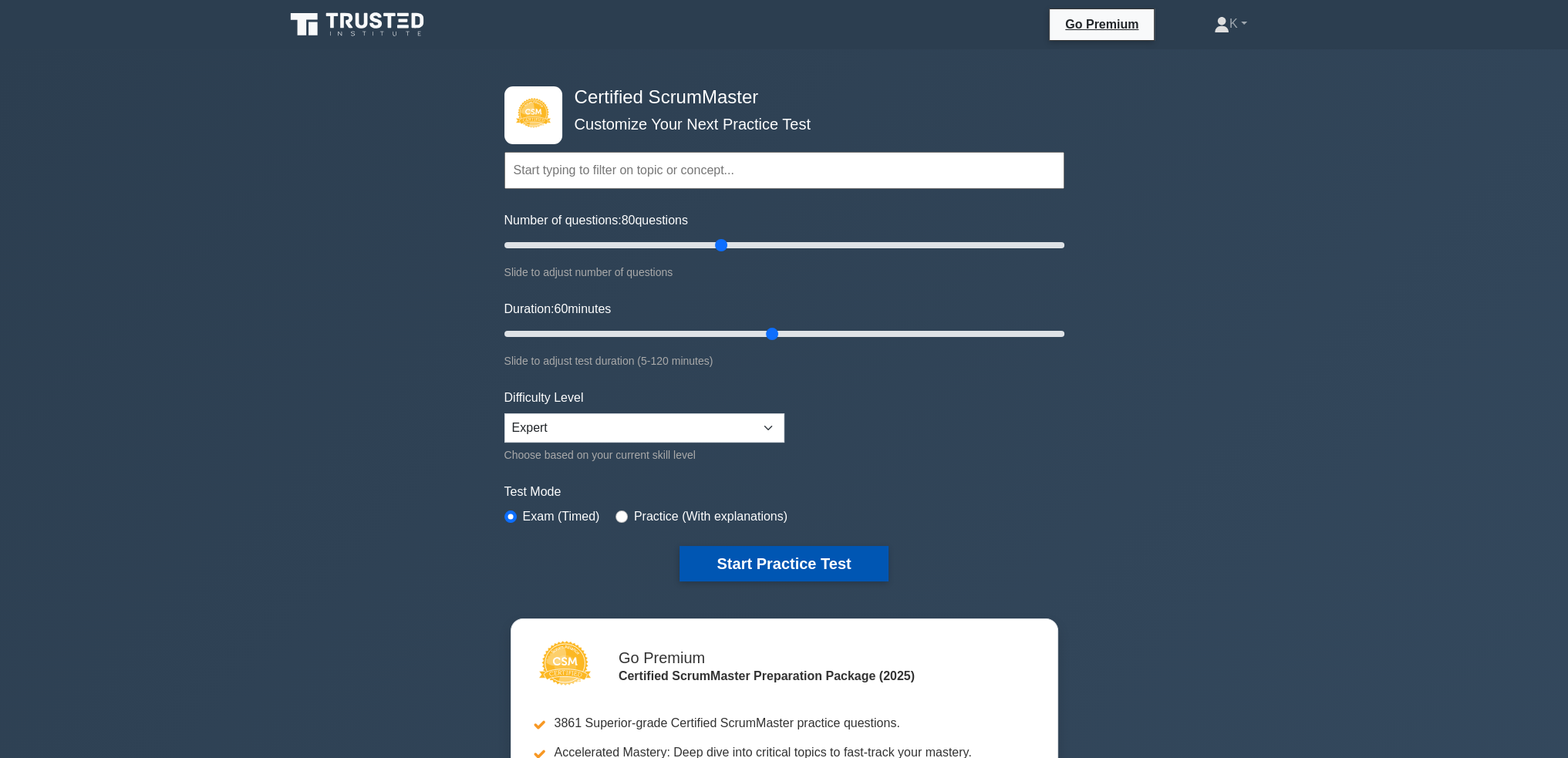 click on "Start Practice Test" at bounding box center (784, 564) 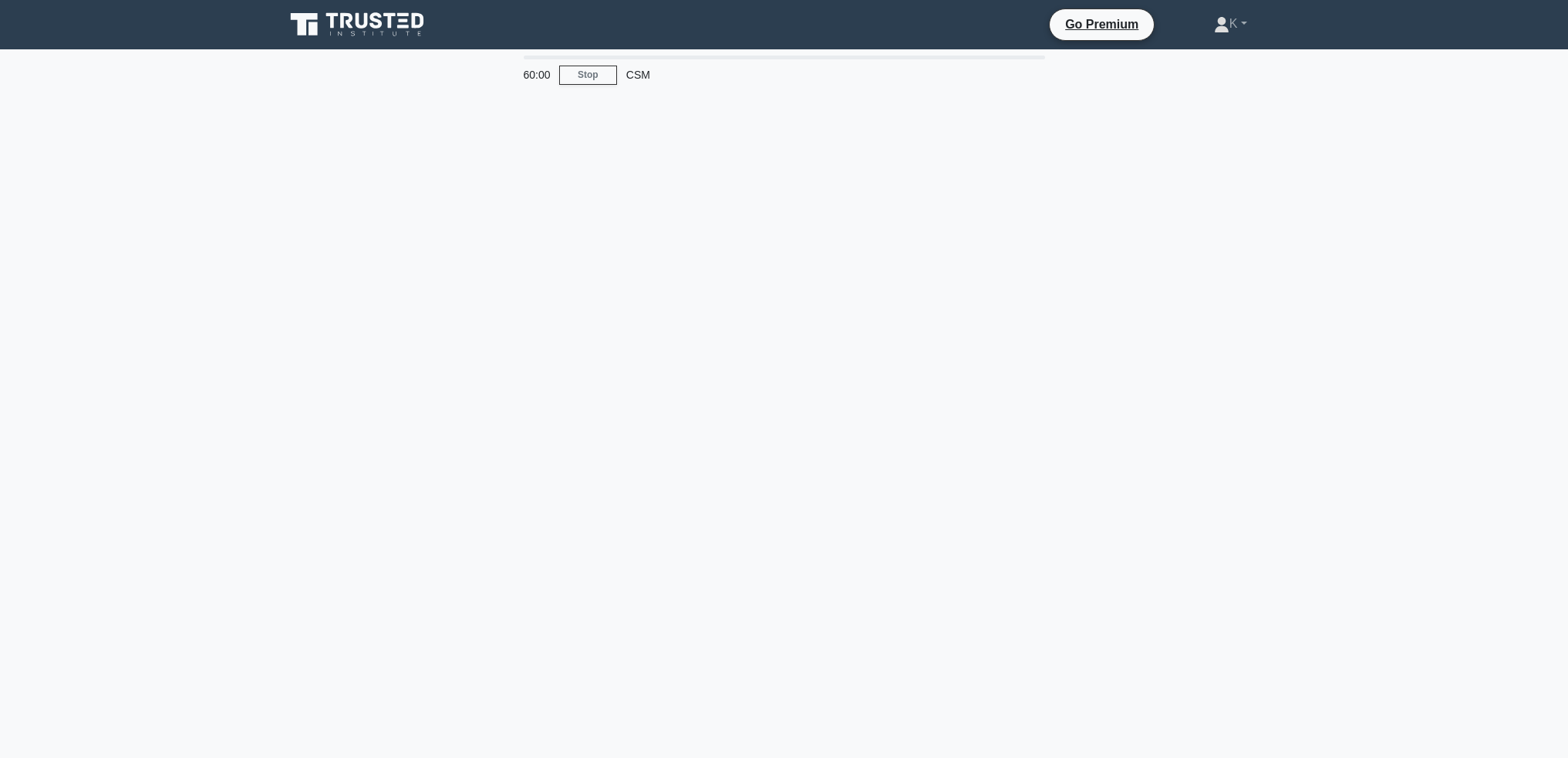 scroll, scrollTop: 0, scrollLeft: 0, axis: both 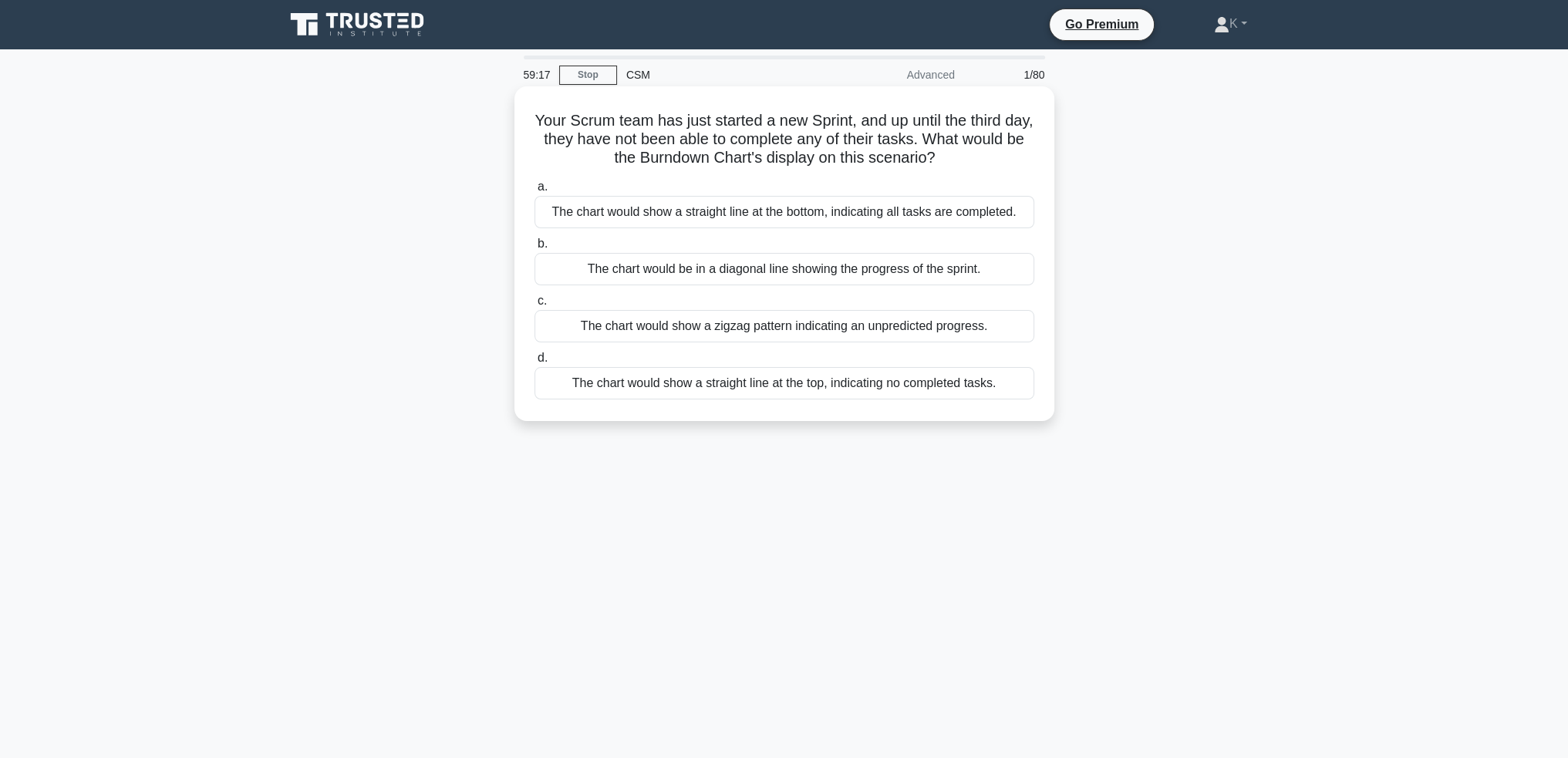 click on "The chart would show a straight line at the top, indicating no completed tasks." at bounding box center [784, 383] 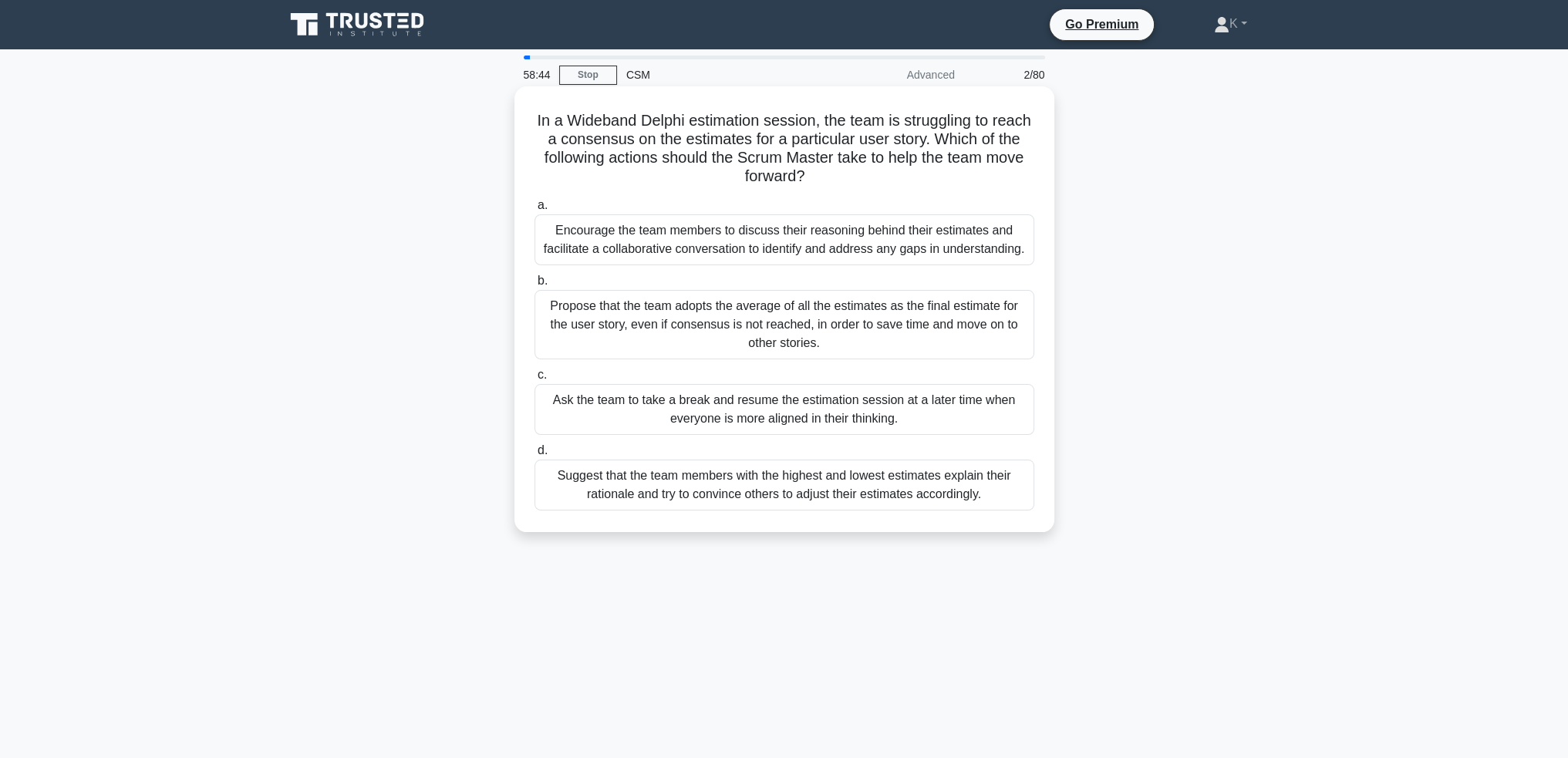 click on "Ask the team to take a break and resume the estimation session at a later time when everyone is more aligned in their thinking." at bounding box center (784, 409) 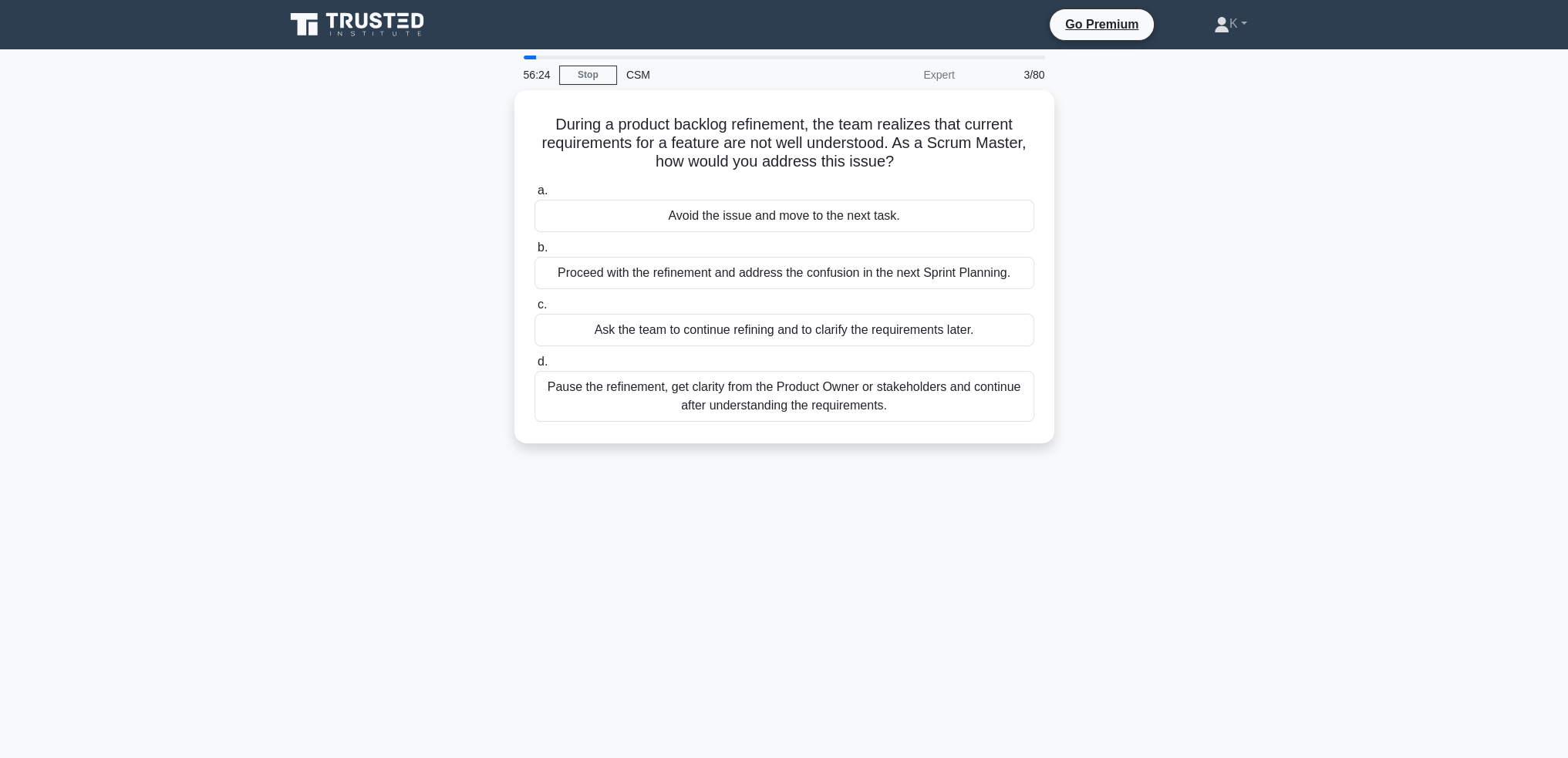 click on "During a product backlog refinement, the team realizes that current requirements for a feature are not well understood. As a Scrum Master, how would you address this issue?
.spinner_0XTQ{transform-origin:center;animation:spinner_y6GP .75s linear infinite}@keyframes spinner_y6GP{100%{transform:rotate(360deg)}}
a.
Avoid the issue and move to the next task.
b. c. d." at bounding box center [784, 276] 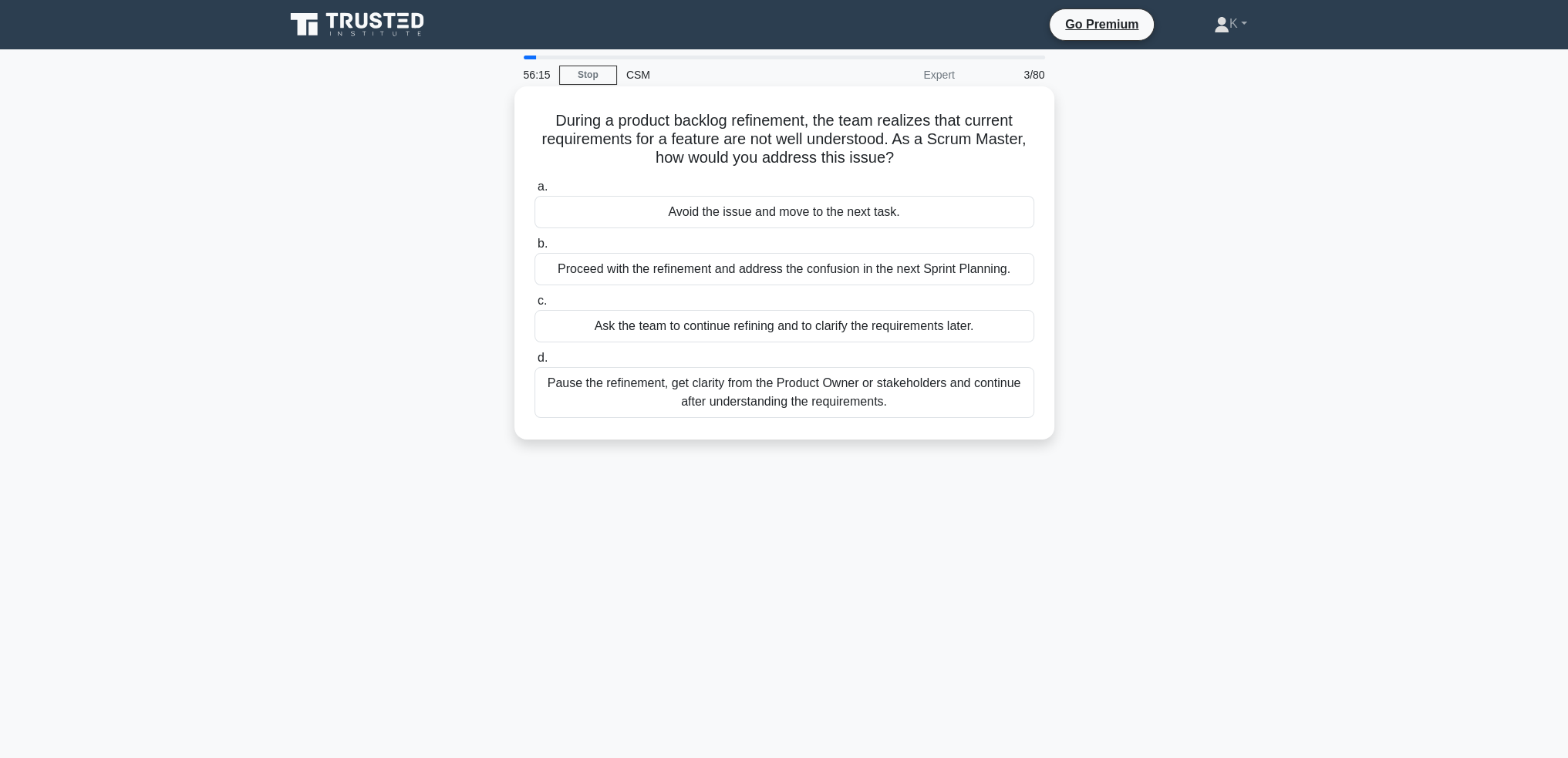 click on "Pause the refinement, get clarity from the Product Owner or stakeholders and continue after understanding the requirements." at bounding box center [784, 392] 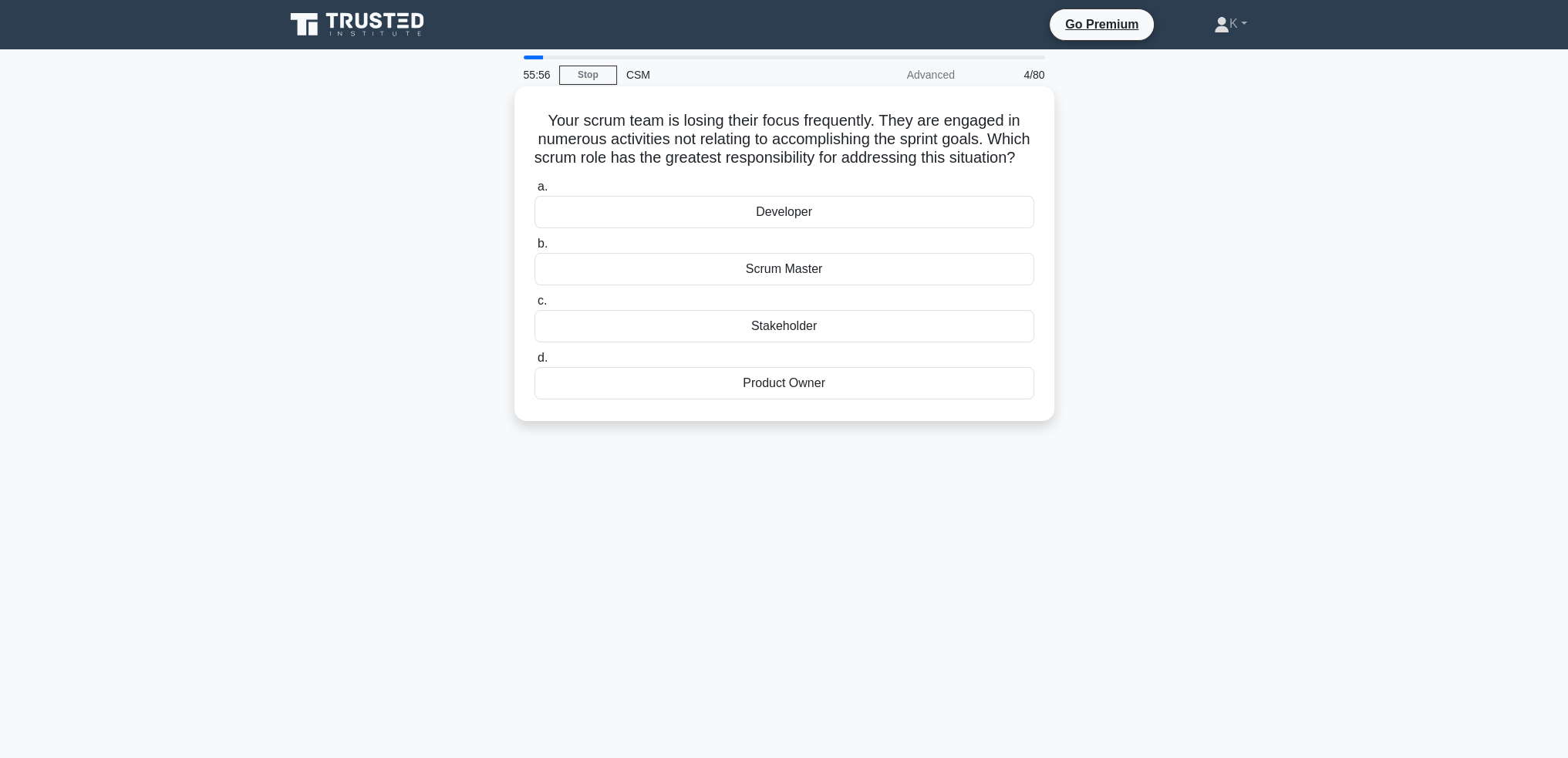 click on "Scrum Master" at bounding box center (784, 269) 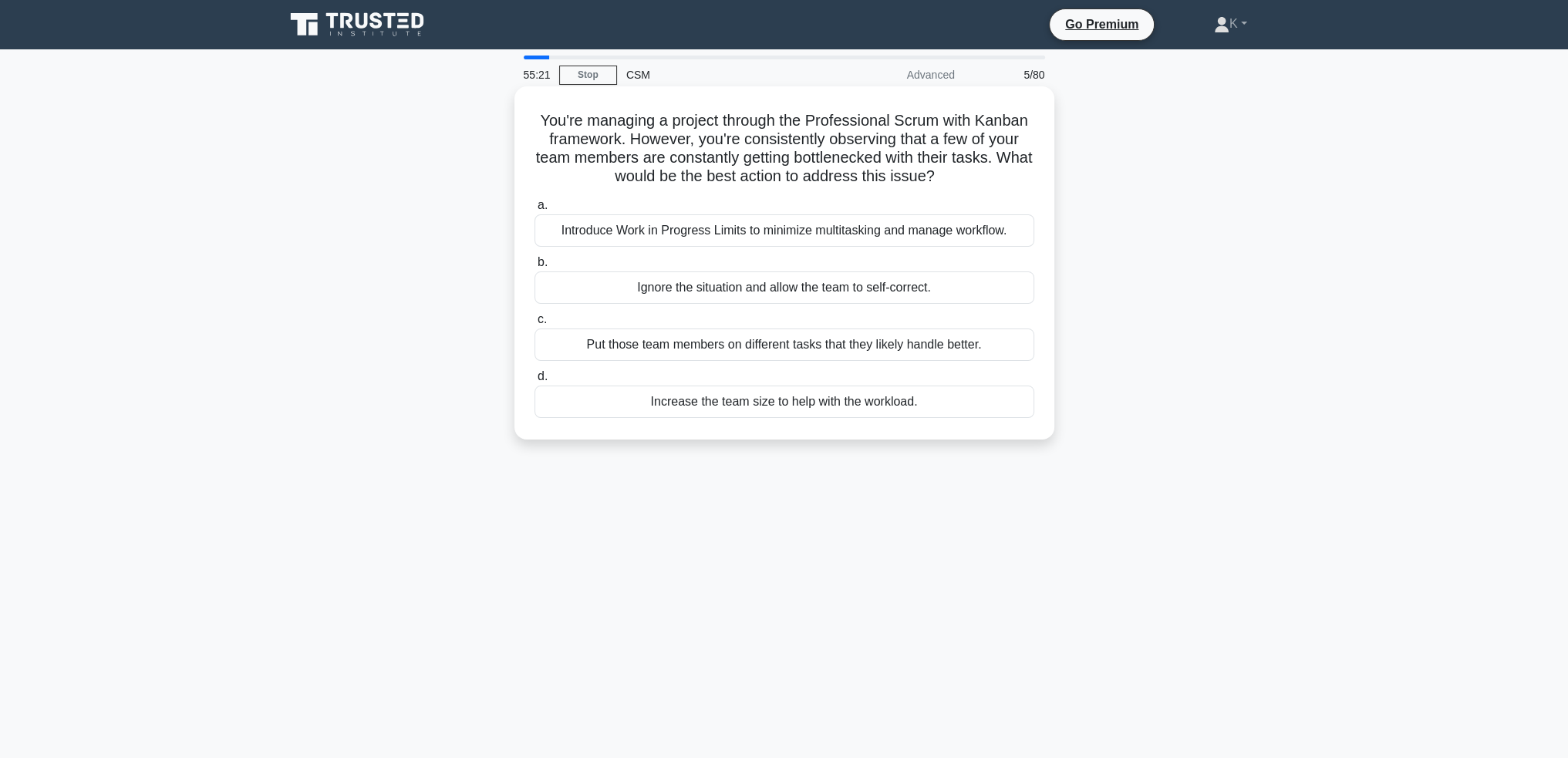 click on "Introduce Work in Progress Limits to minimize multitasking and manage workflow." at bounding box center [784, 231] 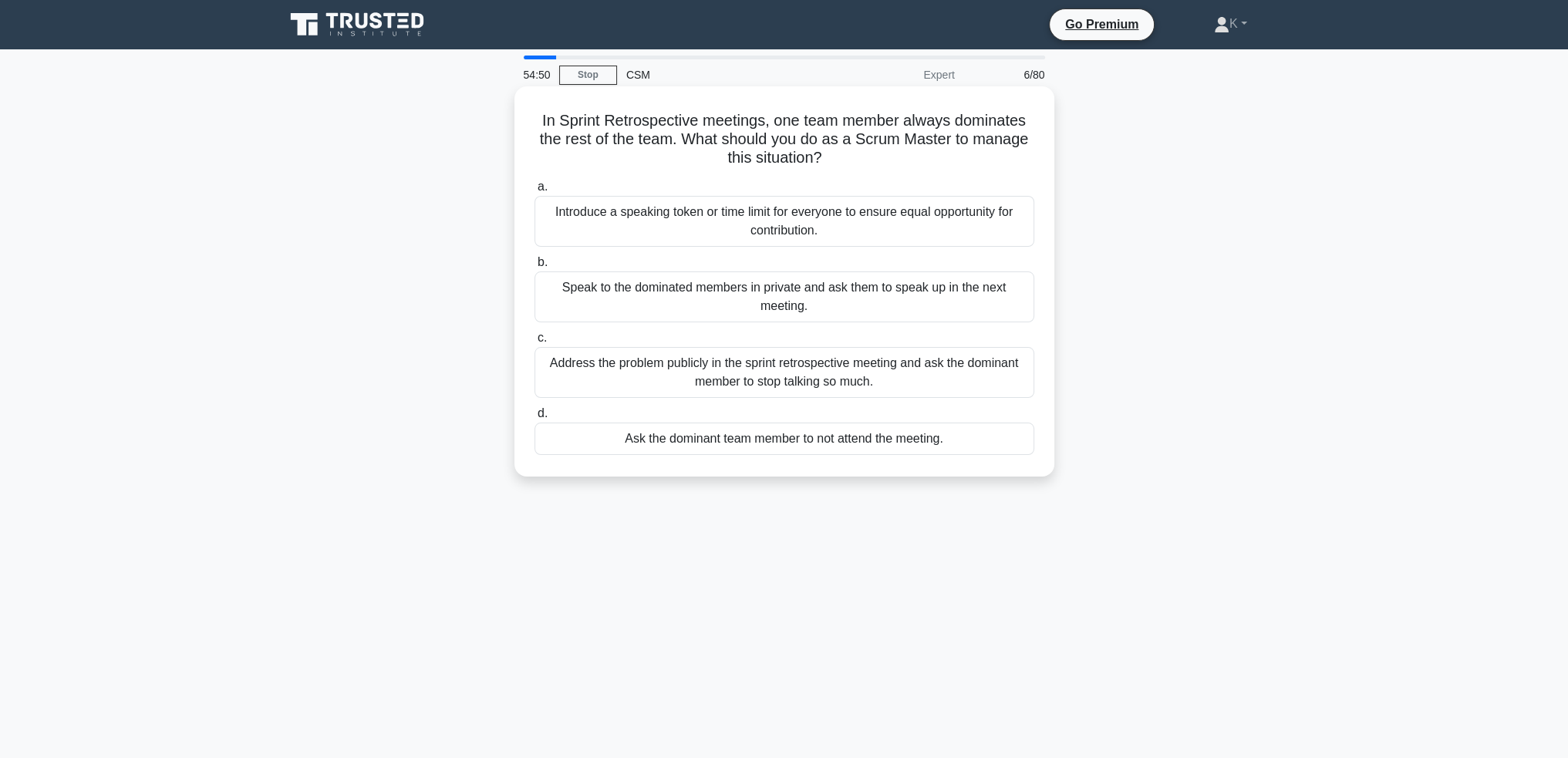 click on "Introduce a speaking token or time limit for everyone to ensure equal opportunity for contribution." at bounding box center [784, 221] 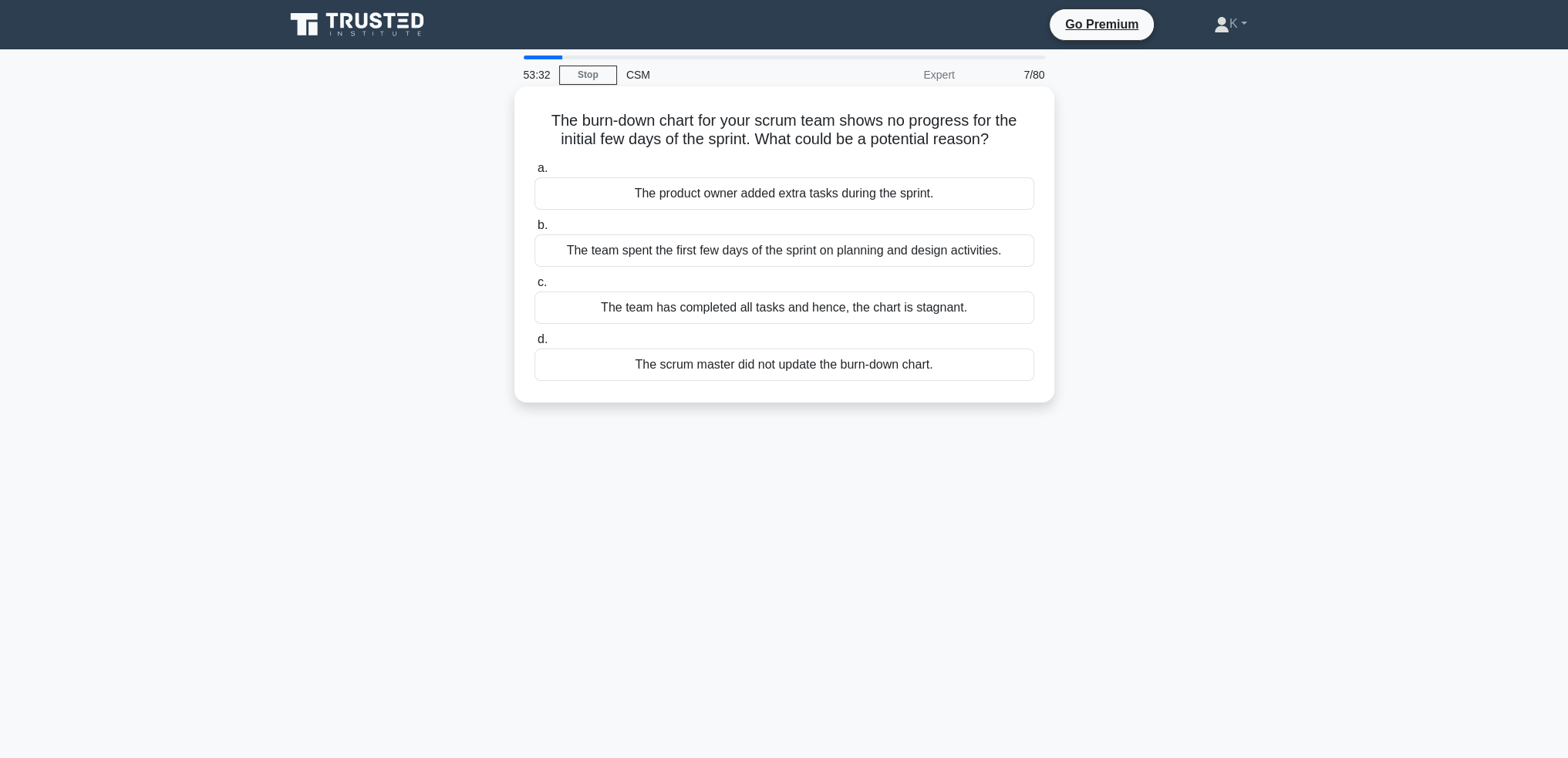 click on "The team spent the first few days of the sprint on planning and design activities." at bounding box center [784, 251] 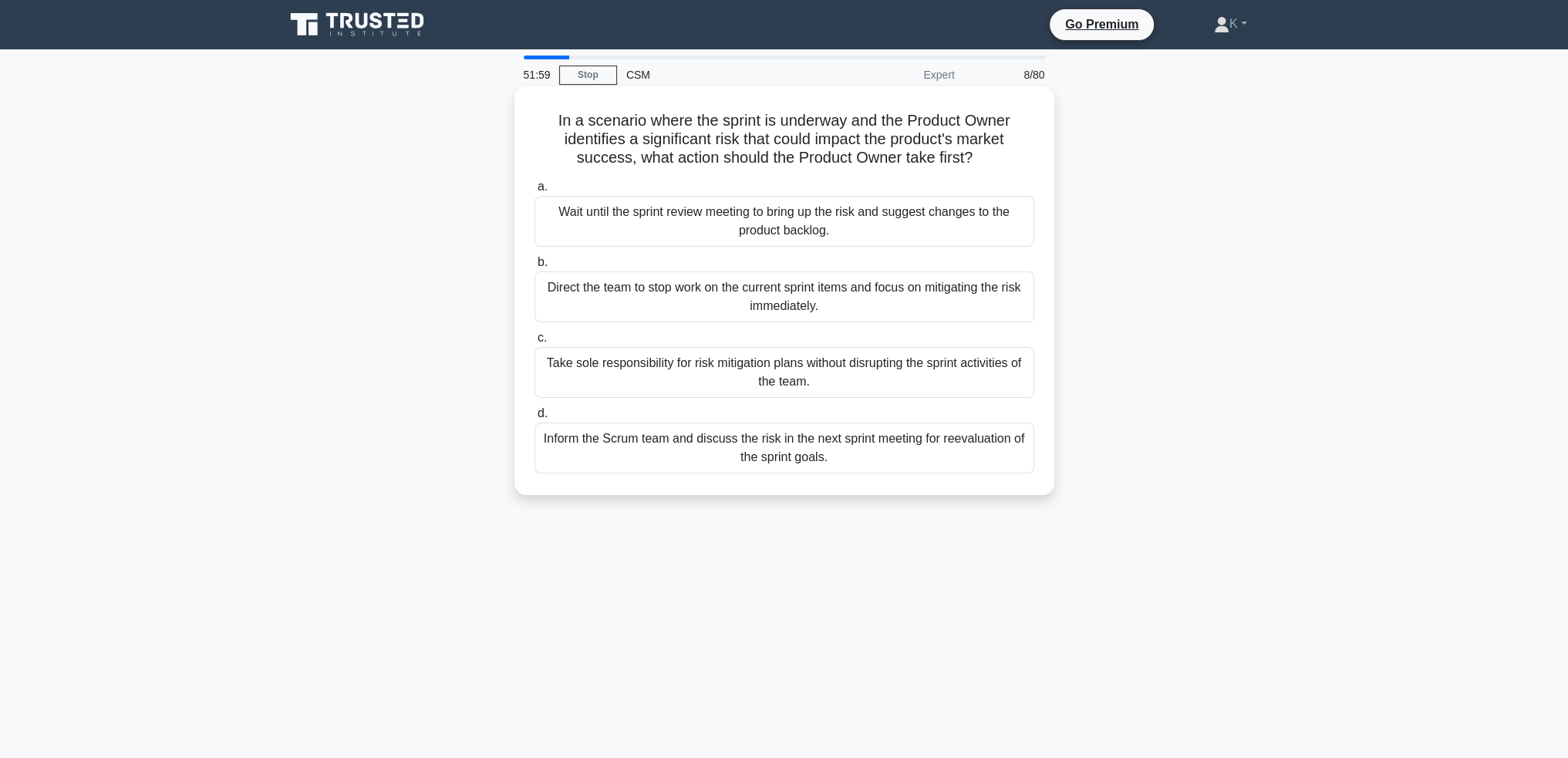 click on "Take sole responsibility for risk mitigation plans without disrupting the sprint activities of the team." at bounding box center (784, 372) 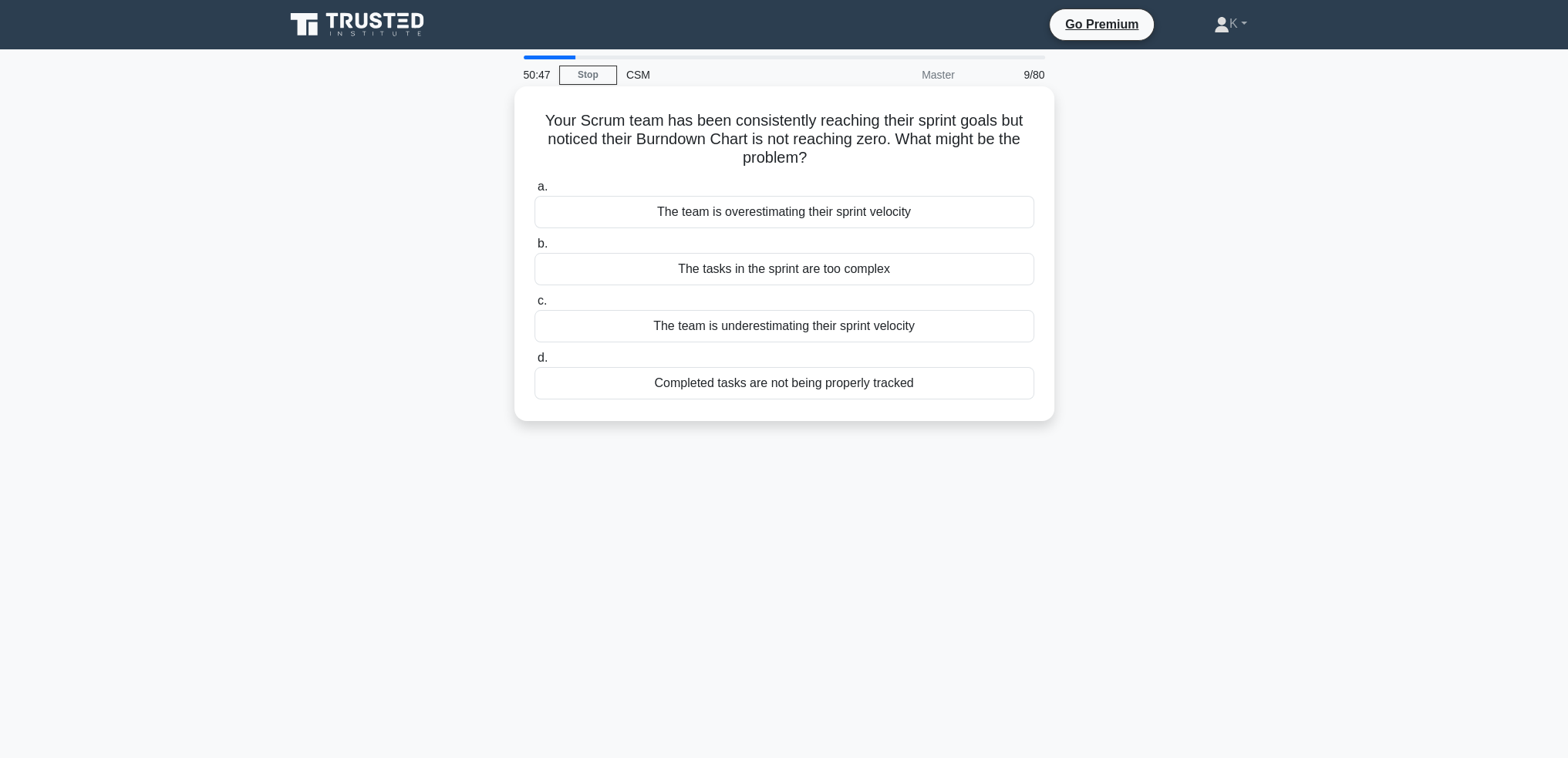 click on "Completed tasks are not being properly tracked" at bounding box center (784, 383) 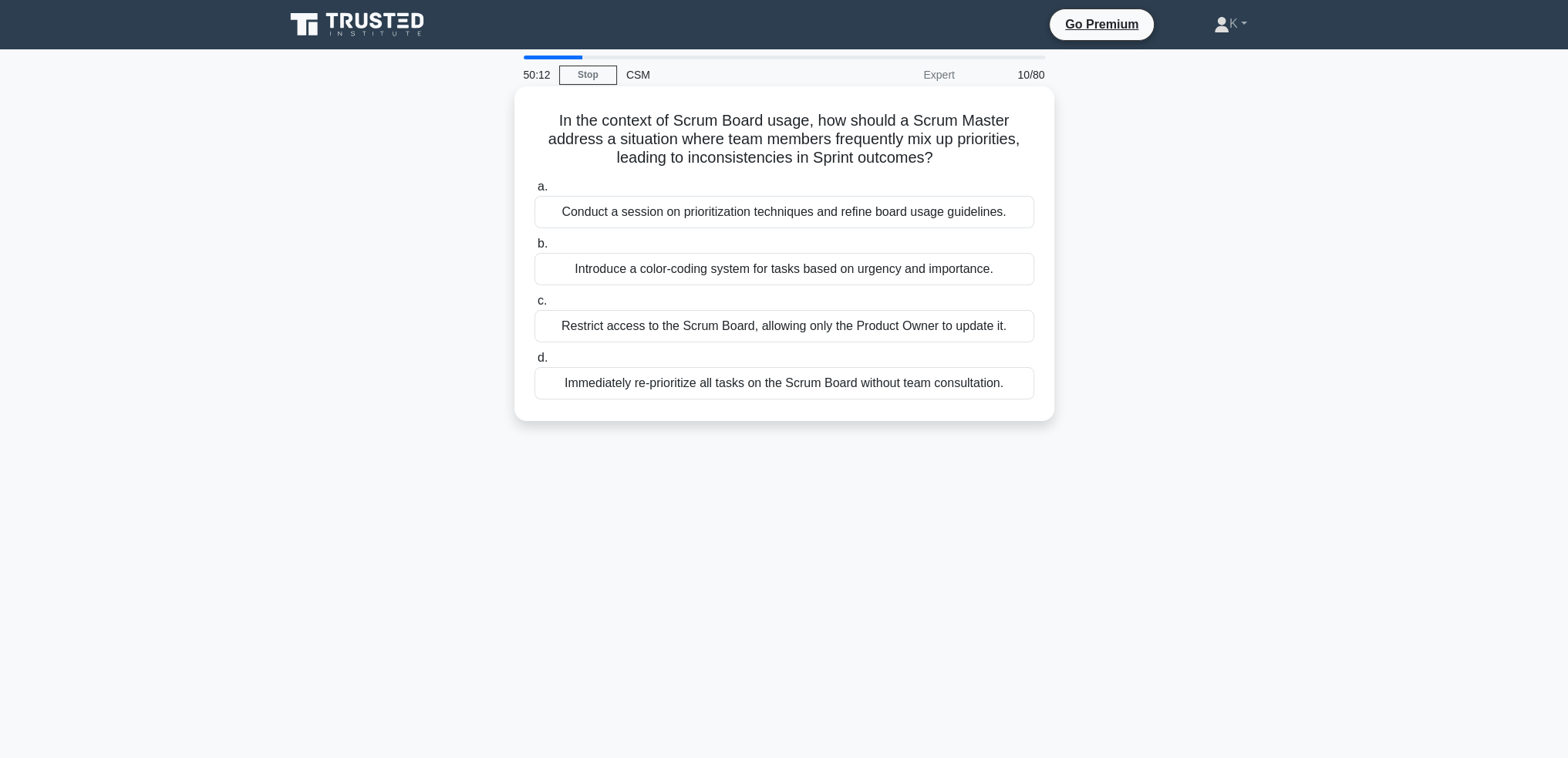 click on "Conduct a session on prioritization techniques and refine board usage guidelines." at bounding box center (784, 212) 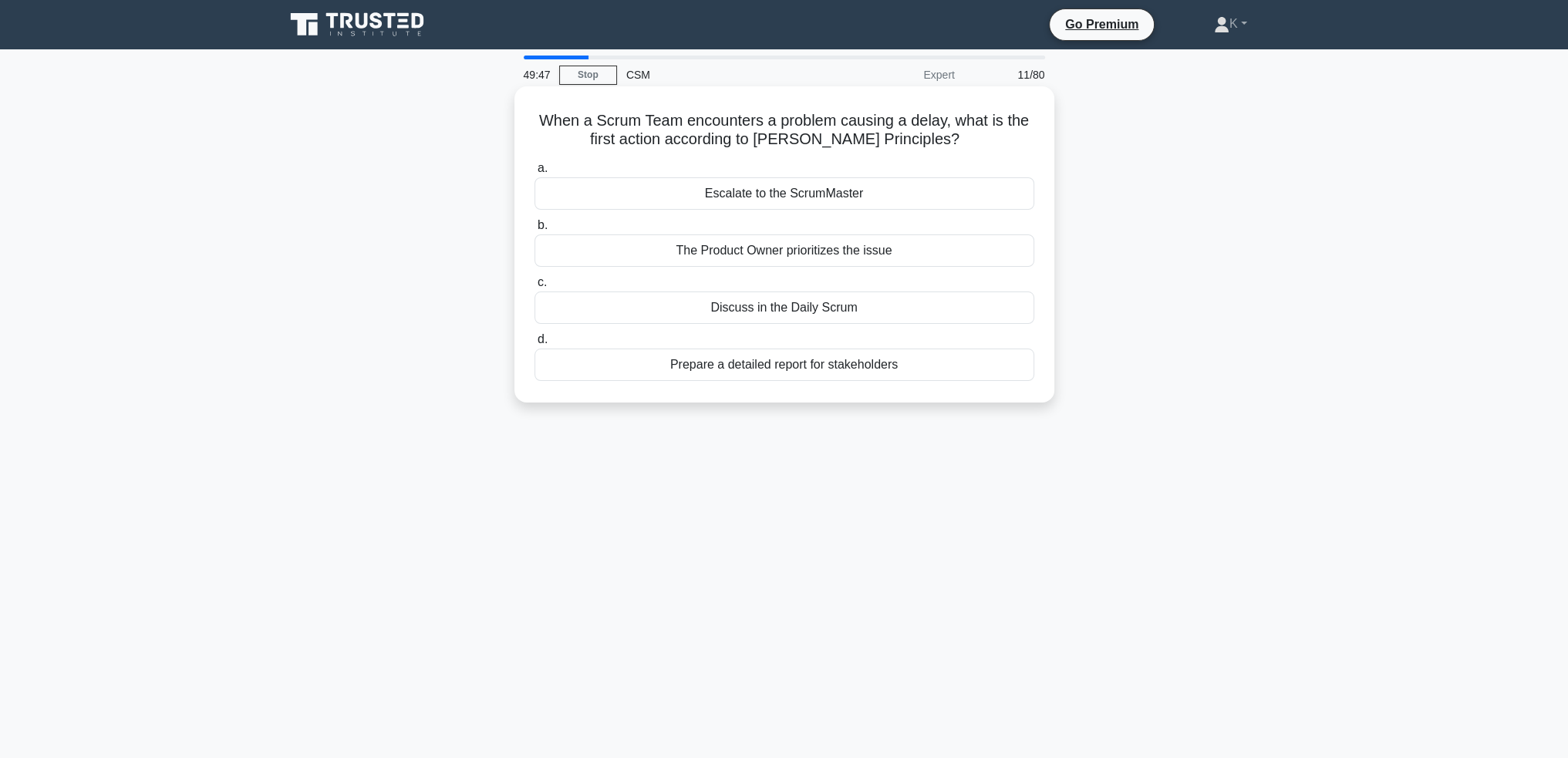 click on "Escalate to the ScrumMaster" at bounding box center [784, 194] 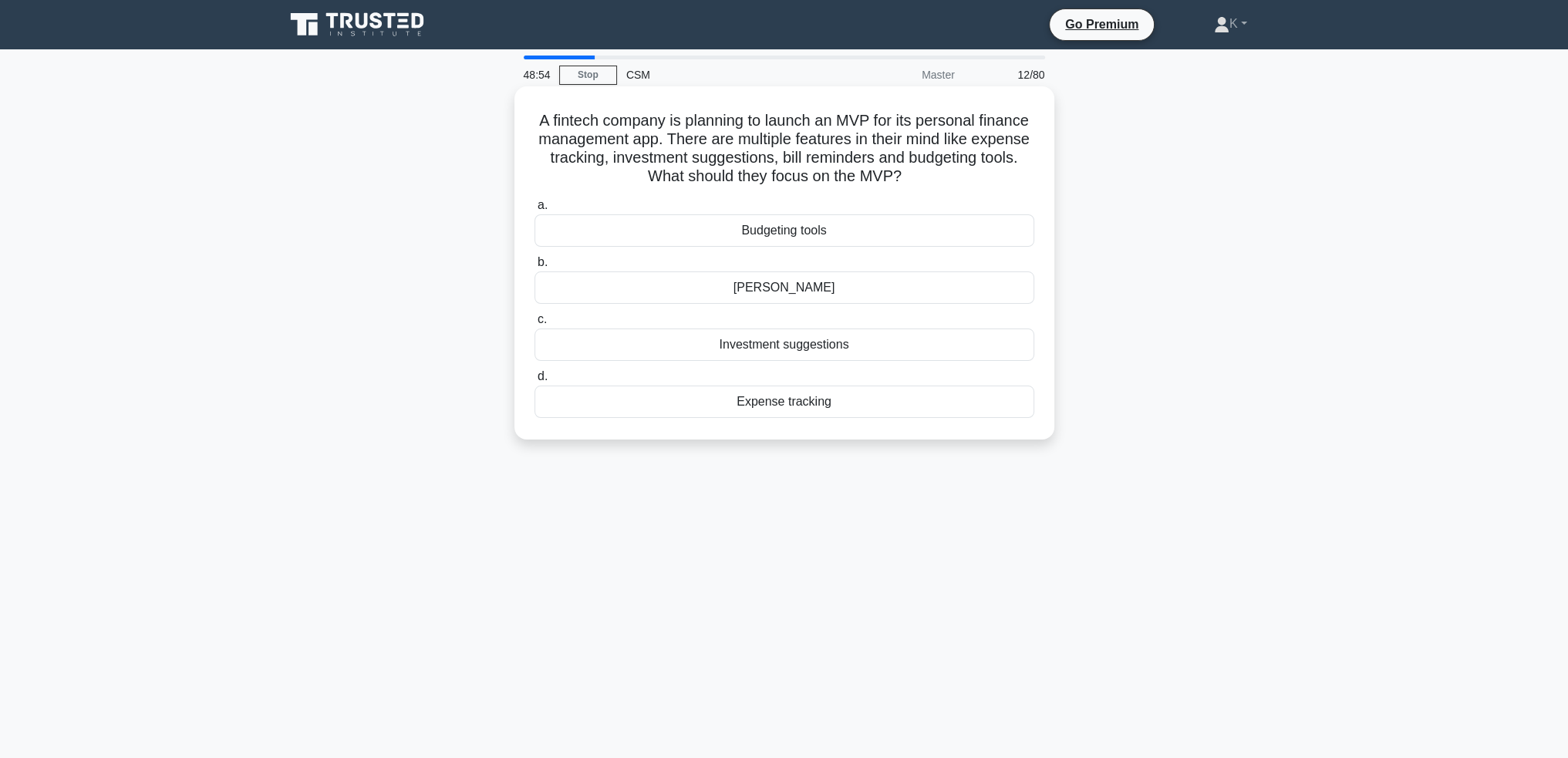 click on "d.
Expense tracking" at bounding box center [784, 392] 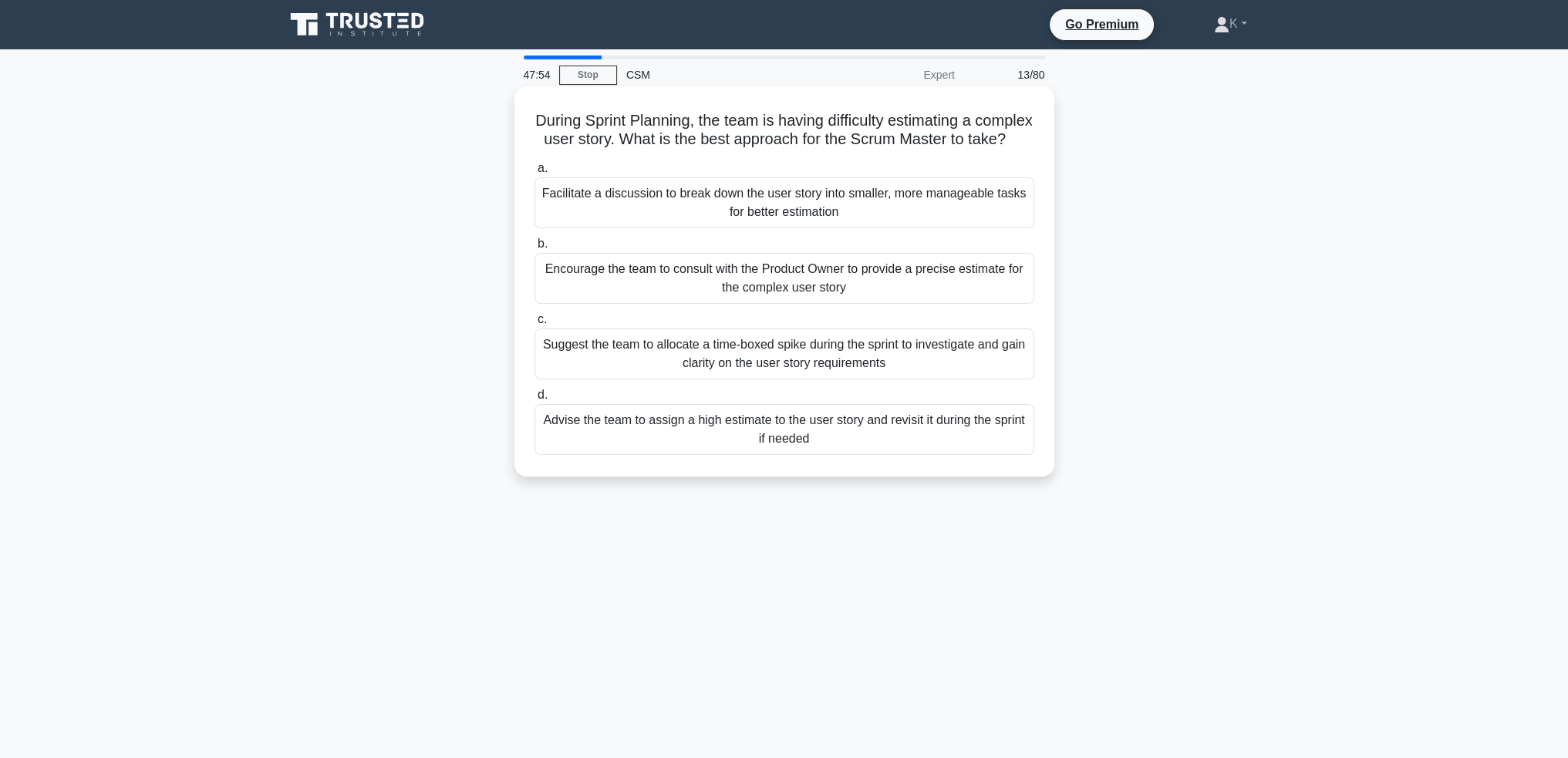 click on "Facilitate a discussion to break down the user story into smaller, more manageable tasks for better estimation" at bounding box center [784, 203] 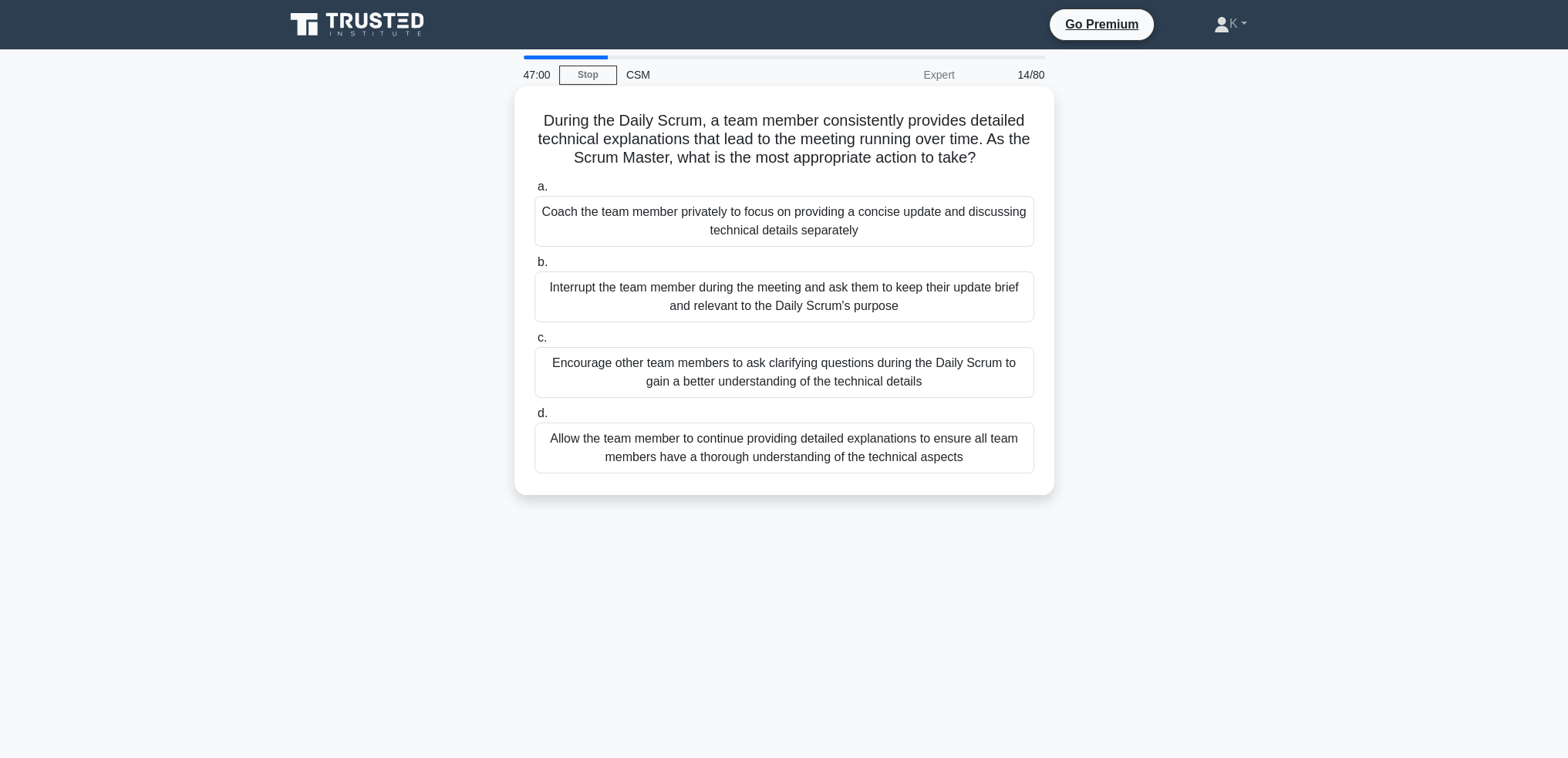 click on "Coach the team member privately to focus on providing a concise update and discussing technical details separately" at bounding box center (784, 221) 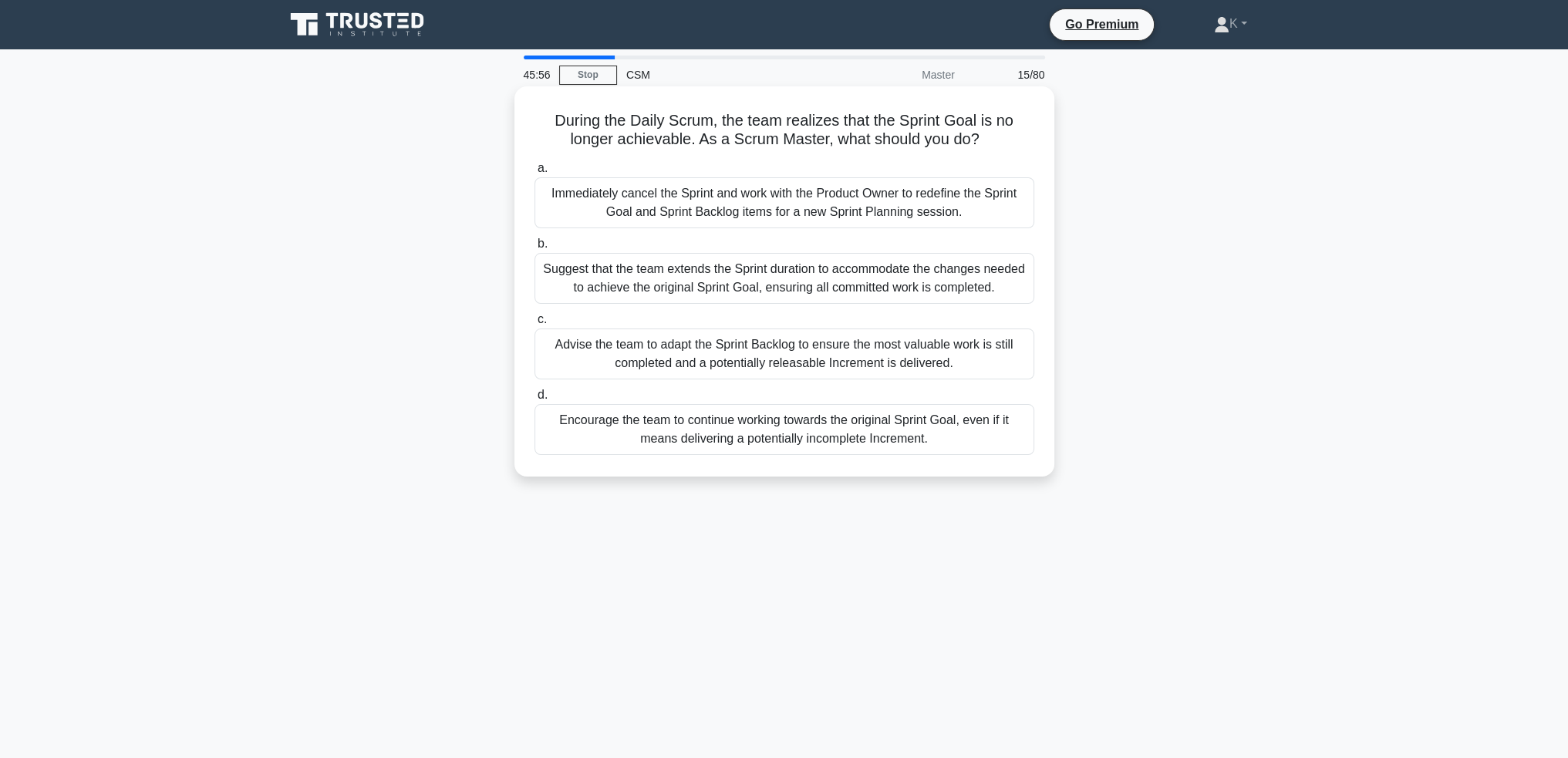 click on "Advise the team to adapt the Sprint Backlog to ensure the most valuable work is still completed and a potentially releasable Increment is delivered." at bounding box center (784, 354) 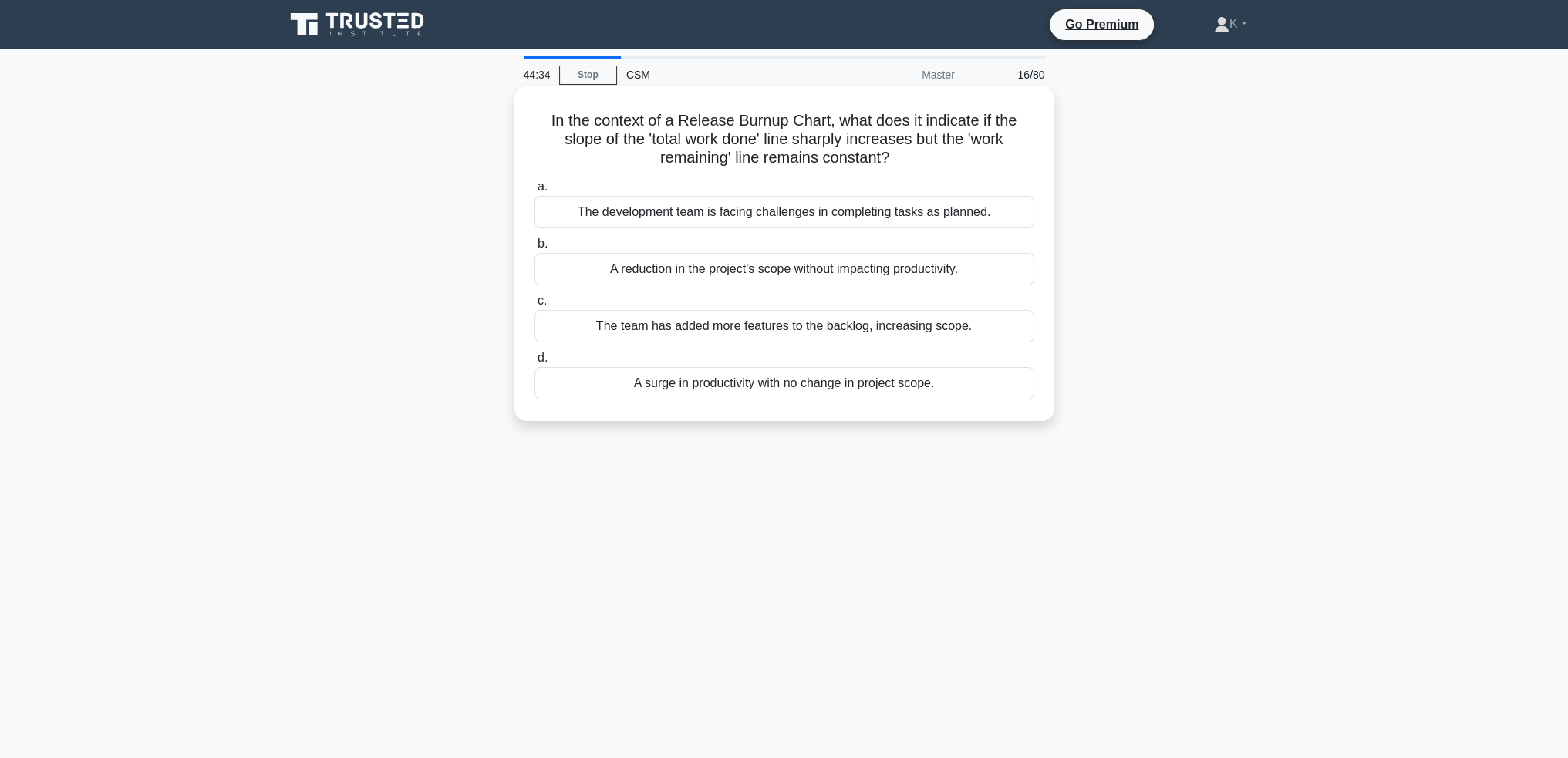 click on "A surge in productivity with no change in project scope." at bounding box center [784, 383] 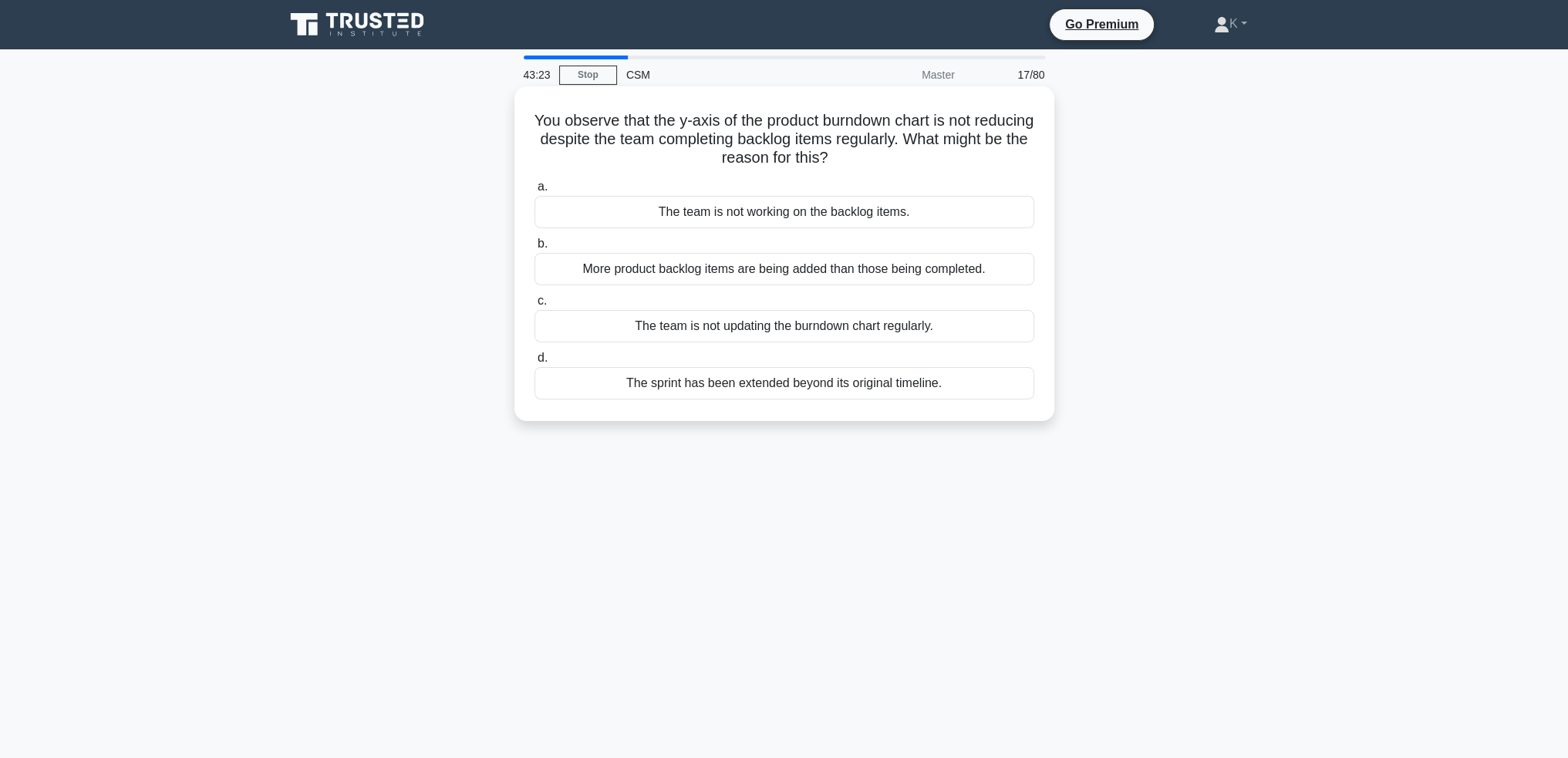 click on "More product backlog items are being added than those being completed." at bounding box center (784, 269) 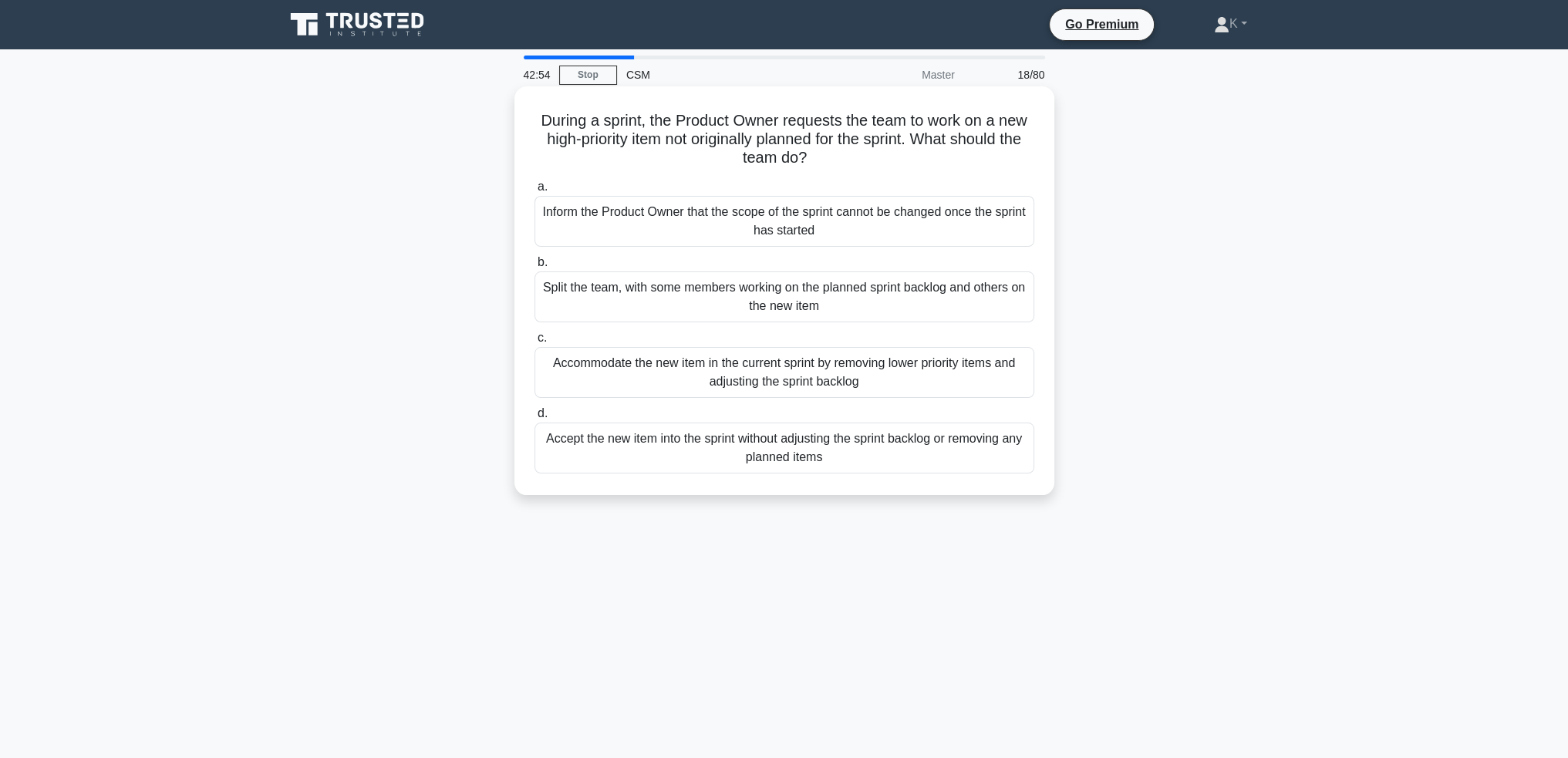 click on "Accommodate the new item in the current sprint by removing lower priority items and adjusting the sprint backlog" at bounding box center [784, 372] 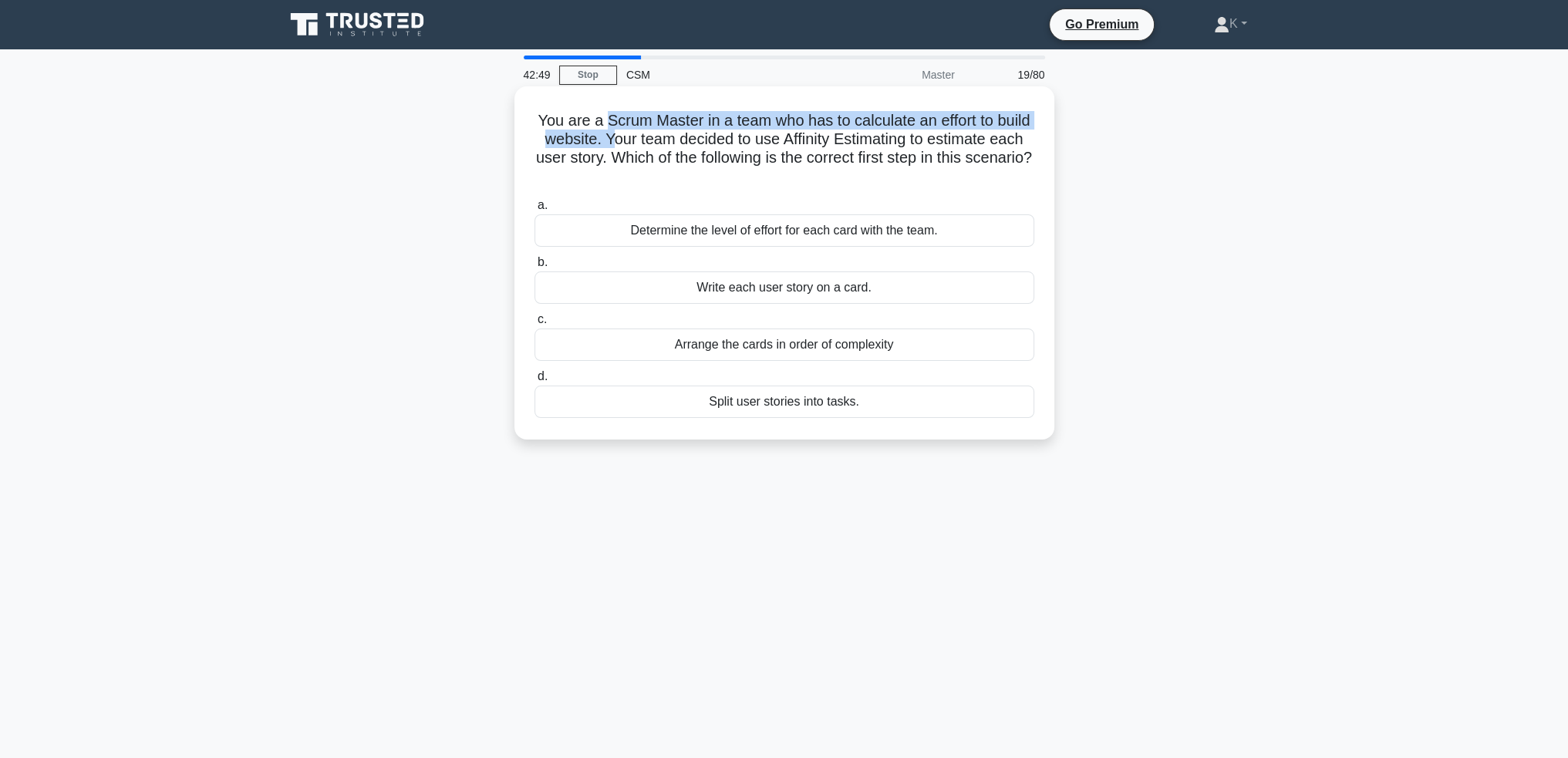 drag, startPoint x: 622, startPoint y: 126, endPoint x: 645, endPoint y: 137, distance: 25.4951 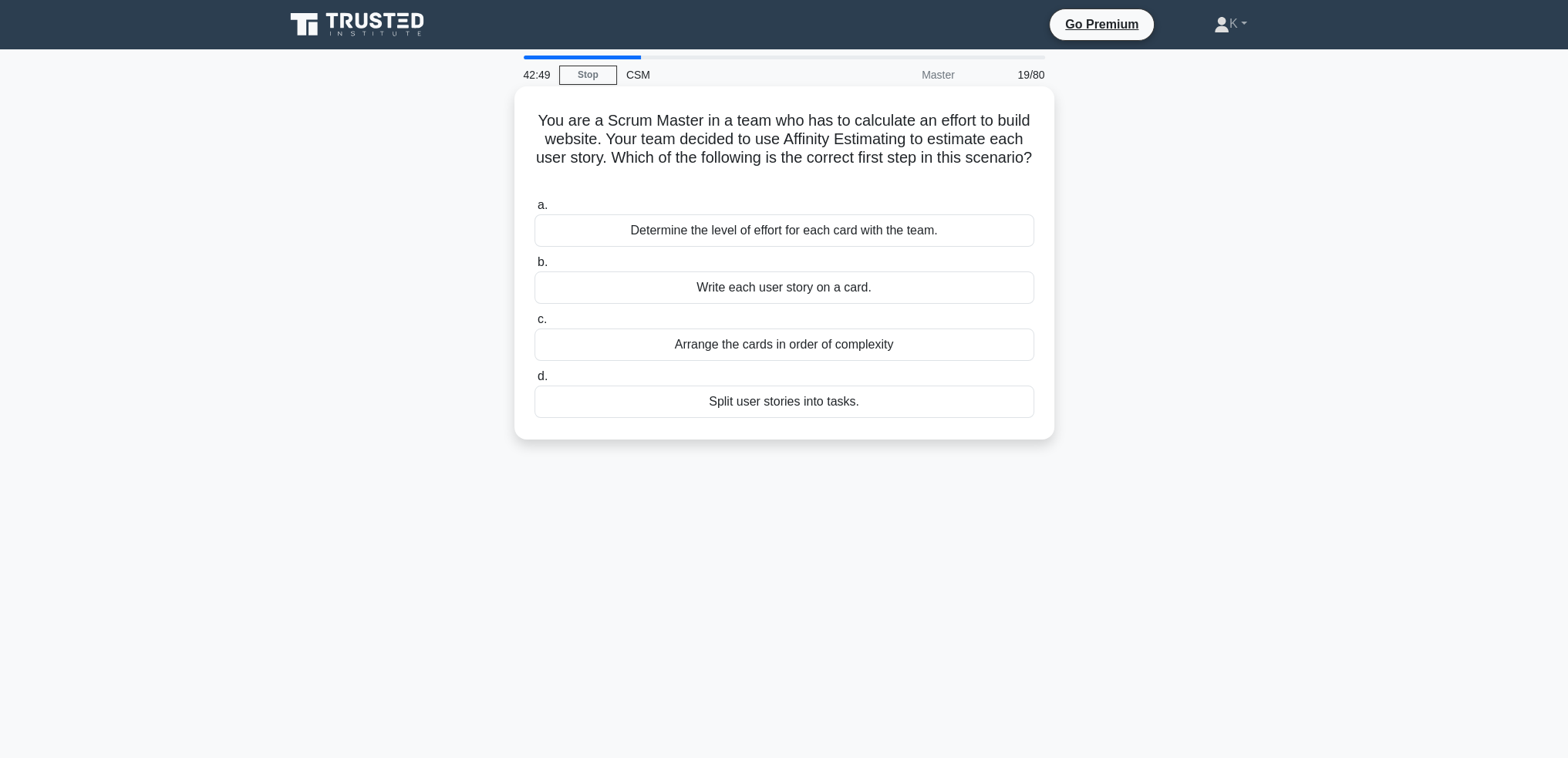 drag, startPoint x: 673, startPoint y: 138, endPoint x: 652, endPoint y: 143, distance: 21.587033 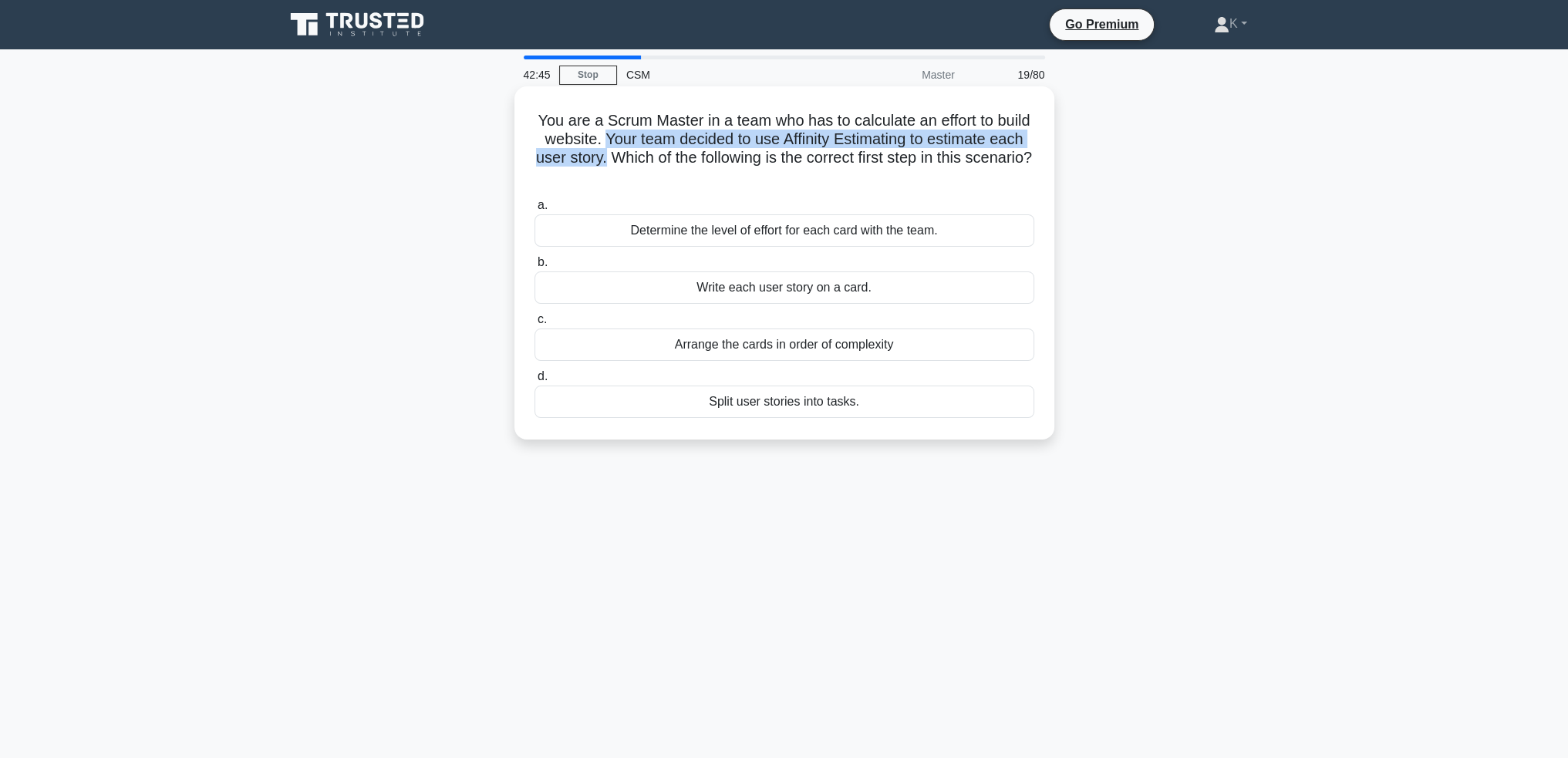 drag, startPoint x: 636, startPoint y: 140, endPoint x: 665, endPoint y: 163, distance: 37.013511 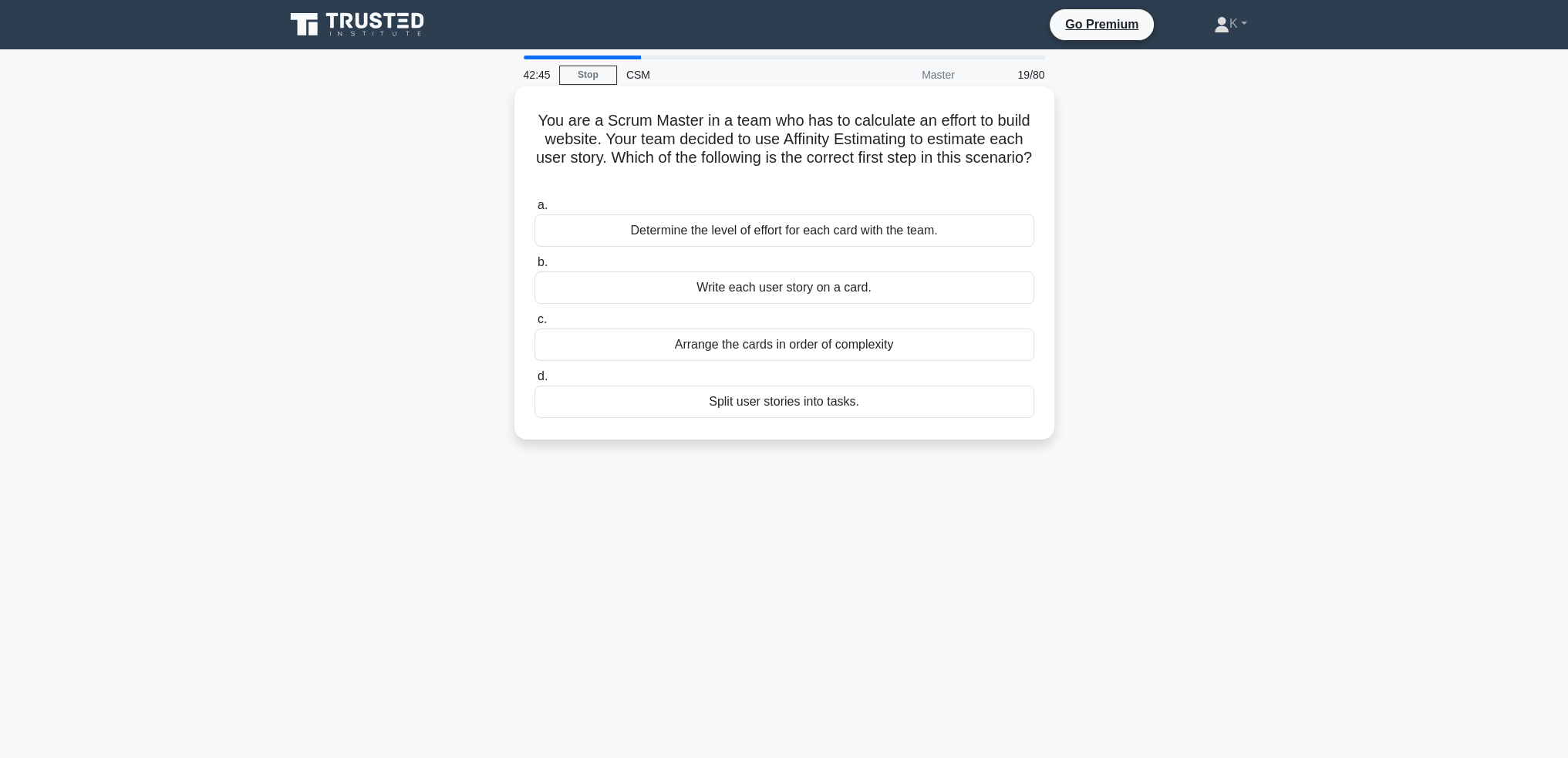 click on "You are a Scrum Master in a team who has to calculate an effort to build website. Your team decided to use Affinity Estimating to estimate each user story. Which of the following is the correct  first step in this scenario?
.spinner_0XTQ{transform-origin:center;animation:spinner_y6GP .75s linear infinite}@keyframes spinner_y6GP{100%{transform:rotate(360deg)}}" at bounding box center (784, 149) 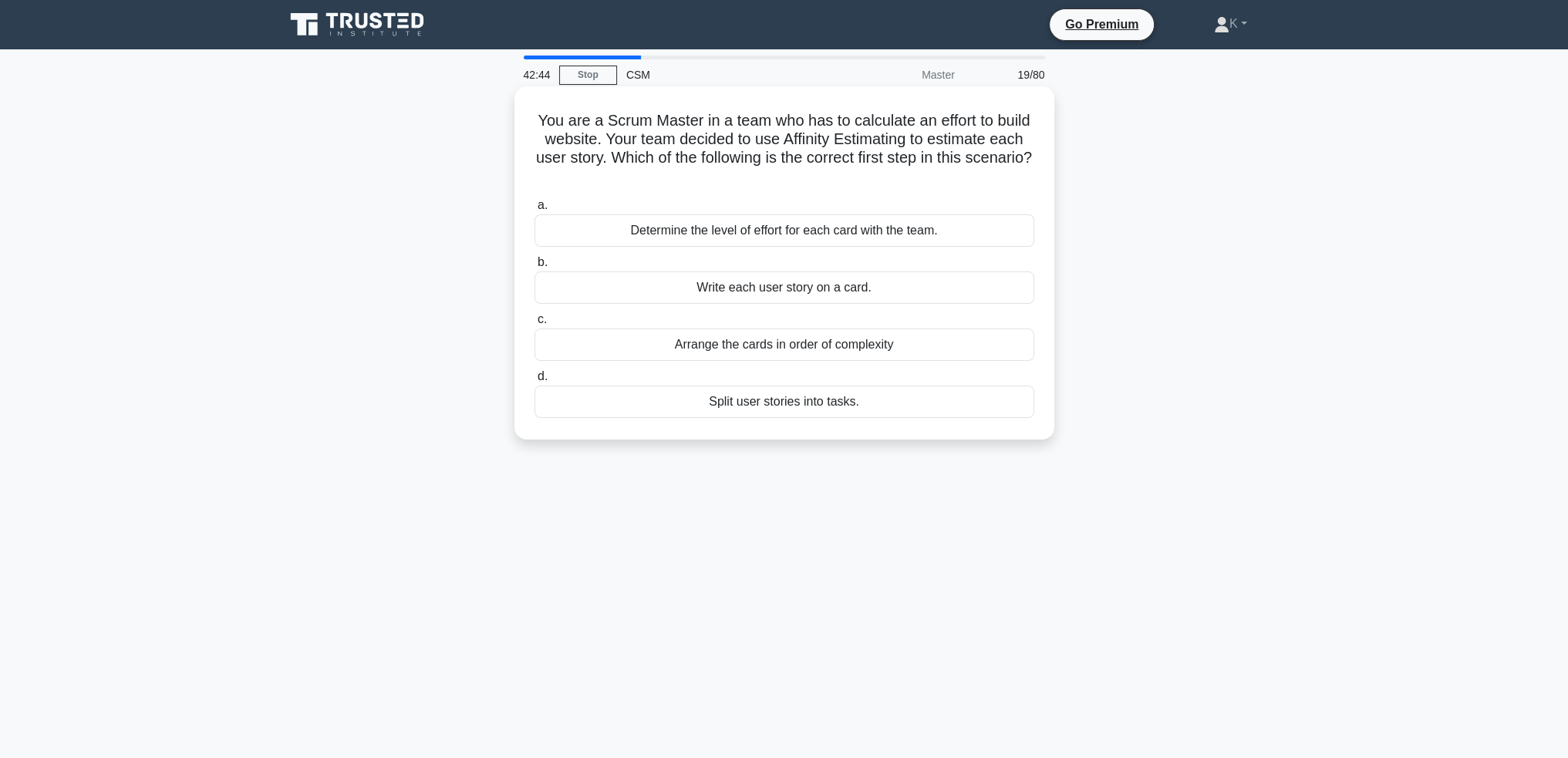 click on "You are a Scrum Master in a team who has to calculate an effort to build website. Your team decided to use Affinity Estimating to estimate each user story. Which of the following is the correct  first step in this scenario?
.spinner_0XTQ{transform-origin:center;animation:spinner_y6GP .75s linear infinite}@keyframes spinner_y6GP{100%{transform:rotate(360deg)}}
a.
Determine the level of effort for each card with the team.
b. c. d." at bounding box center [784, 263] 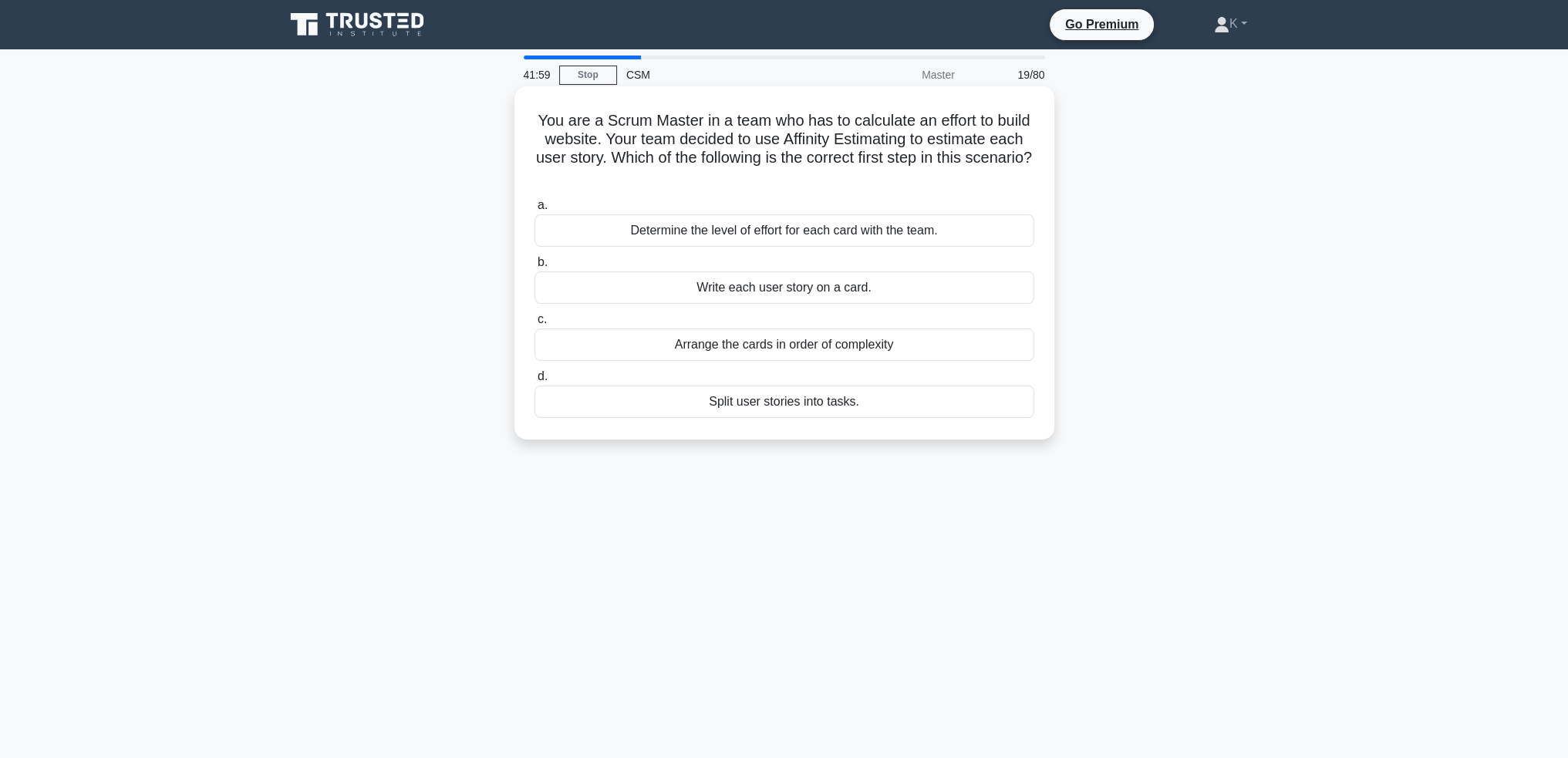 click on "Write each user story on a card." at bounding box center (784, 288) 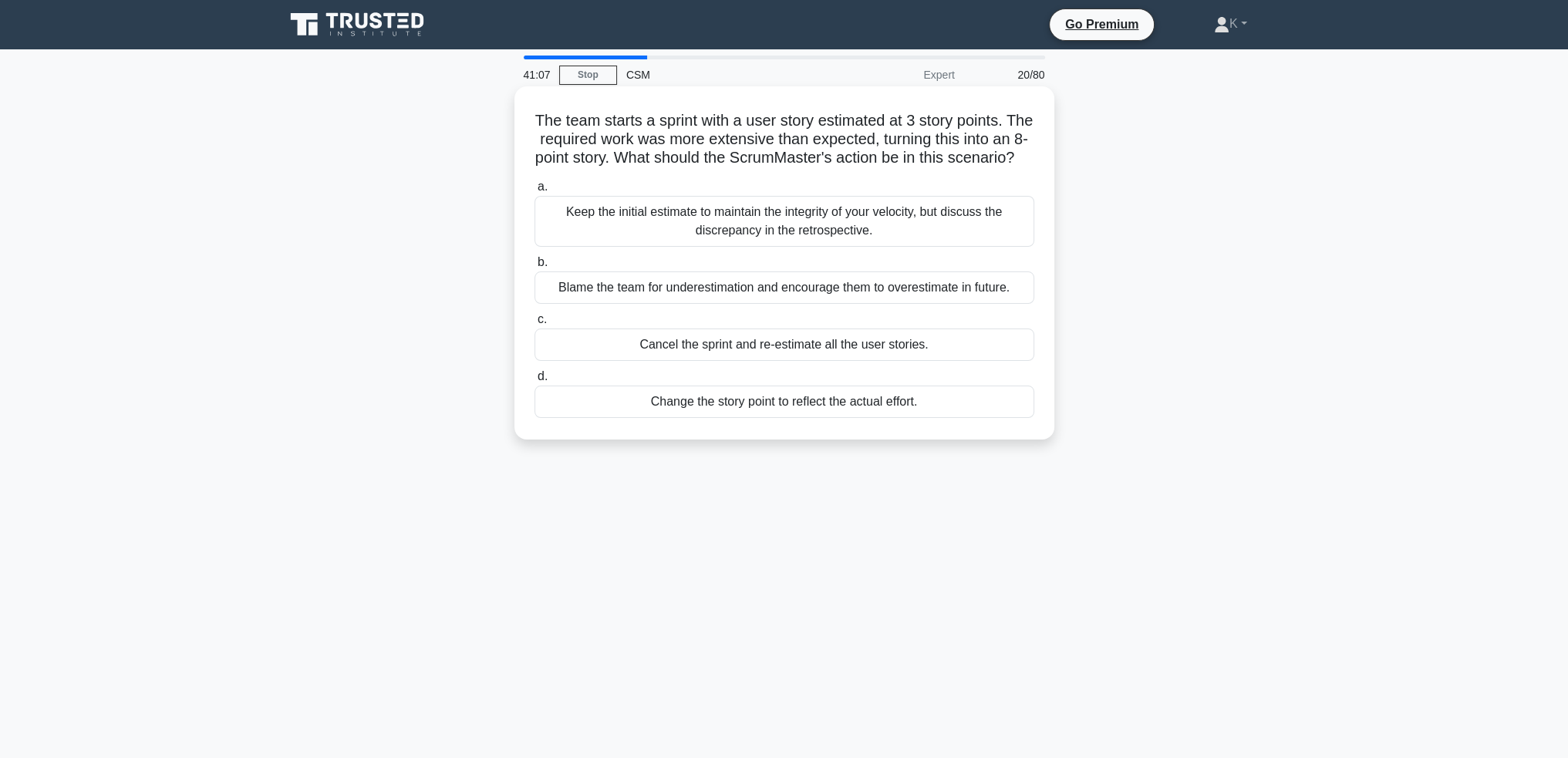 click on "Keep the initial estimate to maintain the integrity of your velocity, but discuss the discrepancy in the retrospective." at bounding box center [784, 221] 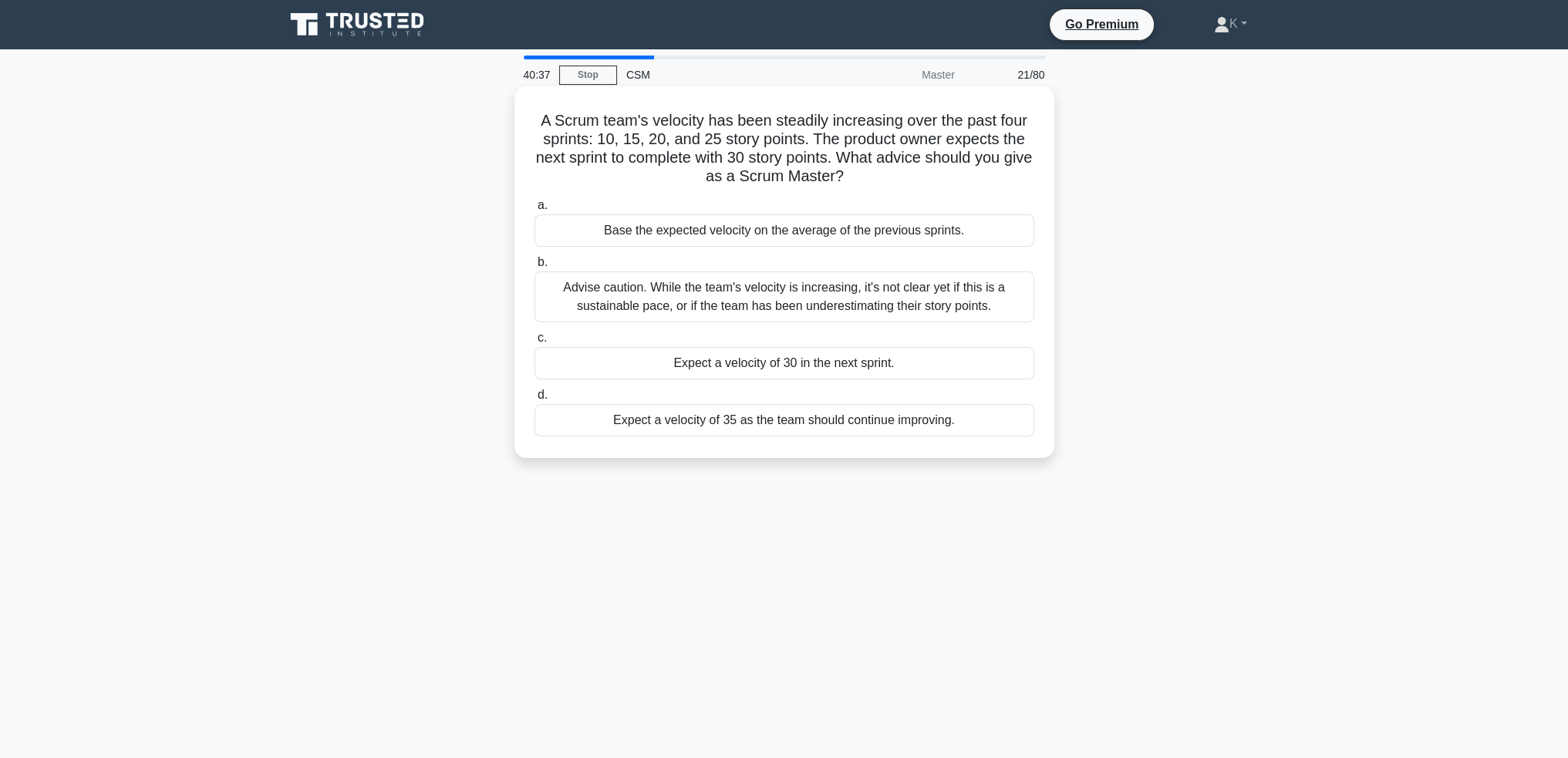 click on "Advise caution. While the team's velocity is increasing, it's not clear yet if this is a sustainable pace, or if the team has been underestimating their story points." at bounding box center (784, 297) 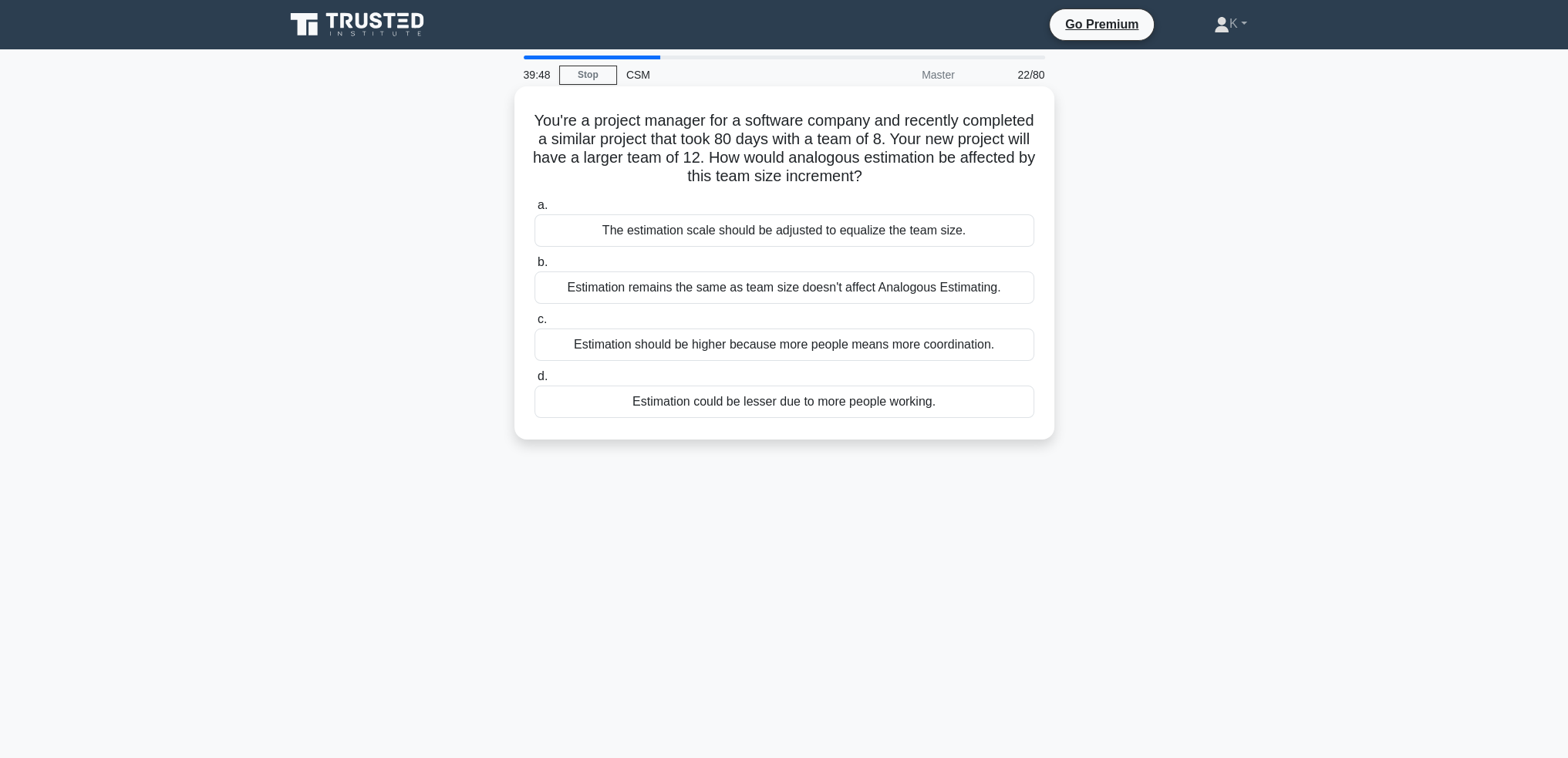 click on "Estimation should be higher because more people means more coordination." at bounding box center [784, 345] 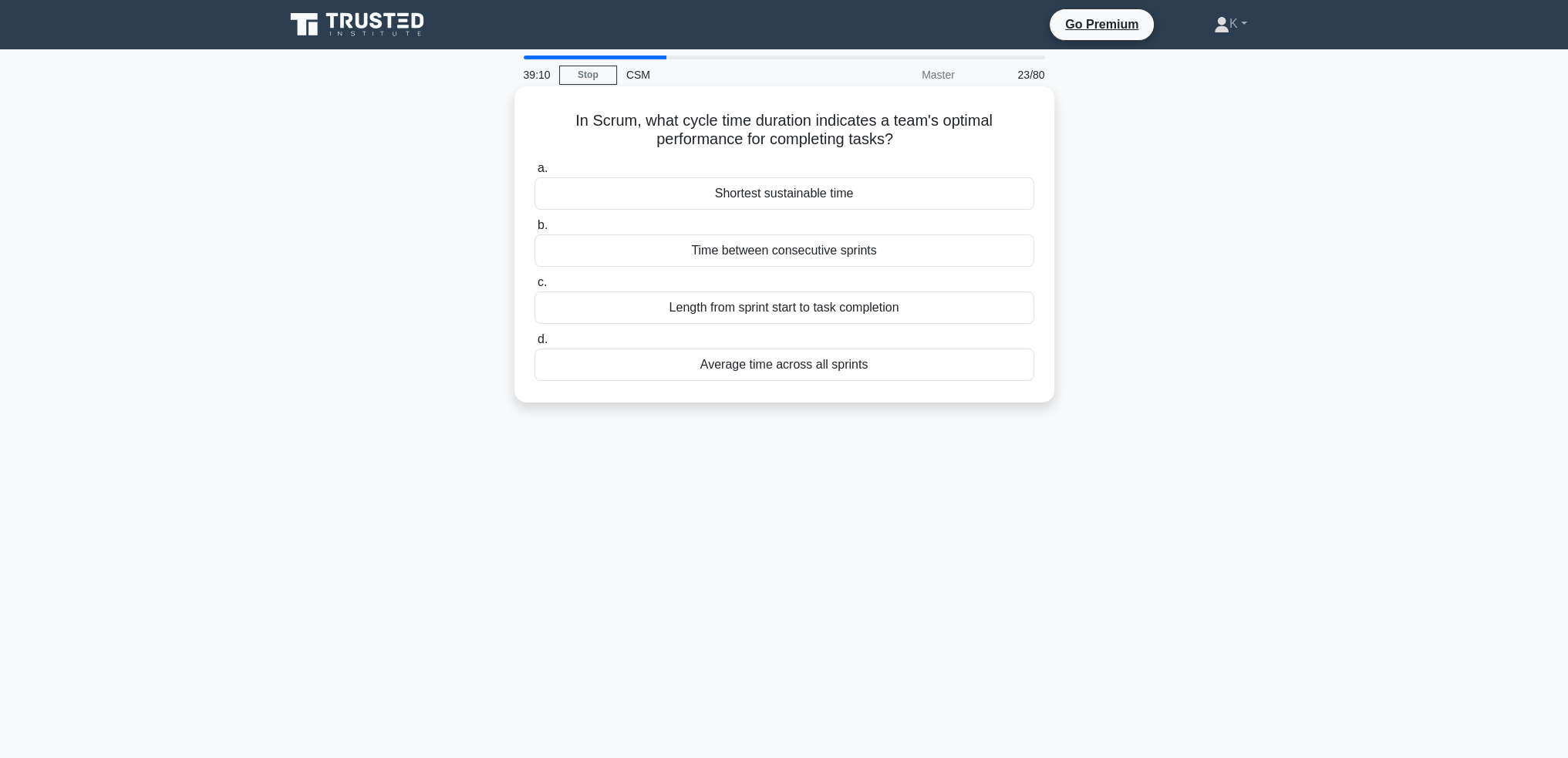 click on "Shortest sustainable time" at bounding box center (784, 194) 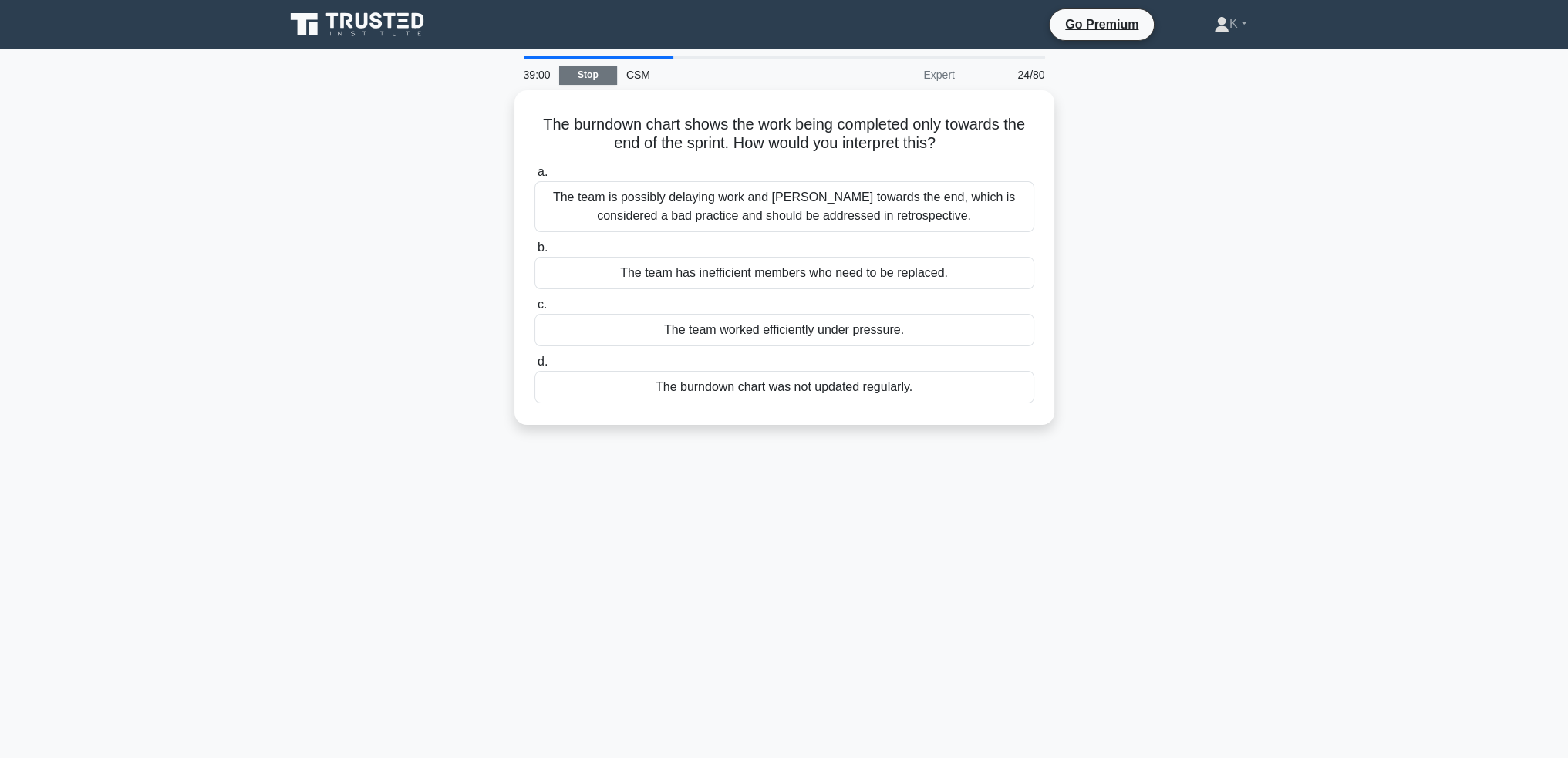 click on "Stop" at bounding box center (588, 75) 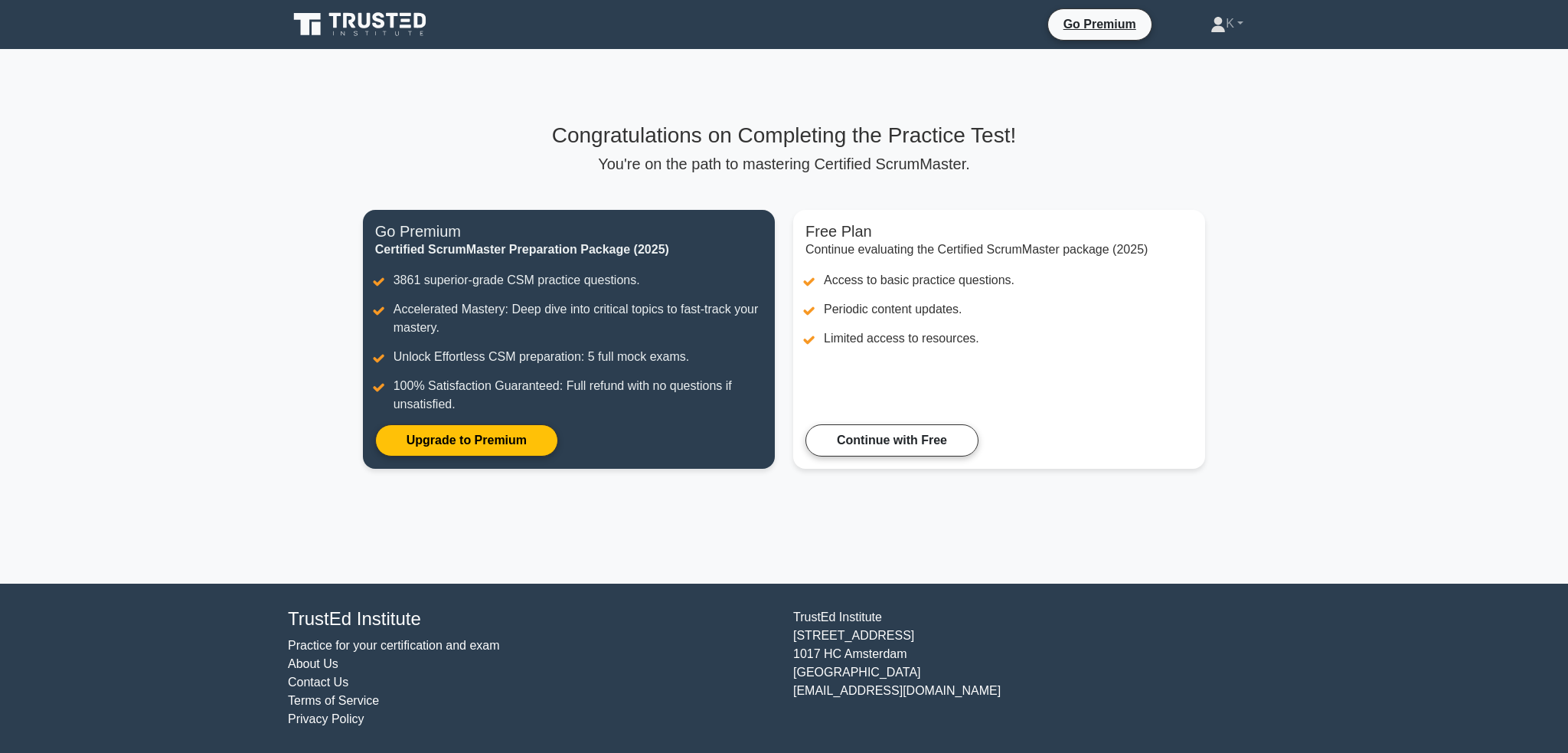 scroll, scrollTop: 0, scrollLeft: 0, axis: both 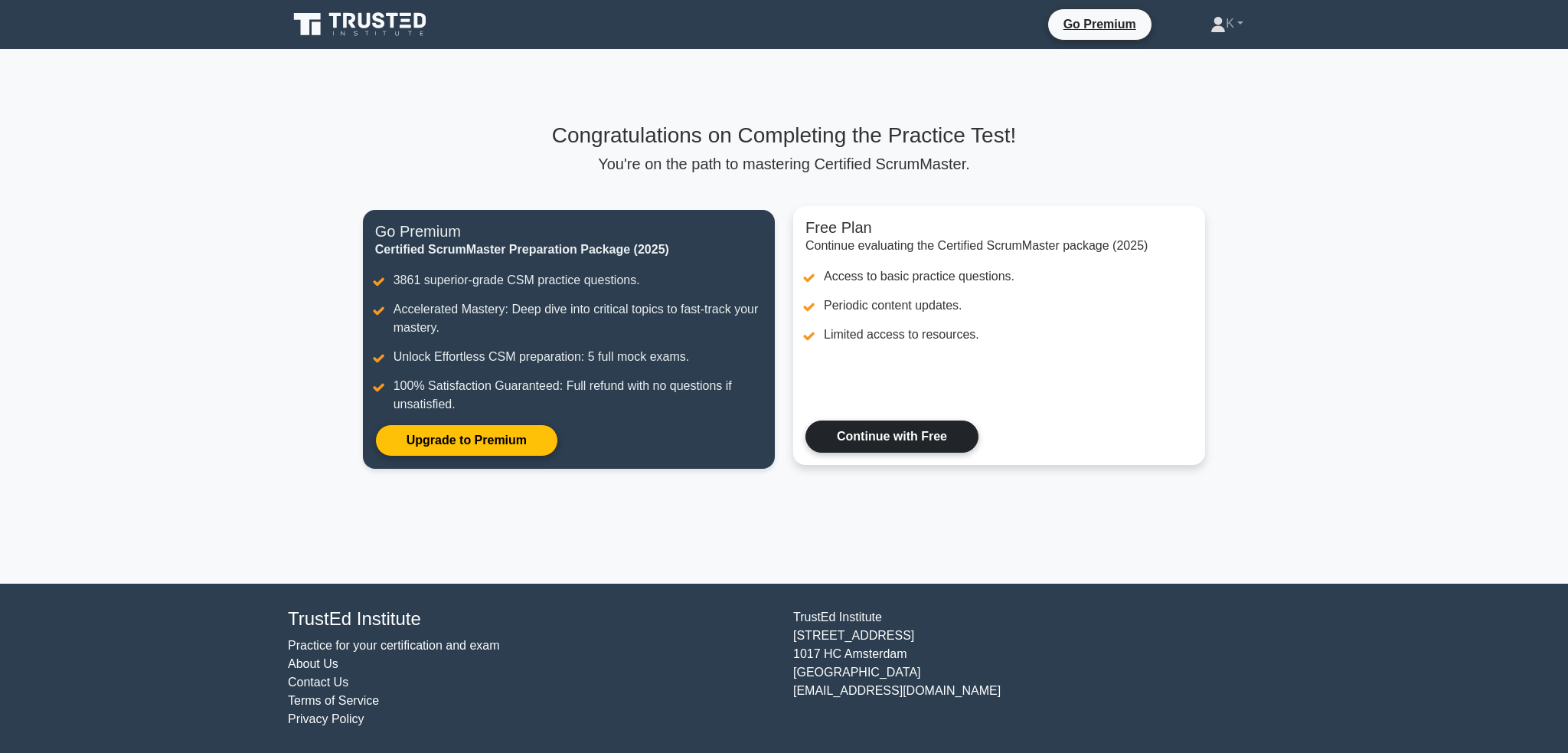 click on "Continue with Free" at bounding box center [892, 437] 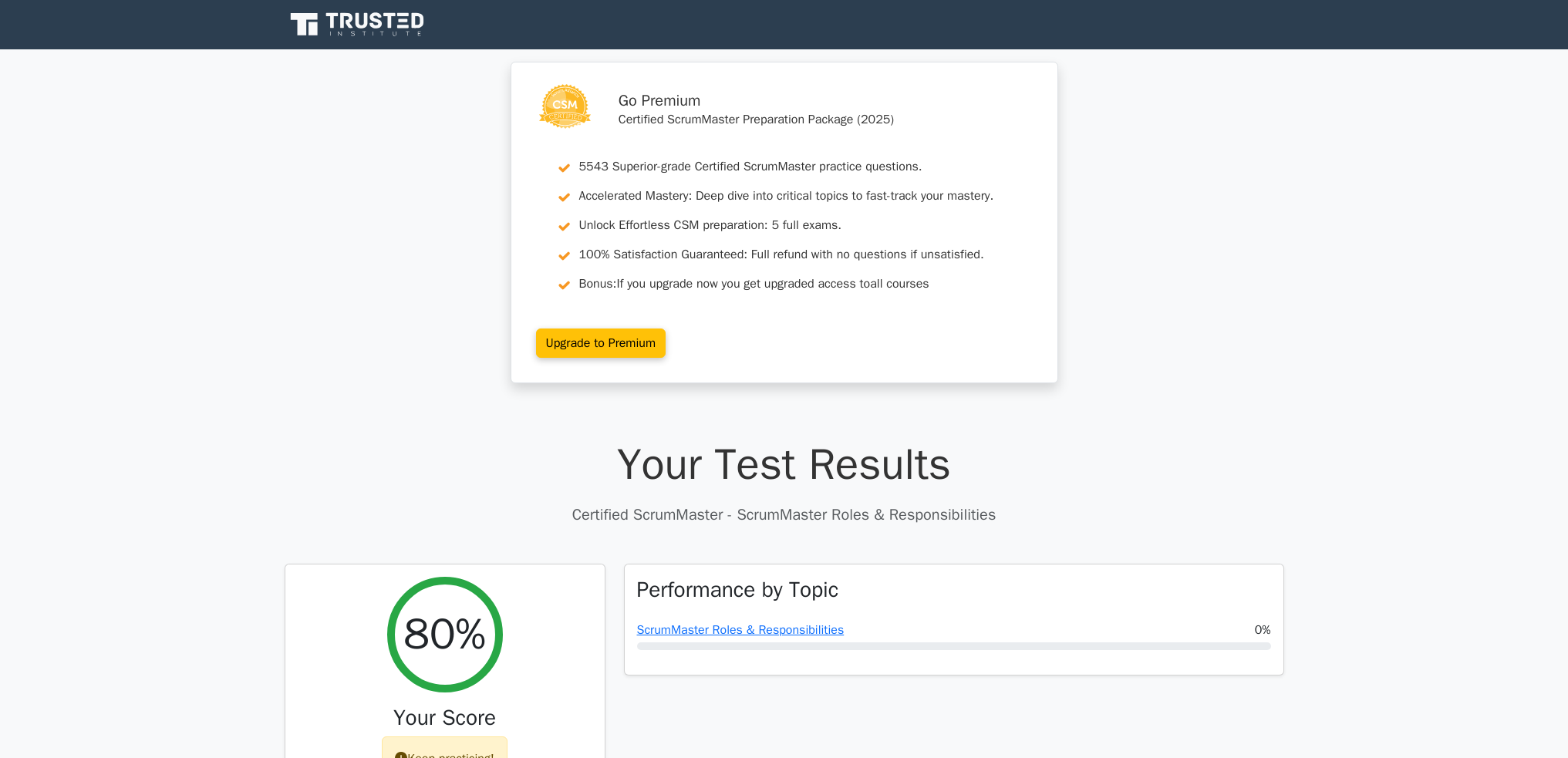 scroll, scrollTop: 0, scrollLeft: 0, axis: both 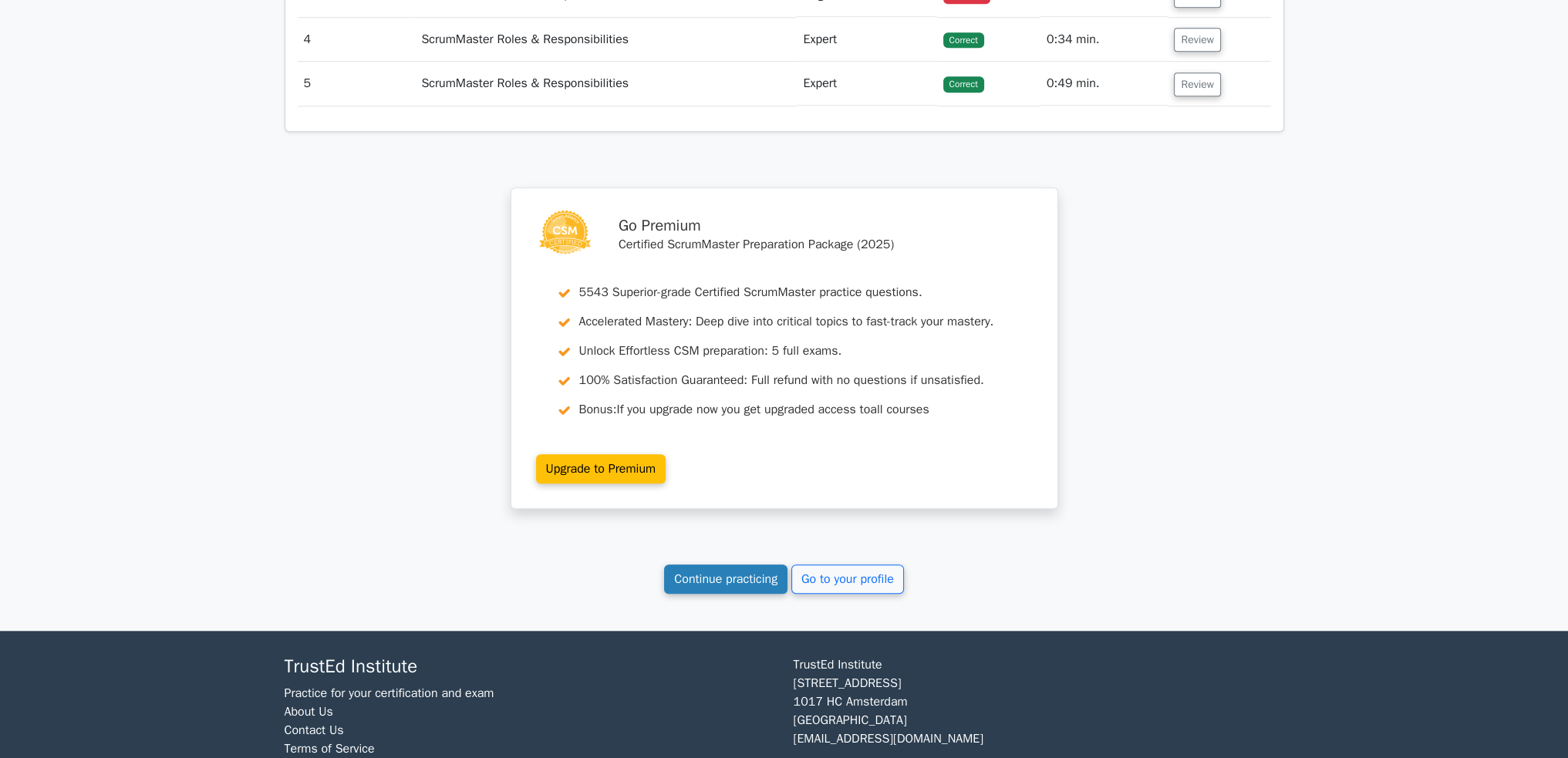 click on "Continue practicing" at bounding box center (726, 579) 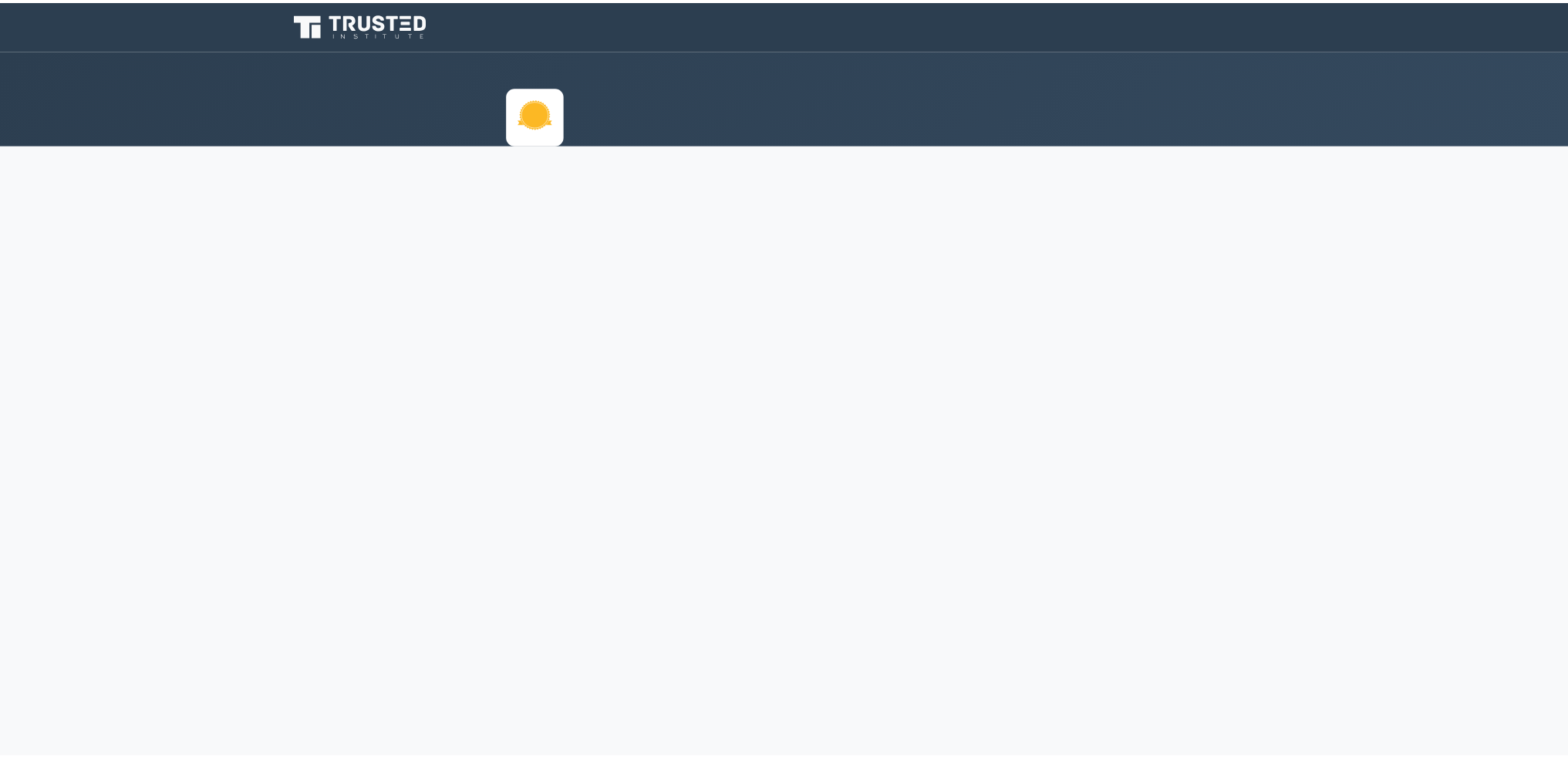 scroll, scrollTop: 0, scrollLeft: 0, axis: both 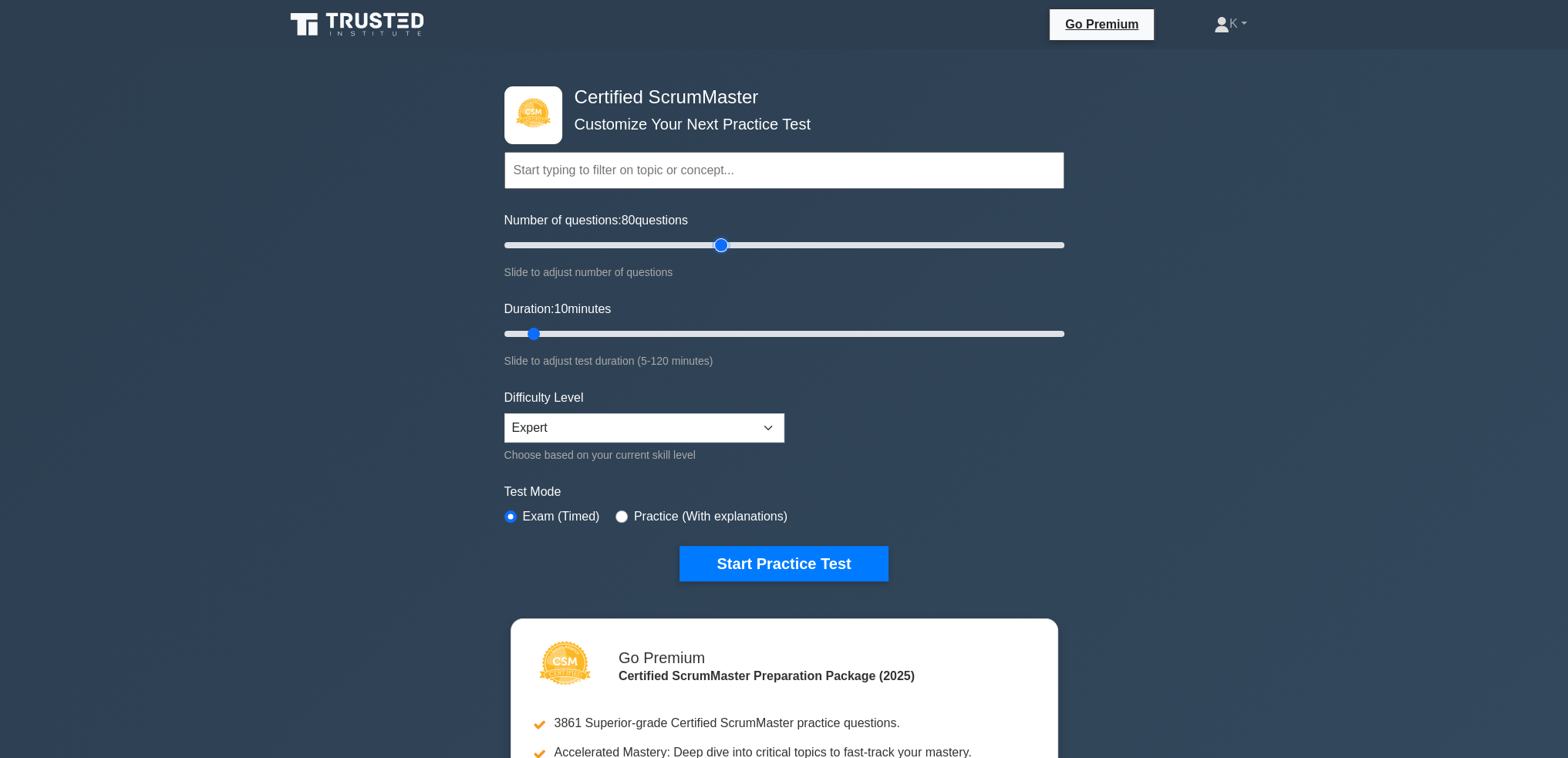 drag, startPoint x: 509, startPoint y: 243, endPoint x: 720, endPoint y: 258, distance: 211.5325 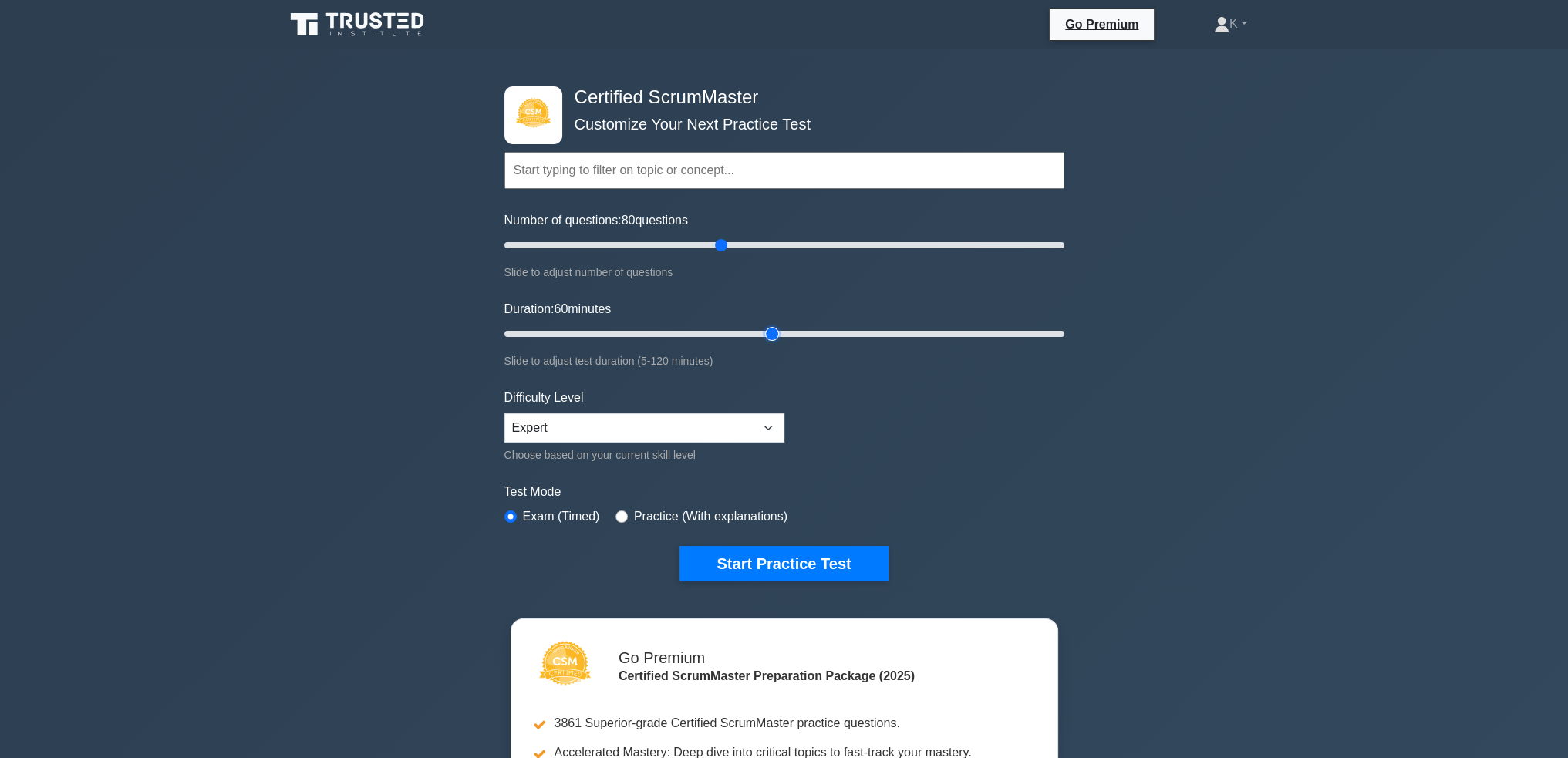 drag, startPoint x: 536, startPoint y: 333, endPoint x: 765, endPoint y: 342, distance: 229.17679 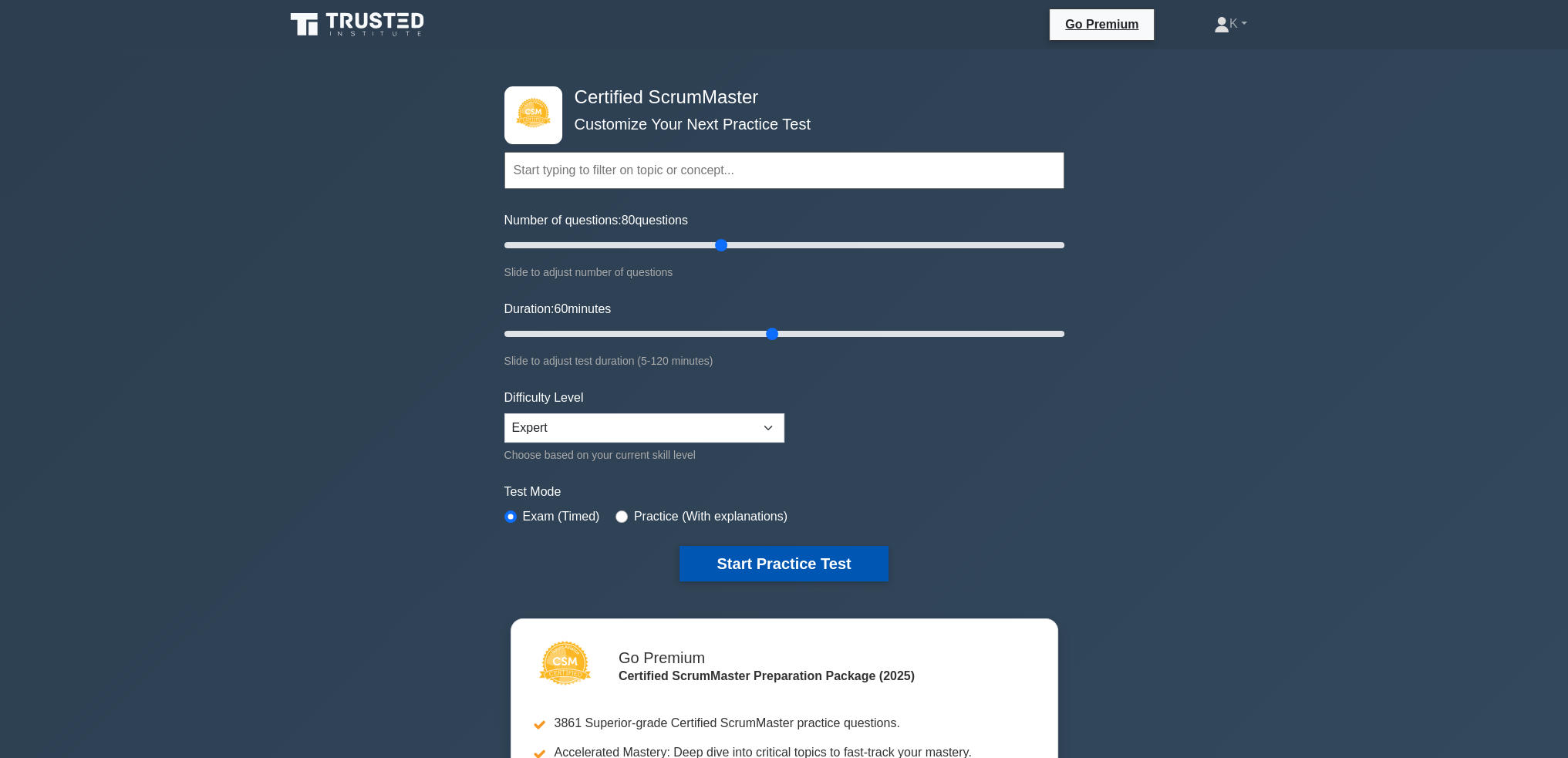 click on "Start Practice Test" at bounding box center (784, 564) 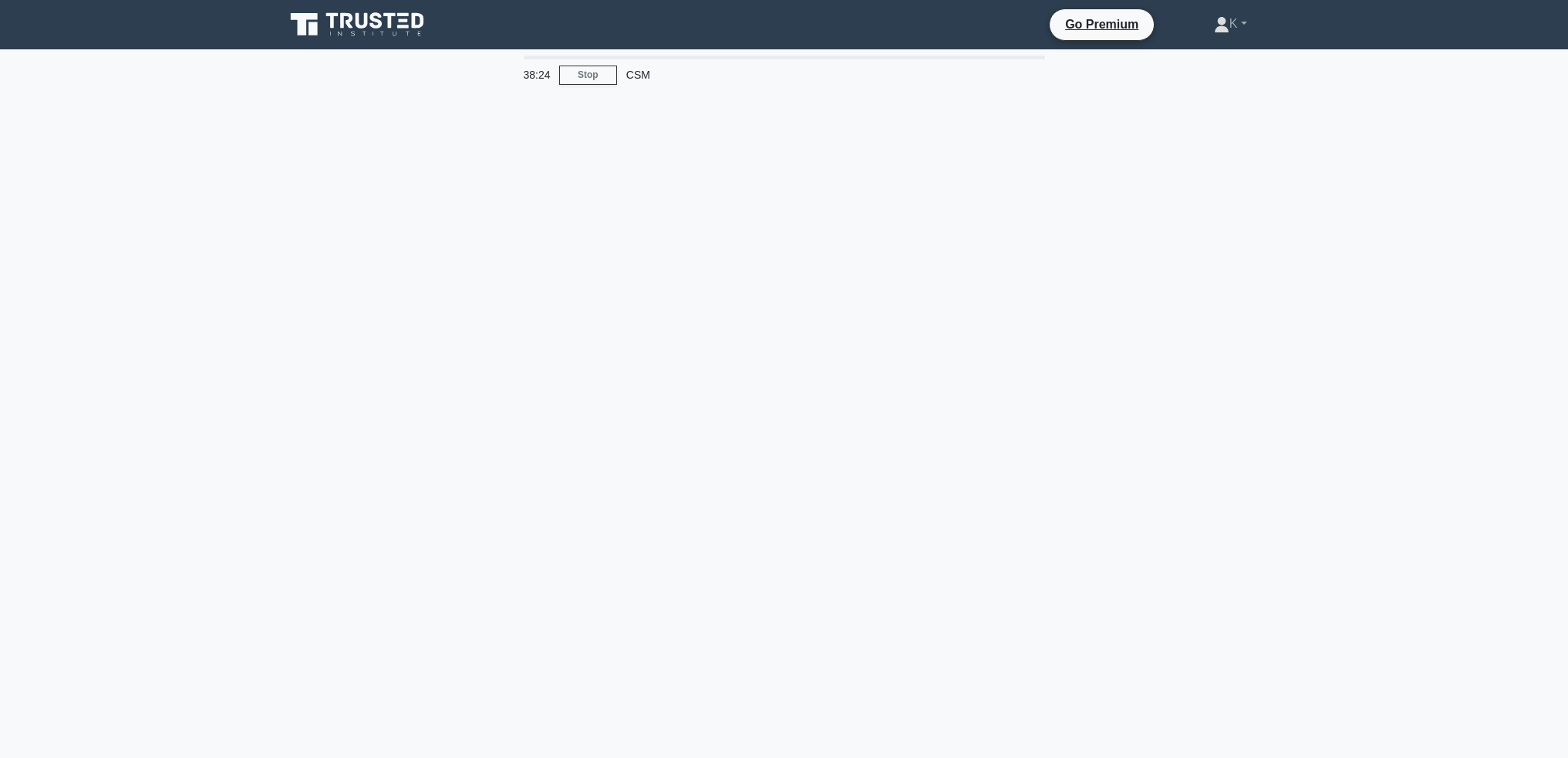 scroll, scrollTop: 0, scrollLeft: 0, axis: both 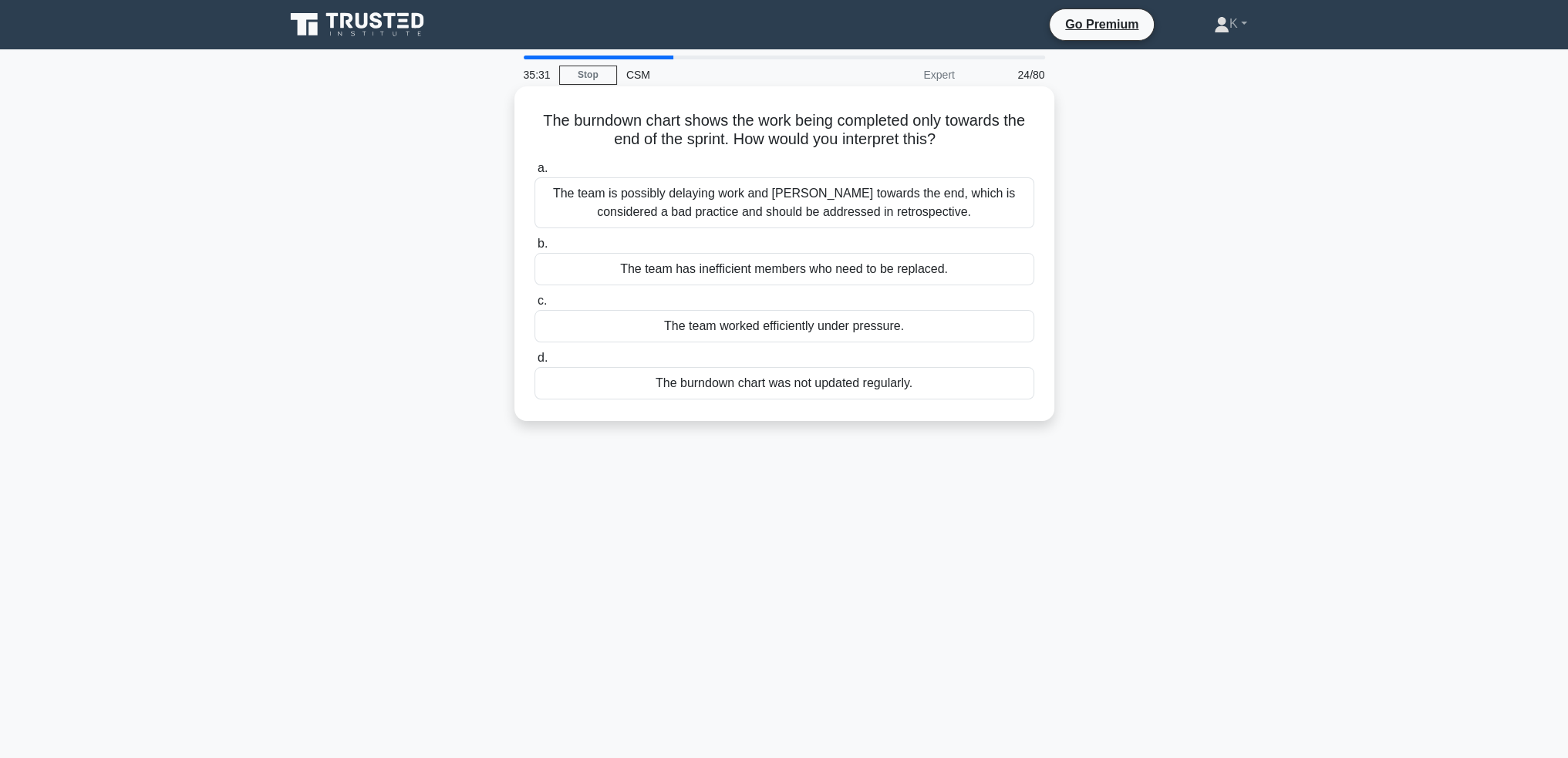 click on "The team is possibly delaying work and [PERSON_NAME] towards the end, which is considered a bad practice and should be addressed in retrospective." at bounding box center (784, 203) 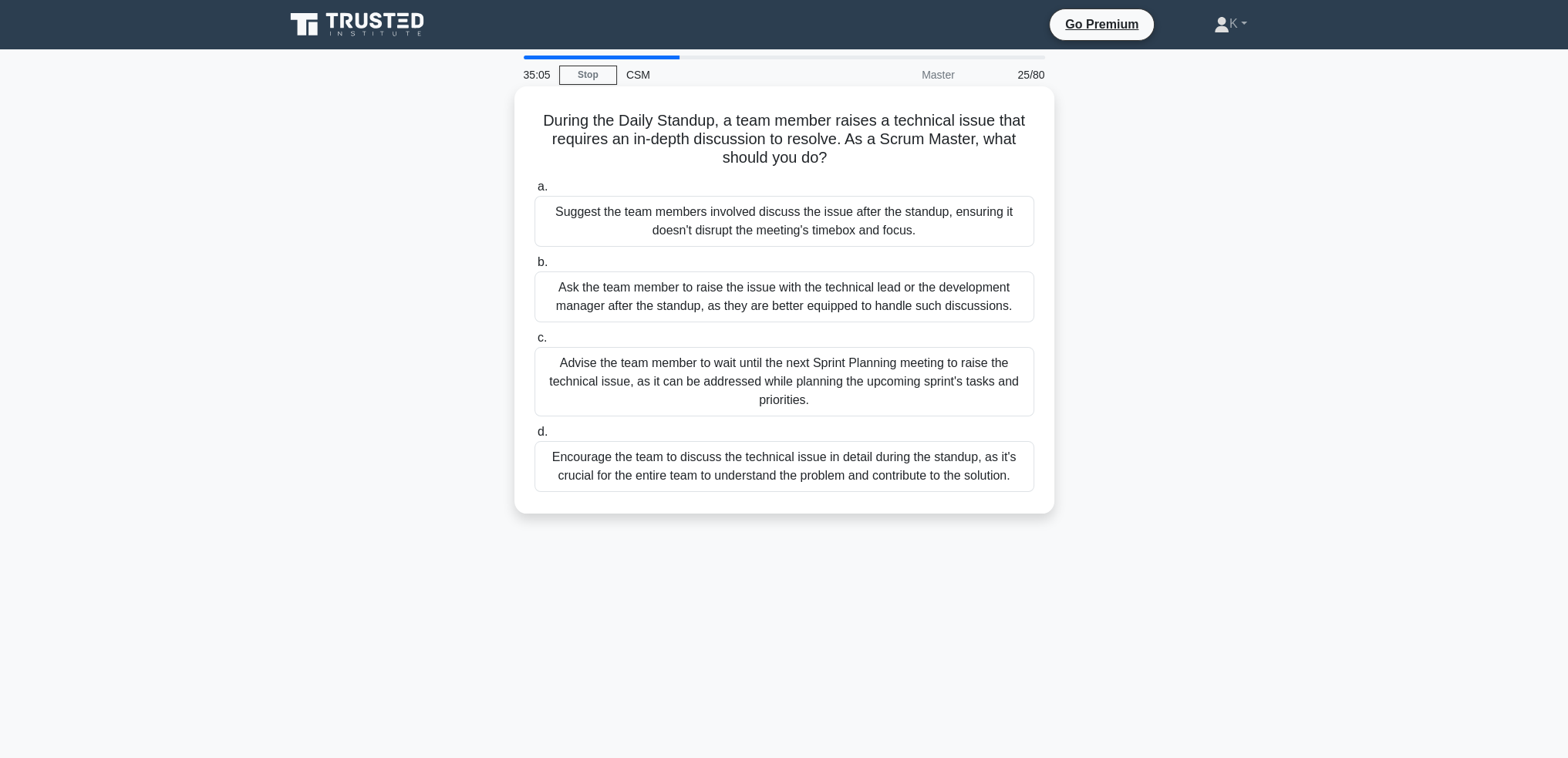click on "Encourage the team to discuss the technical issue in detail during the standup, as it's crucial for the entire team to understand the problem and contribute to the solution." at bounding box center (784, 467) 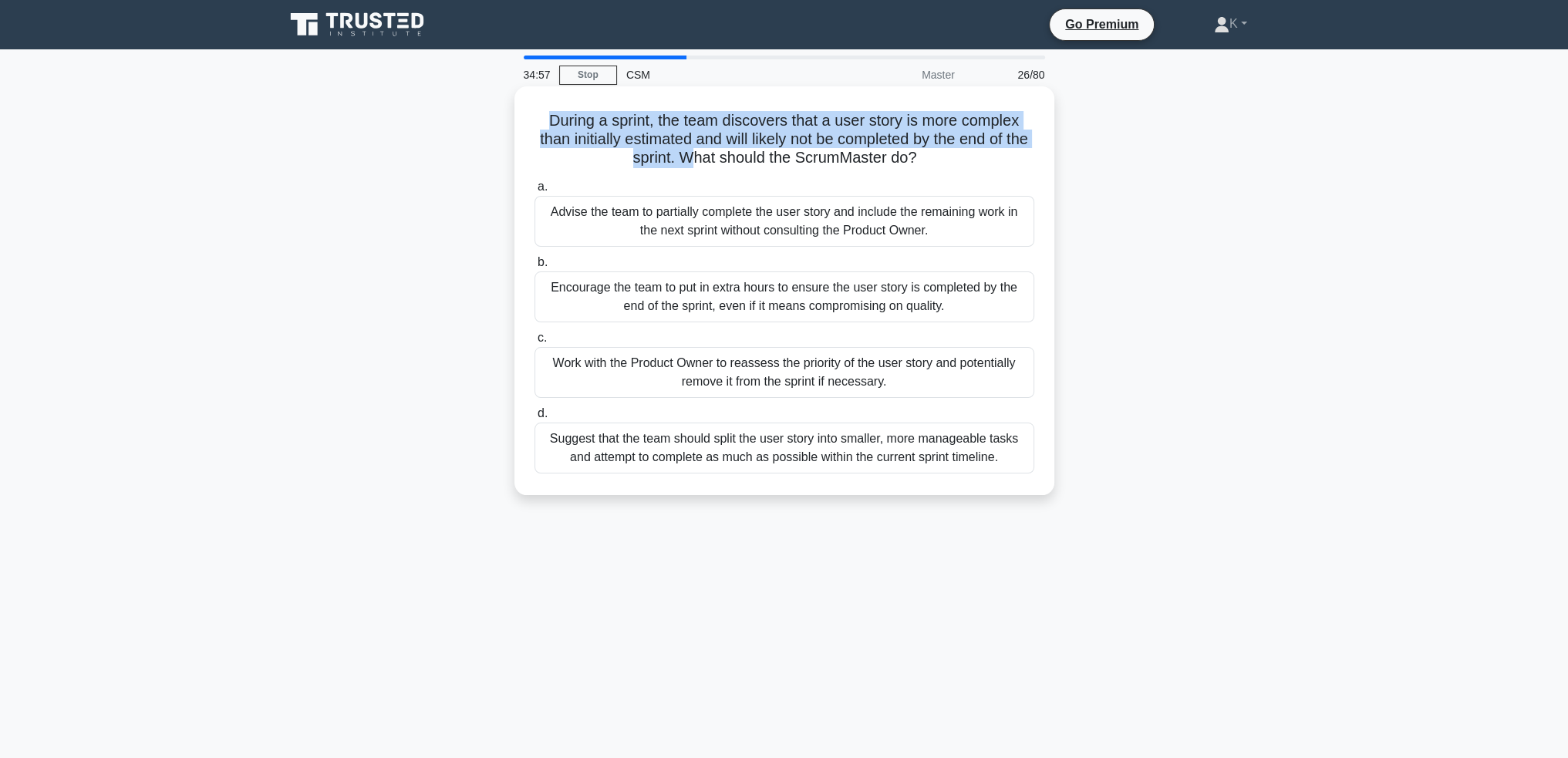 drag, startPoint x: 545, startPoint y: 118, endPoint x: 669, endPoint y: 169, distance: 134.07834 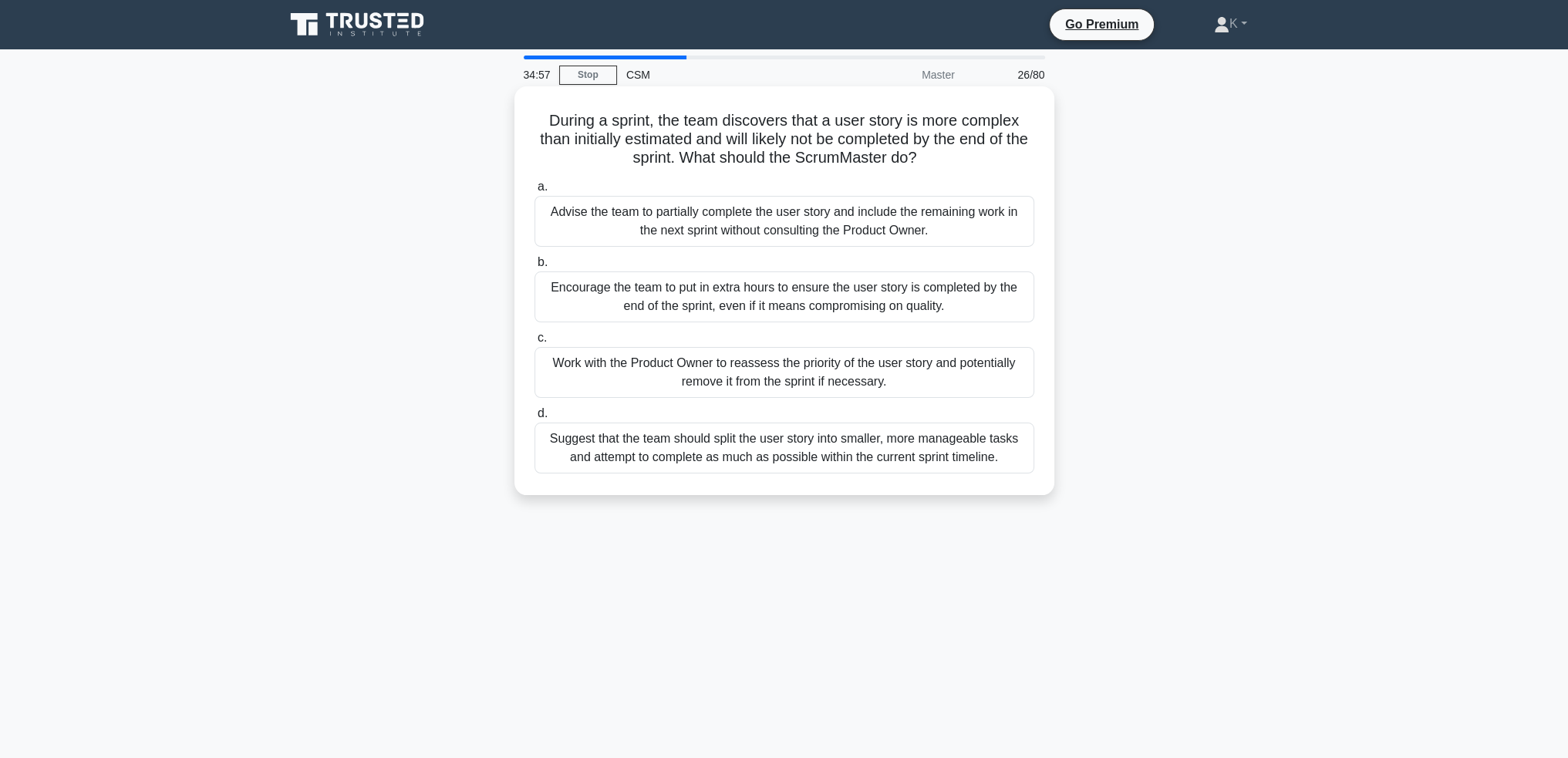 click on "a.
Advise the team to partially complete the user story and include the remaining work in the next sprint without consulting the Product Owner." at bounding box center (784, 212) 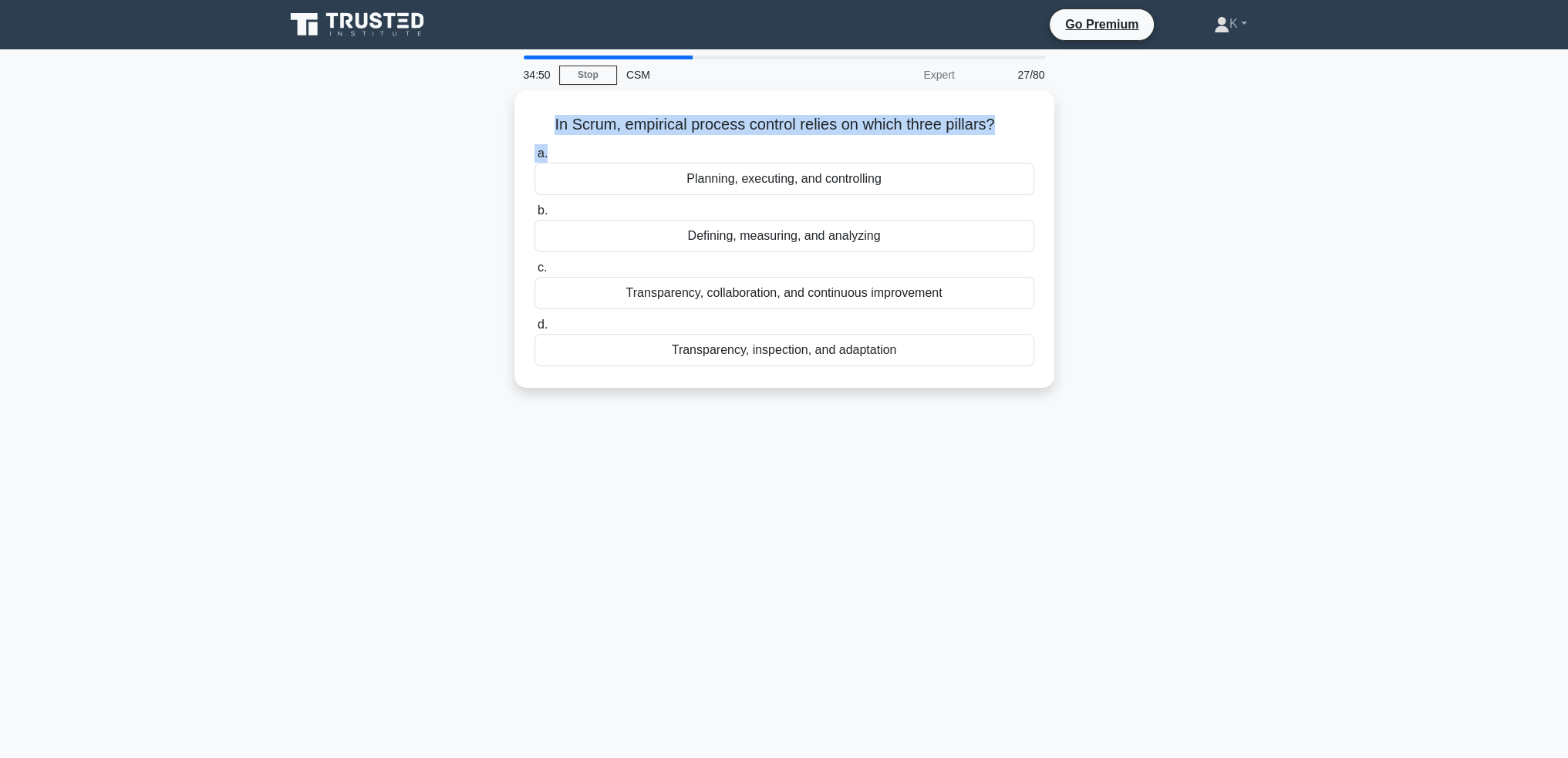 drag, startPoint x: 549, startPoint y: 123, endPoint x: 1138, endPoint y: 157, distance: 589.98051 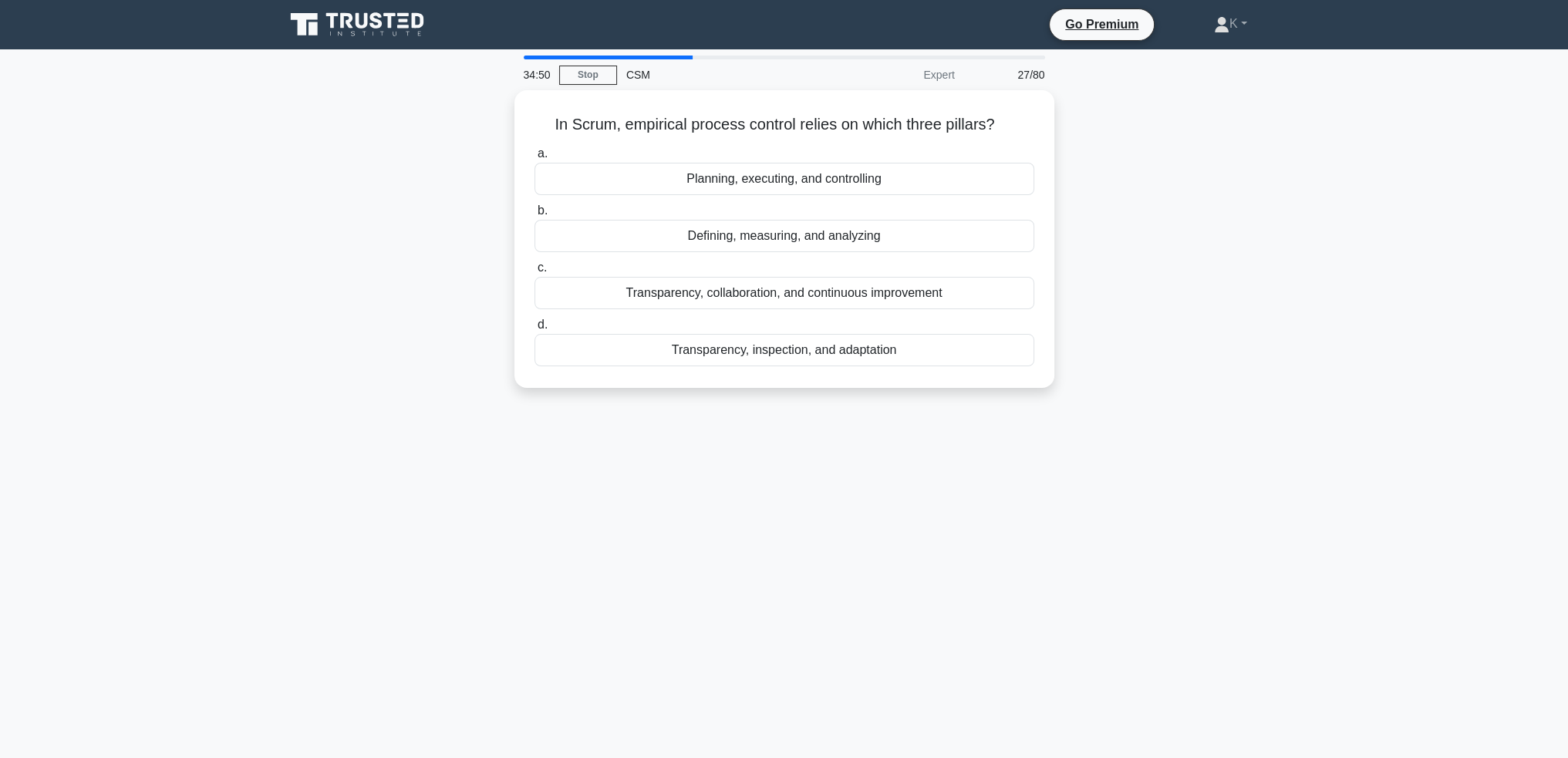drag, startPoint x: 1162, startPoint y: 170, endPoint x: 1169, endPoint y: 172, distance: 7.28011 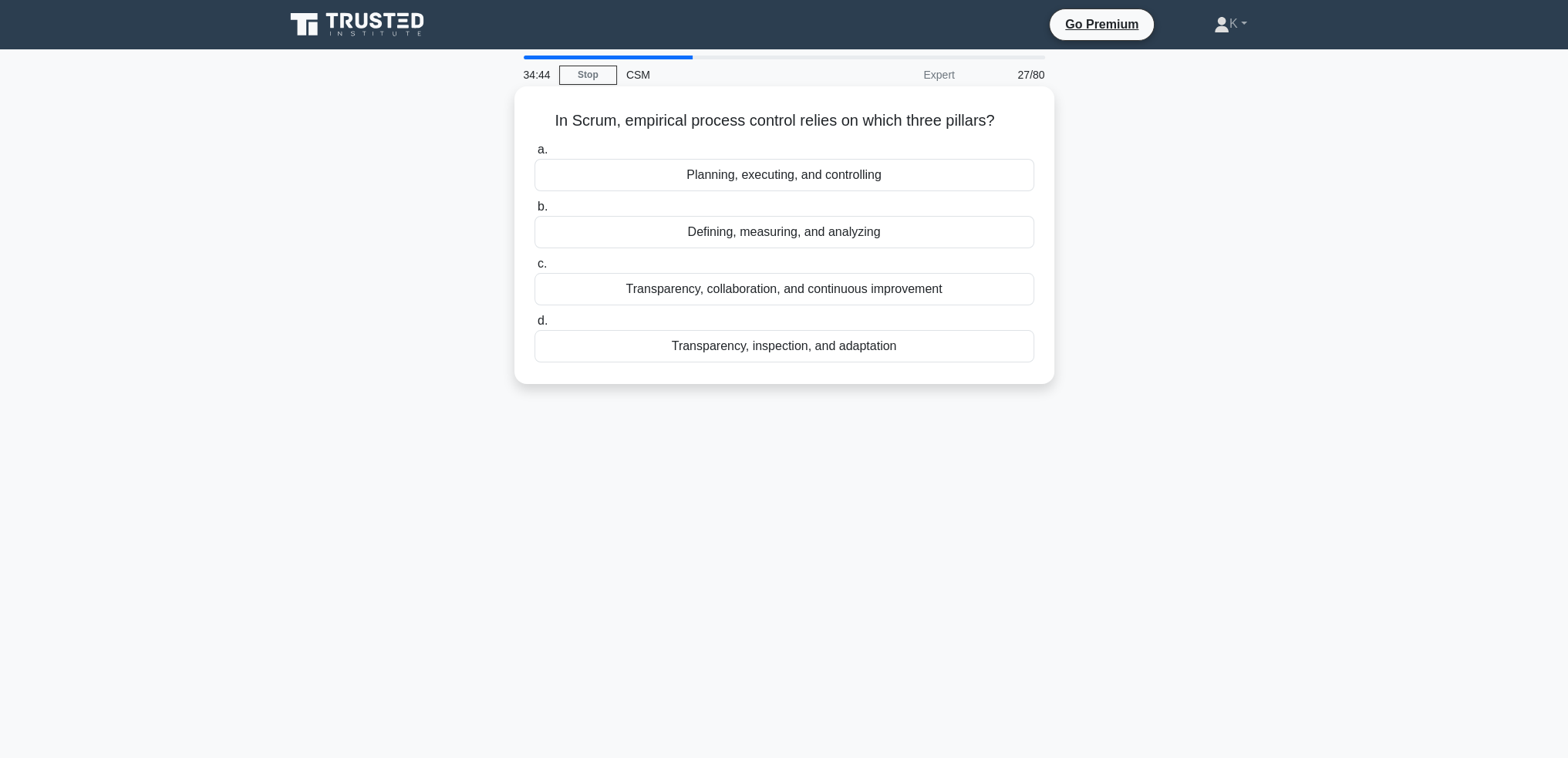 click on "Transparency, inspection, and adaptation" at bounding box center [784, 346] 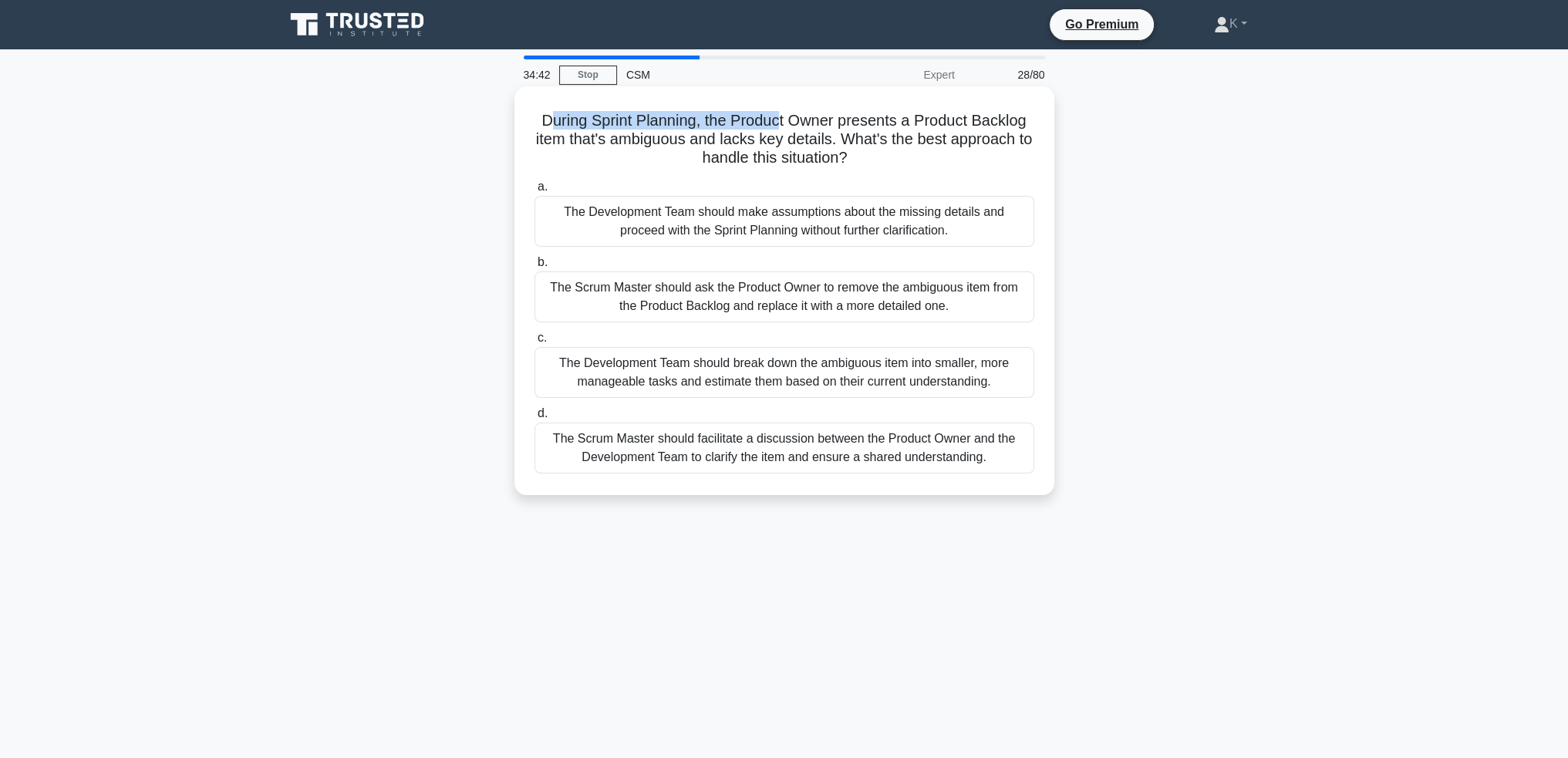 drag, startPoint x: 544, startPoint y: 117, endPoint x: 781, endPoint y: 120, distance: 237.01899 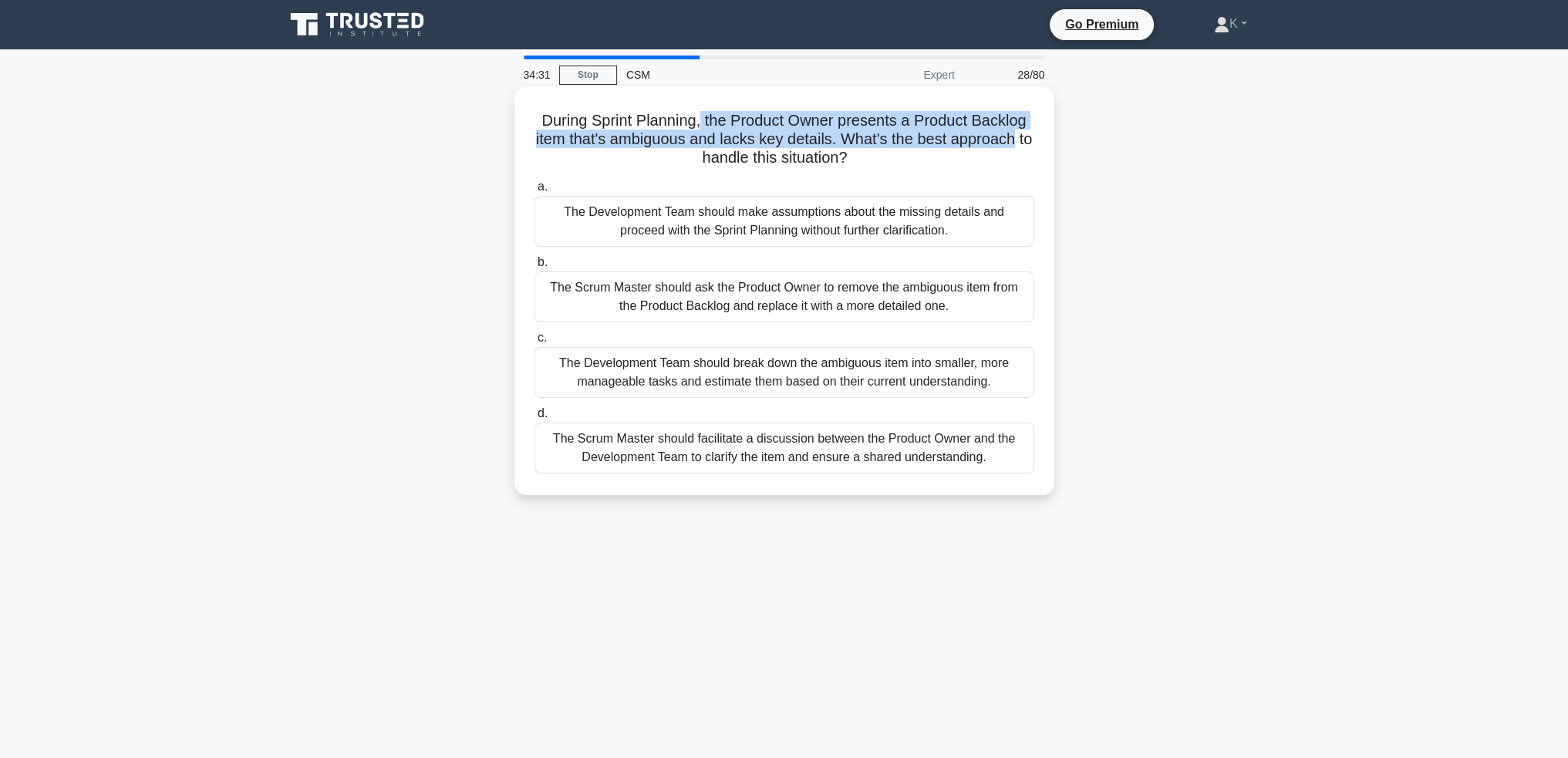 drag, startPoint x: 702, startPoint y: 118, endPoint x: 1036, endPoint y: 140, distance: 334.72377 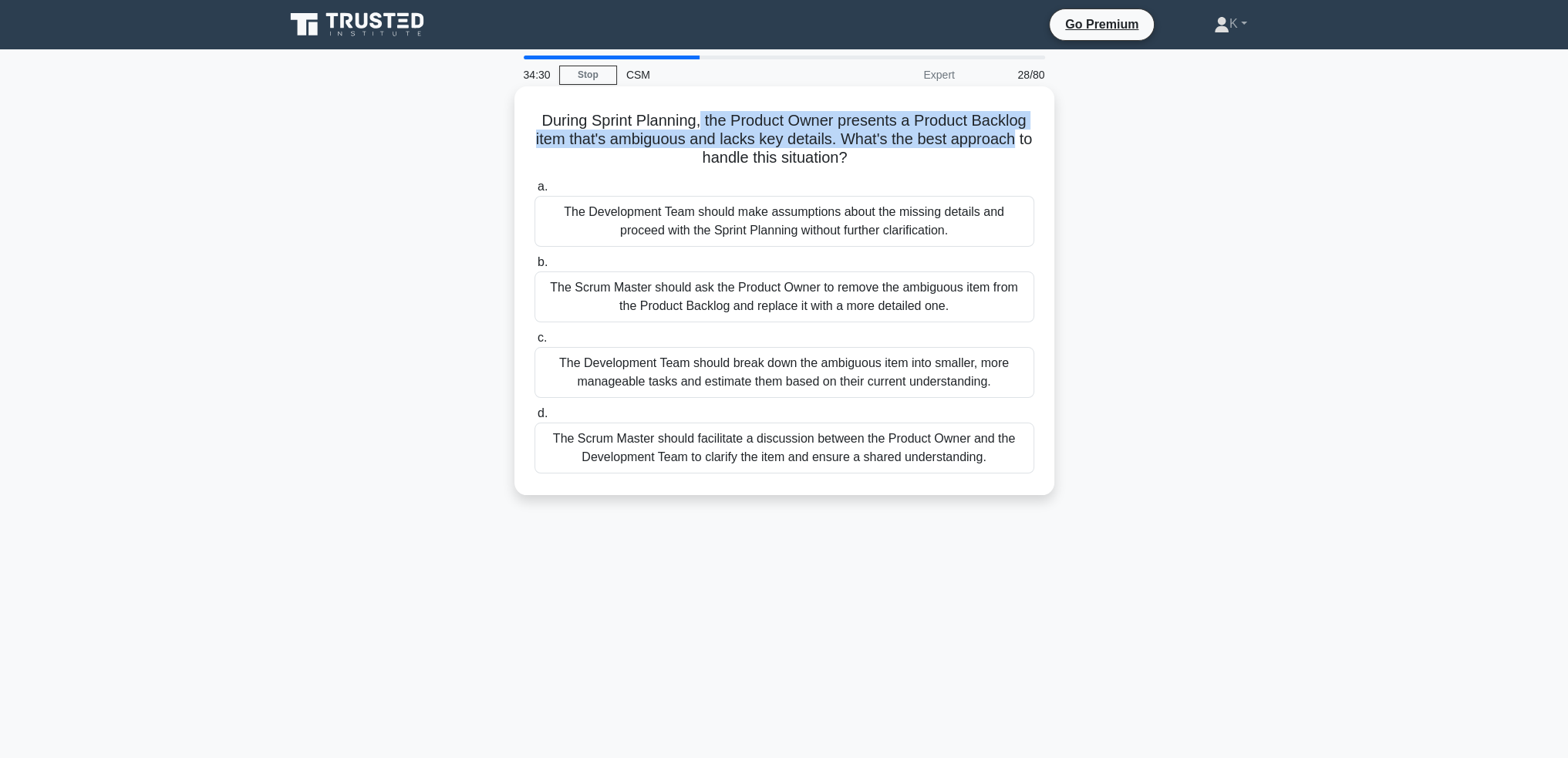 click on "During Sprint Planning, the Product Owner presents a Product Backlog item that's ambiguous and lacks key details. What's the best approach to handle this situation?
.spinner_0XTQ{transform-origin:center;animation:spinner_y6GP .75s linear infinite}@keyframes spinner_y6GP{100%{transform:rotate(360deg)}}
a.
b.
c. d." at bounding box center [784, 291] 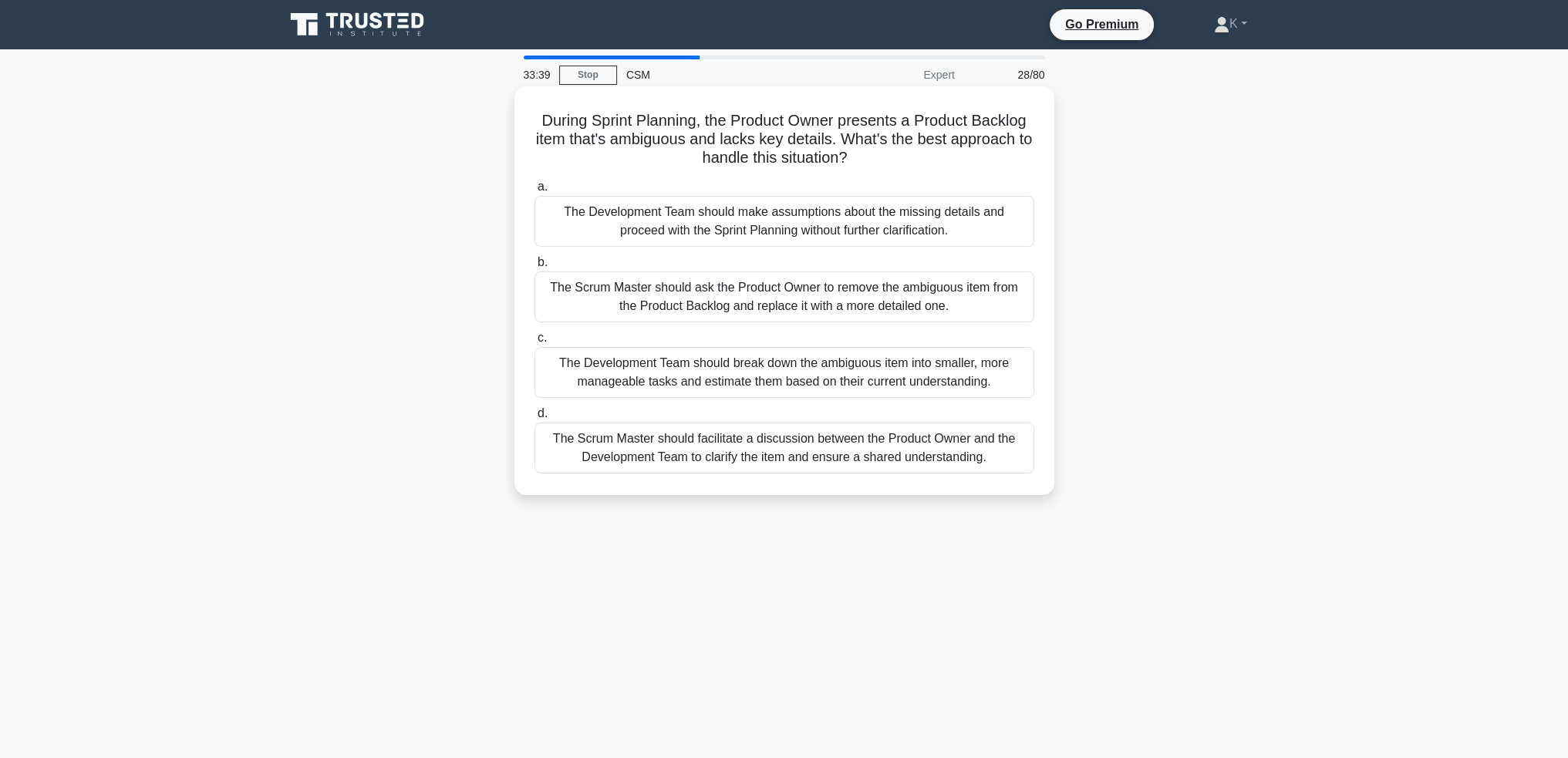 click on "The Scrum Master should facilitate a discussion between the Product Owner and the Development Team to clarify the item and ensure a shared understanding." at bounding box center [784, 448] 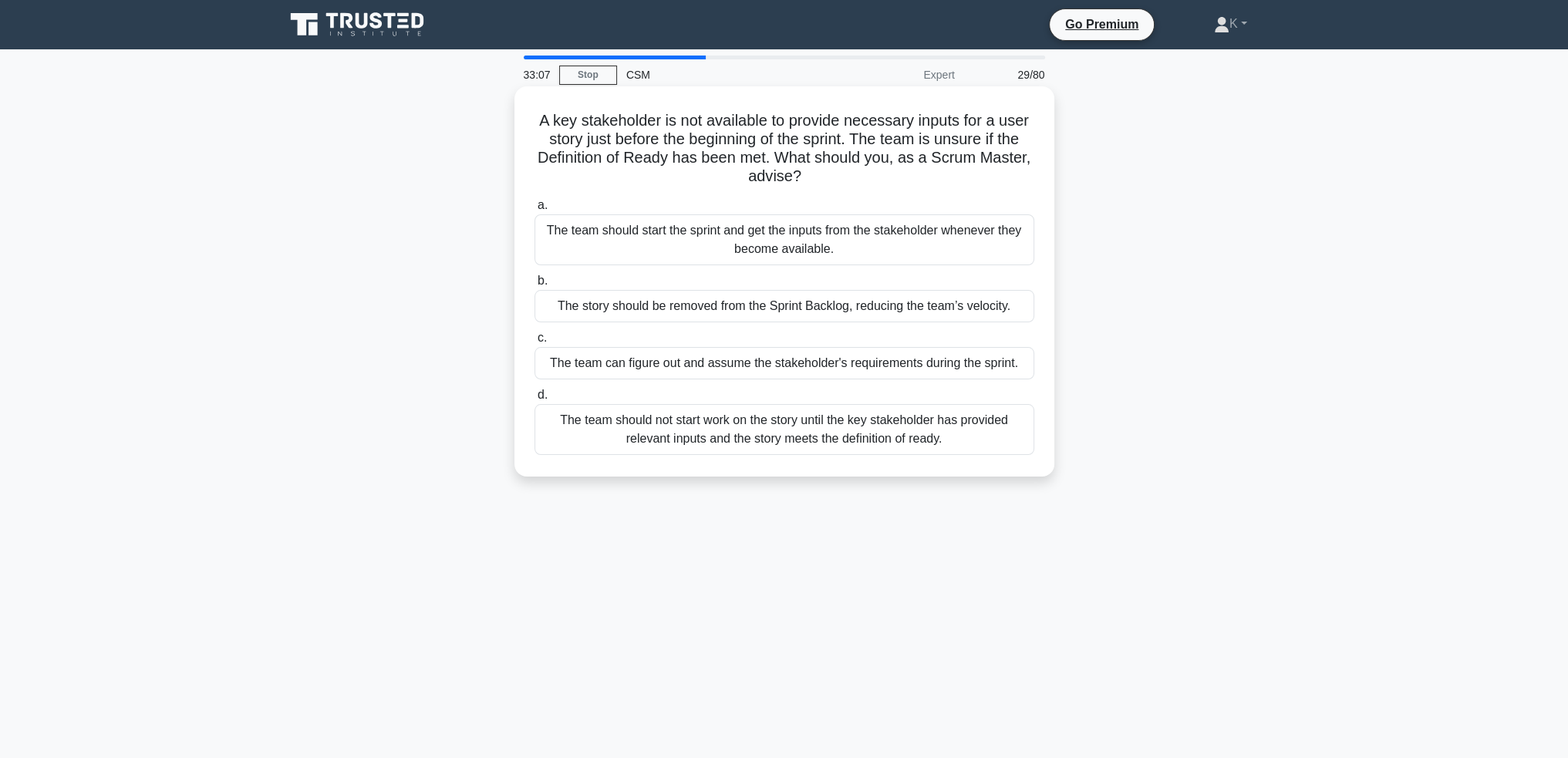 click on "The team should not start work on the story until the key stakeholder has provided relevant inputs and the story meets the definition of ready." at bounding box center [784, 430] 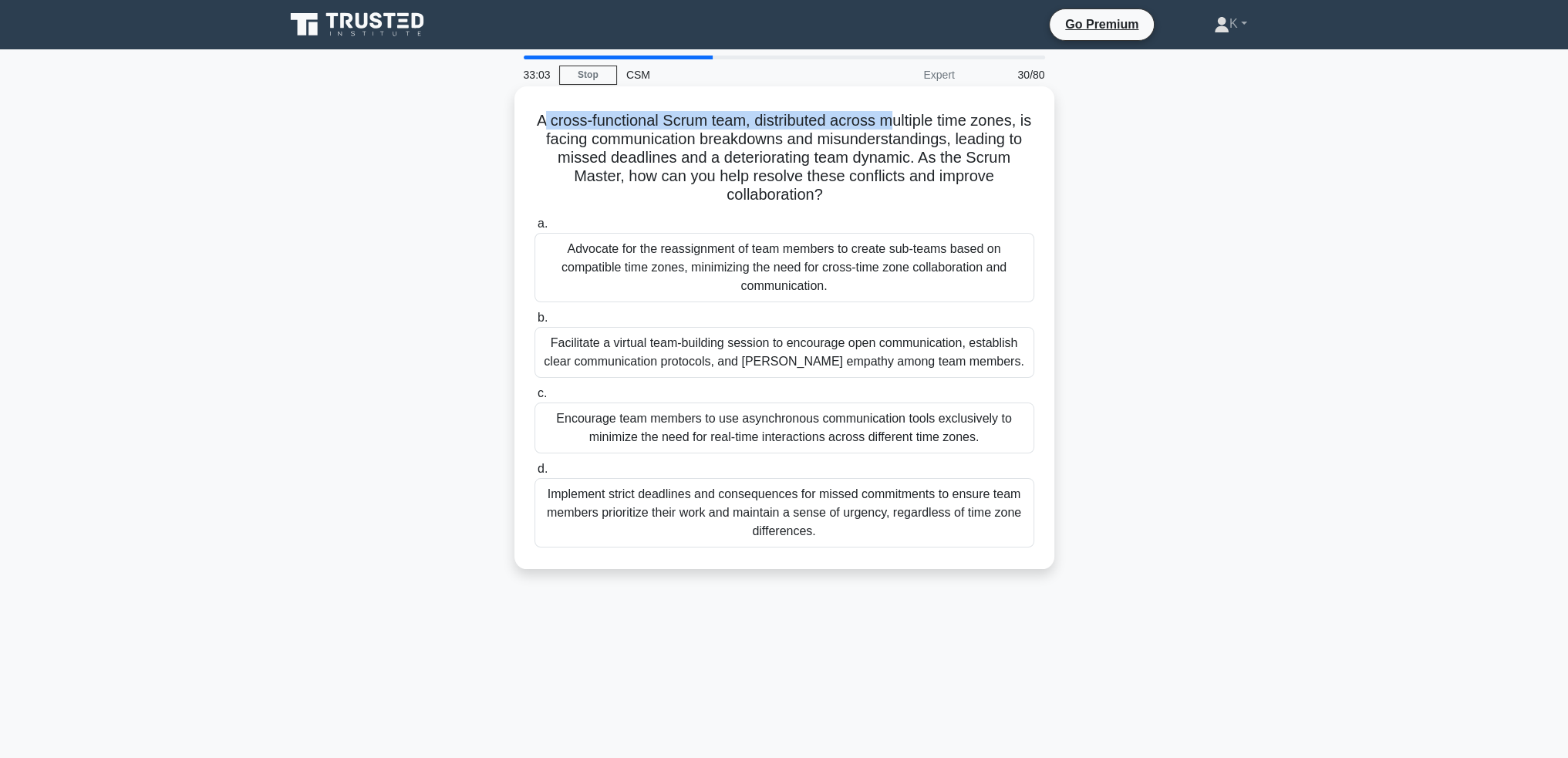 drag, startPoint x: 549, startPoint y: 116, endPoint x: 904, endPoint y: 121, distance: 355.03521 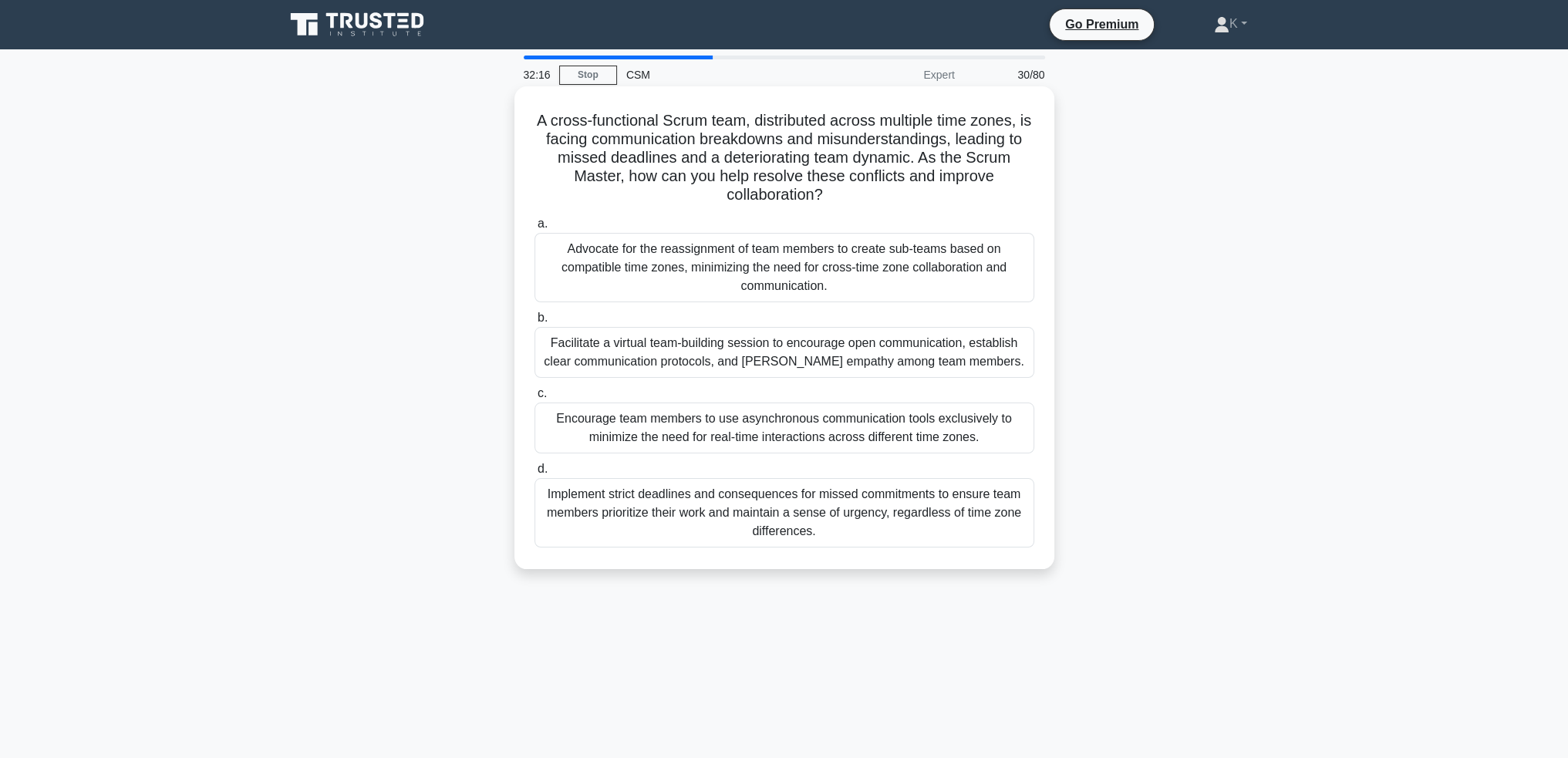 click on "Encourage team members to use asynchronous communication tools exclusively to minimize the need for real-time interactions across different time zones." at bounding box center (784, 428) 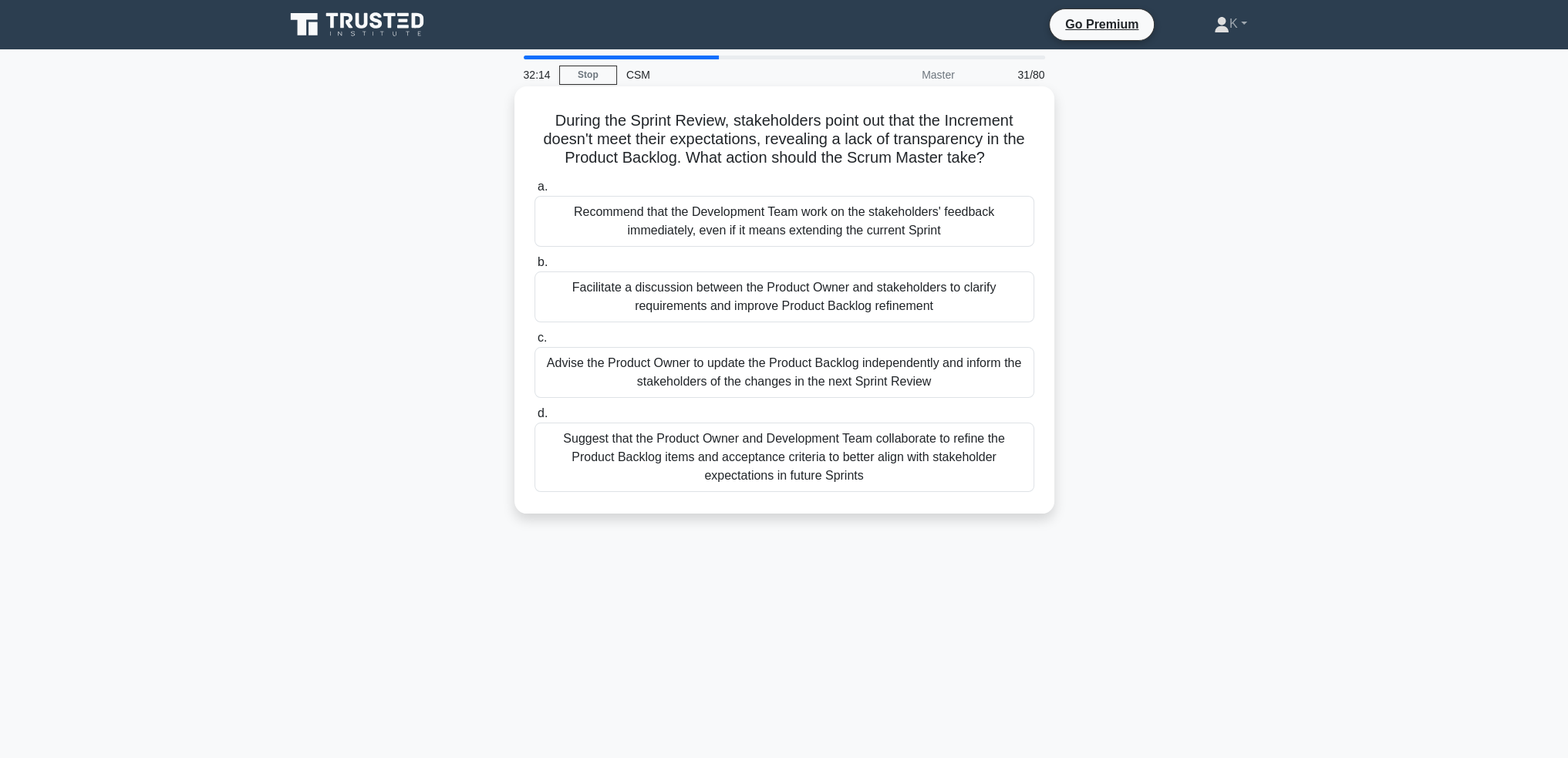 click on "During the Sprint Review, stakeholders point out that the Increment doesn't meet their expectations, revealing a lack of transparency in the Product Backlog. What action should the Scrum Master take?
.spinner_0XTQ{transform-origin:center;animation:spinner_y6GP .75s linear infinite}@keyframes spinner_y6GP{100%{transform:rotate(360deg)}}" at bounding box center (784, 140) 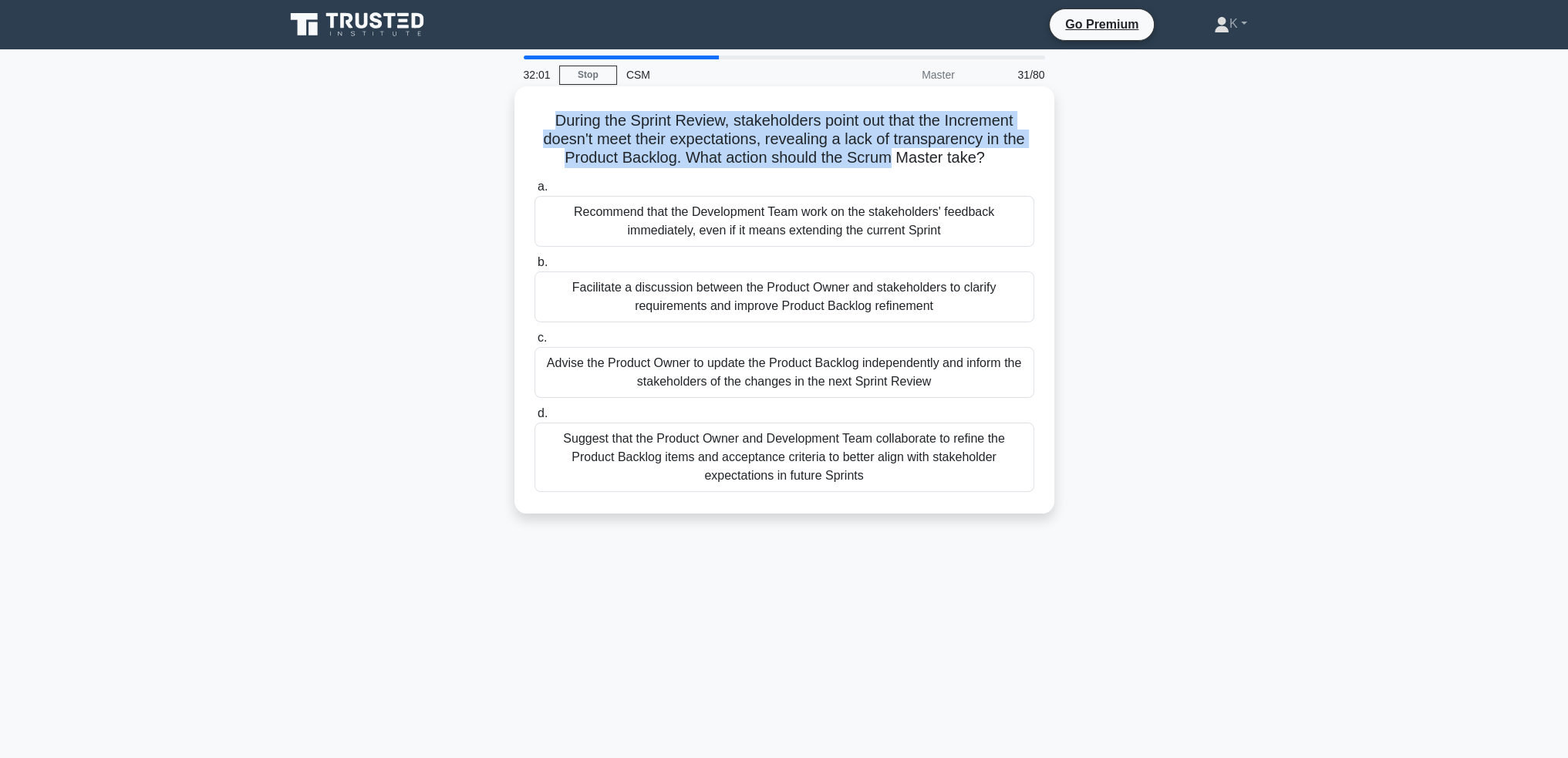 drag, startPoint x: 549, startPoint y: 123, endPoint x: 889, endPoint y: 164, distance: 342.46314 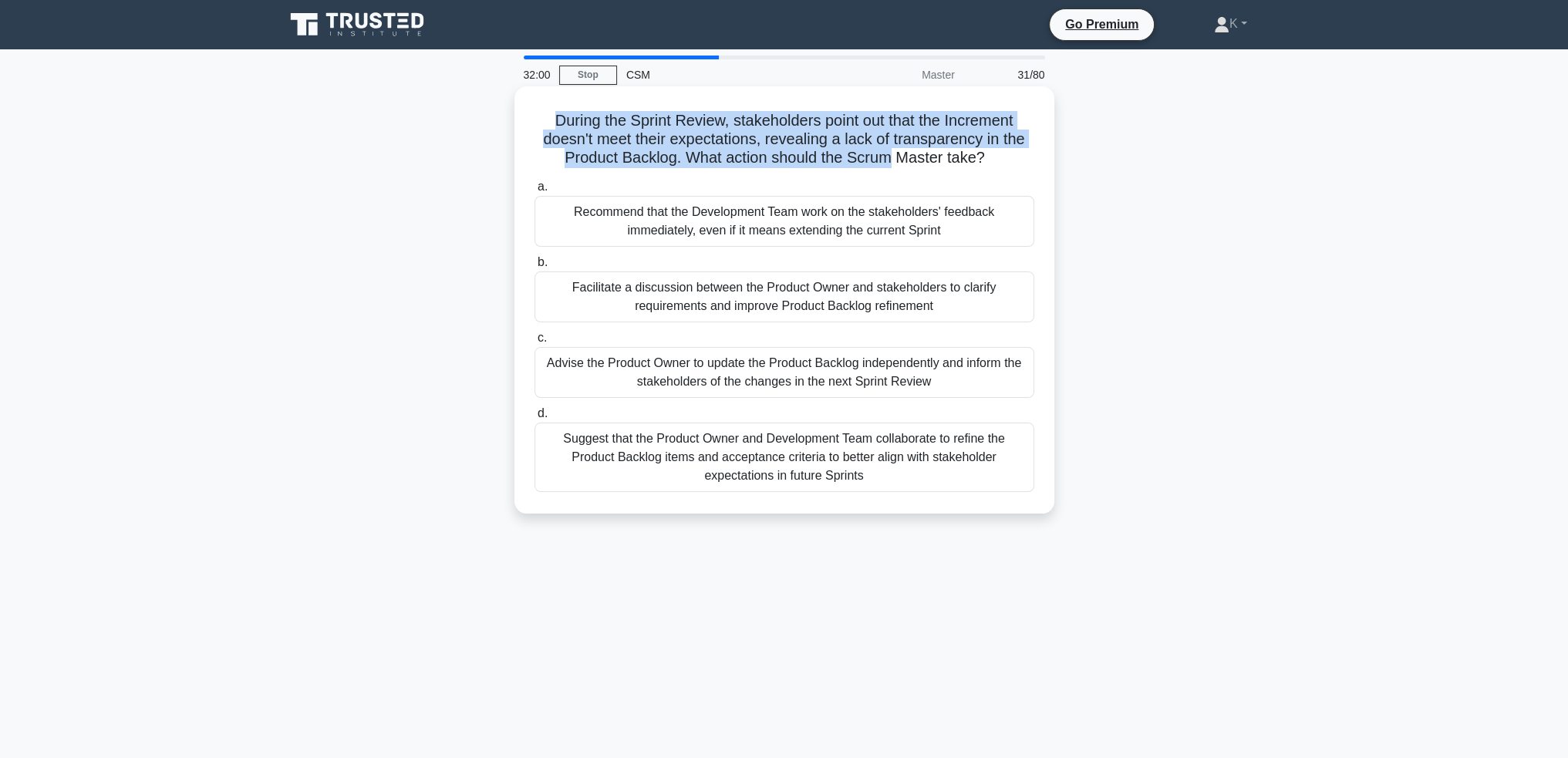 drag, startPoint x: 874, startPoint y: 156, endPoint x: 862, endPoint y: 153, distance: 12.36932 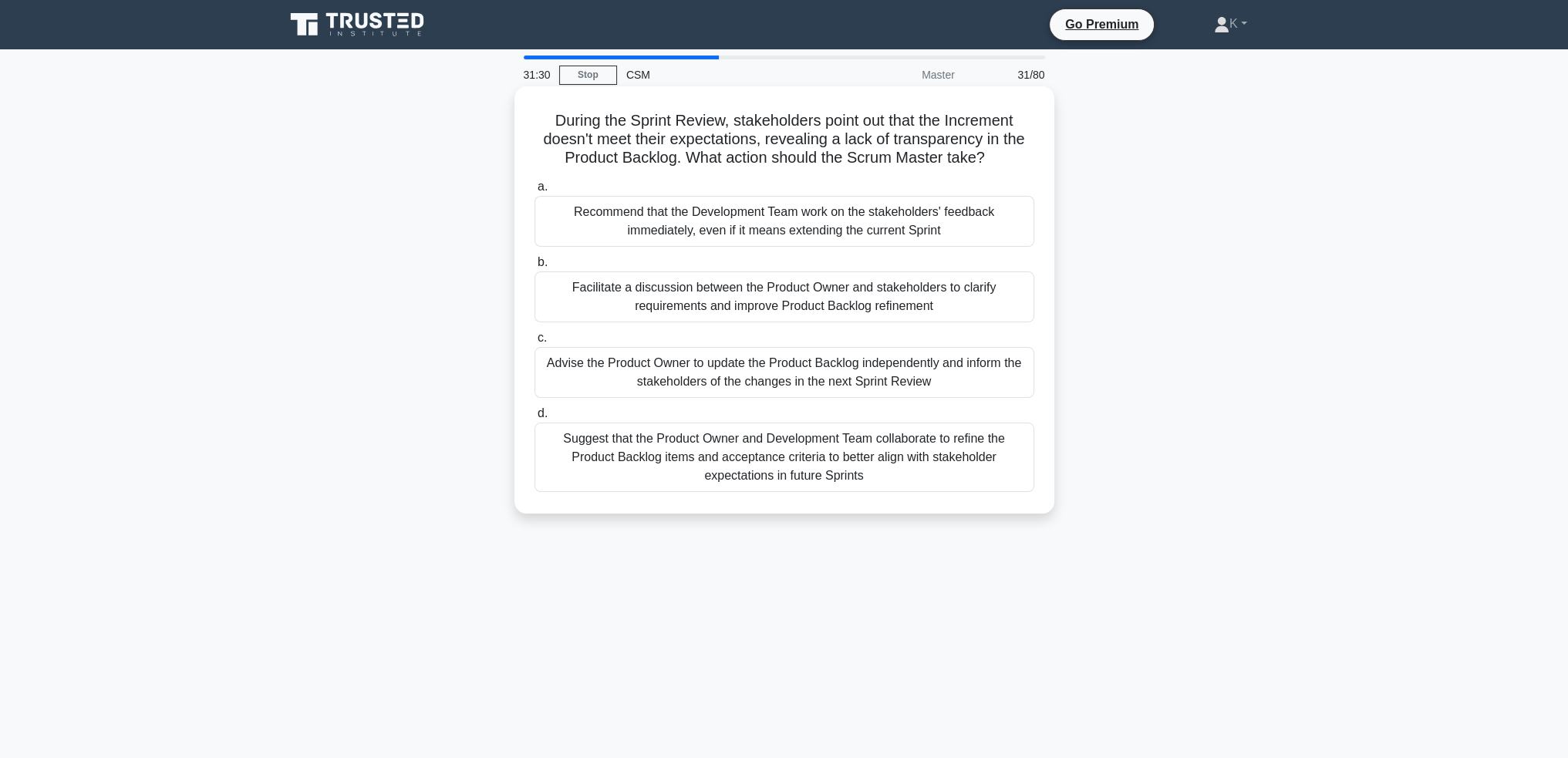 click on "Facilitate a discussion between the Product Owner and stakeholders to clarify requirements and improve Product Backlog refinement" at bounding box center (784, 297) 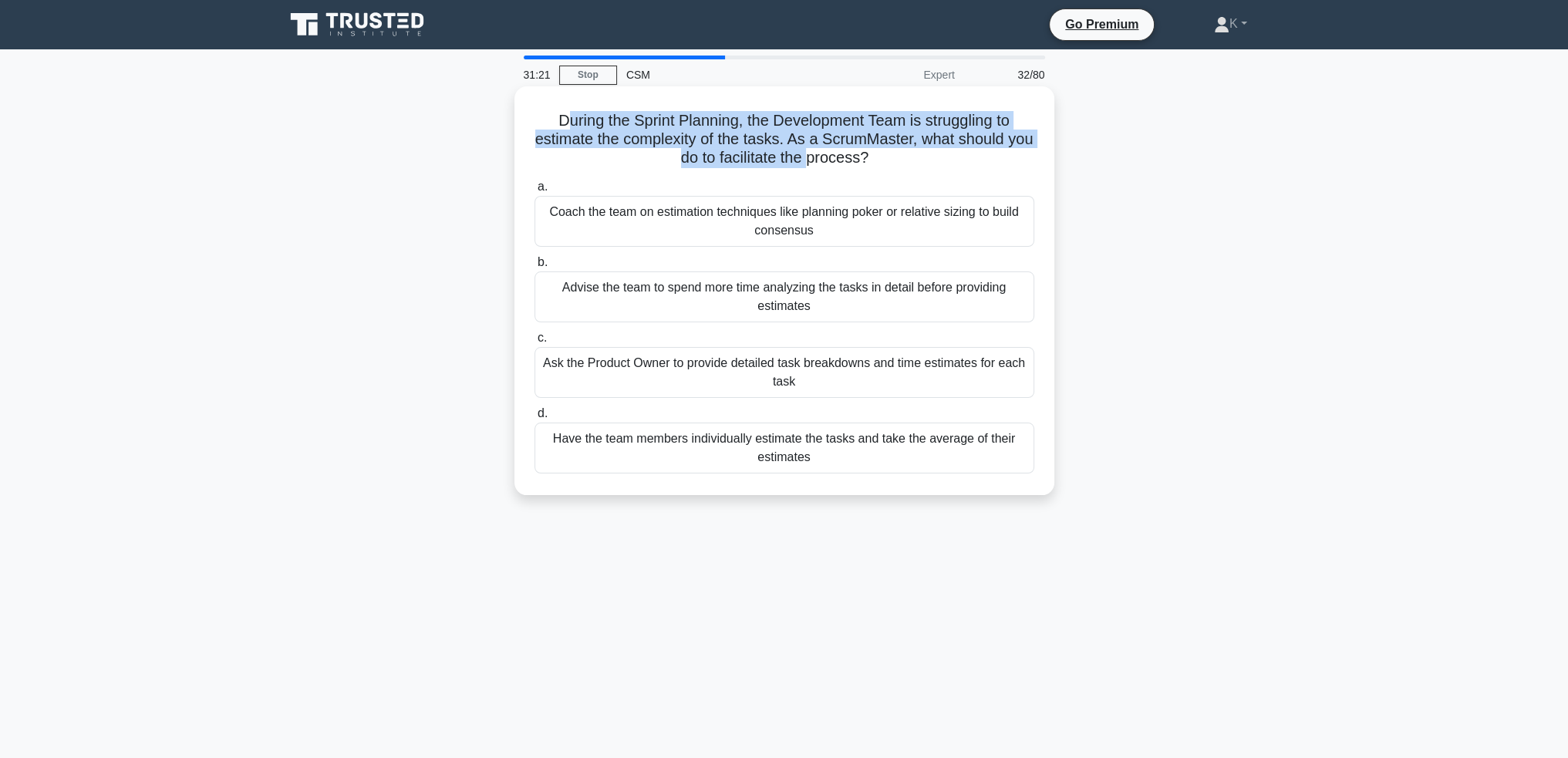drag, startPoint x: 571, startPoint y: 118, endPoint x: 856, endPoint y: 156, distance: 287.5222 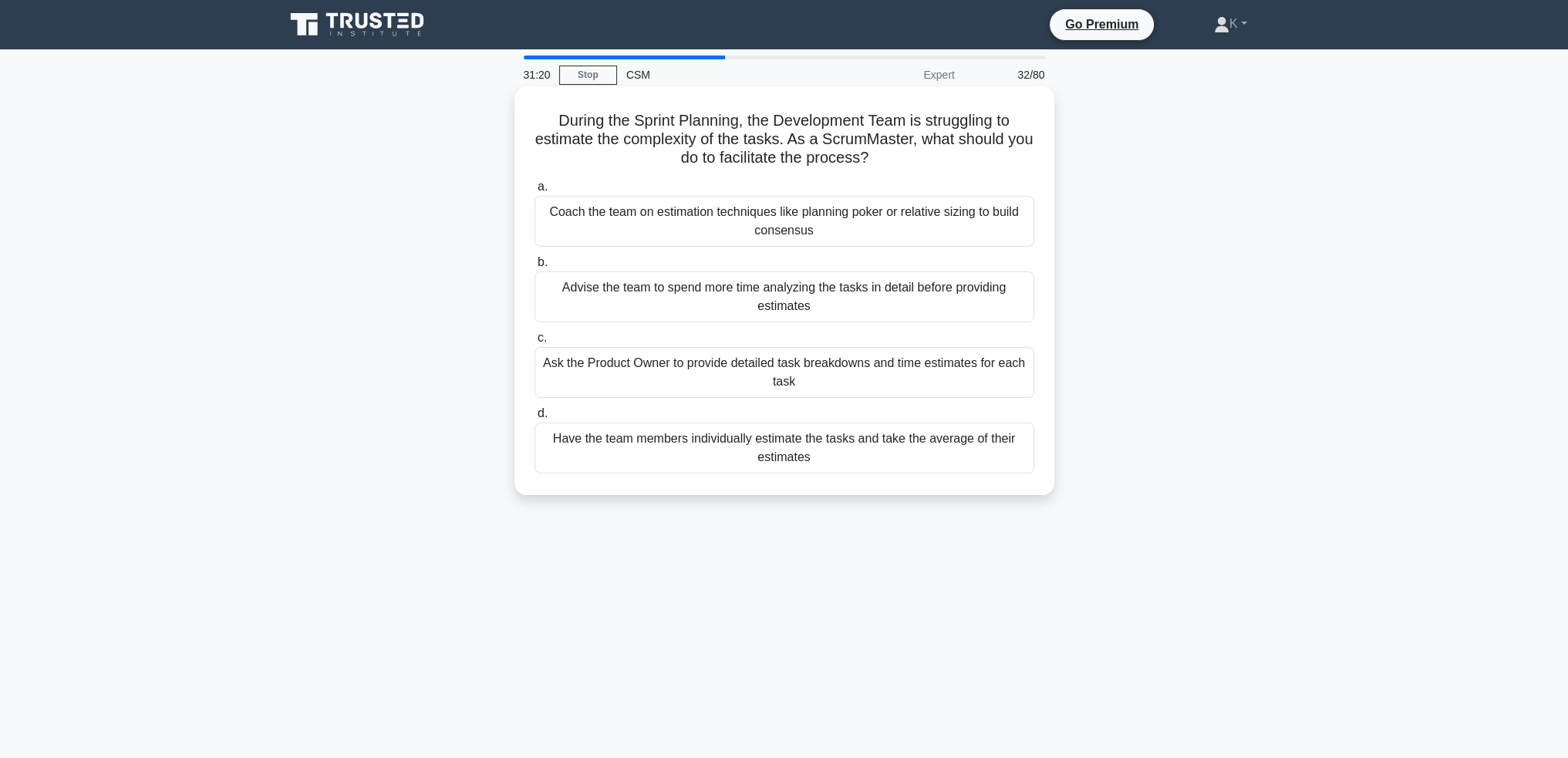 click on "During the Sprint Planning, the Development Team is struggling to estimate the complexity of the tasks. As a ScrumMaster, what should you do to facilitate the process?
.spinner_0XTQ{transform-origin:center;animation:spinner_y6GP .75s linear infinite}@keyframes spinner_y6GP{100%{transform:rotate(360deg)}}" at bounding box center [784, 140] 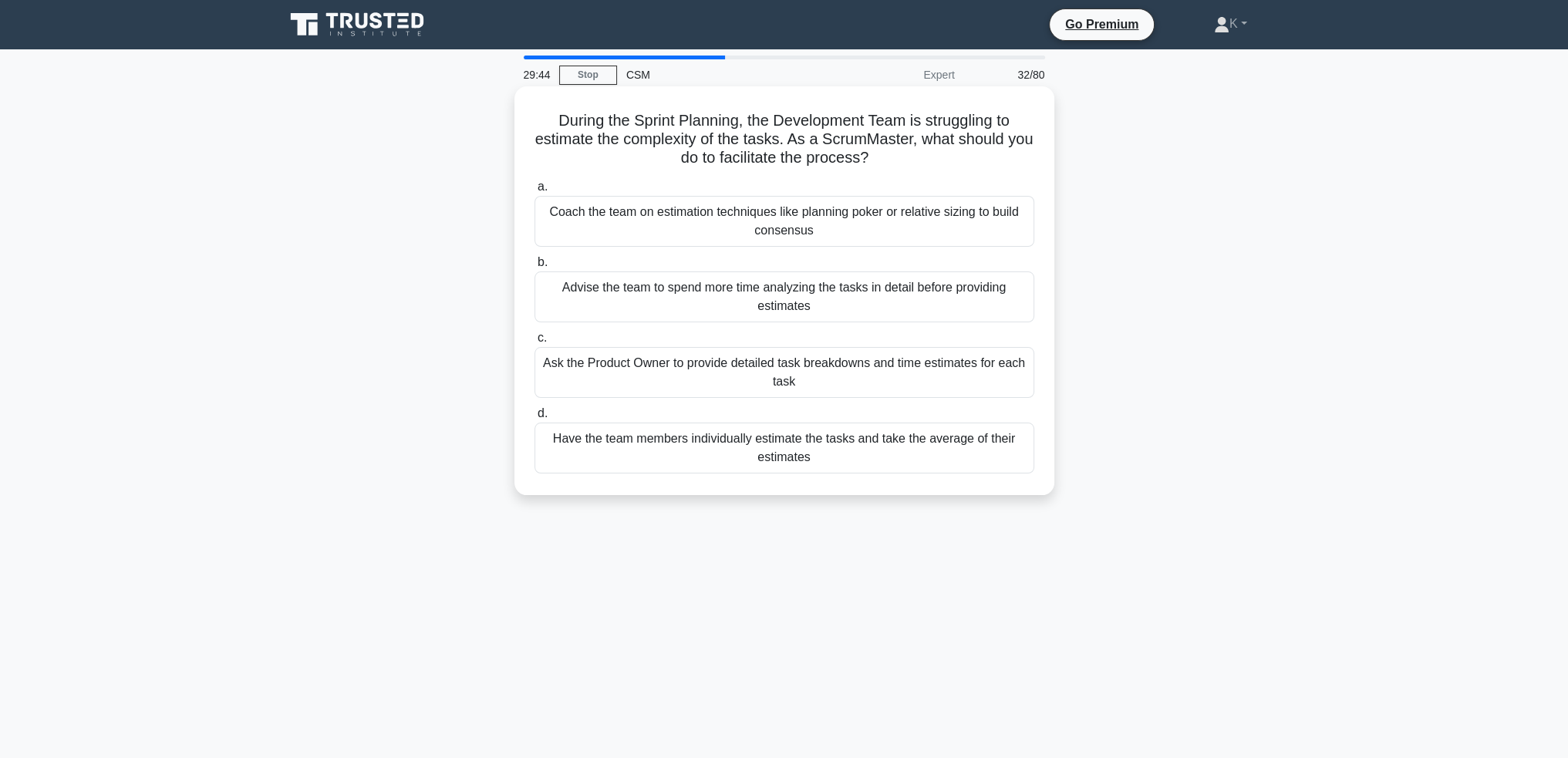 click on "Coach the team on estimation techniques like planning poker or relative sizing to build consensus" at bounding box center (784, 221) 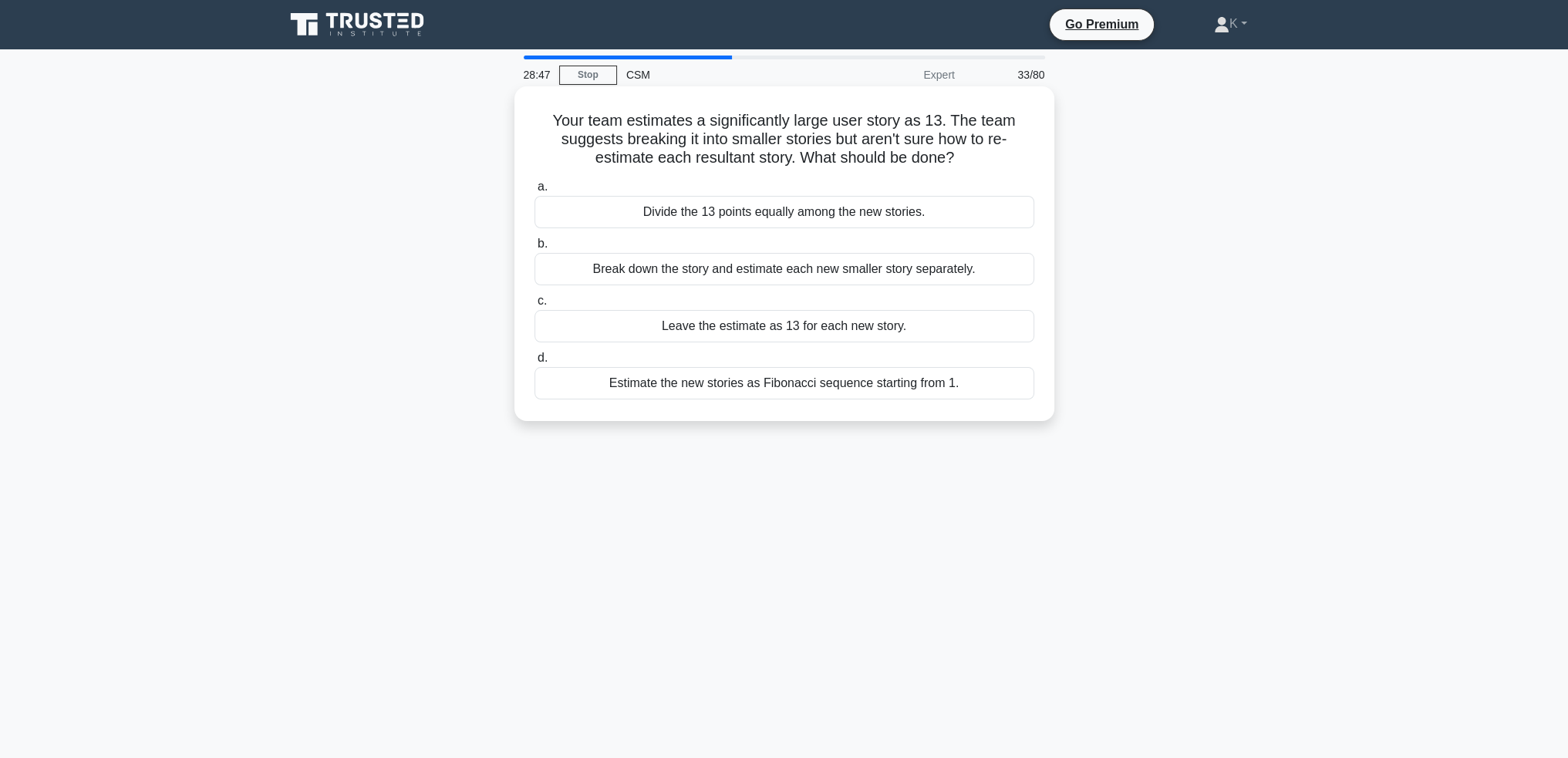 click on "Break down the story and estimate each new smaller story separately." at bounding box center (784, 269) 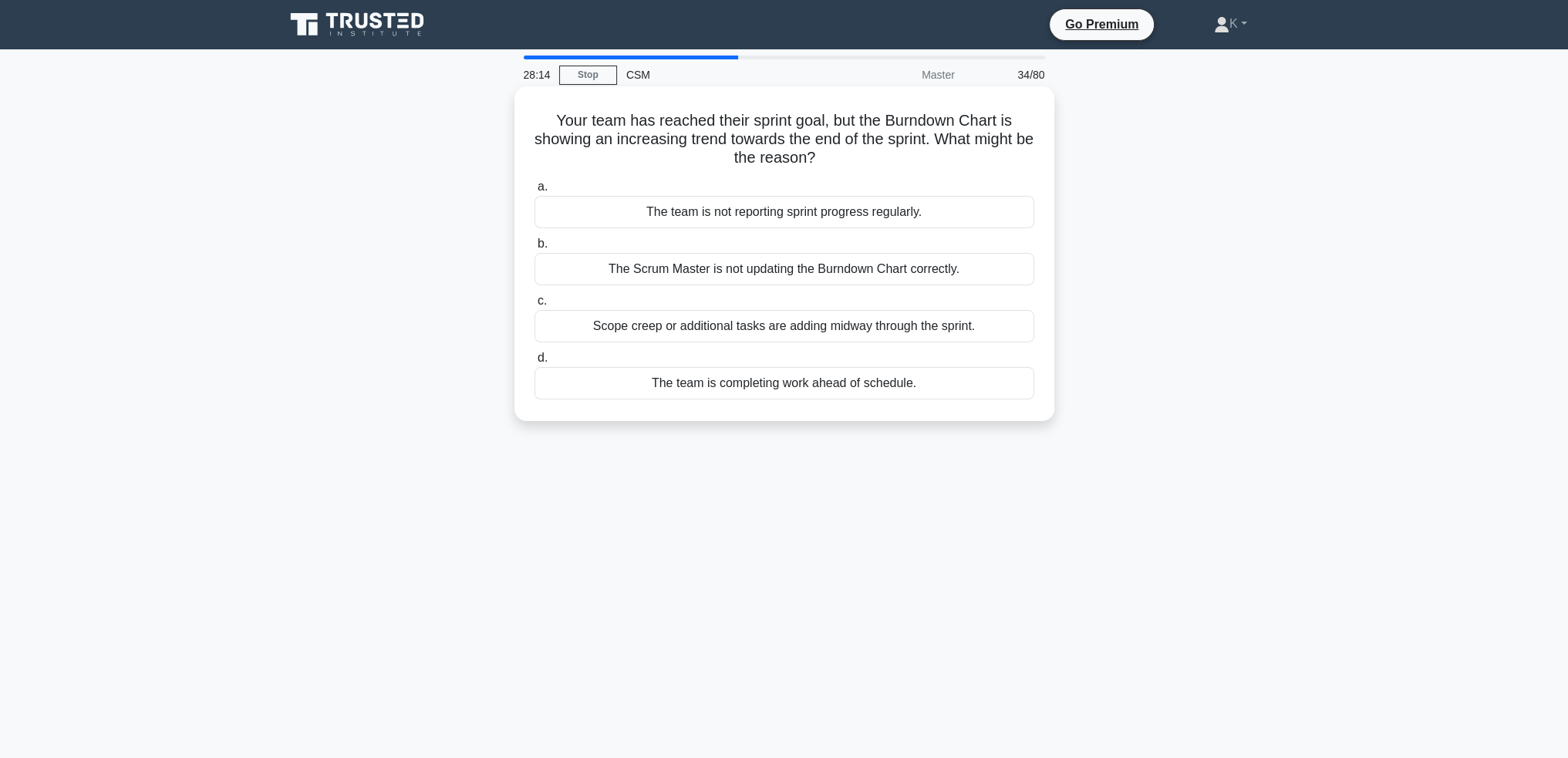 click on "The team is not reporting sprint progress regularly." at bounding box center [784, 212] 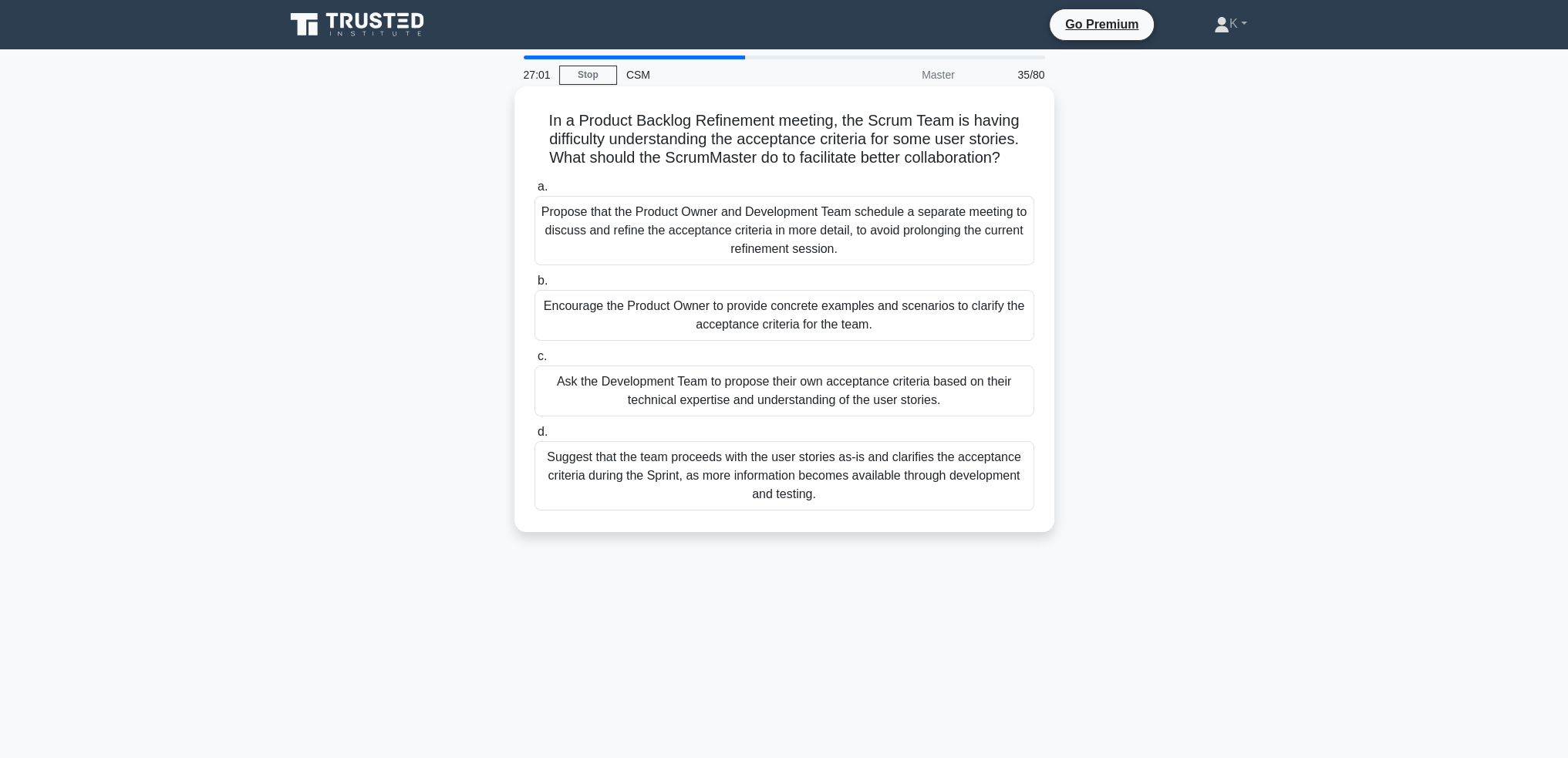 click on "Propose that the Product Owner and Development Team schedule a separate meeting to discuss and refine the acceptance criteria in more detail, to avoid prolonging the current refinement session." at bounding box center [784, 231] 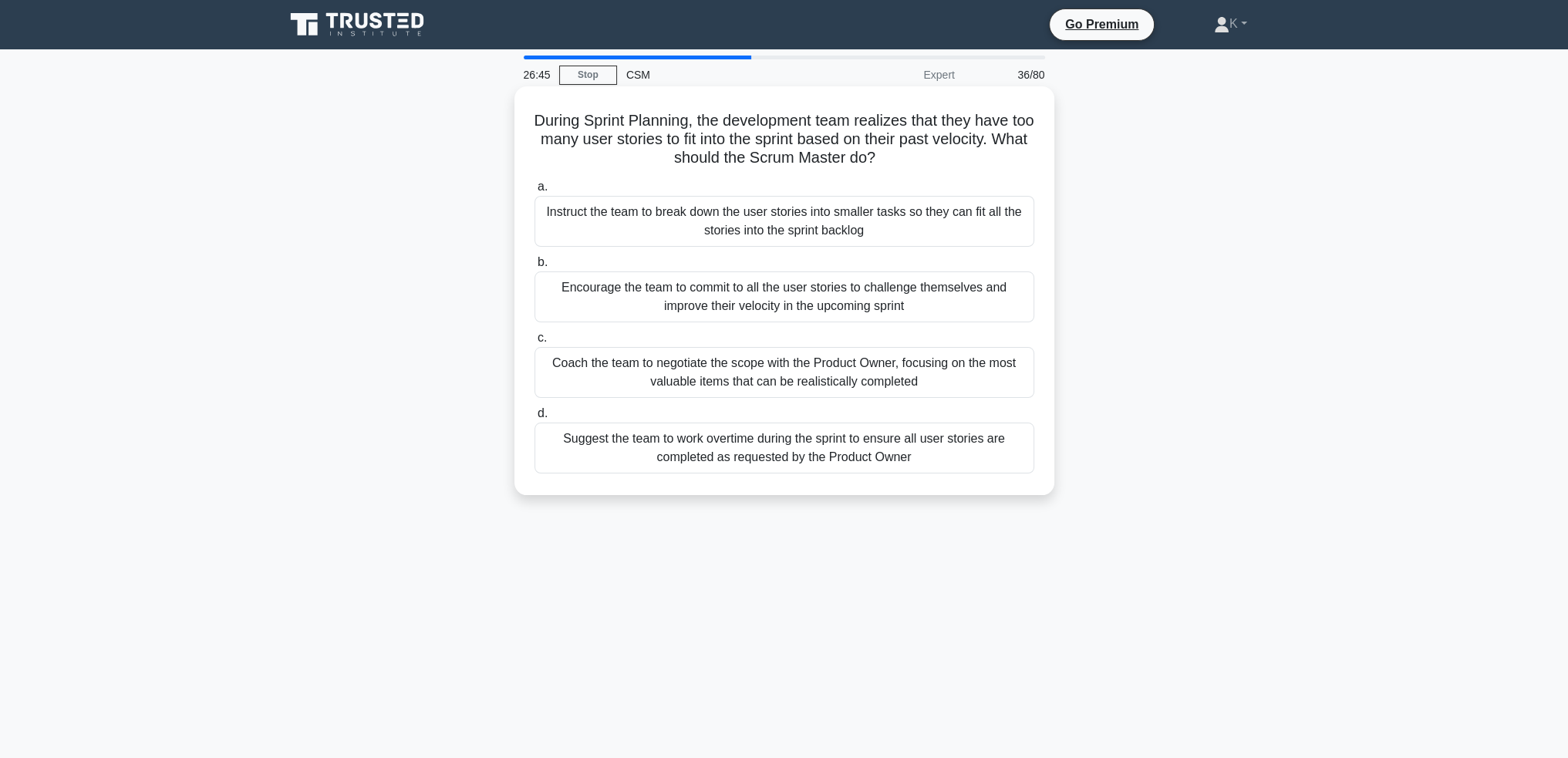 click on "Coach the team to negotiate the scope with the Product Owner, focusing on the most valuable items that can be realistically completed" at bounding box center [784, 372] 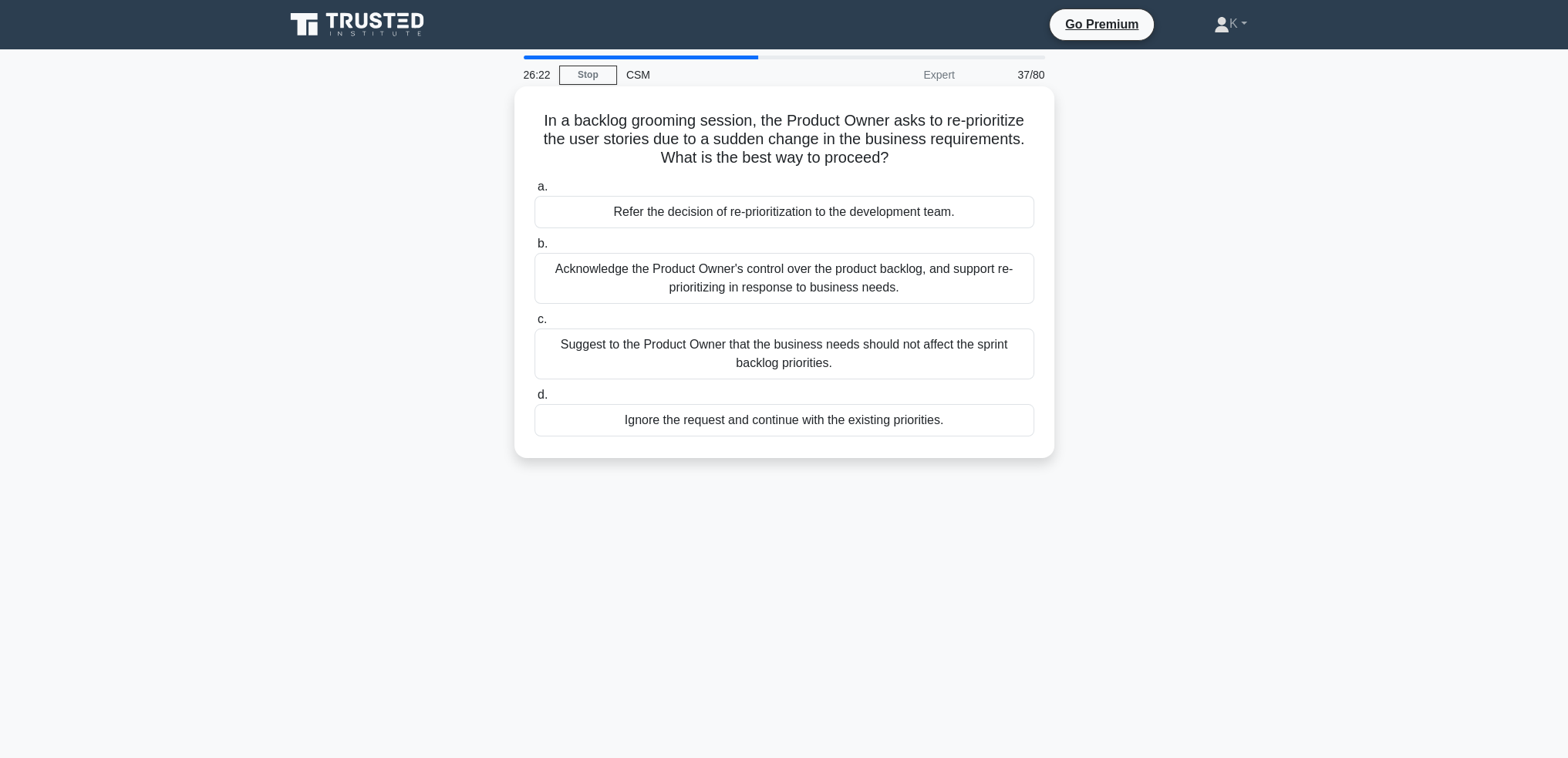 click on "Acknowledge the Product Owner's control over the product backlog, and support re-prioritizing in response to business needs." at bounding box center [784, 278] 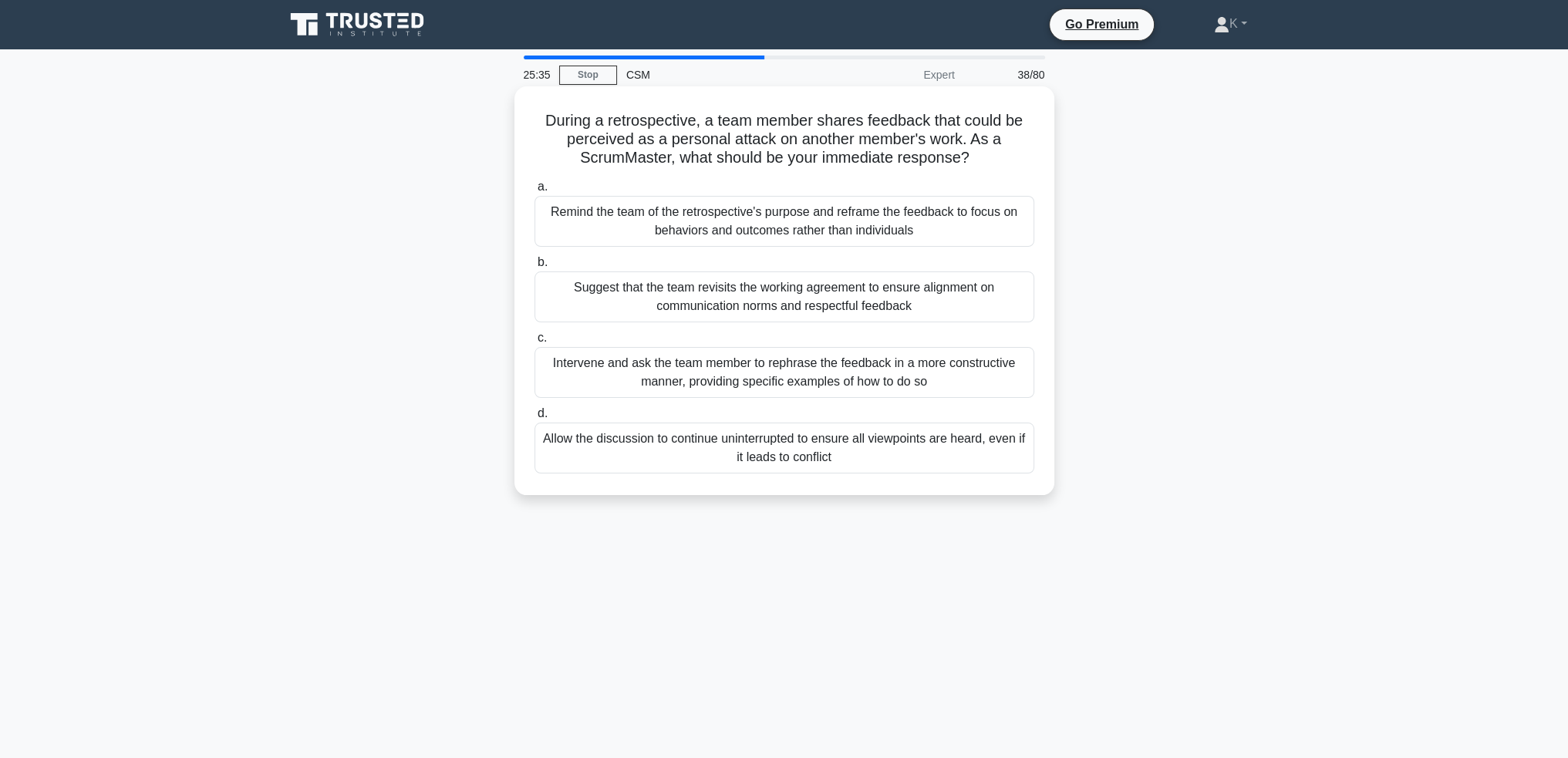click on "Remind the team of the retrospective's purpose and reframe the feedback to focus on behaviors and outcomes rather than individuals" at bounding box center [784, 221] 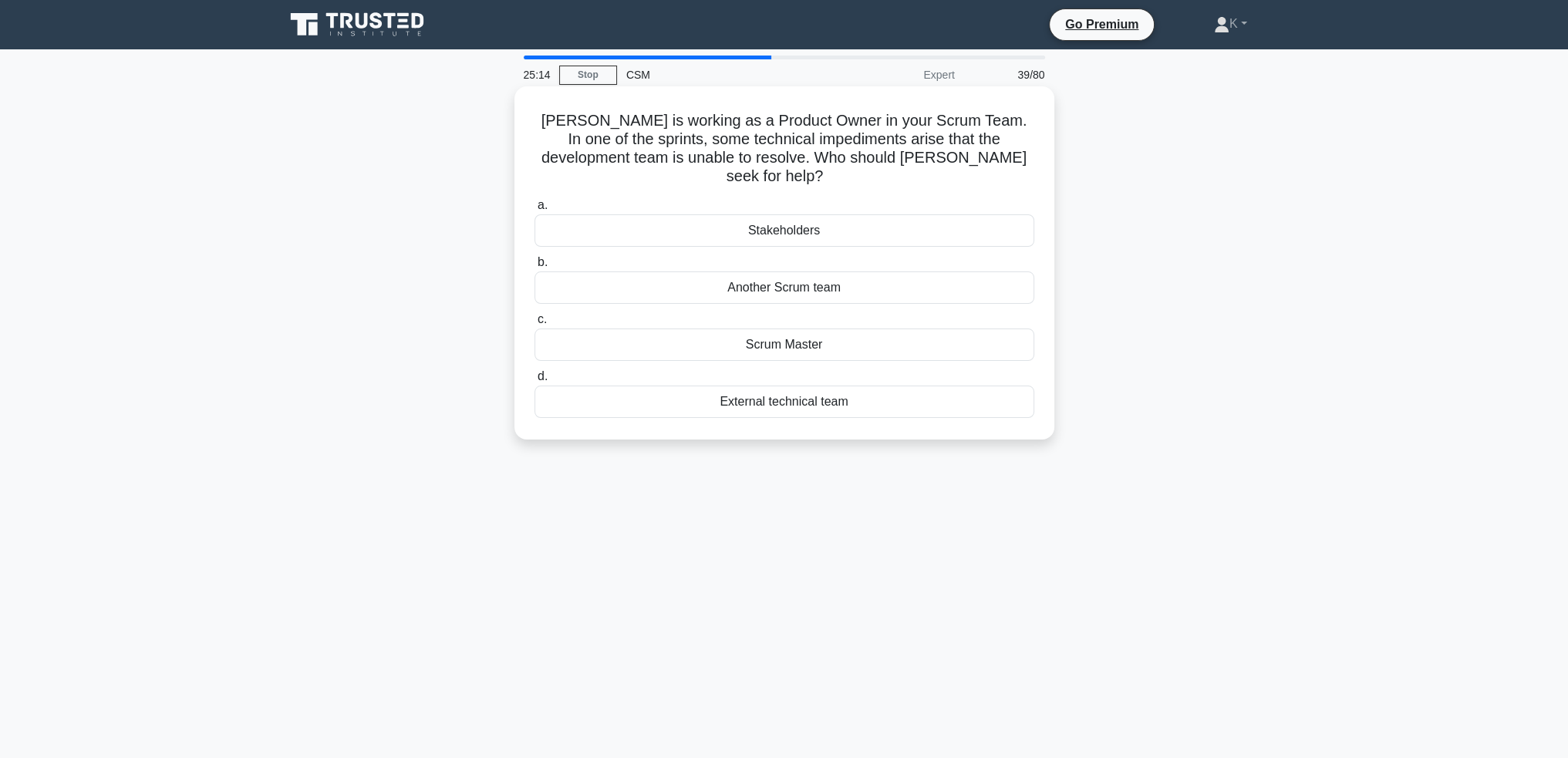 click on "Scrum Master" at bounding box center [784, 345] 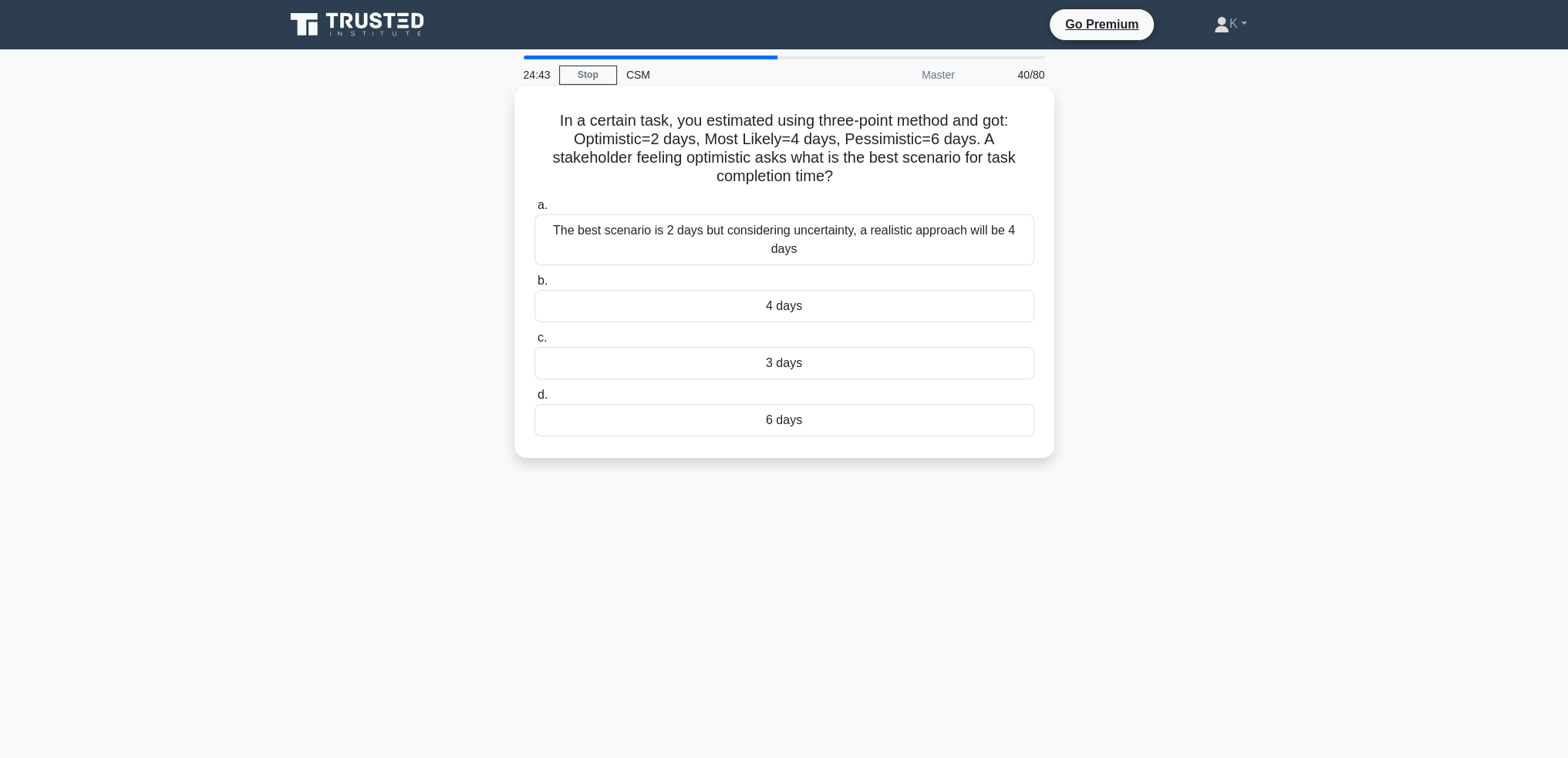 click on "6 days" at bounding box center [784, 420] 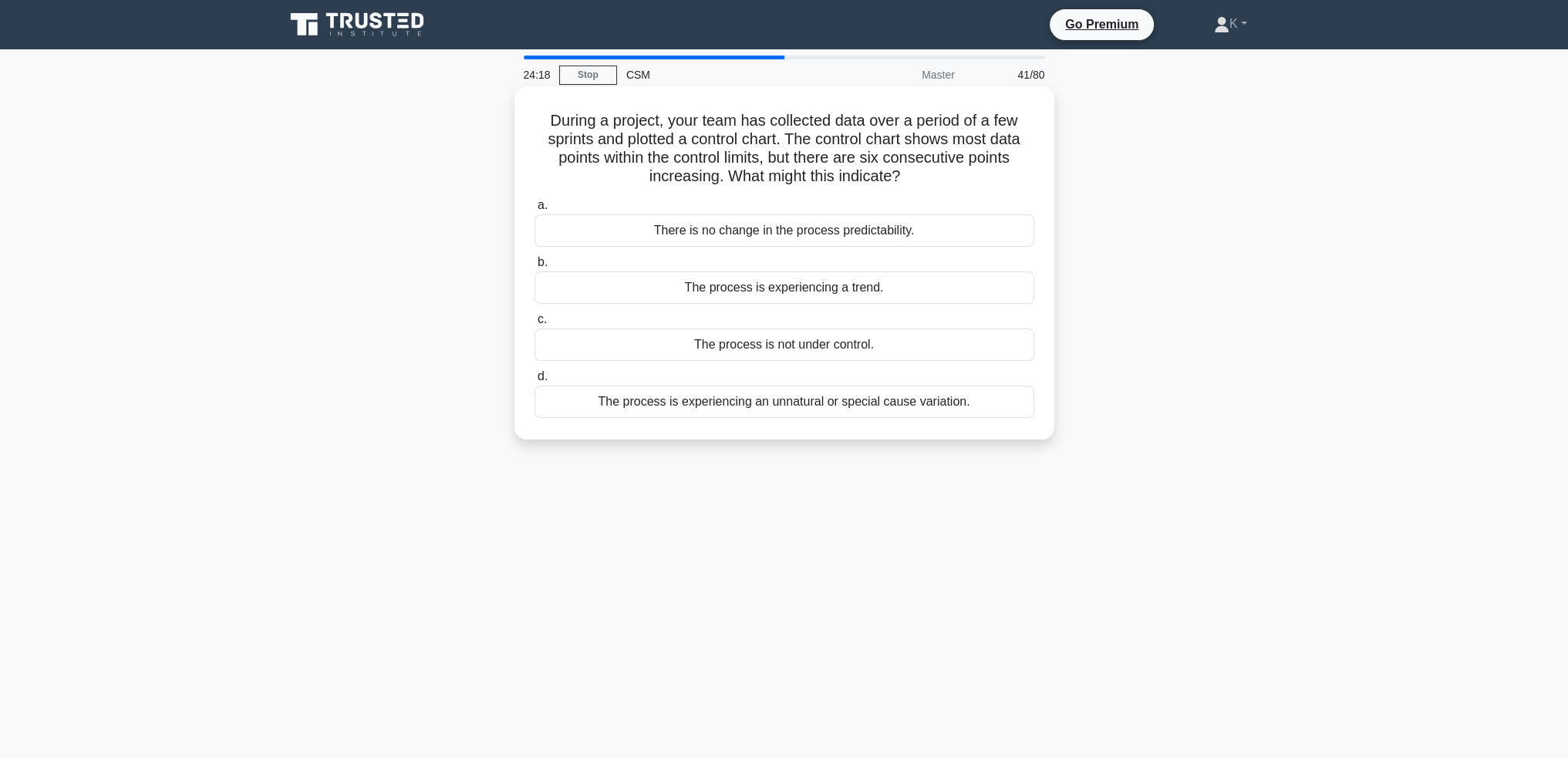click on "The process is experiencing an unnatural or special cause variation." at bounding box center (784, 402) 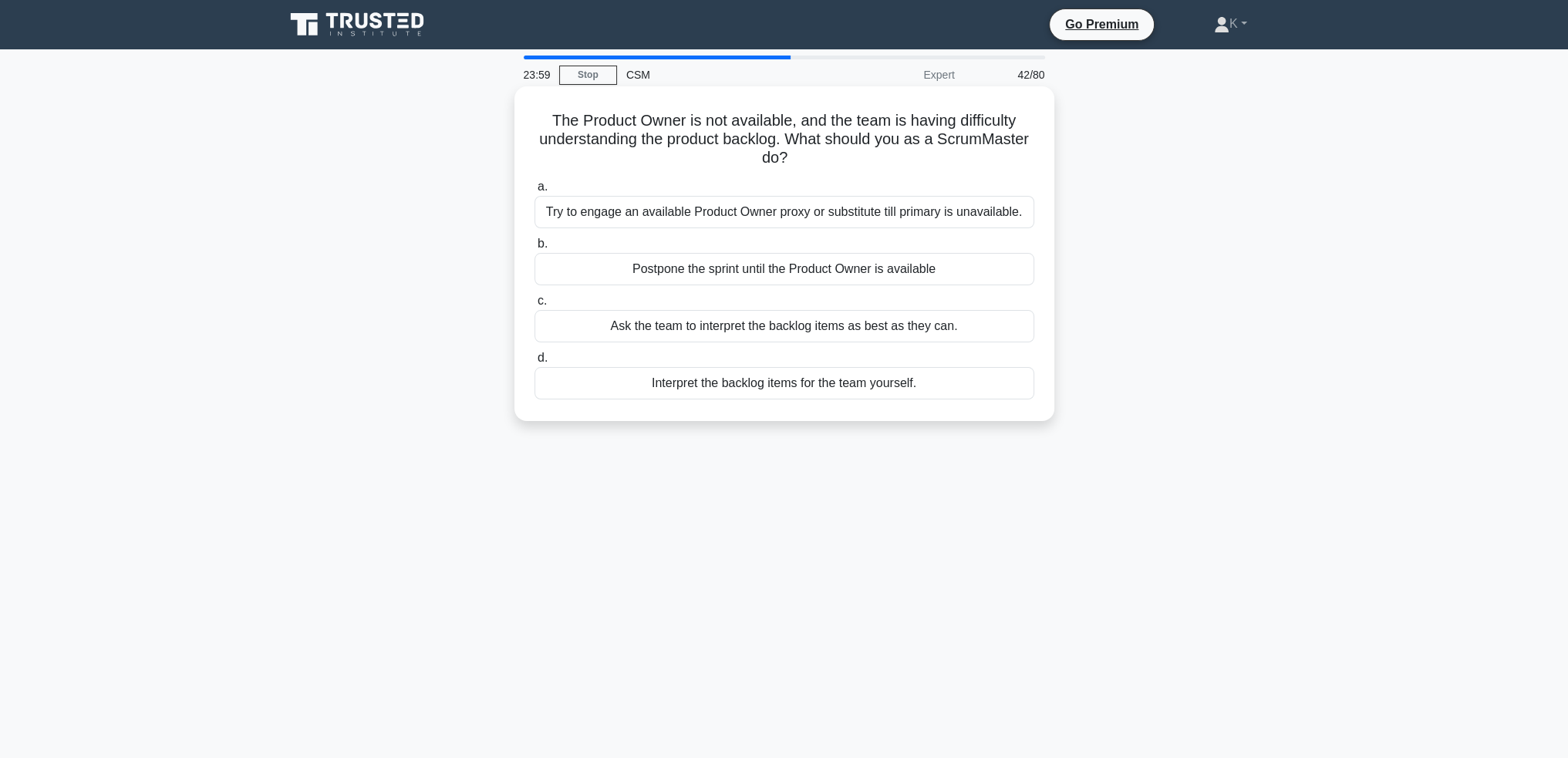 click on "Try to engage an available Product Owner proxy or substitute till primary is unavailable." at bounding box center (784, 212) 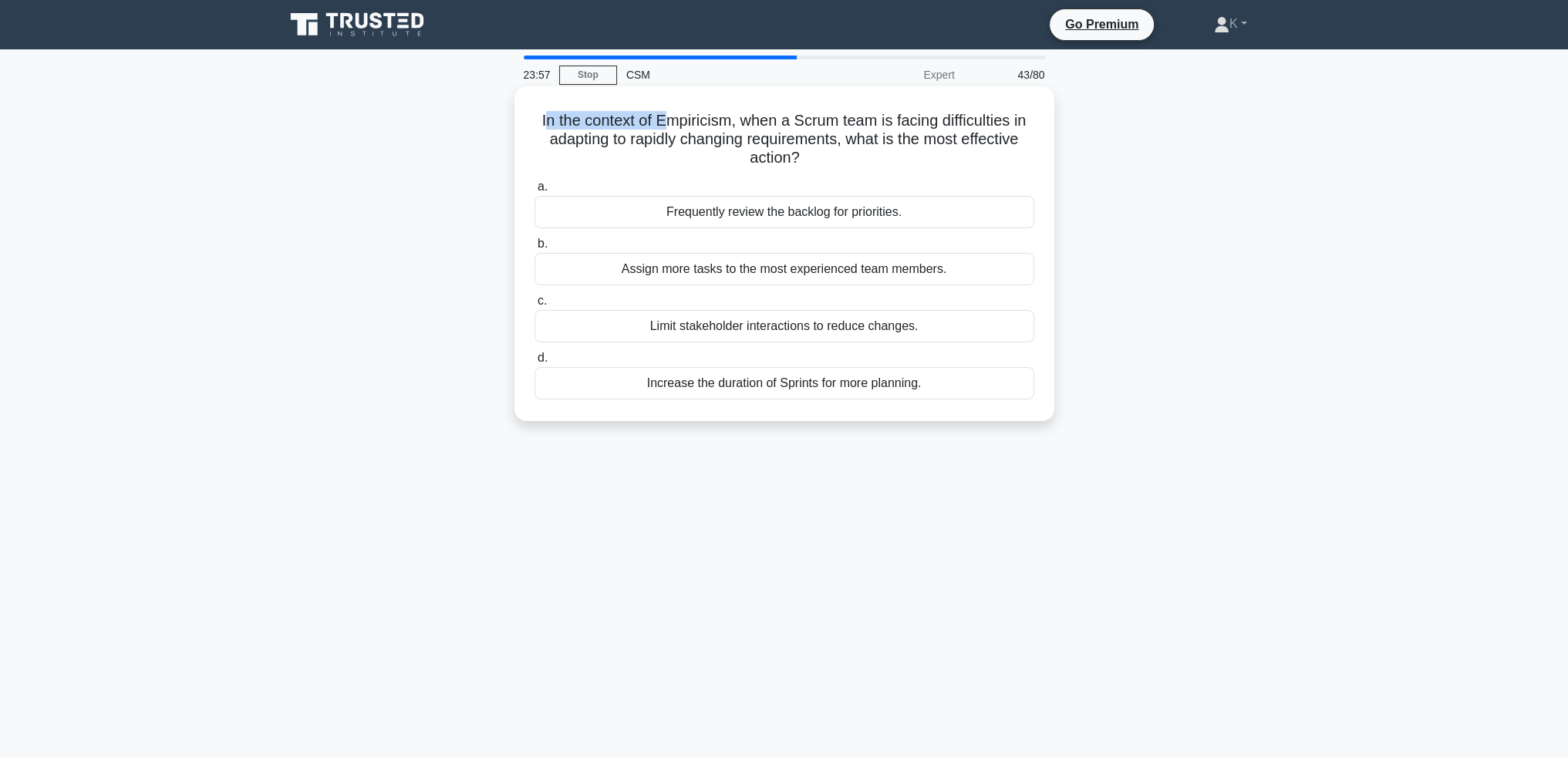 drag, startPoint x: 539, startPoint y: 123, endPoint x: 668, endPoint y: 108, distance: 129.86916 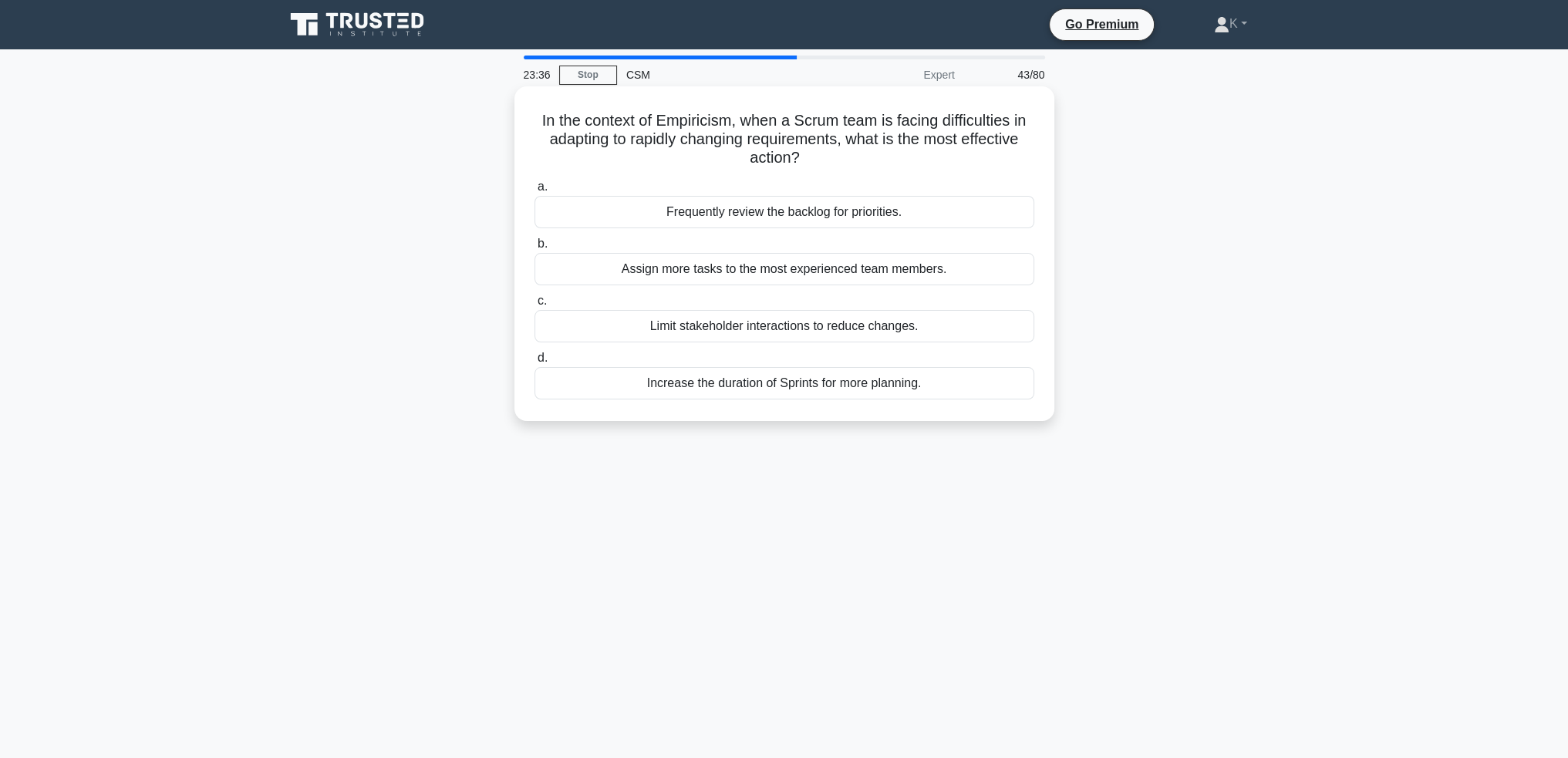click on "Frequently review the backlog for priorities." at bounding box center (784, 212) 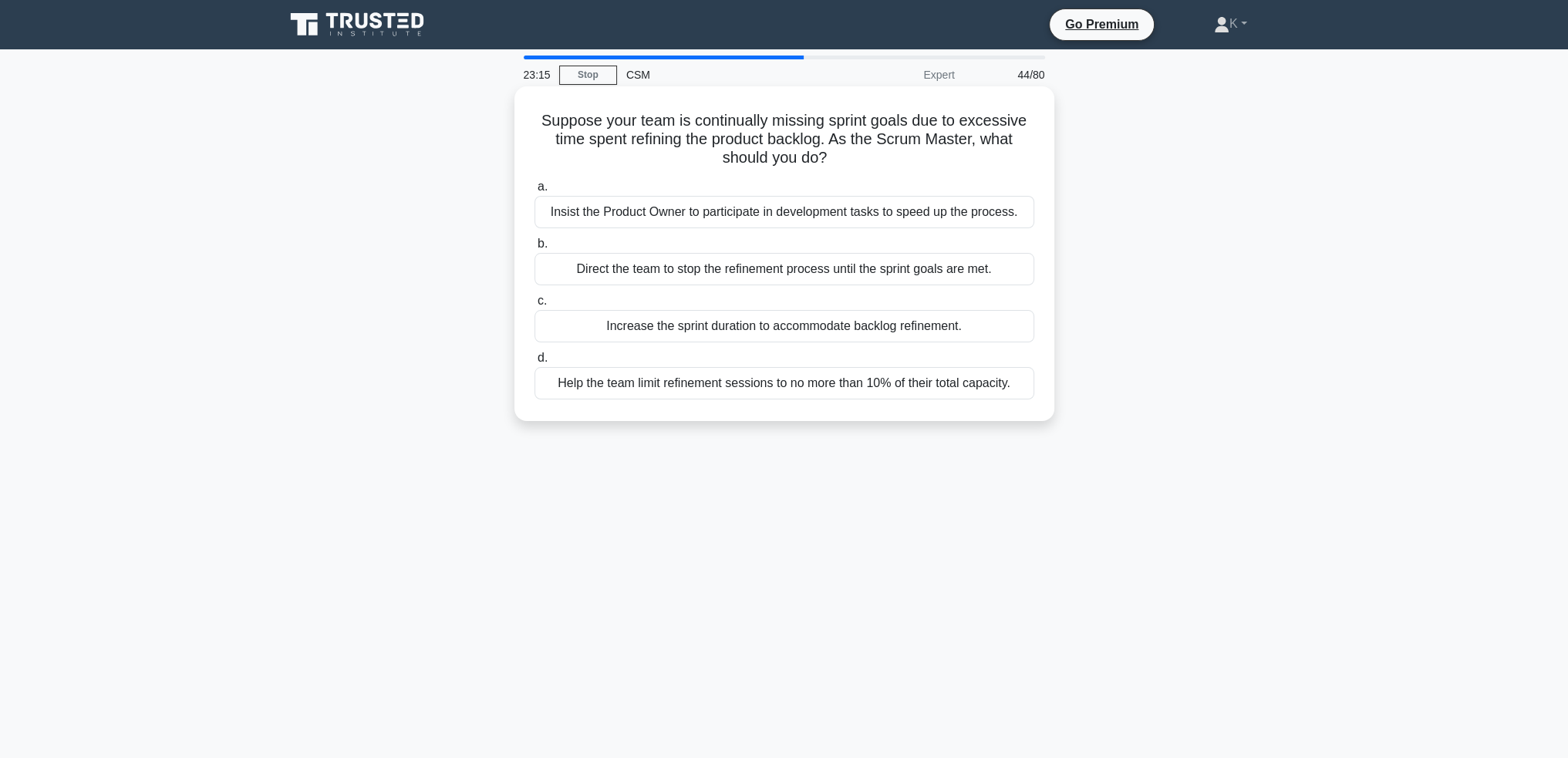 click on "Help the team limit refinement sessions to no more than 10% of their total capacity." at bounding box center [784, 383] 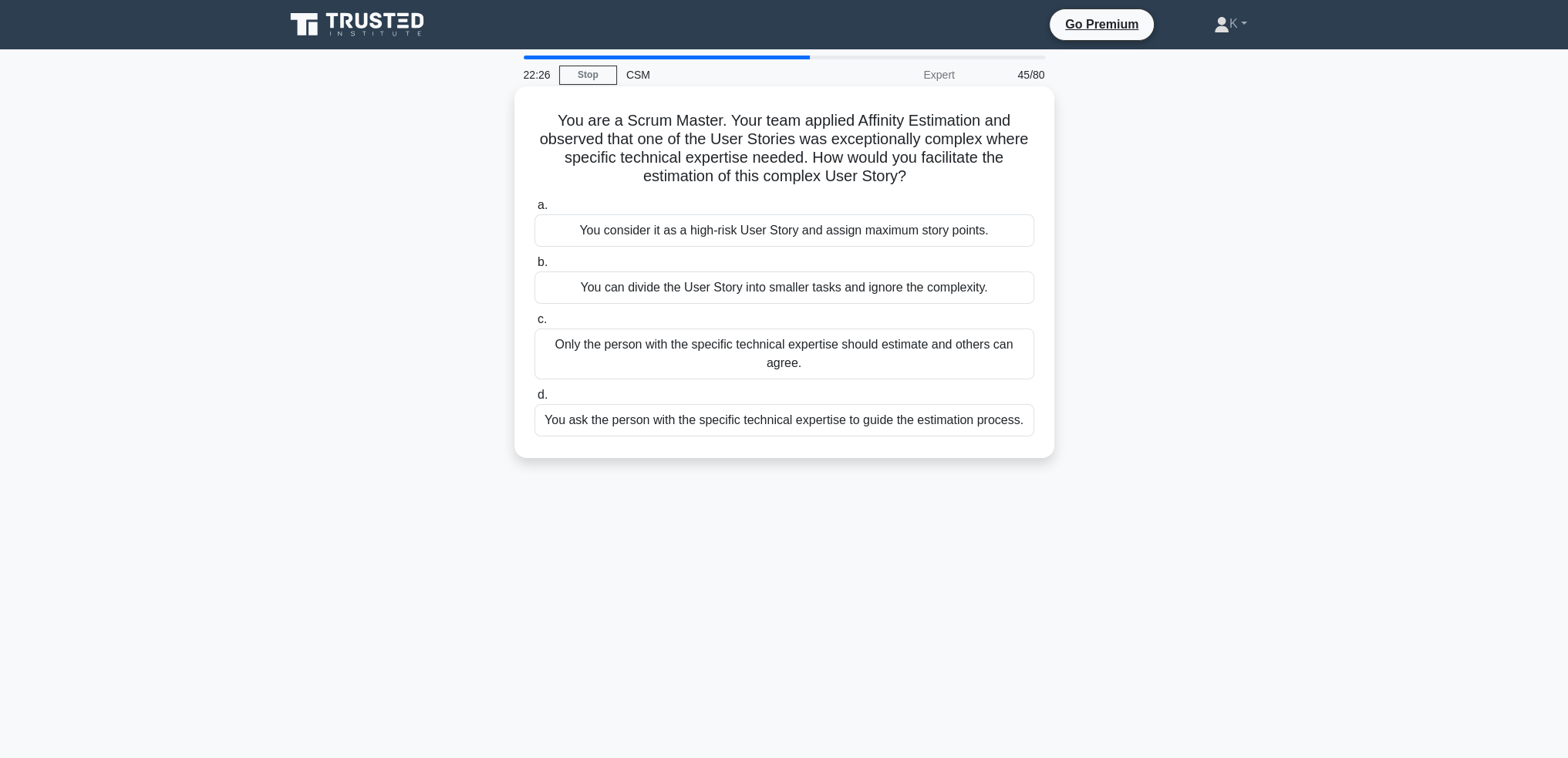 click on "You consider it as a high-risk User Story and assign maximum story points." at bounding box center (784, 231) 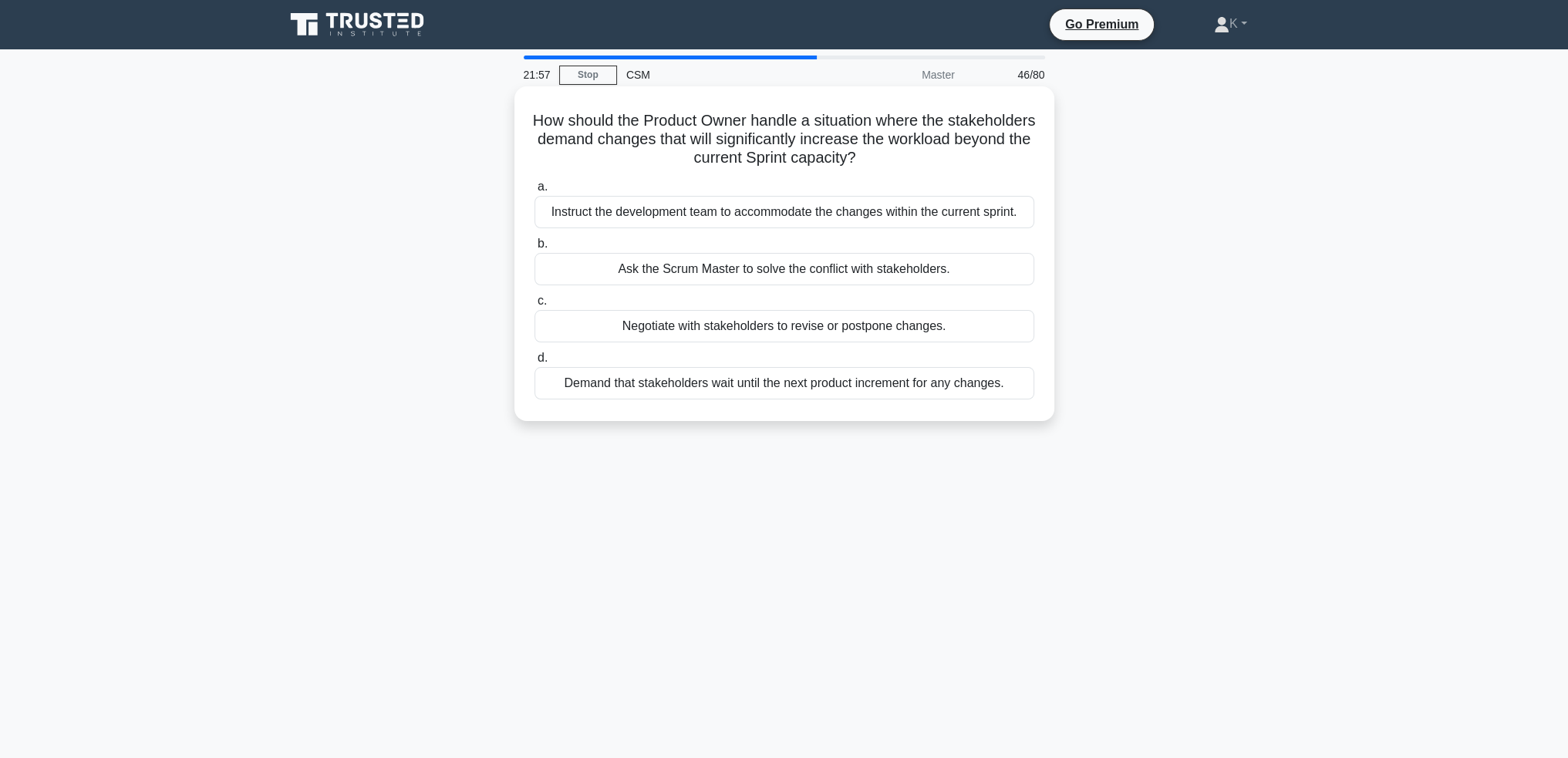 click on "Ask the Scrum Master to solve the conflict with stakeholders." at bounding box center (784, 269) 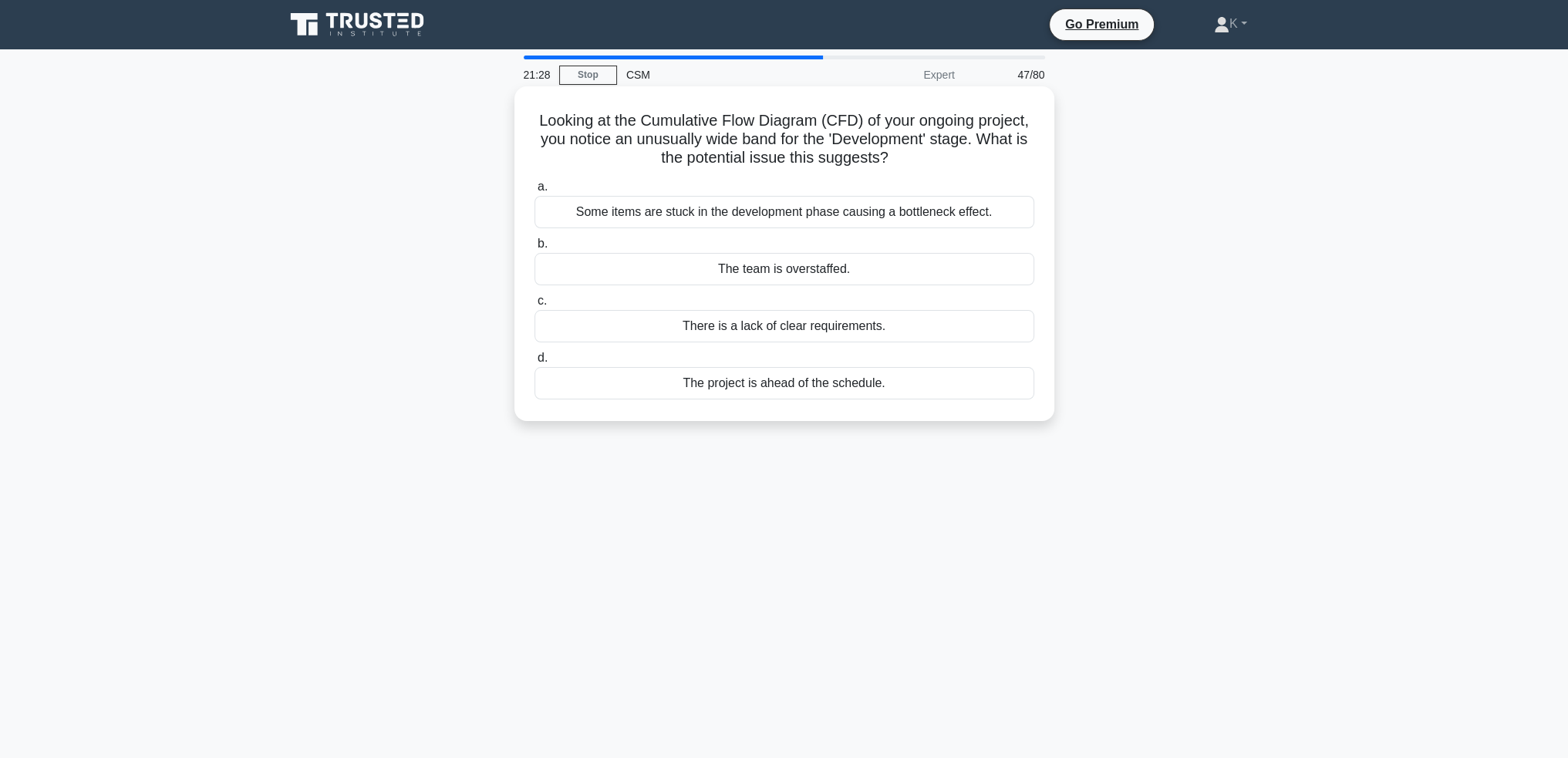 click on "Some items are stuck in the development phase causing a bottleneck effect." at bounding box center [784, 212] 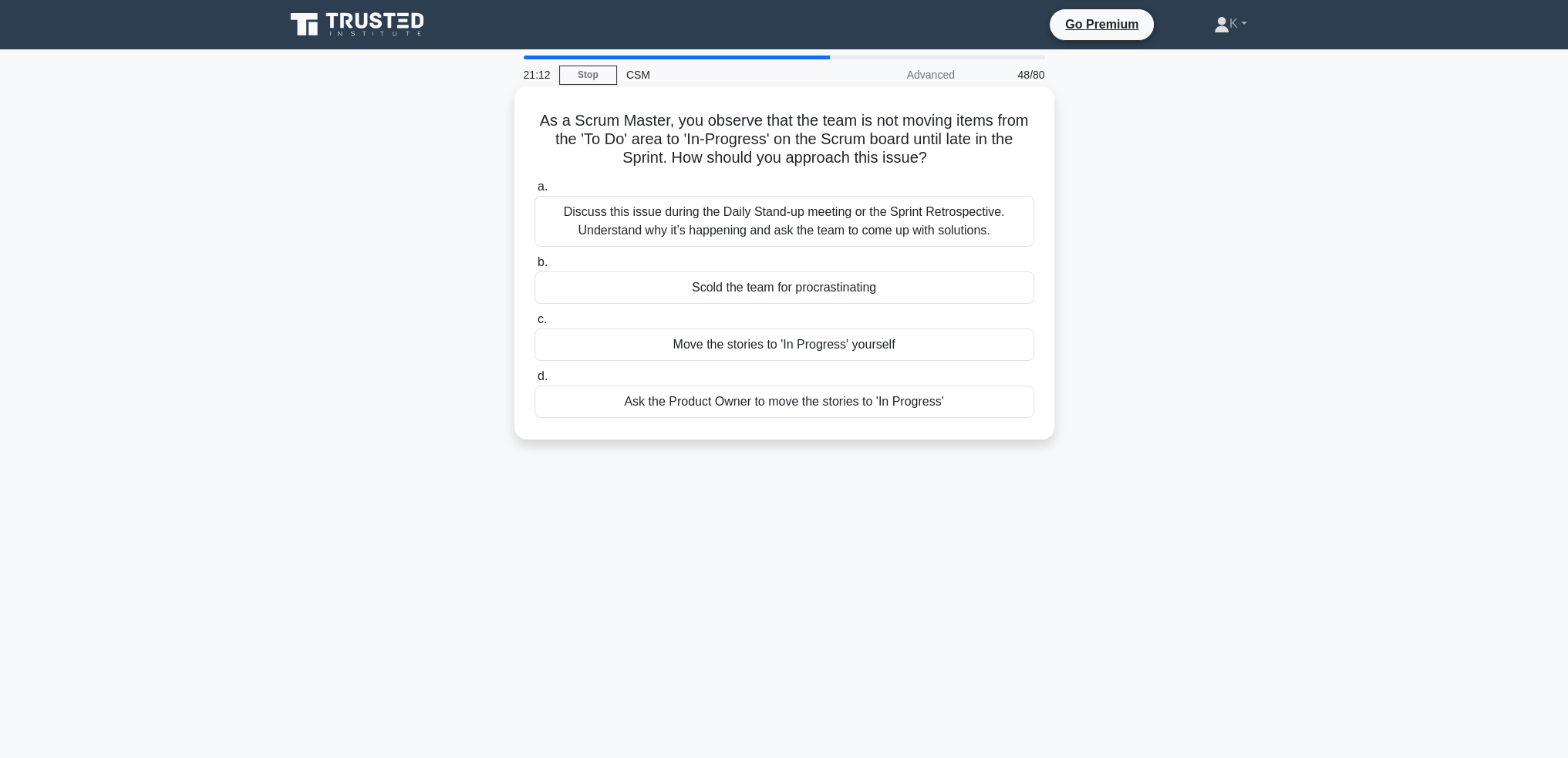 drag, startPoint x: 872, startPoint y: 221, endPoint x: 716, endPoint y: 172, distance: 163.51453 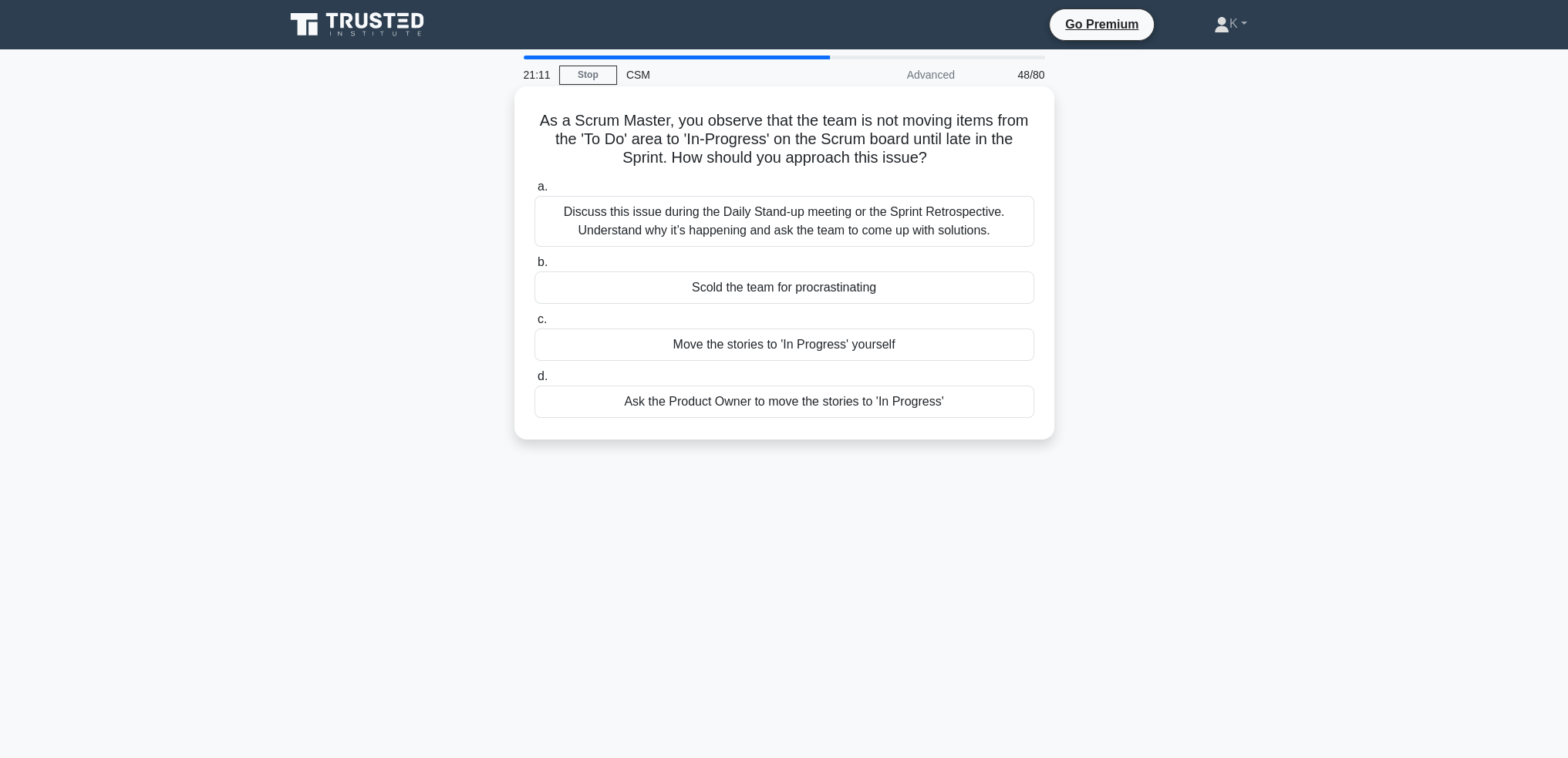 click on "Discuss this issue during the Daily Stand-up meeting or the Sprint Retrospective. Understand why it’s happening and ask the team to come up with solutions." at bounding box center (784, 221) 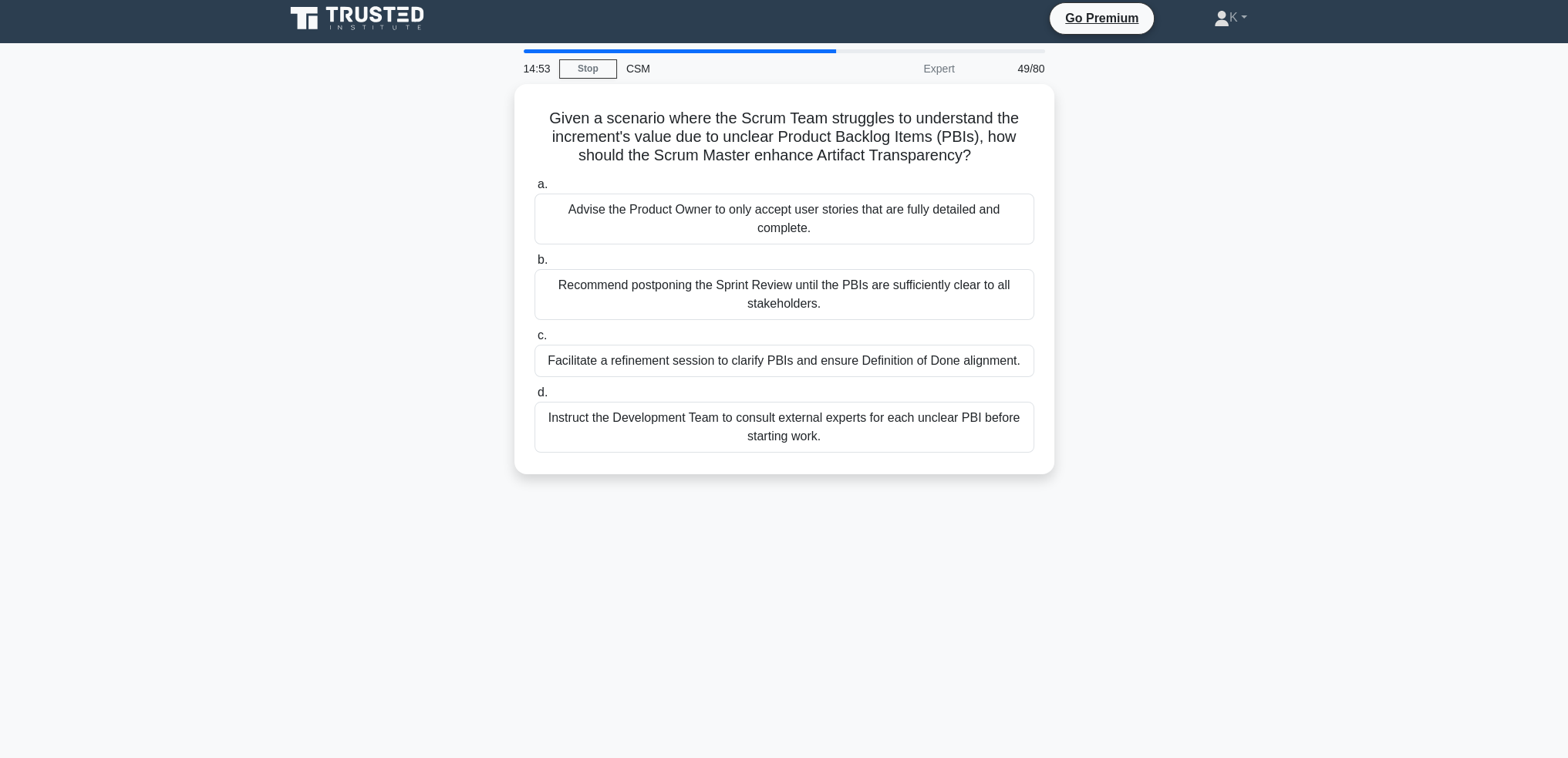 scroll, scrollTop: 0, scrollLeft: 0, axis: both 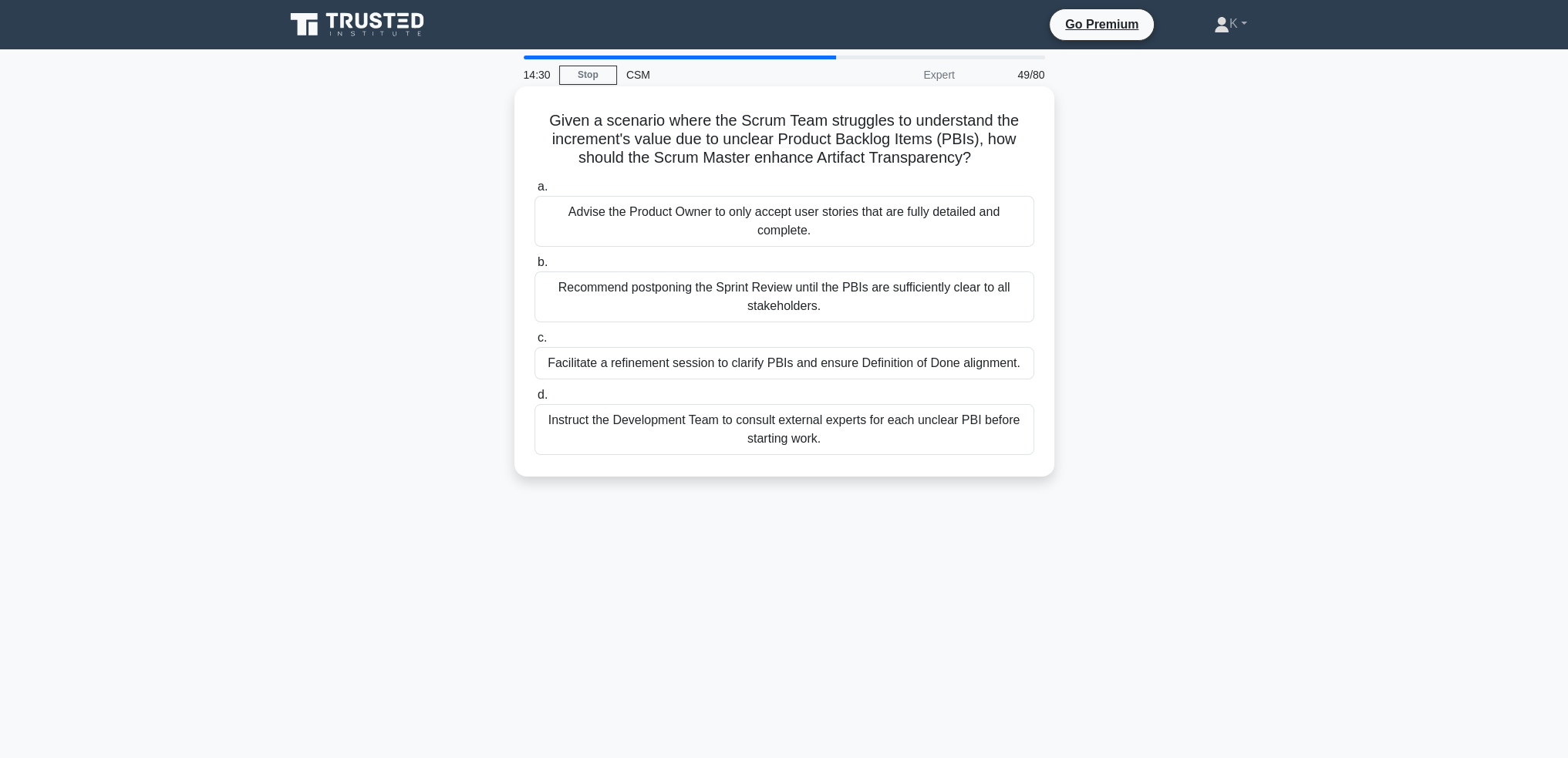 click on "Facilitate a refinement session to clarify PBIs and ensure Definition of Done alignment." at bounding box center (784, 363) 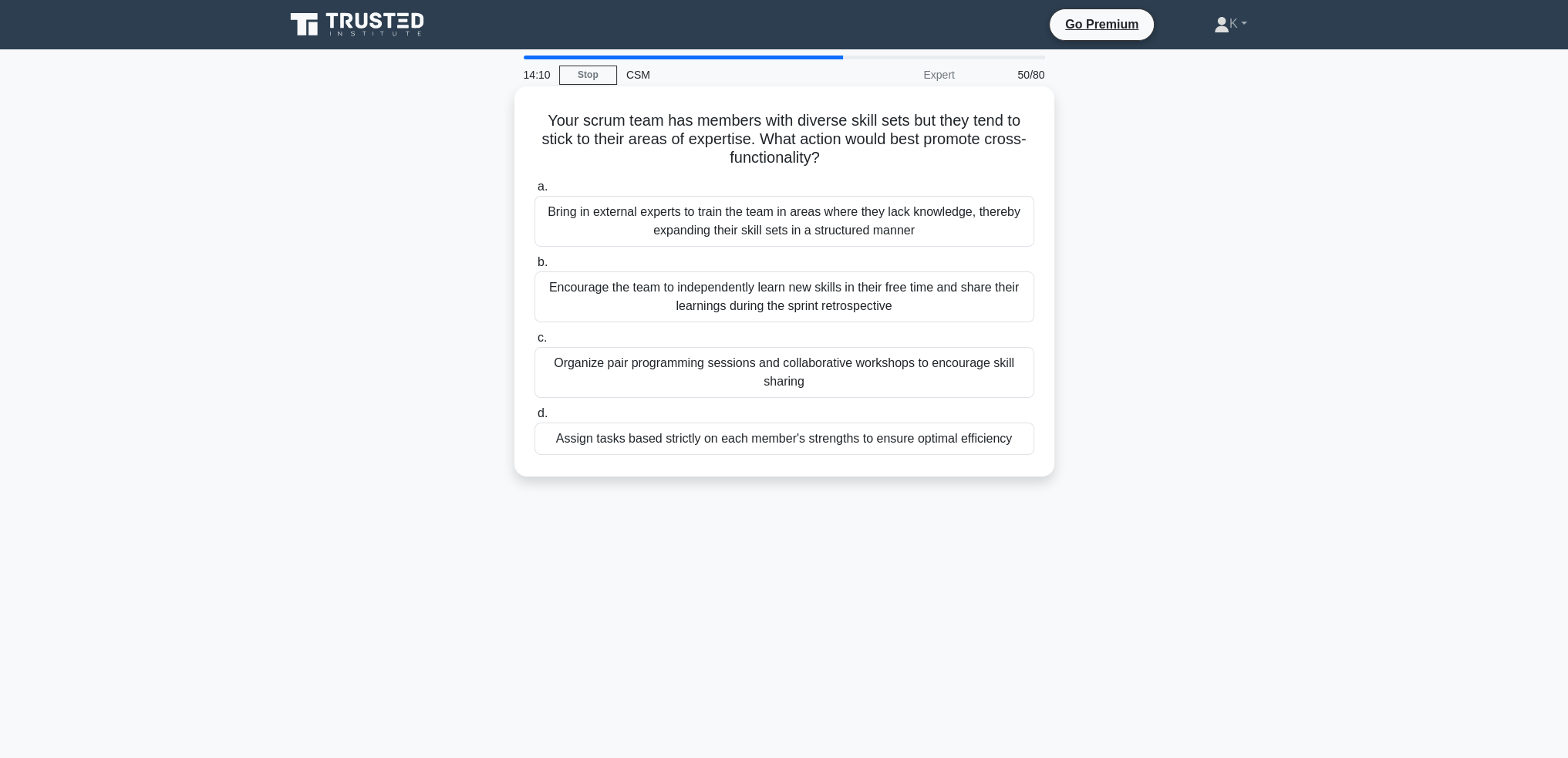 click on "Organize pair programming sessions and collaborative workshops to encourage skill sharing" at bounding box center [784, 372] 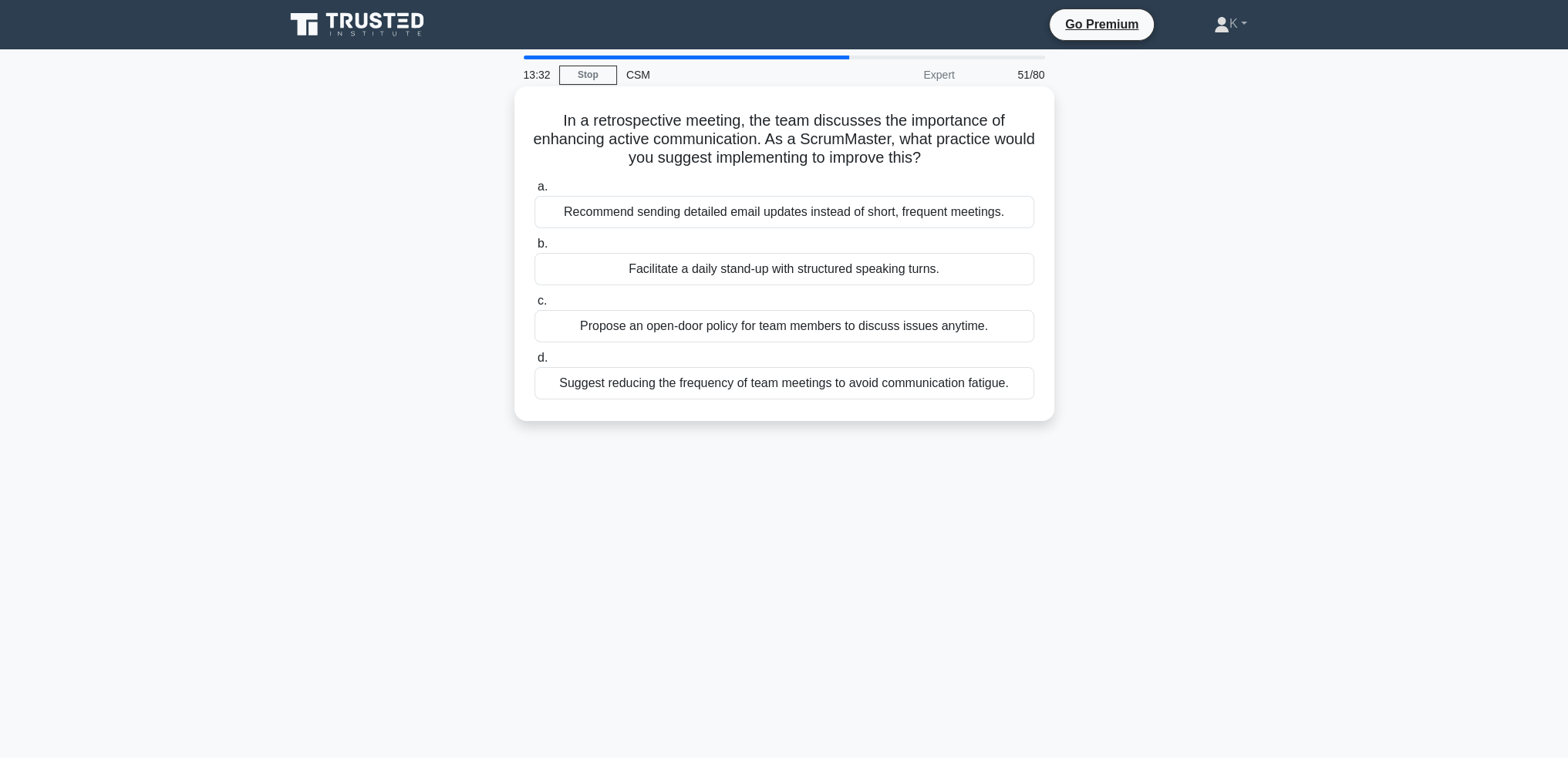 click on "Propose an open-door policy for team members to discuss issues anytime." at bounding box center [784, 326] 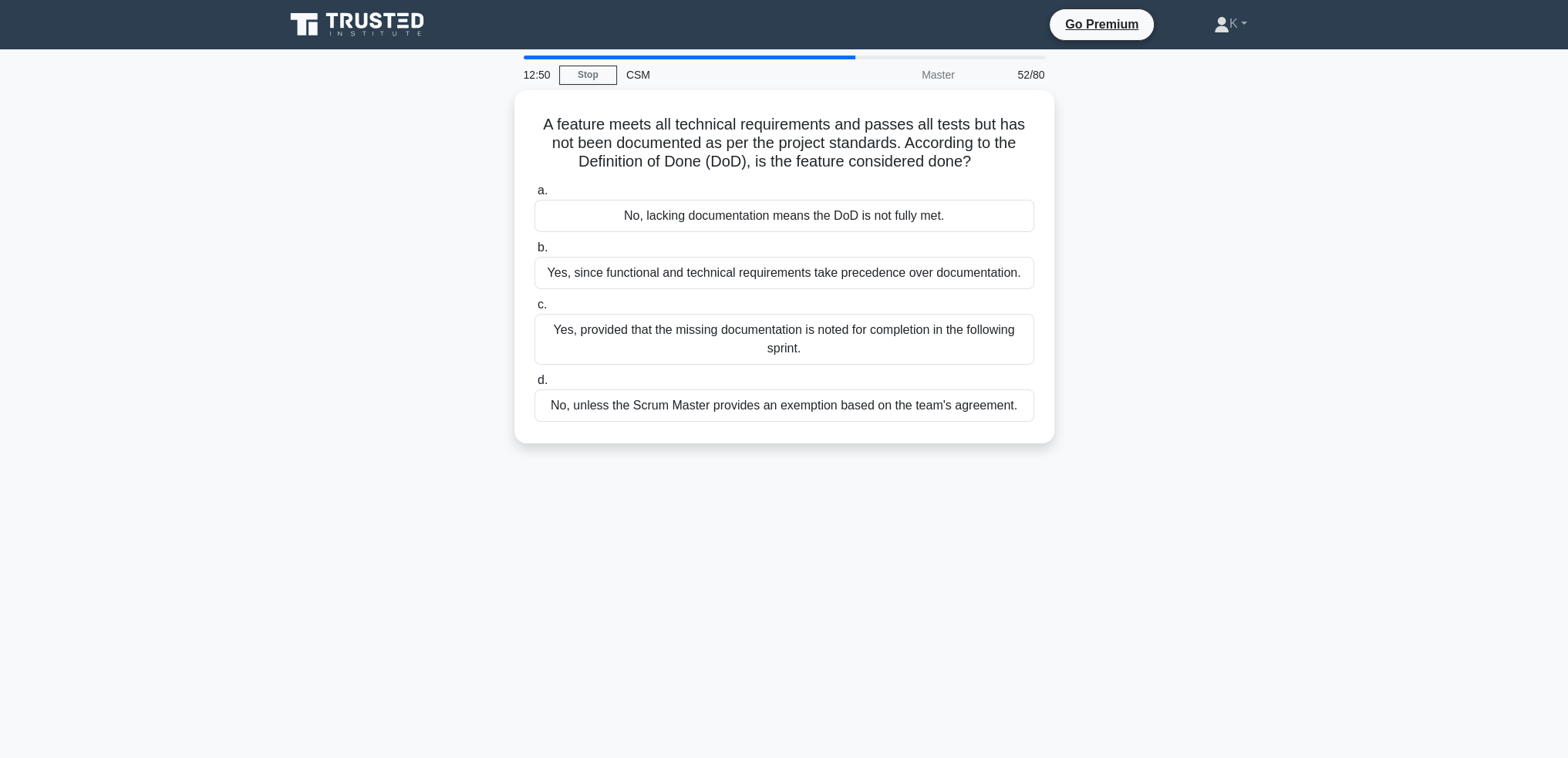 drag, startPoint x: 959, startPoint y: 335, endPoint x: 1080, endPoint y: 298, distance: 126.53063 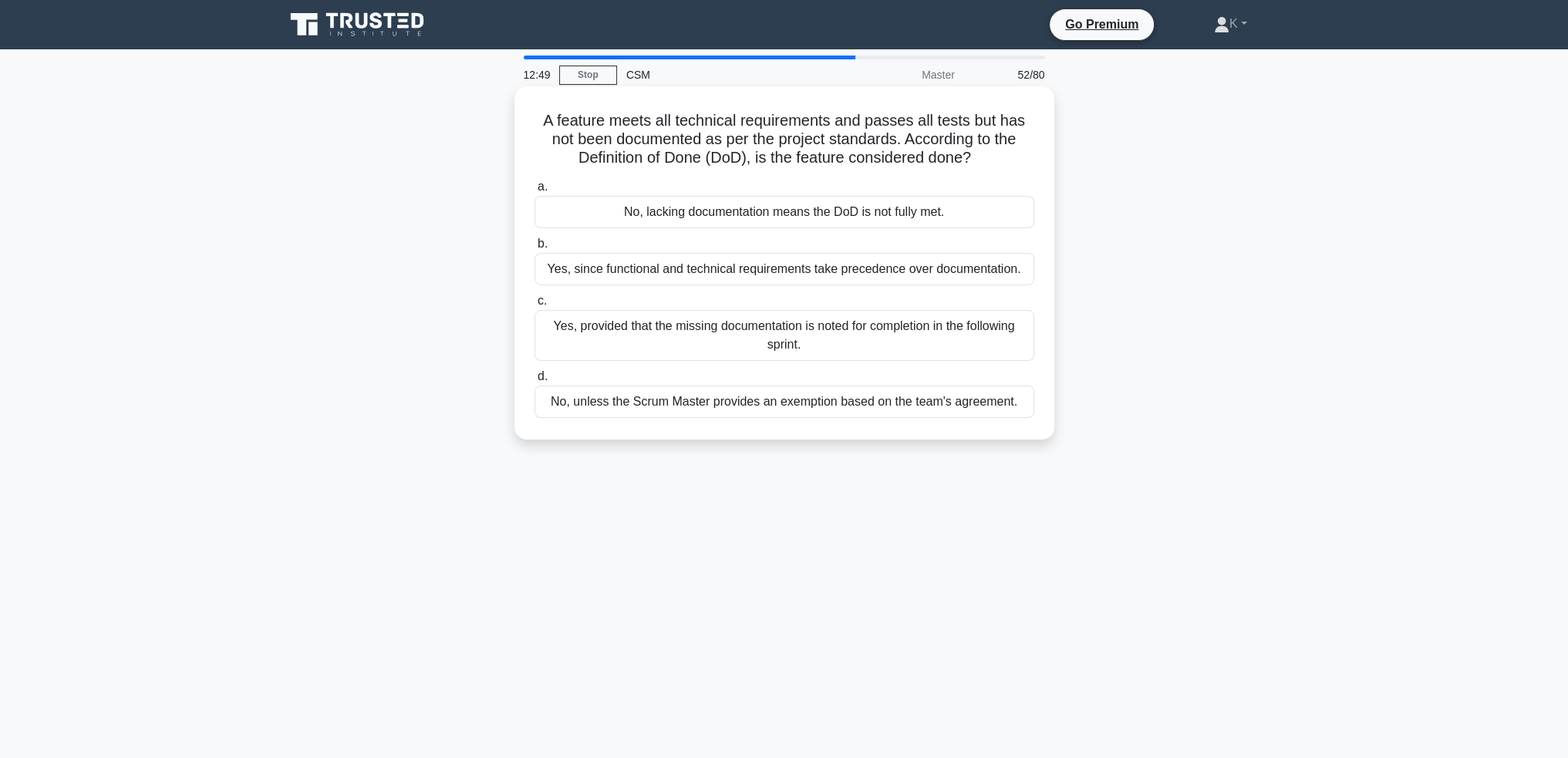 click on "Yes, provided that the missing documentation is noted for completion in the following sprint." at bounding box center (784, 335) 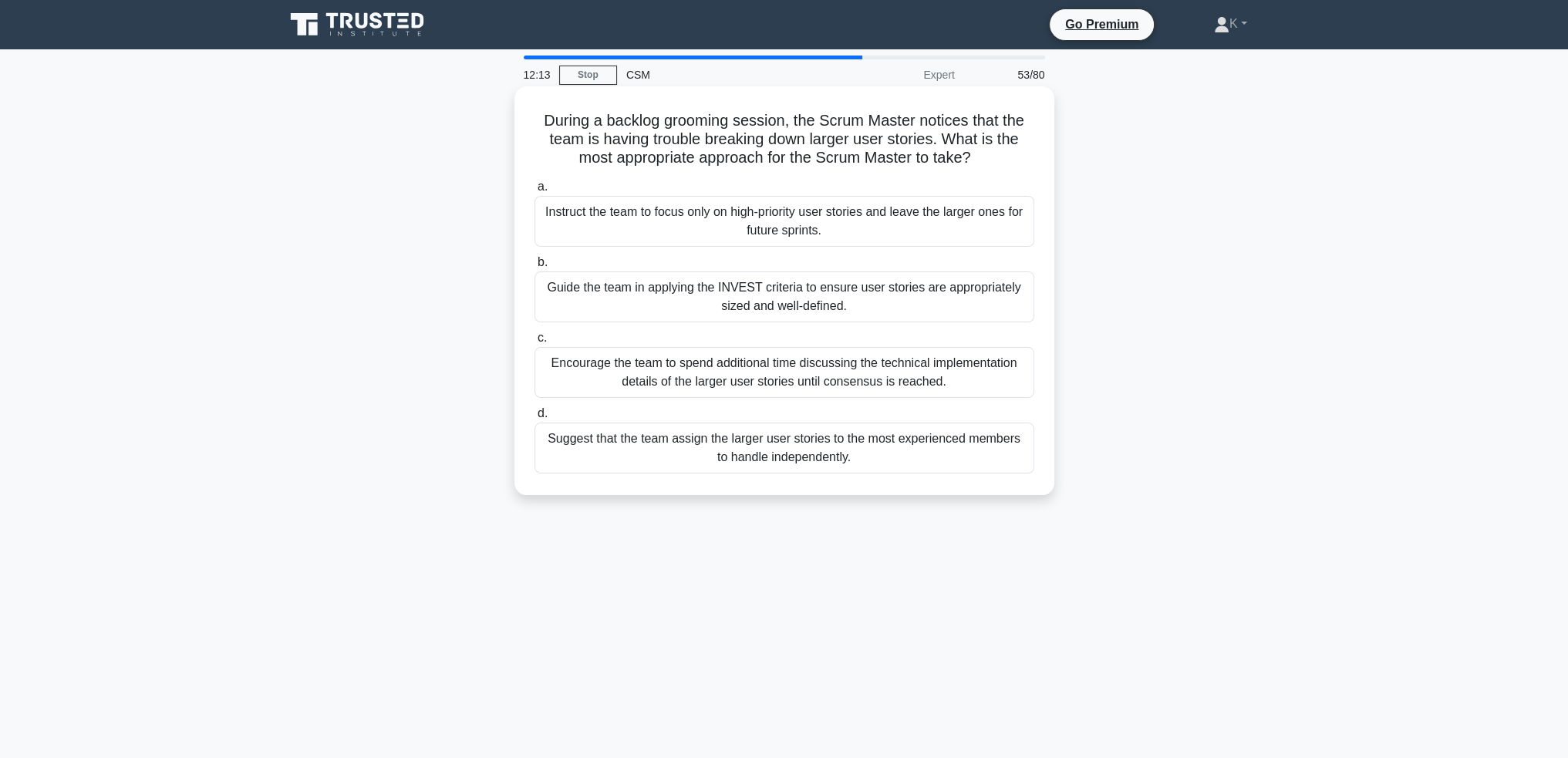 click on "Guide the team in applying the INVEST criteria to ensure user stories are appropriately sized and well-defined." at bounding box center (784, 297) 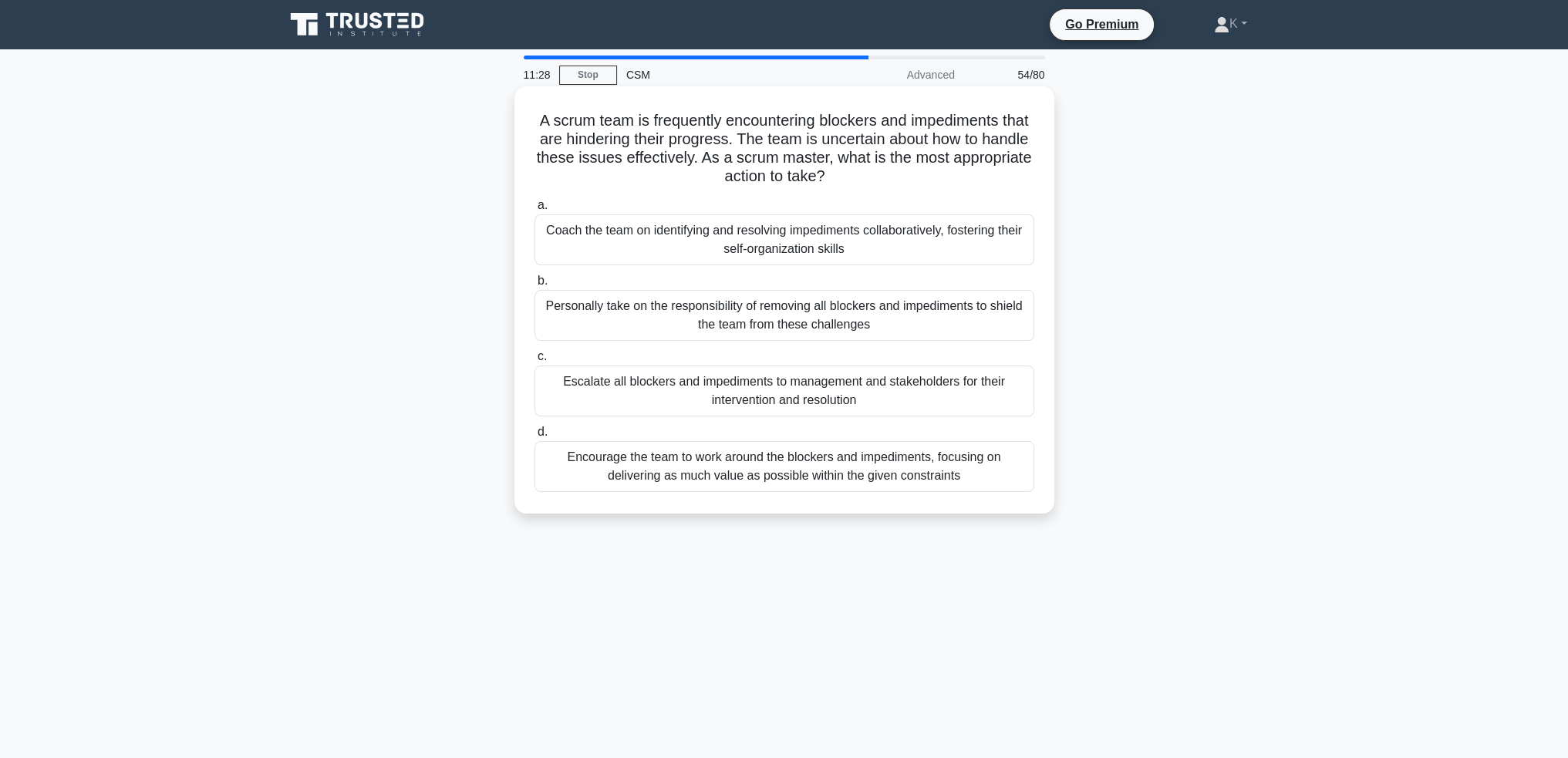 click on "Encourage the team to work around the blockers and impediments, focusing on delivering as much value as possible within the given constraints" at bounding box center (784, 467) 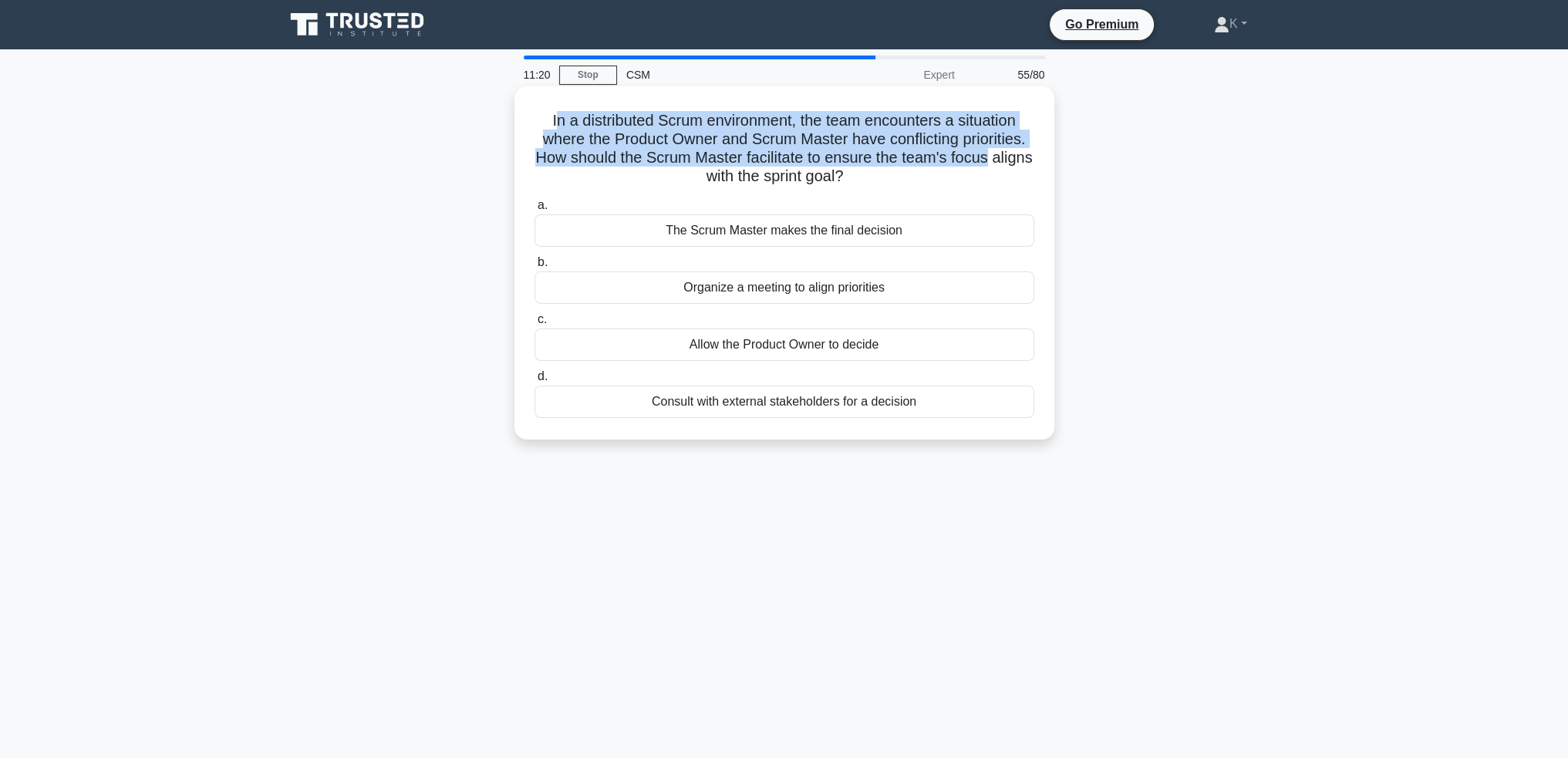 drag, startPoint x: 548, startPoint y: 121, endPoint x: 1040, endPoint y: 157, distance: 493.3153 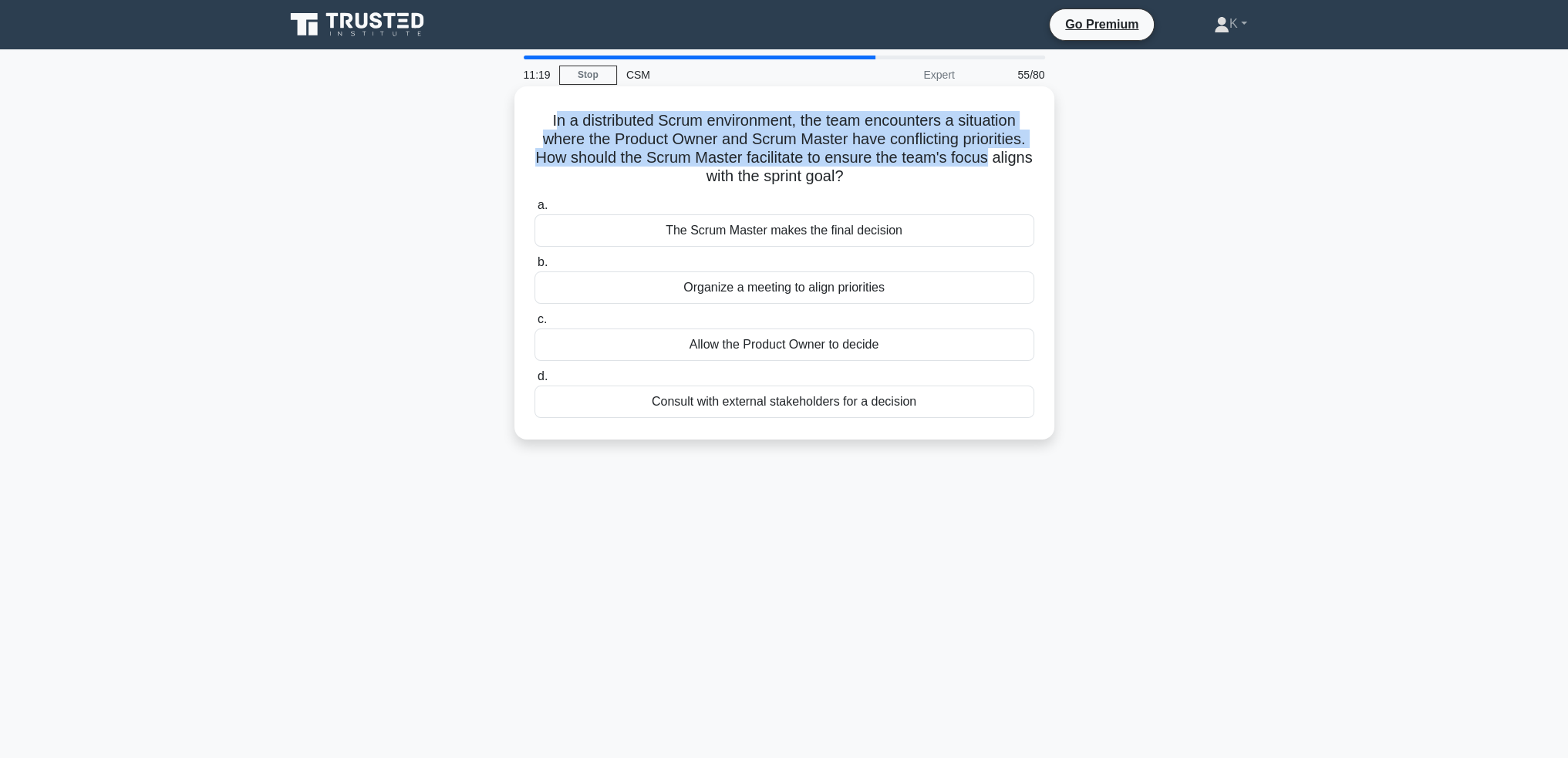 click on "In a distributed Scrum environment, the team encounters a situation where the Product Owner and Scrum Master have conflicting priorities. How should the Scrum Master facilitate to ensure the team's focus aligns with the sprint goal?
.spinner_0XTQ{transform-origin:center;animation:spinner_y6GP .75s linear infinite}@keyframes spinner_y6GP{100%{transform:rotate(360deg)}}" at bounding box center (784, 149) 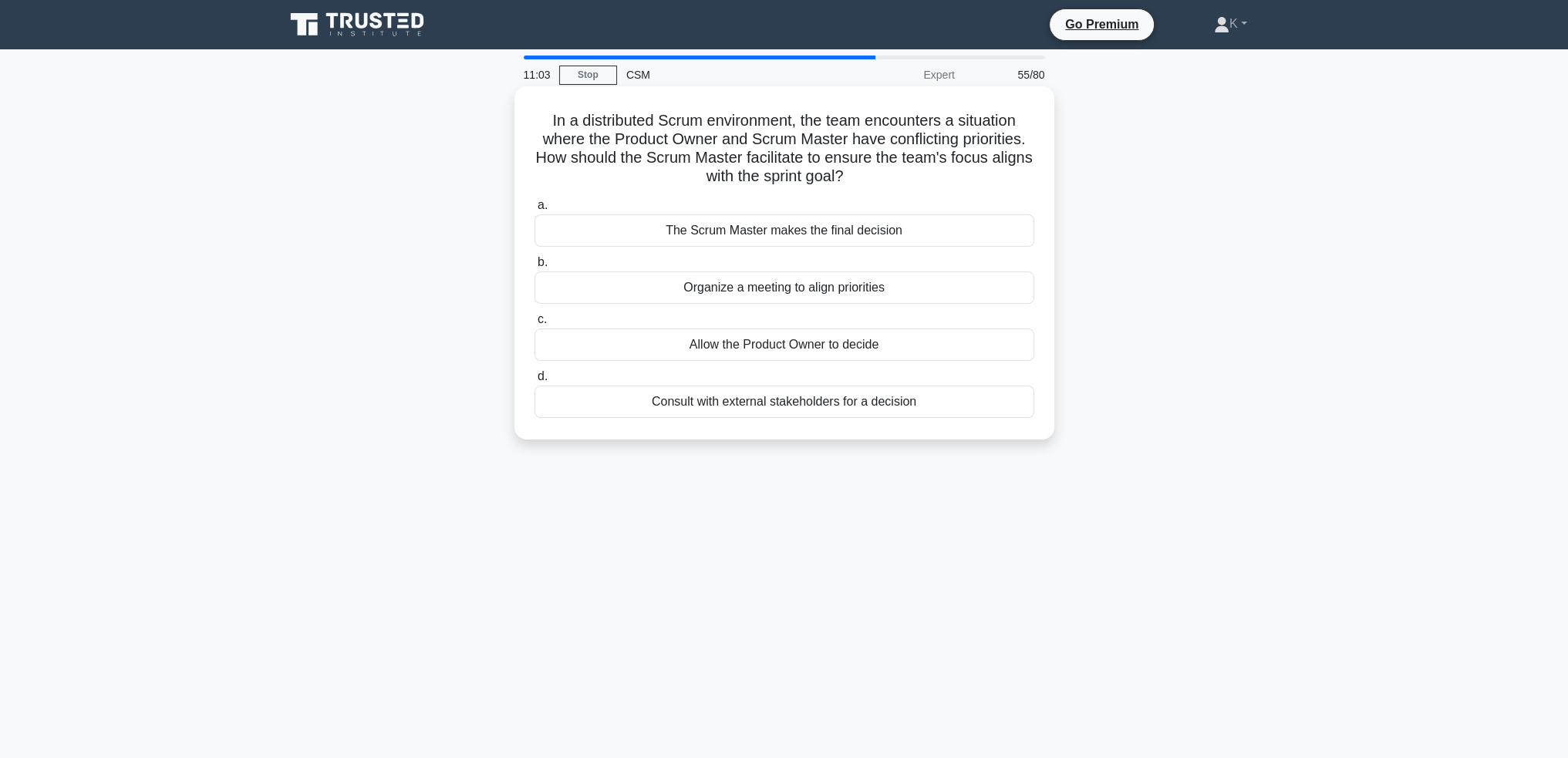 click on "Organize a meeting to align priorities" at bounding box center (784, 288) 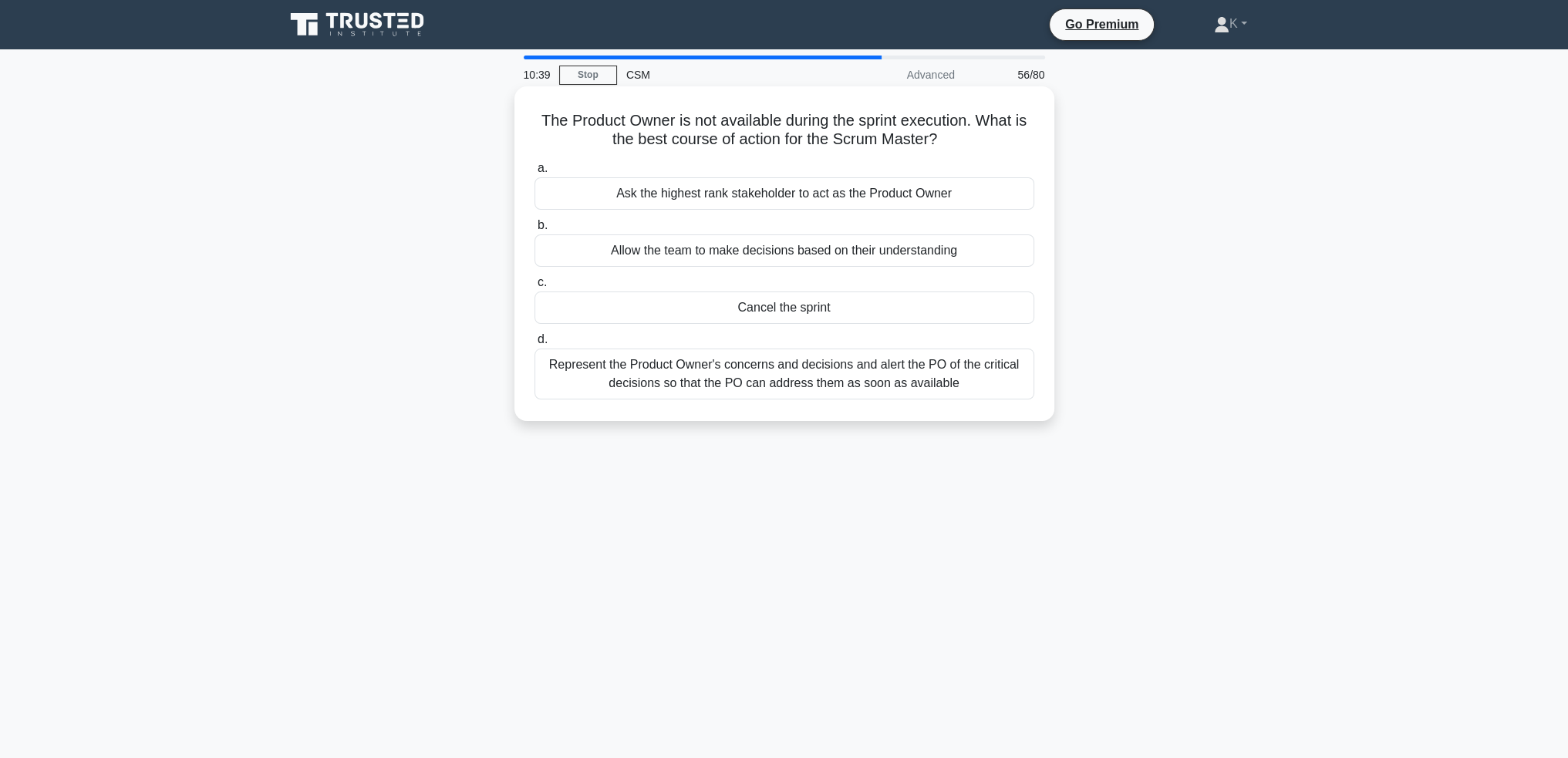 click on "Represent the Product Owner's concerns and decisions and alert the PO of the critical decisions so that the PO can address them as soon as available" at bounding box center (784, 374) 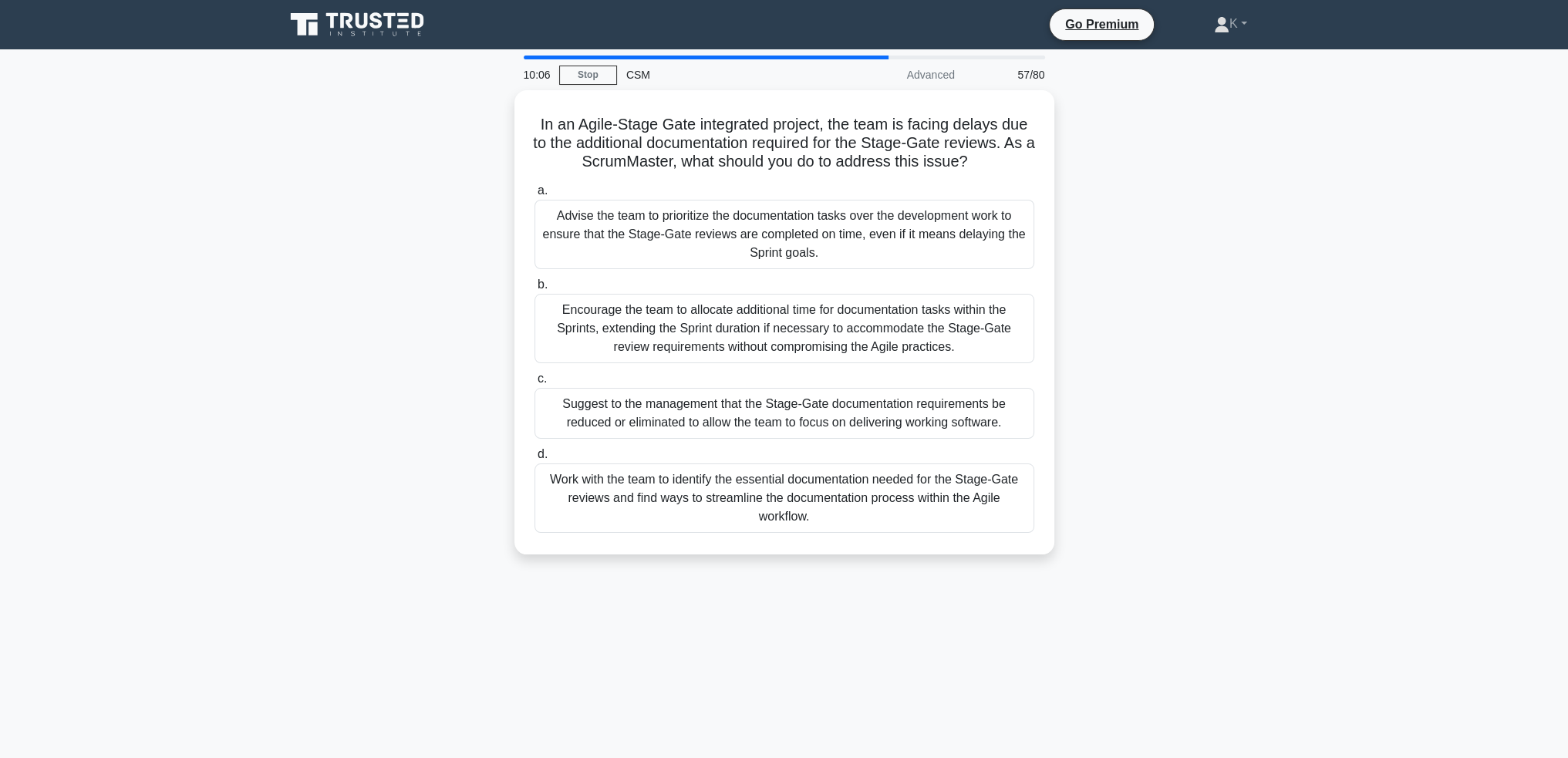 click on "Work with the team to identify the essential documentation needed for the Stage-Gate reviews and find ways to streamline the documentation process within the Agile workflow." at bounding box center [784, 498] 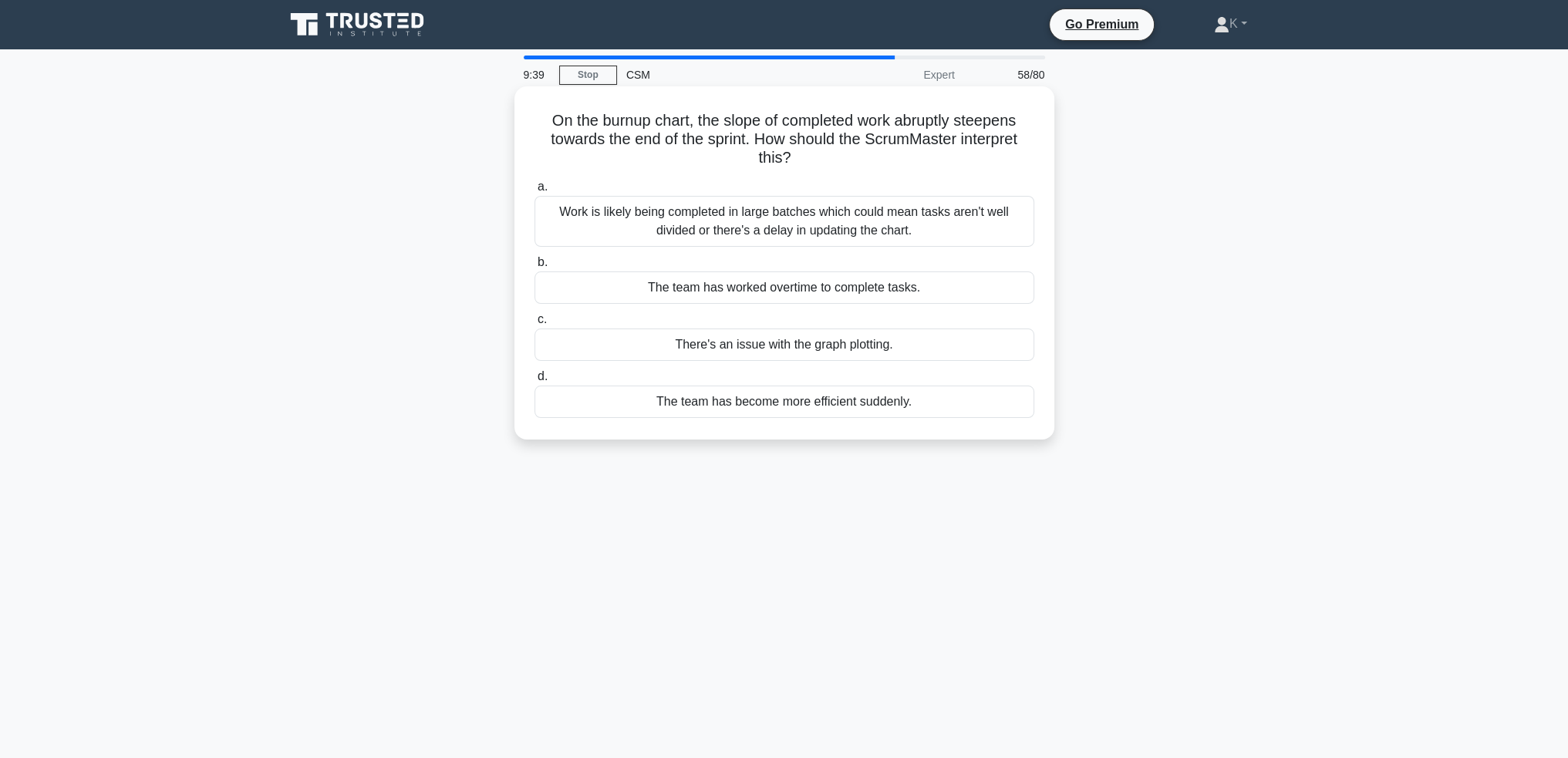 click on "Work is likely being completed in large batches which could mean tasks aren't well divided or there's a delay in updating the chart." at bounding box center (784, 221) 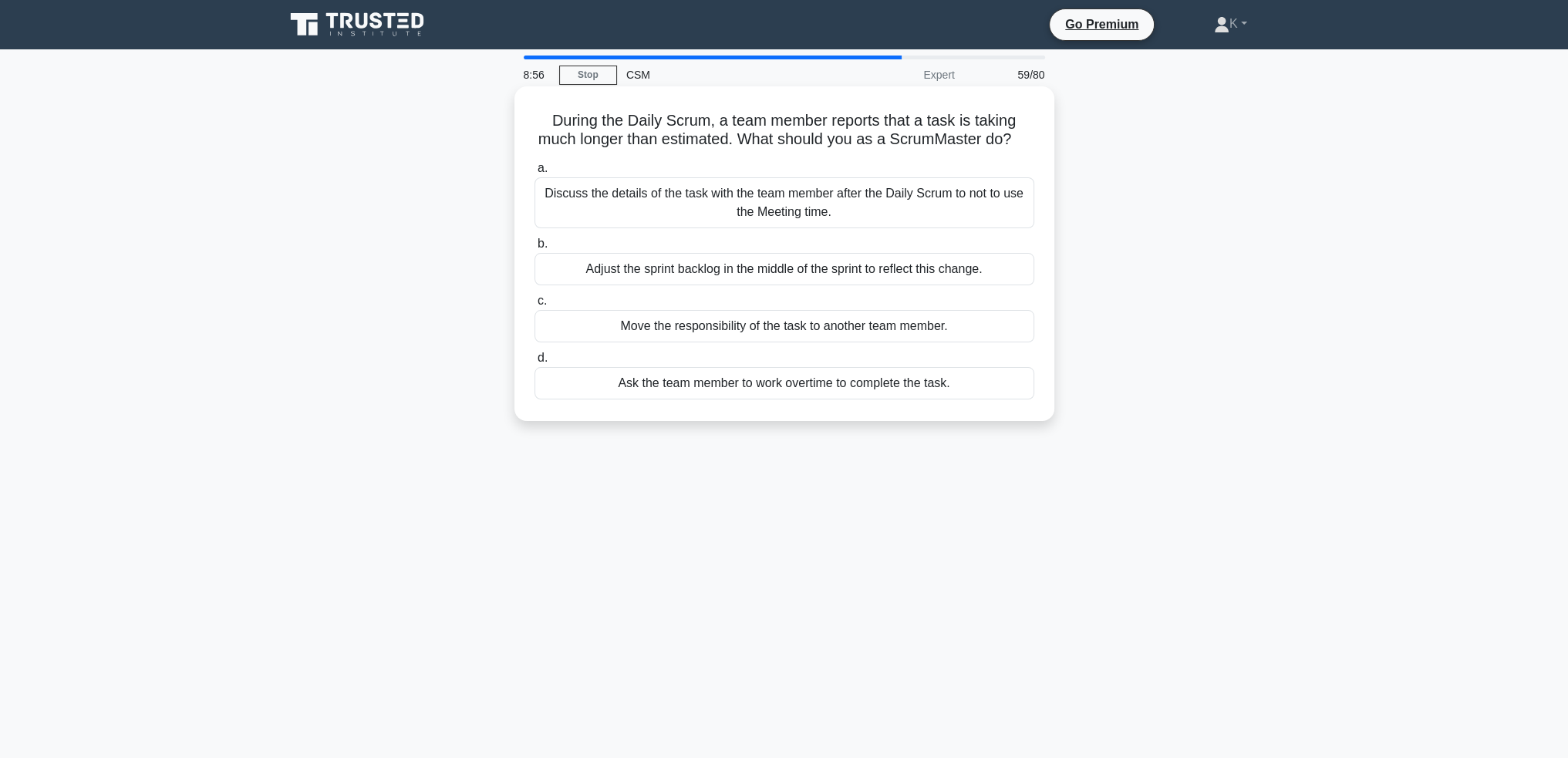 click on "Discuss the details of the task with the team member after the Daily Scrum to not to use the Meeting time." at bounding box center [784, 203] 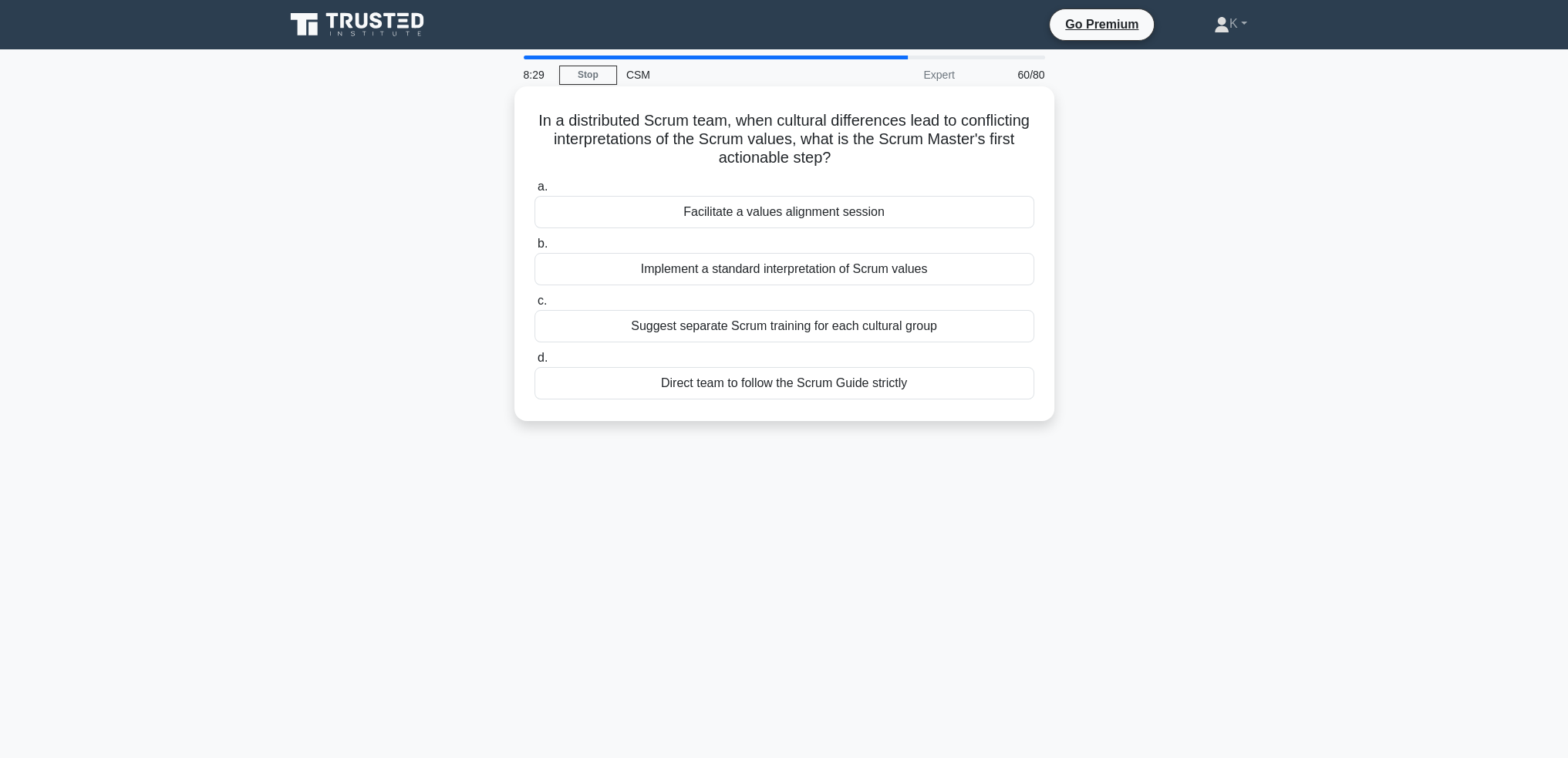 click on "Implement a standard interpretation of Scrum values" at bounding box center (784, 269) 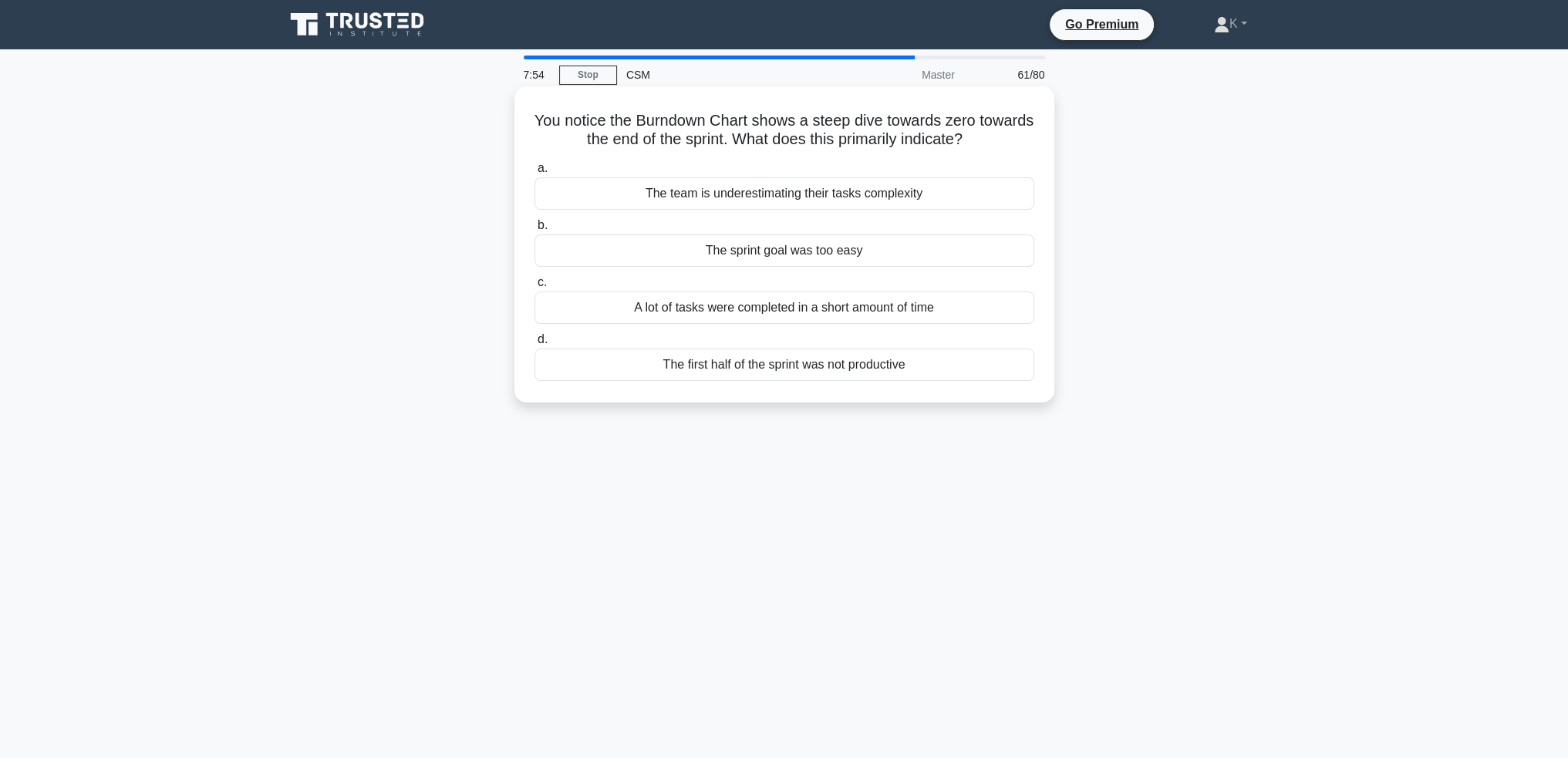 click on "The team is underestimating their tasks complexity" at bounding box center (784, 194) 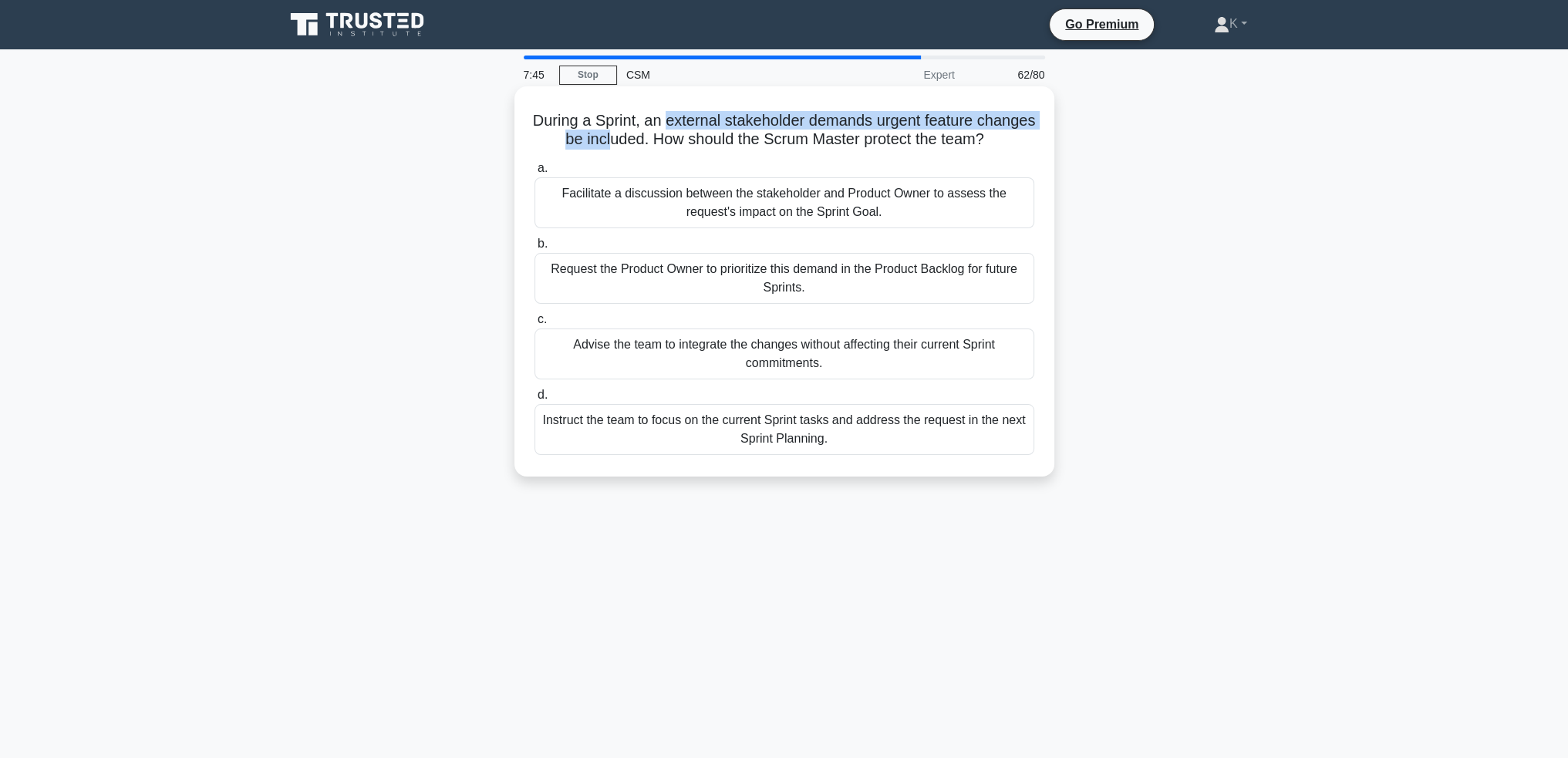 drag, startPoint x: 695, startPoint y: 120, endPoint x: 659, endPoint y: 124, distance: 36.221541 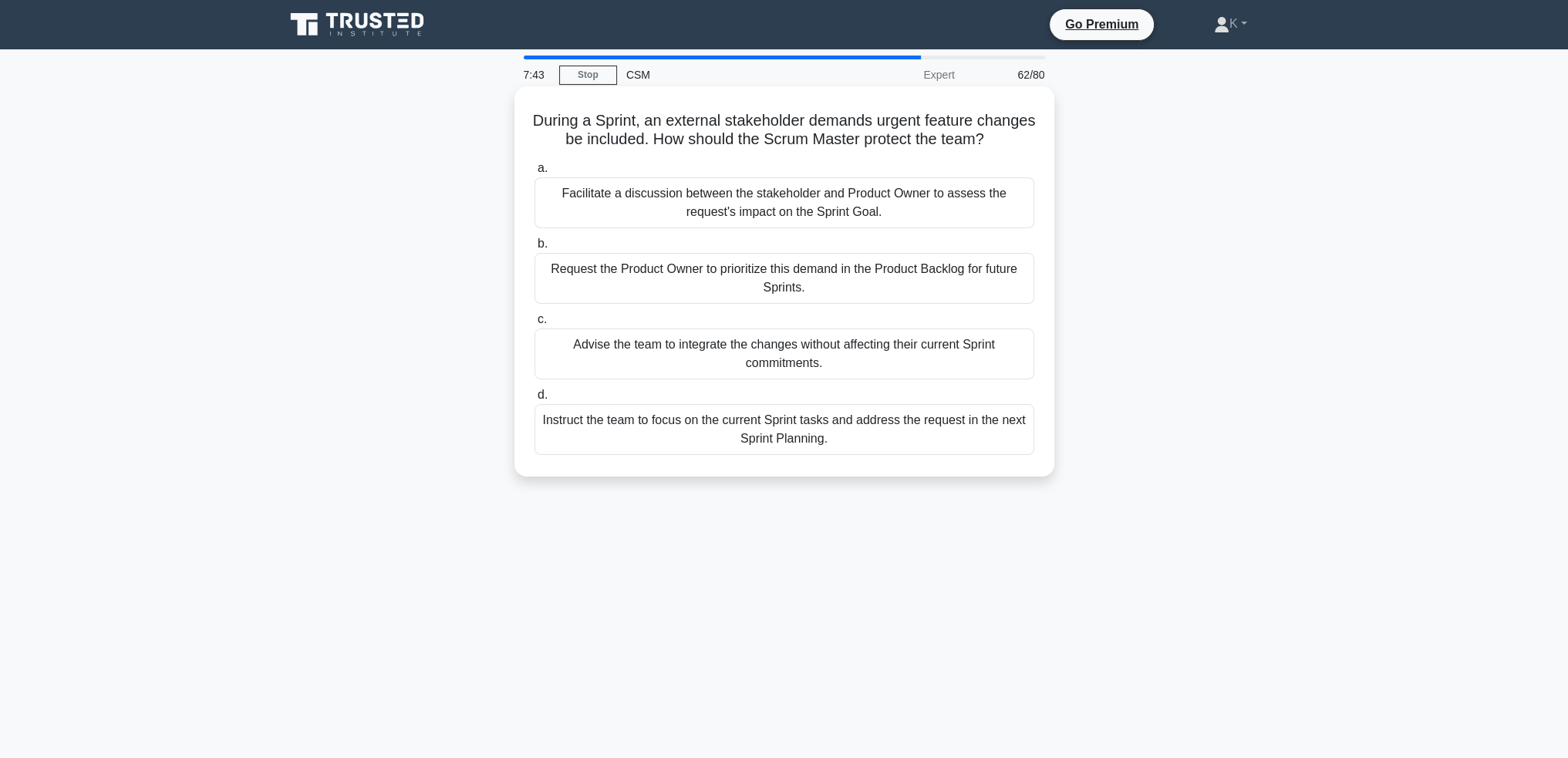click on "During a Sprint, an external stakeholder demands urgent feature changes be included. How should the Scrum Master protect the team?
.spinner_0XTQ{transform-origin:center;animation:spinner_y6GP .75s linear infinite}@keyframes spinner_y6GP{100%{transform:rotate(360deg)}}" at bounding box center (784, 130) 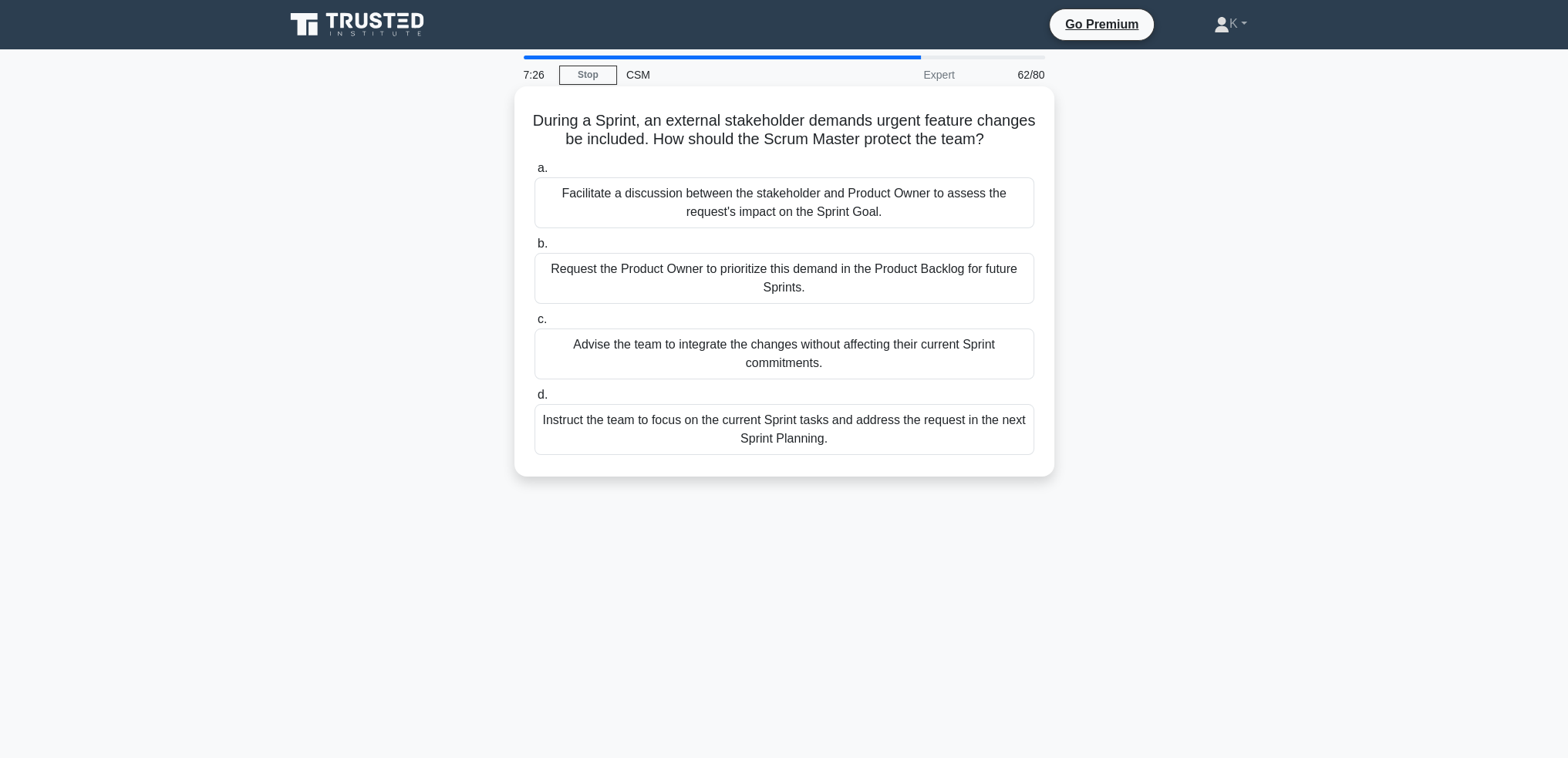 click on "Facilitate a discussion between the stakeholder and Product Owner to assess the request's impact on the Sprint Goal." at bounding box center (784, 203) 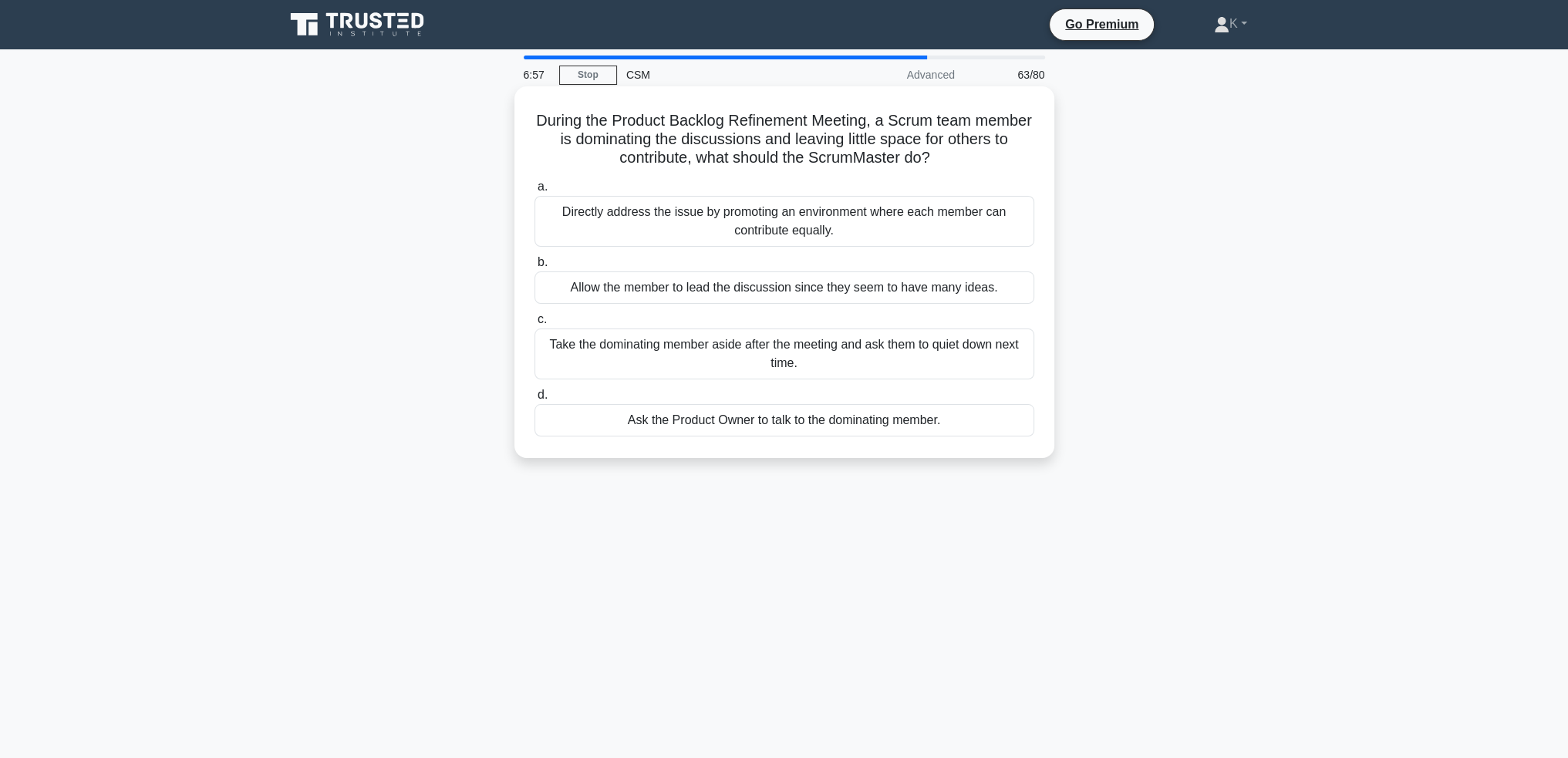 click on "Directly address the issue by promoting an environment where each member can contribute equally." at bounding box center [784, 221] 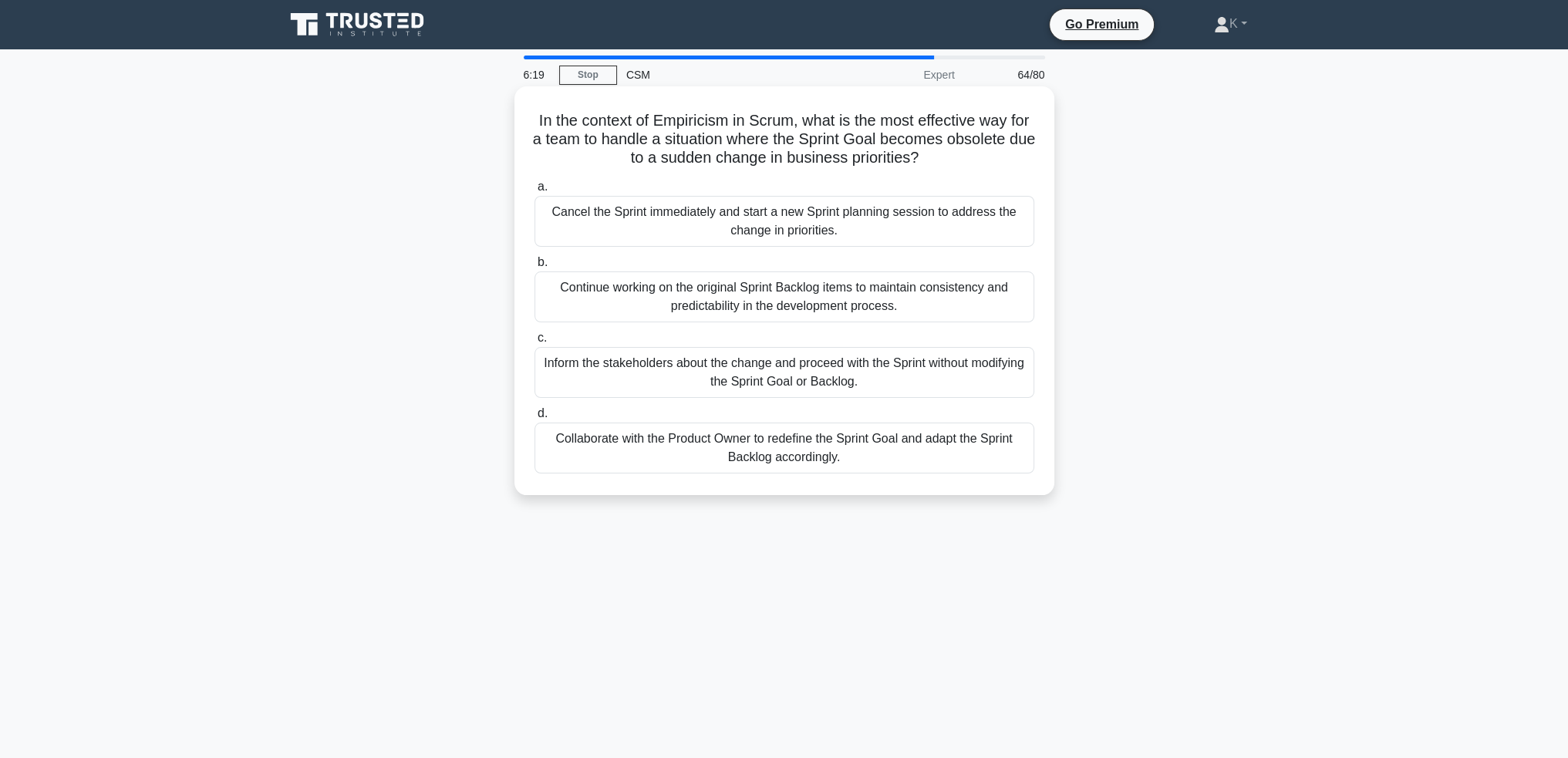 click on "Collaborate with the Product Owner to redefine the Sprint Goal and adapt the Sprint Backlog accordingly." at bounding box center [784, 448] 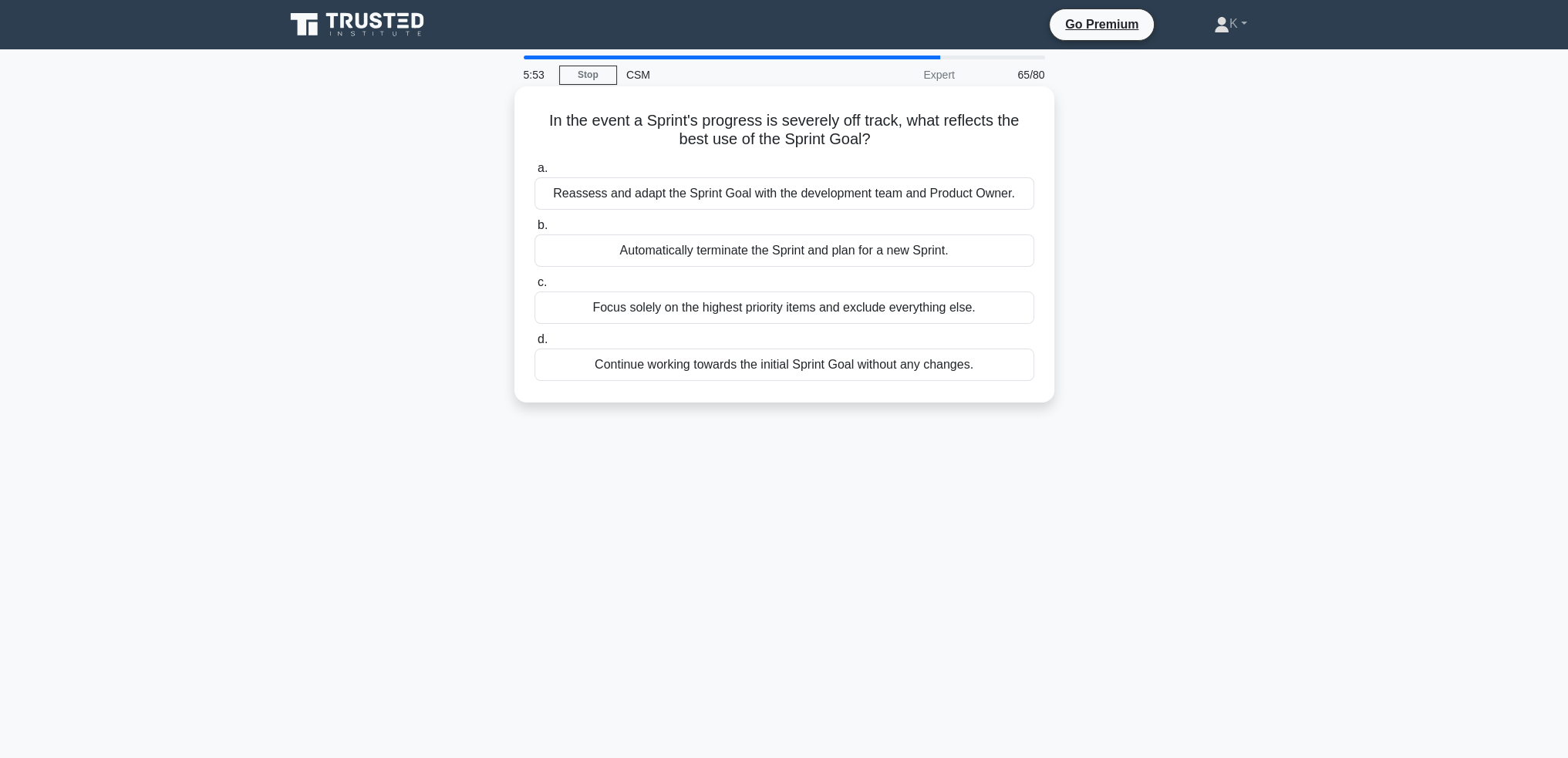 click on "Reassess and adapt the Sprint Goal with the development team and Product Owner." at bounding box center (784, 194) 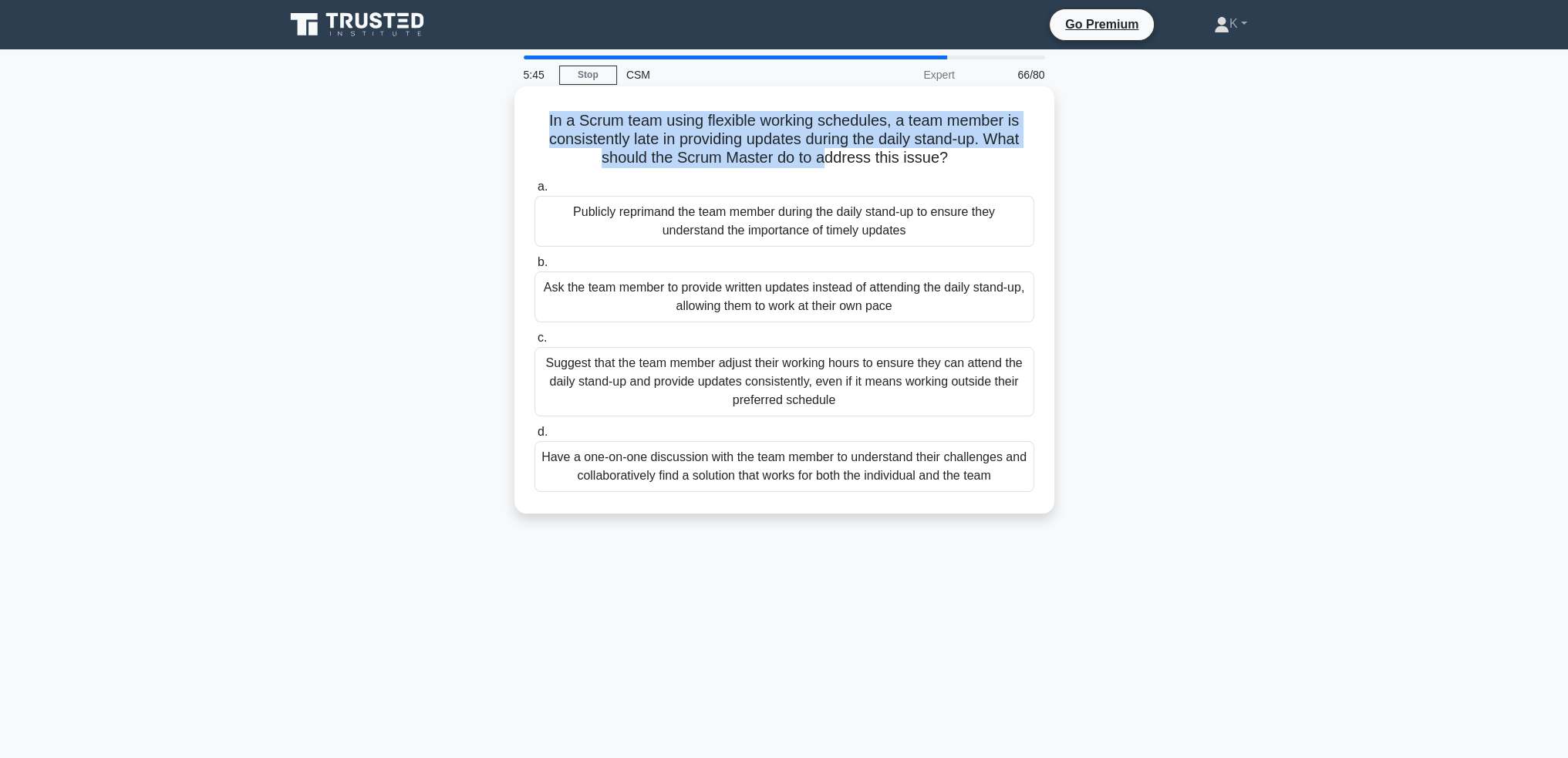 drag, startPoint x: 545, startPoint y: 123, endPoint x: 727, endPoint y: 181, distance: 191.01832 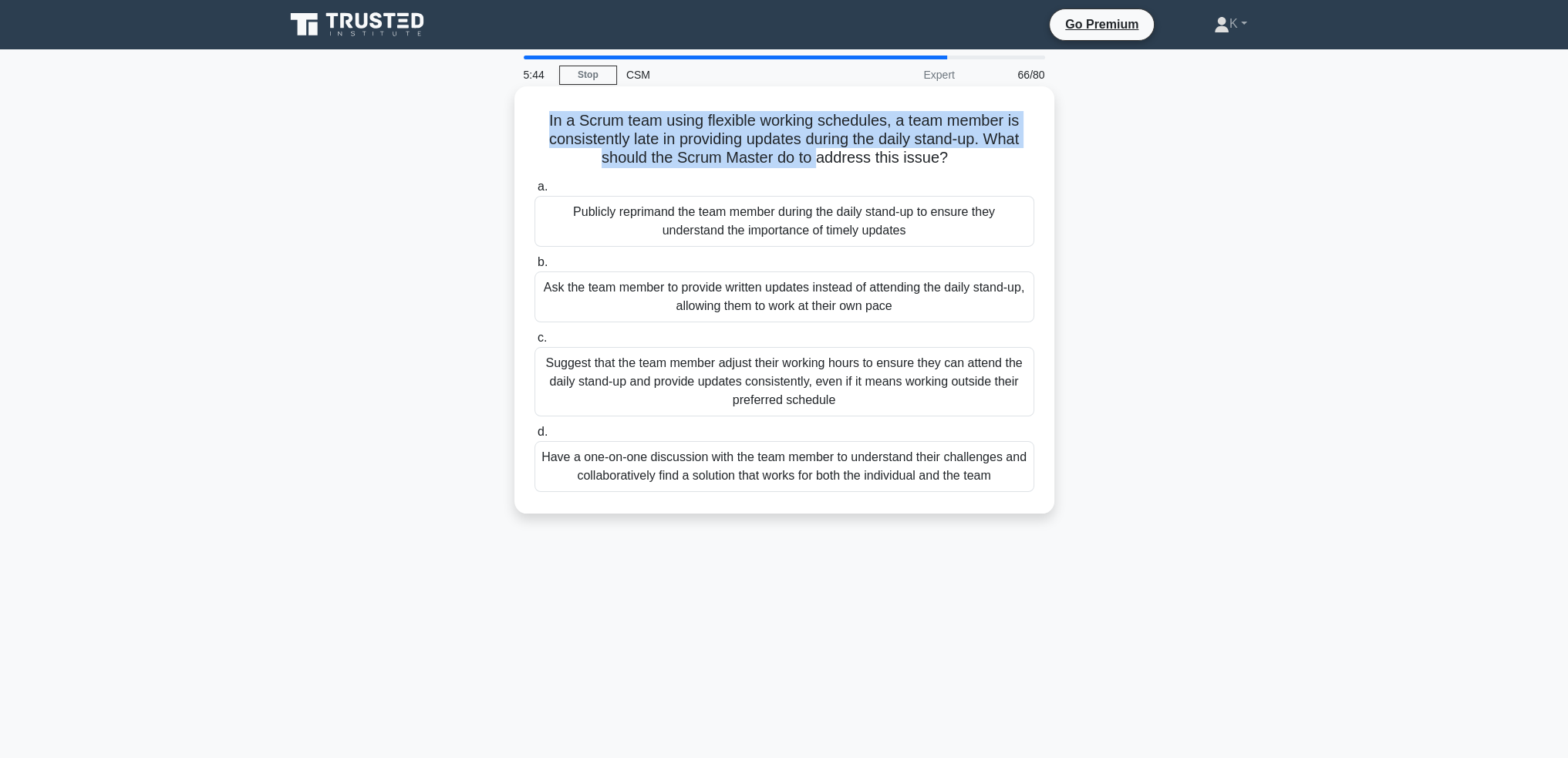 click on "In a Scrum team using flexible working schedules, a team member is consistently late in providing updates during the daily stand-up. What should the Scrum Master do to address this issue?
.spinner_0XTQ{transform-origin:center;animation:spinner_y6GP .75s linear infinite}@keyframes spinner_y6GP{100%{transform:rotate(360deg)}}" at bounding box center [784, 140] 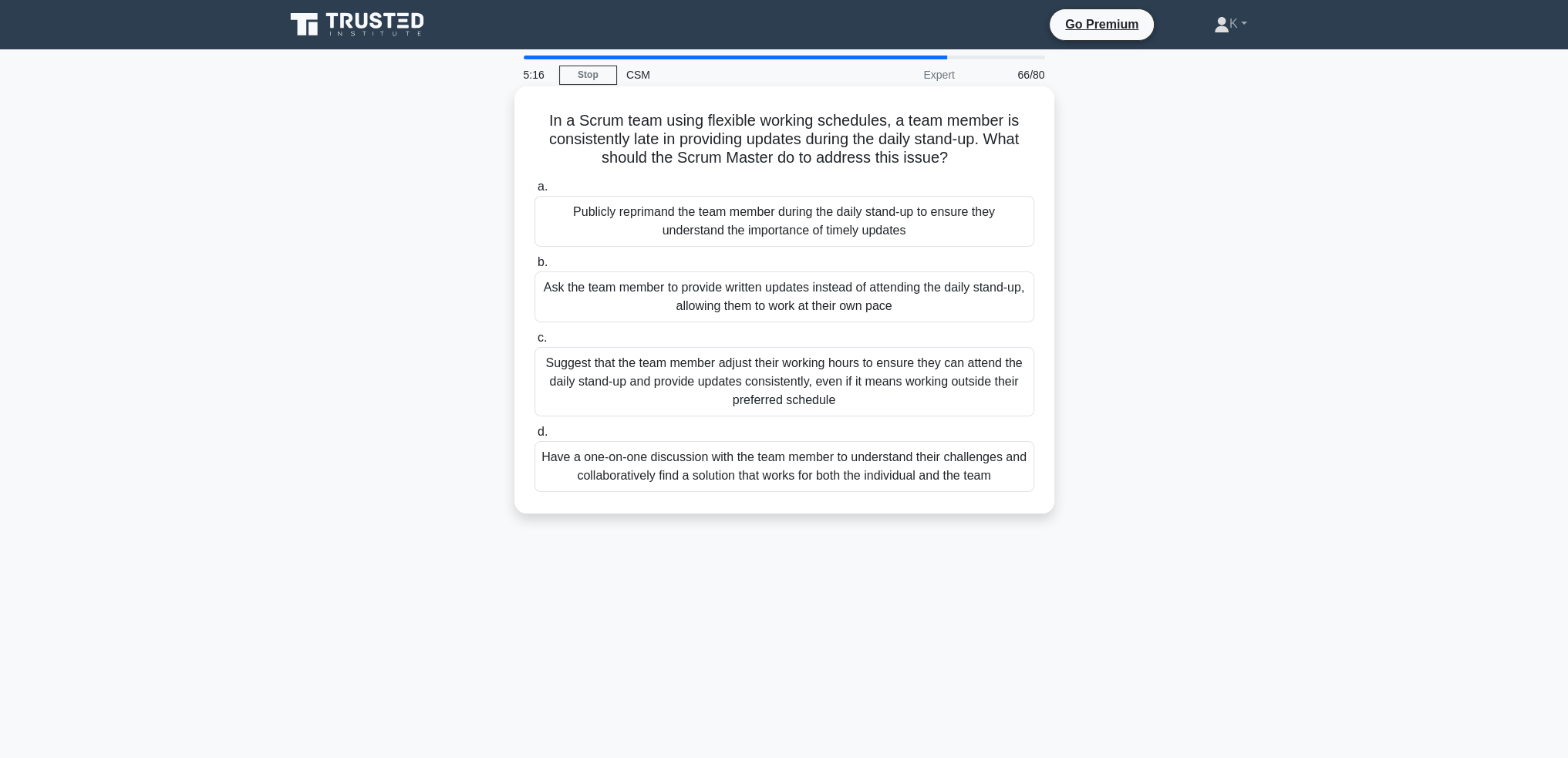 click on "Publicly reprimand the team member during the daily stand-up to ensure they understand the importance of timely updates" at bounding box center [784, 221] 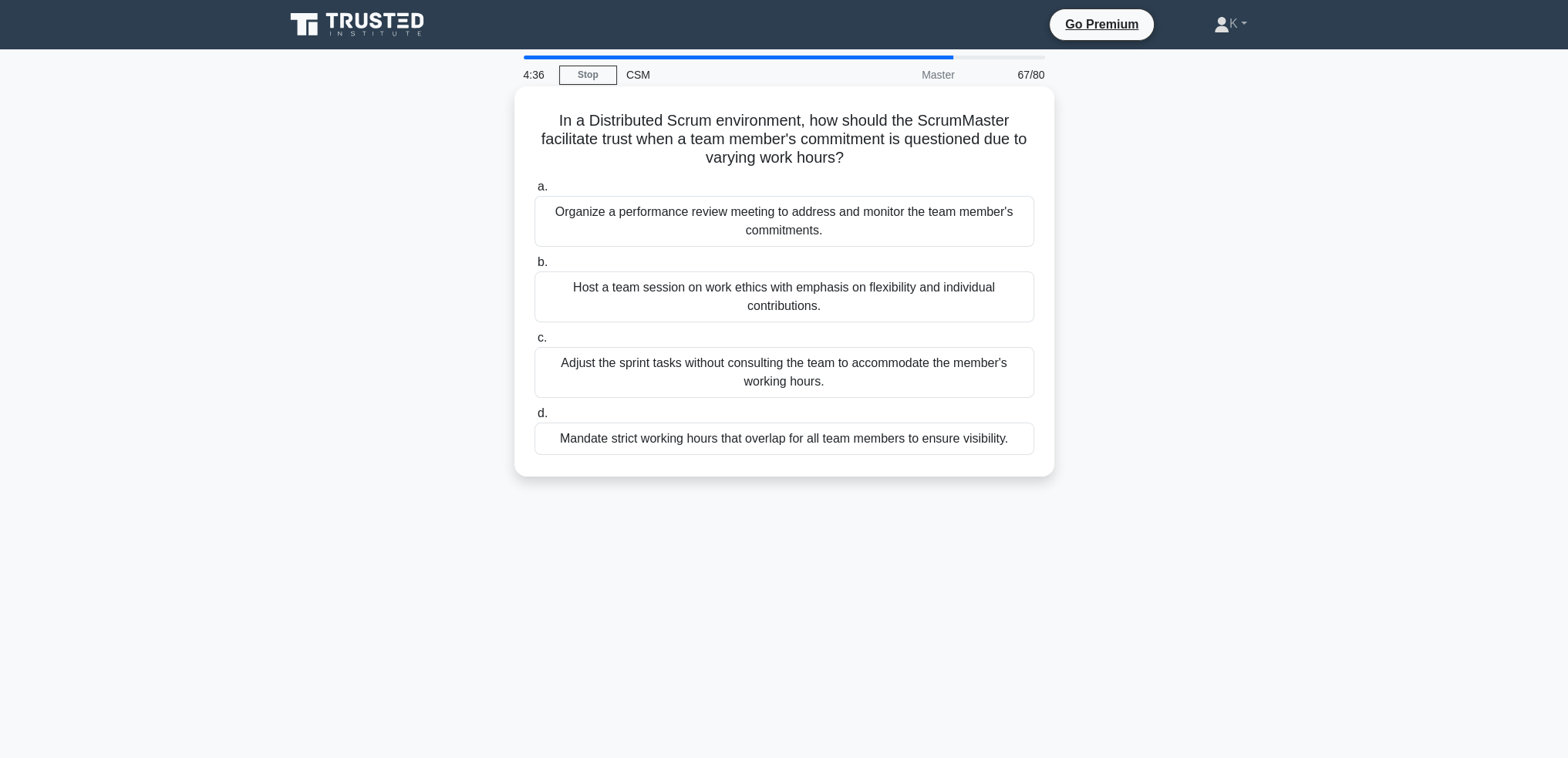 click on "Host a team session on work ethics with emphasis on flexibility and individual contributions." at bounding box center (784, 297) 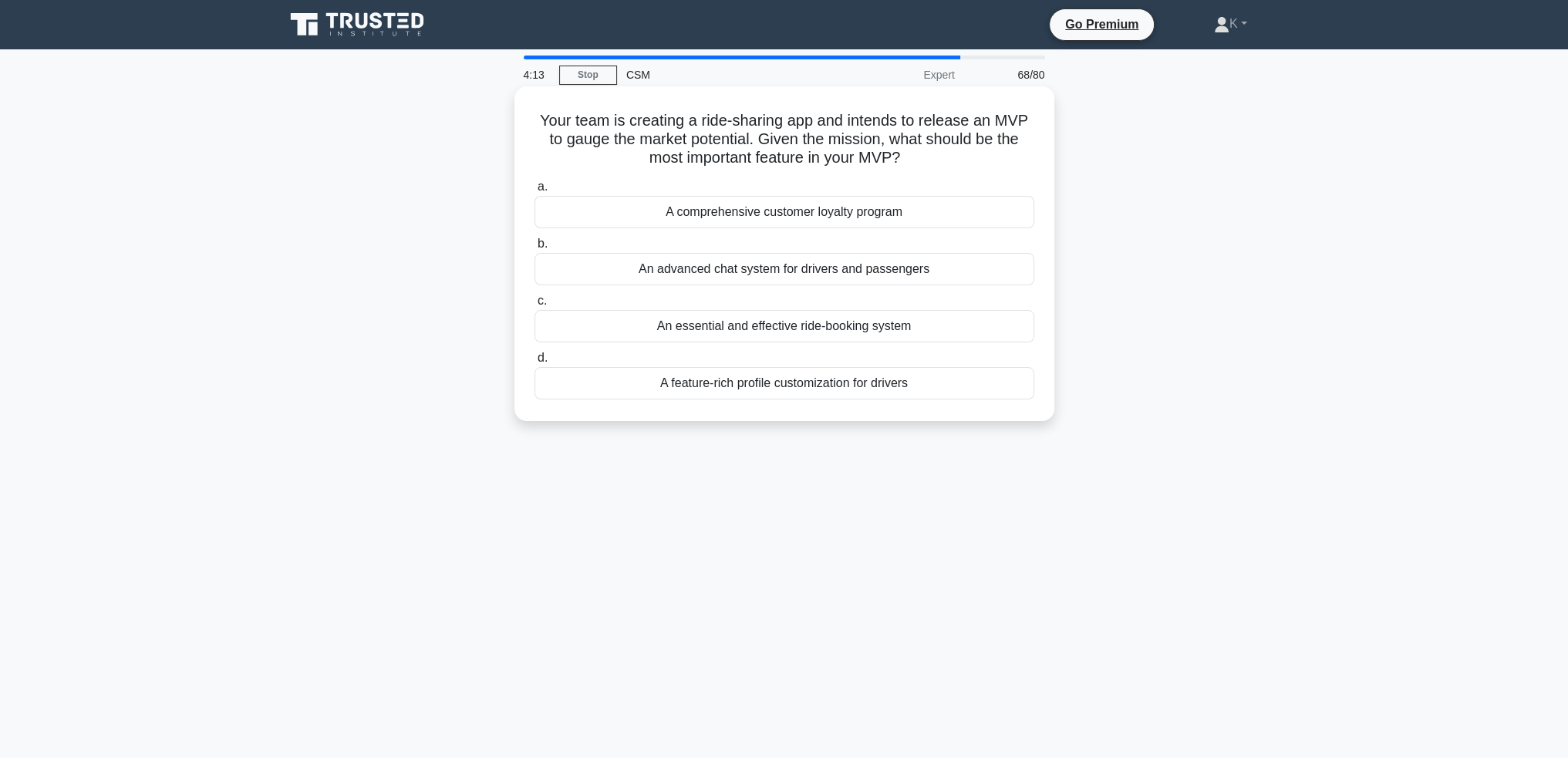 click on "An essential and effective ride-booking system" at bounding box center [784, 326] 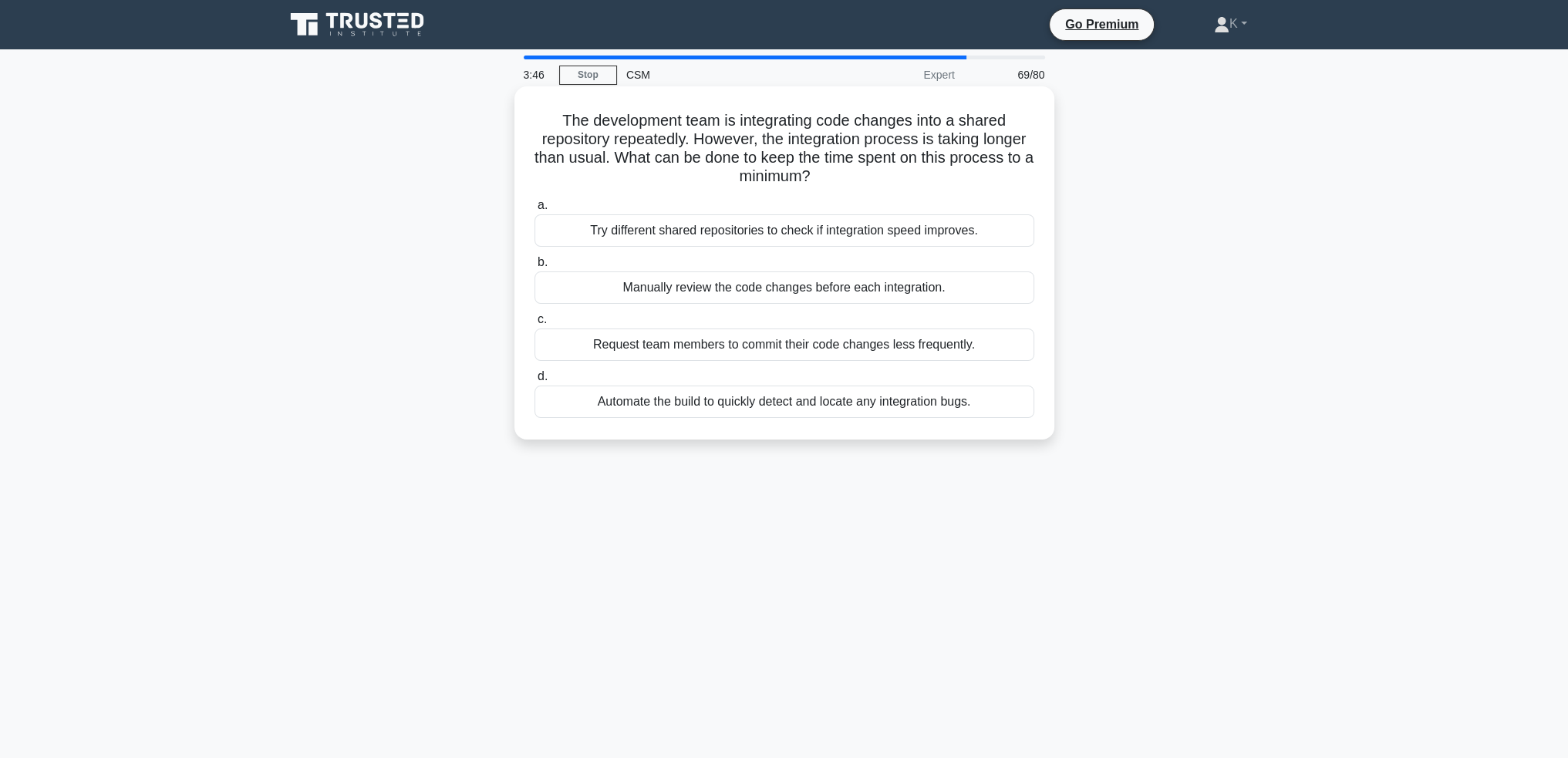 click on "Automate the build to quickly detect and locate any integration bugs." at bounding box center [784, 402] 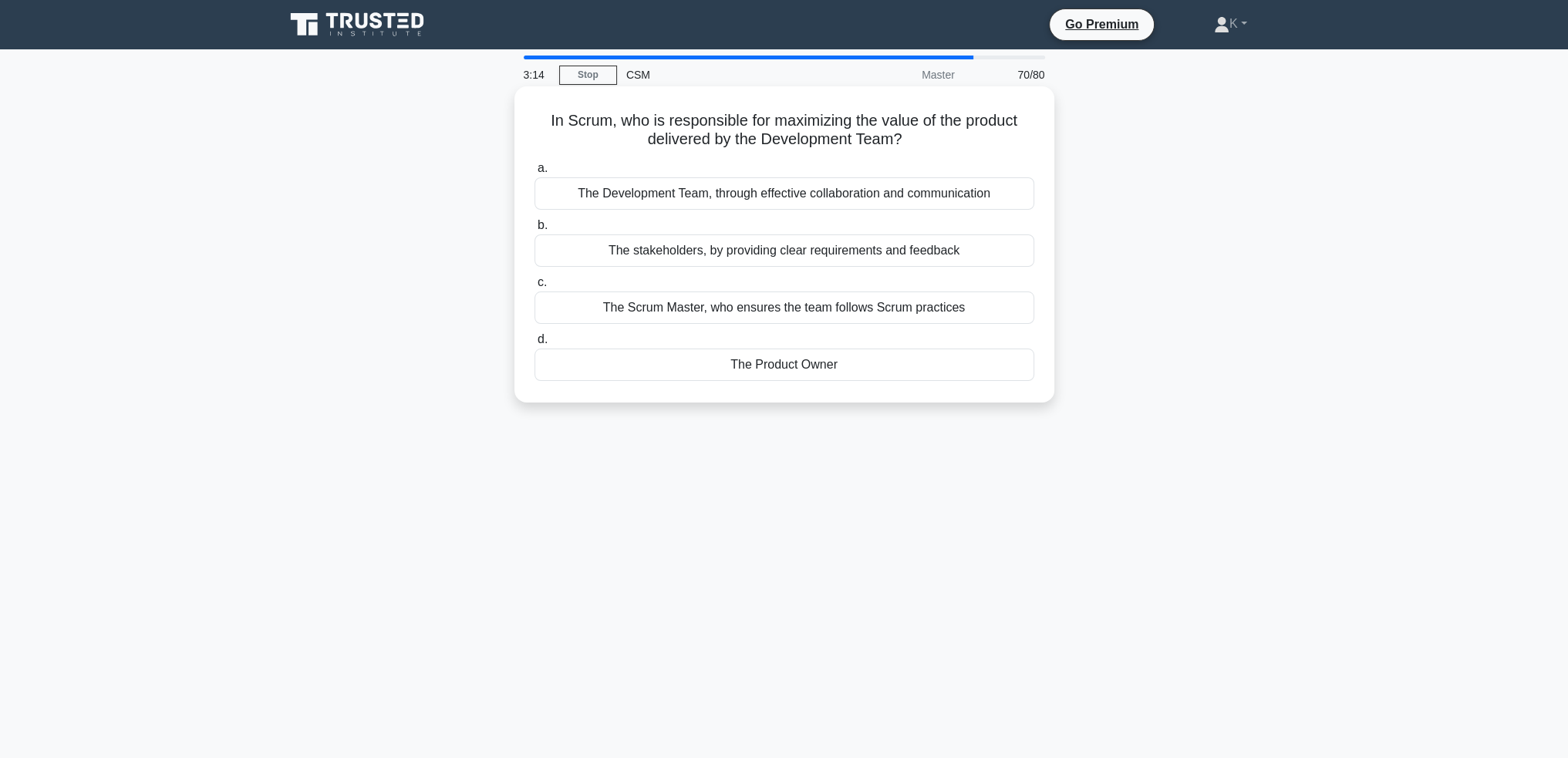 click on "The Scrum Master, who ensures the team follows Scrum practices" at bounding box center (784, 308) 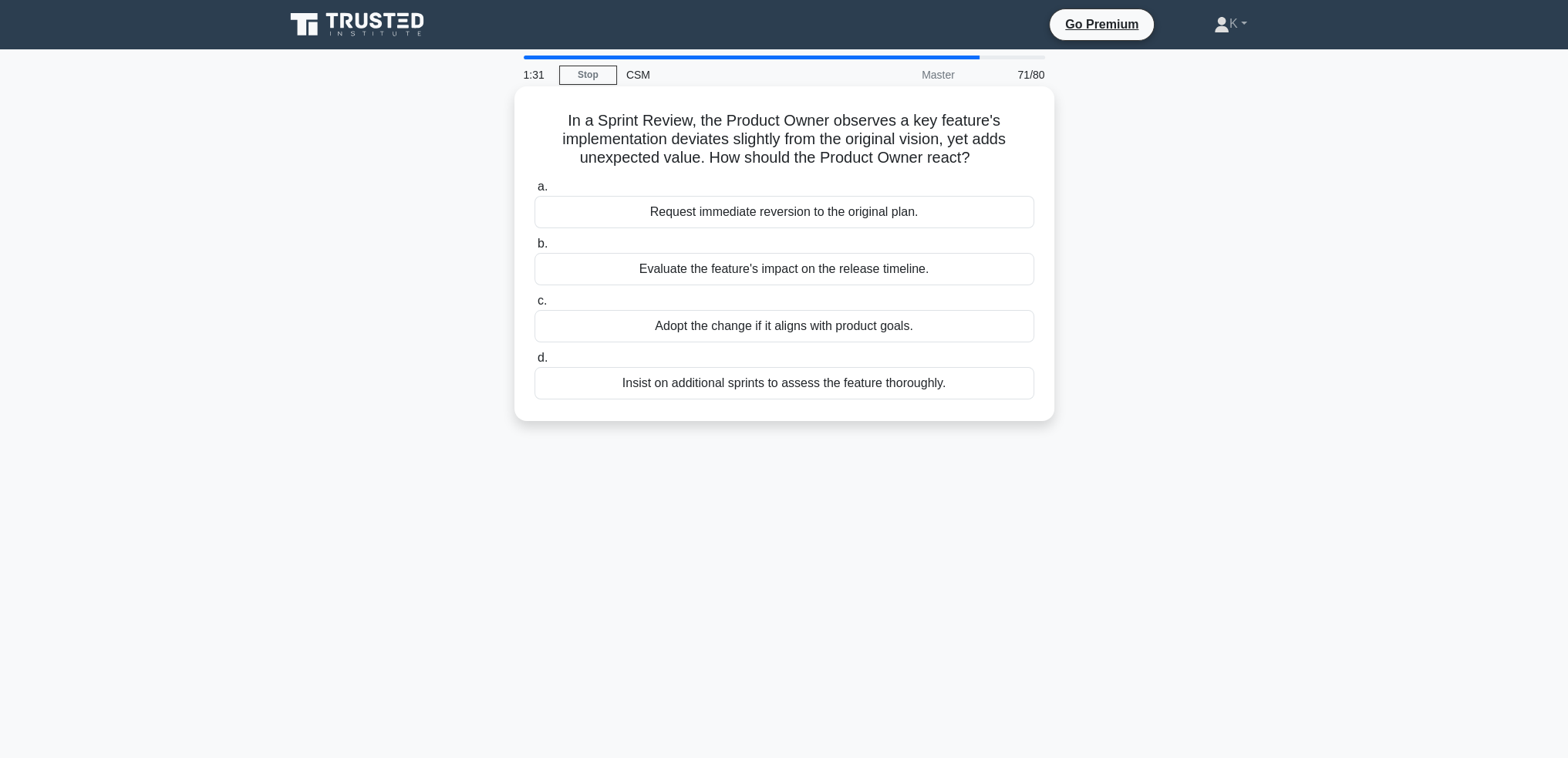 click on "Evaluate the feature's impact on the release timeline." at bounding box center [784, 269] 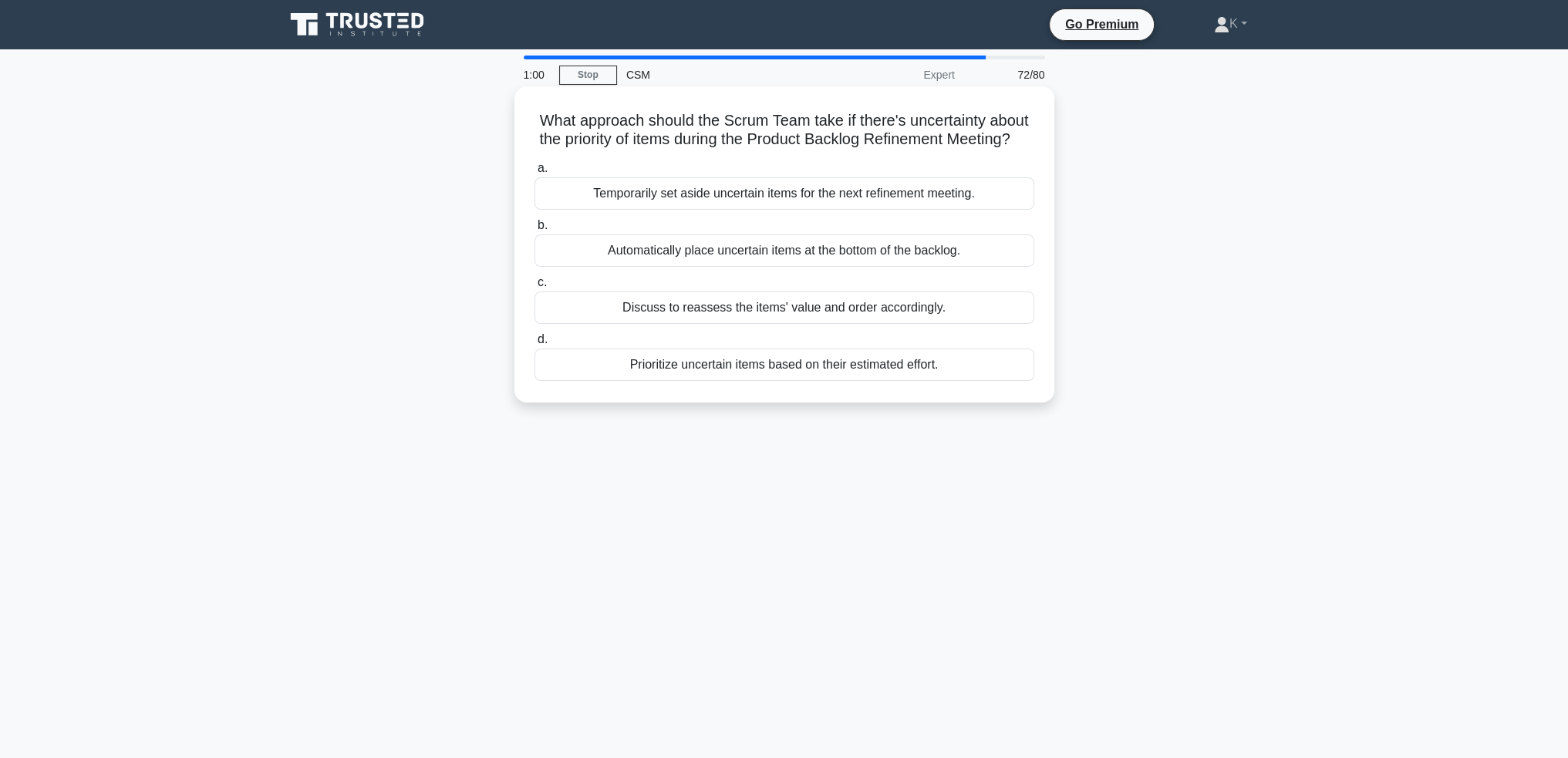 click on "Discuss to reassess the items' value and order accordingly." at bounding box center (784, 308) 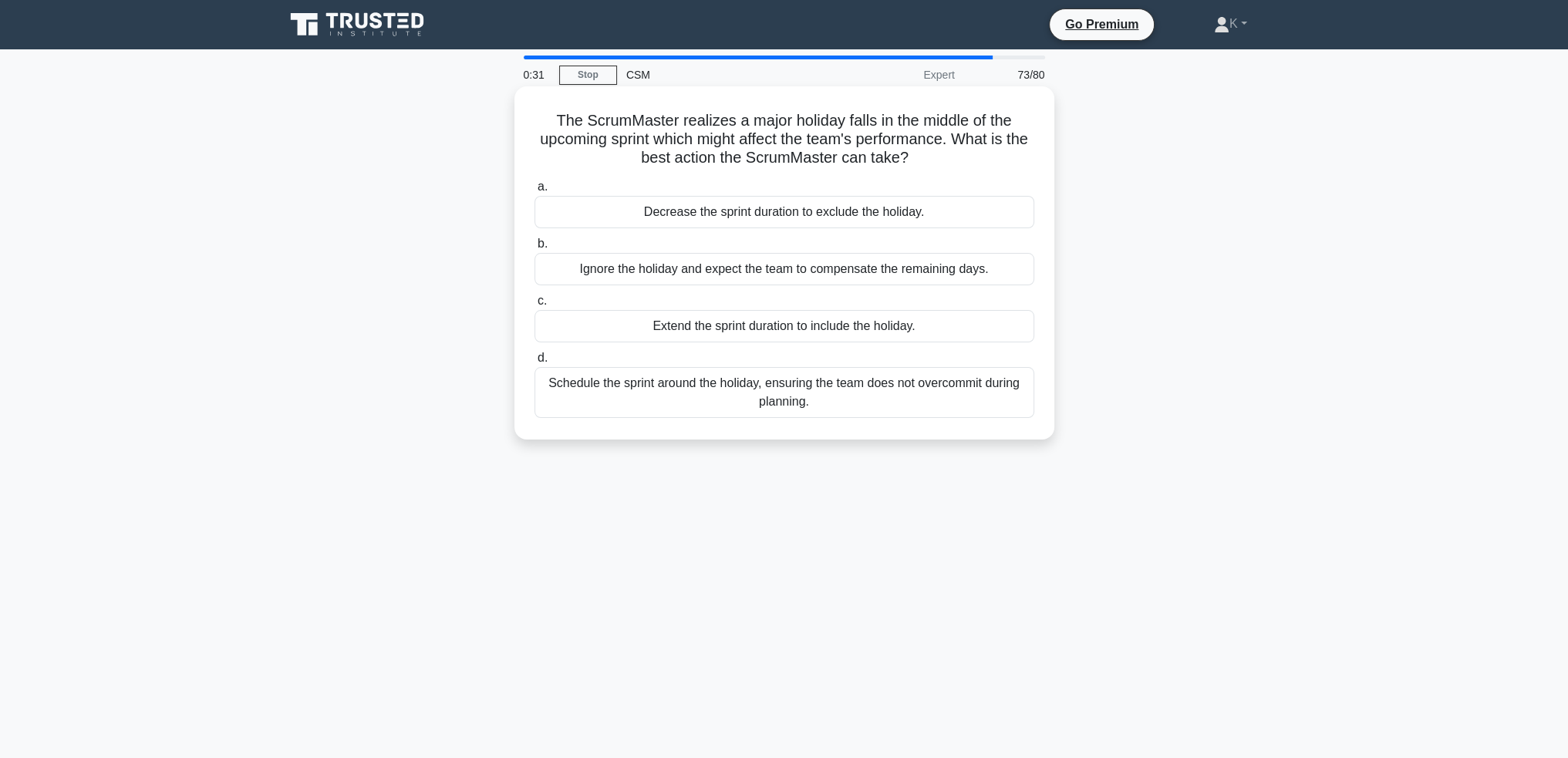 click on "Schedule the sprint around the holiday, ensuring the team does not overcommit during planning." at bounding box center [784, 392] 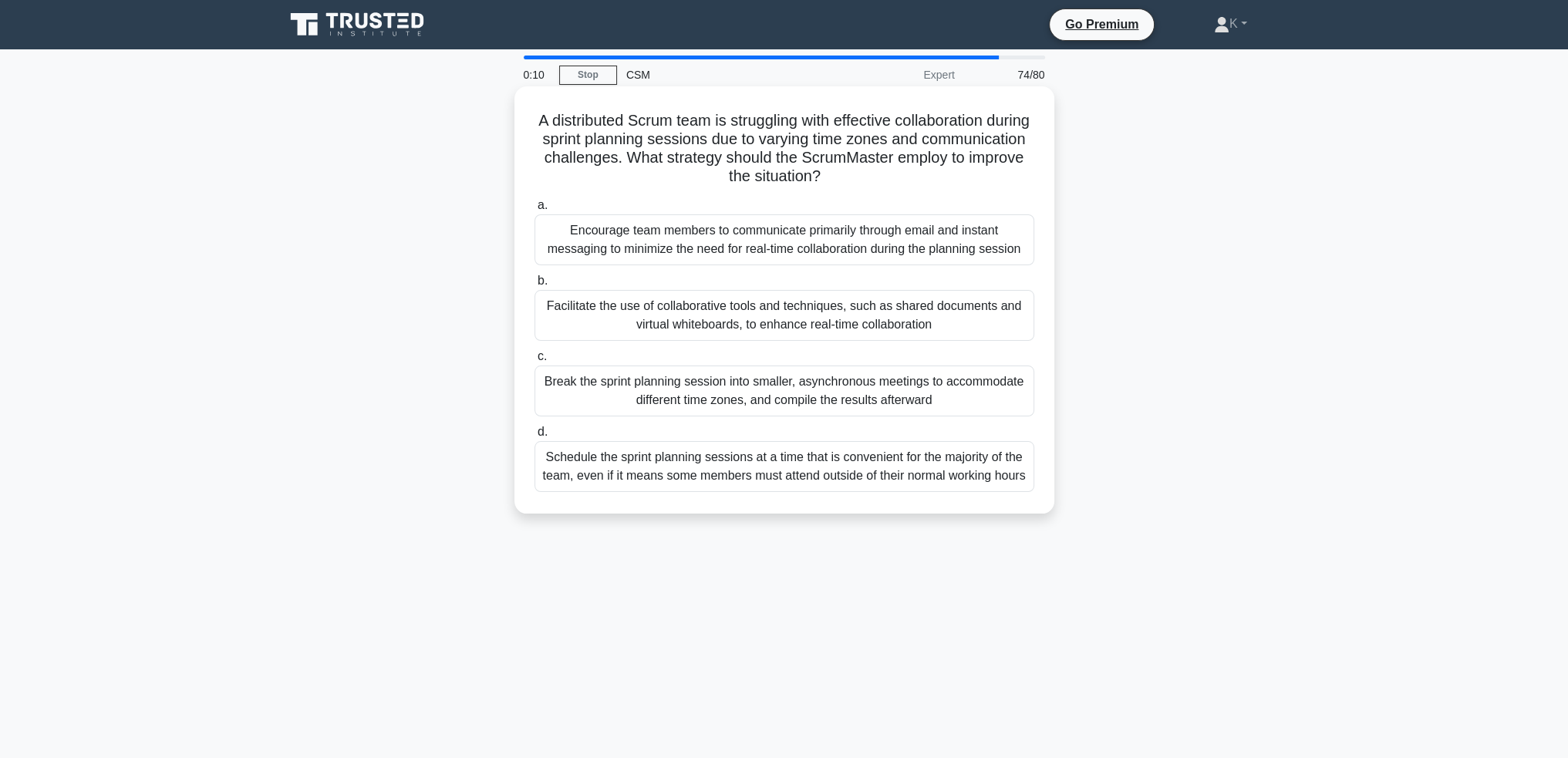 click on "Facilitate the use of collaborative tools and techniques, such as shared documents and virtual whiteboards, to enhance real-time collaboration" at bounding box center [784, 315] 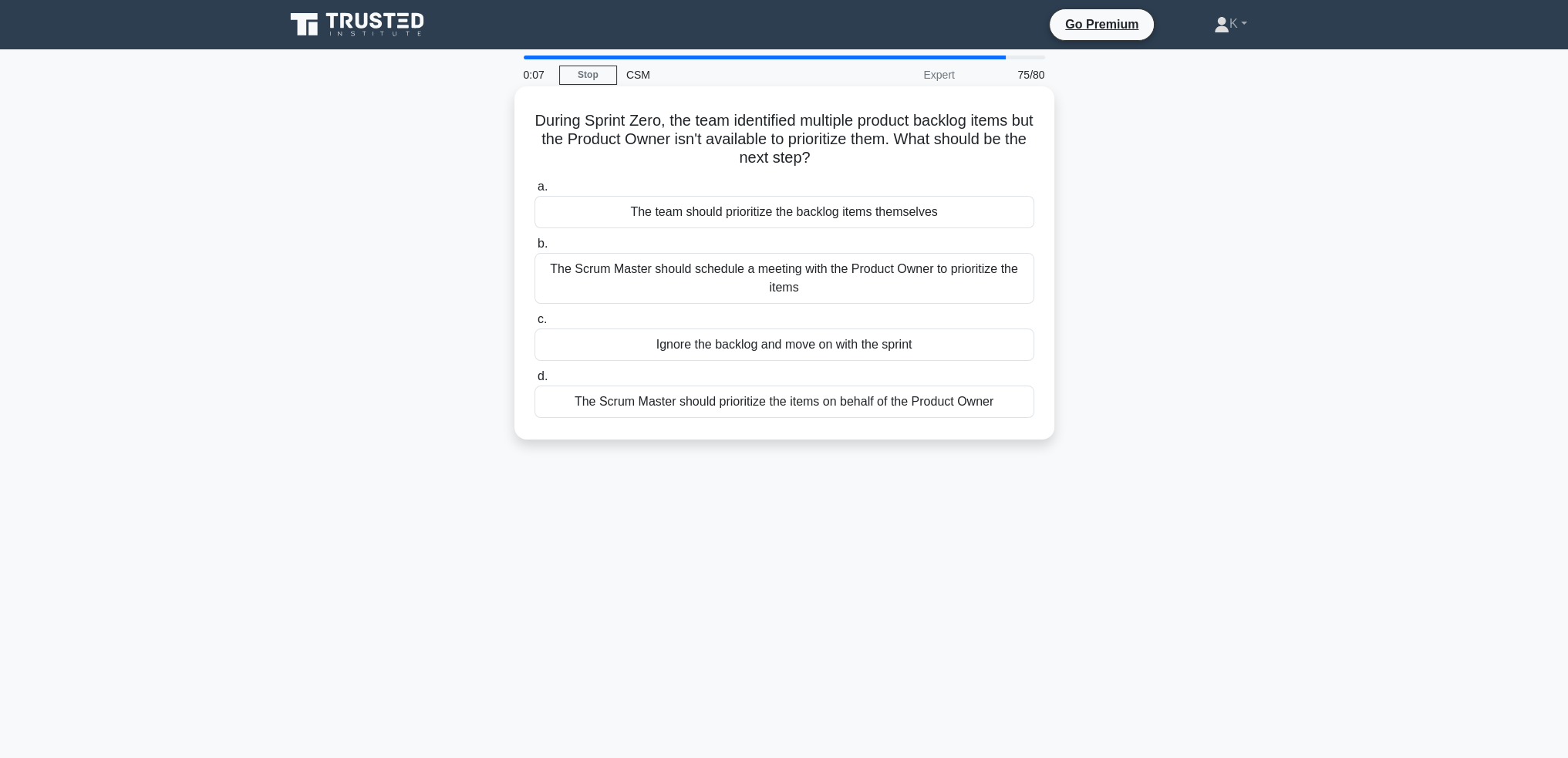 click on "The team should prioritize the backlog items themselves" at bounding box center [784, 212] 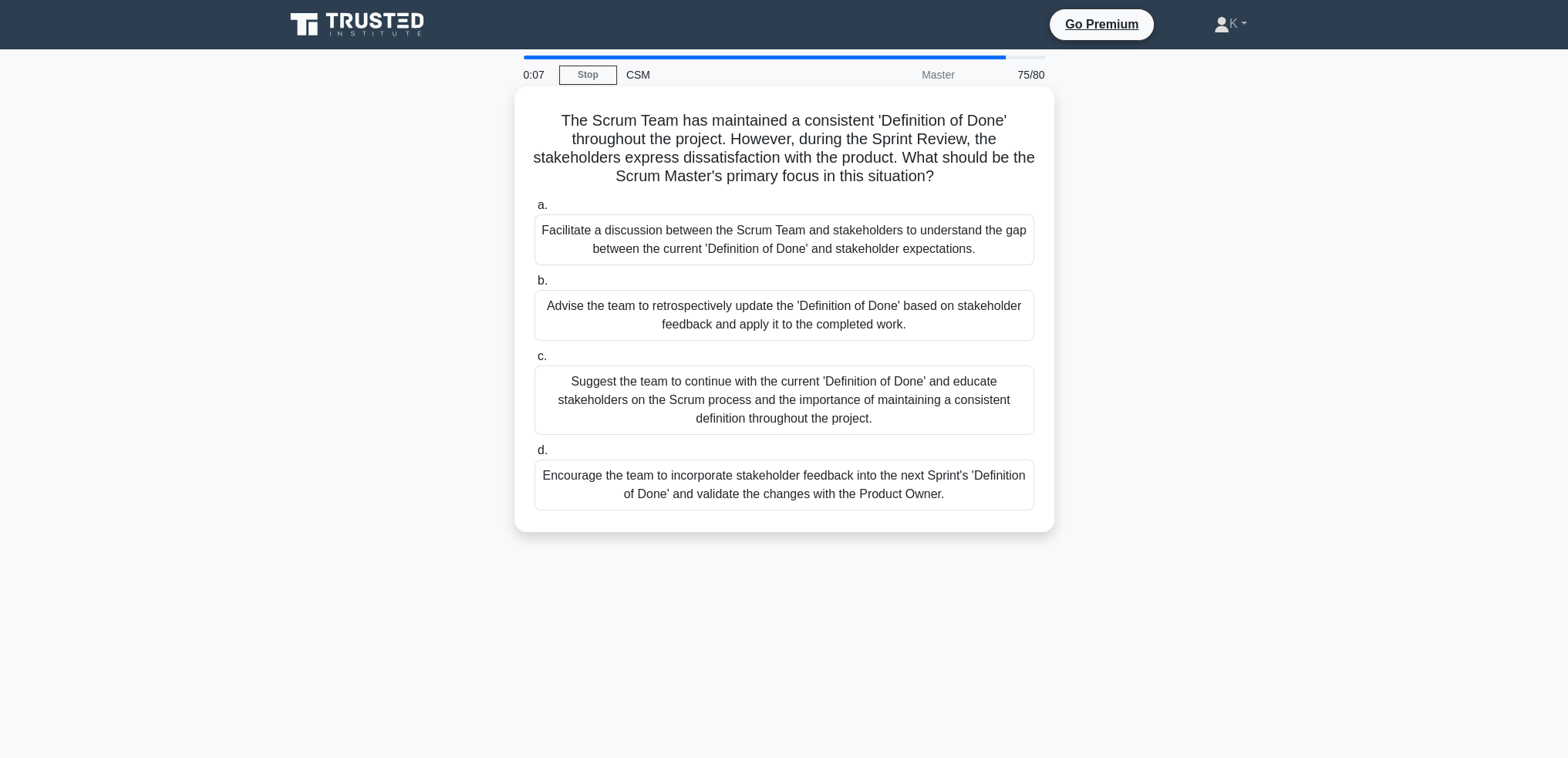 click on "Advise the team to retrospectively update the 'Definition of Done' based on stakeholder feedback and apply it to the completed work." at bounding box center [784, 315] 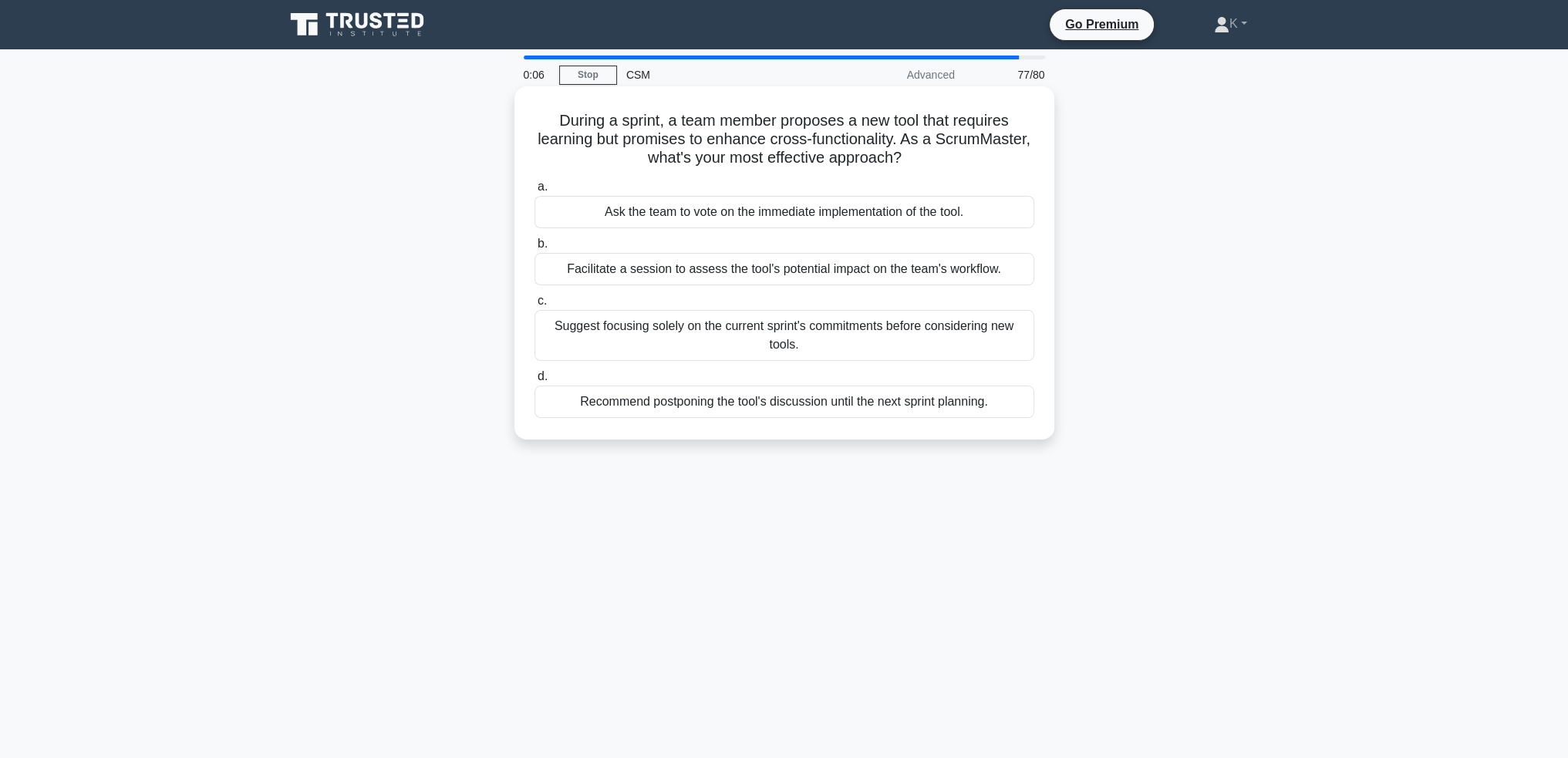 click on "Suggest focusing solely on the current sprint's commitments before considering new tools." at bounding box center (784, 335) 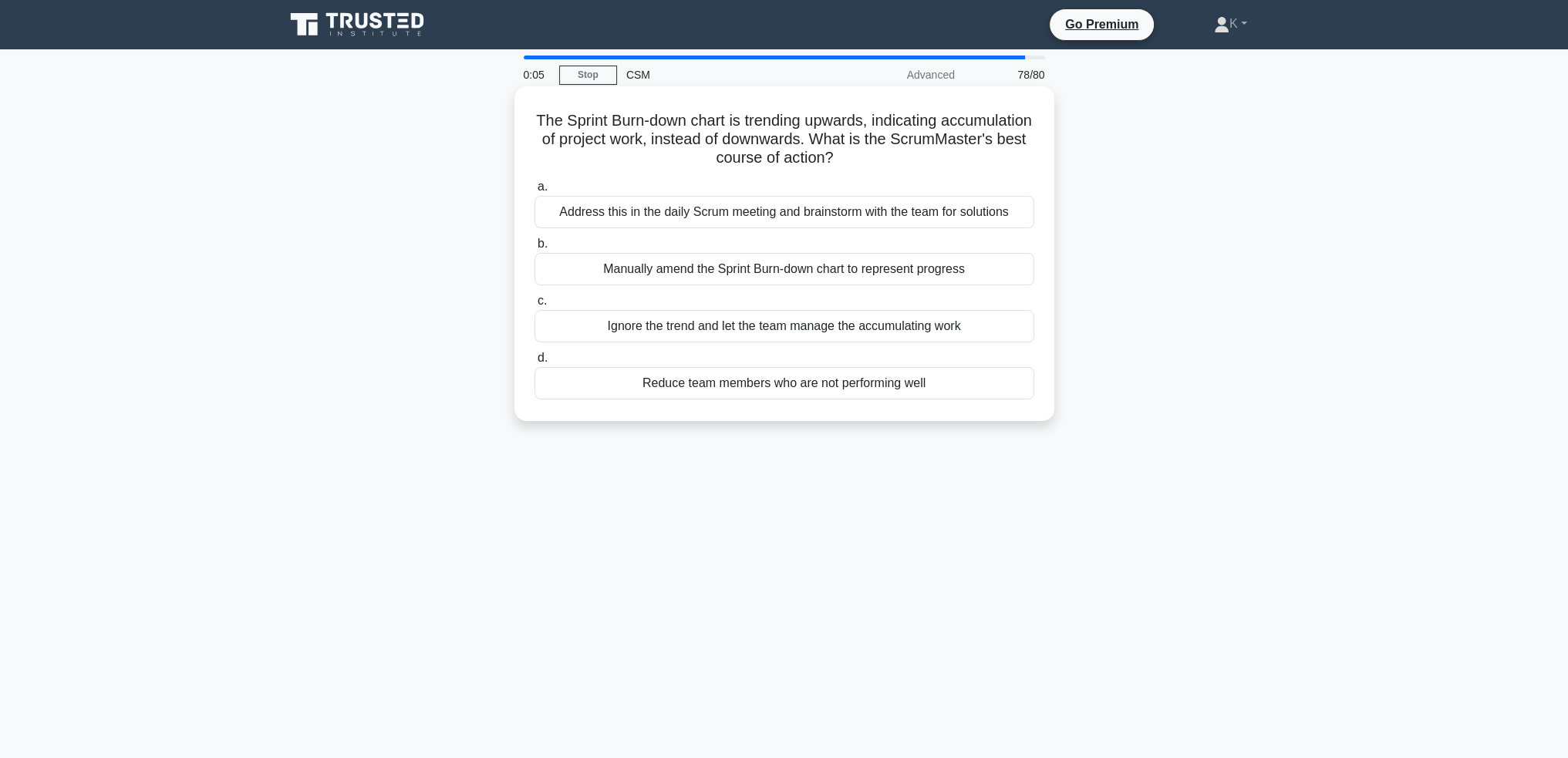 click on "b.
Manually amend the Sprint Burn-down chart to represent progress" at bounding box center (784, 260) 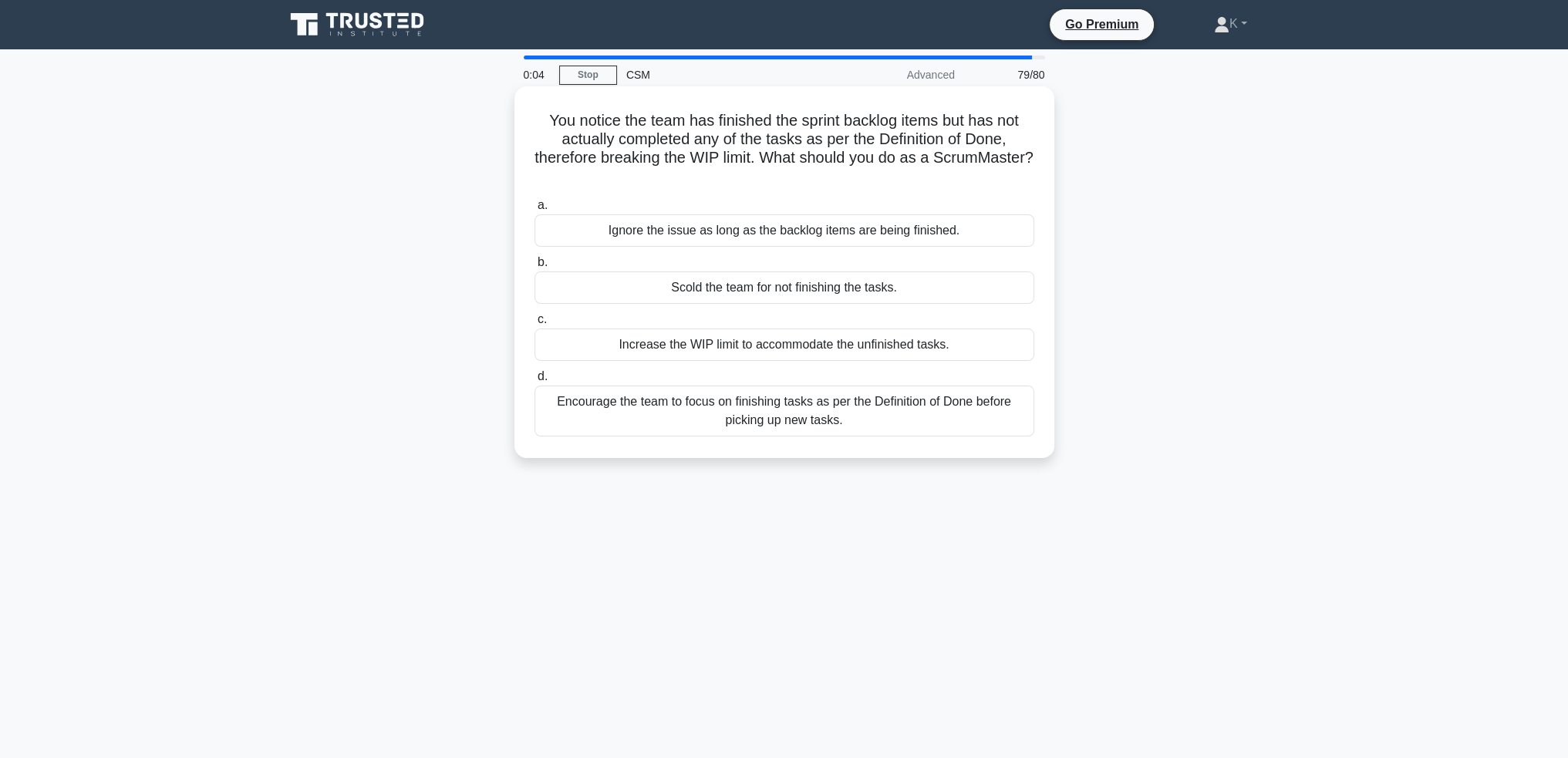 click on "Encourage the team to focus on finishing tasks as per the Definition of Done before picking up new tasks." at bounding box center [784, 411] 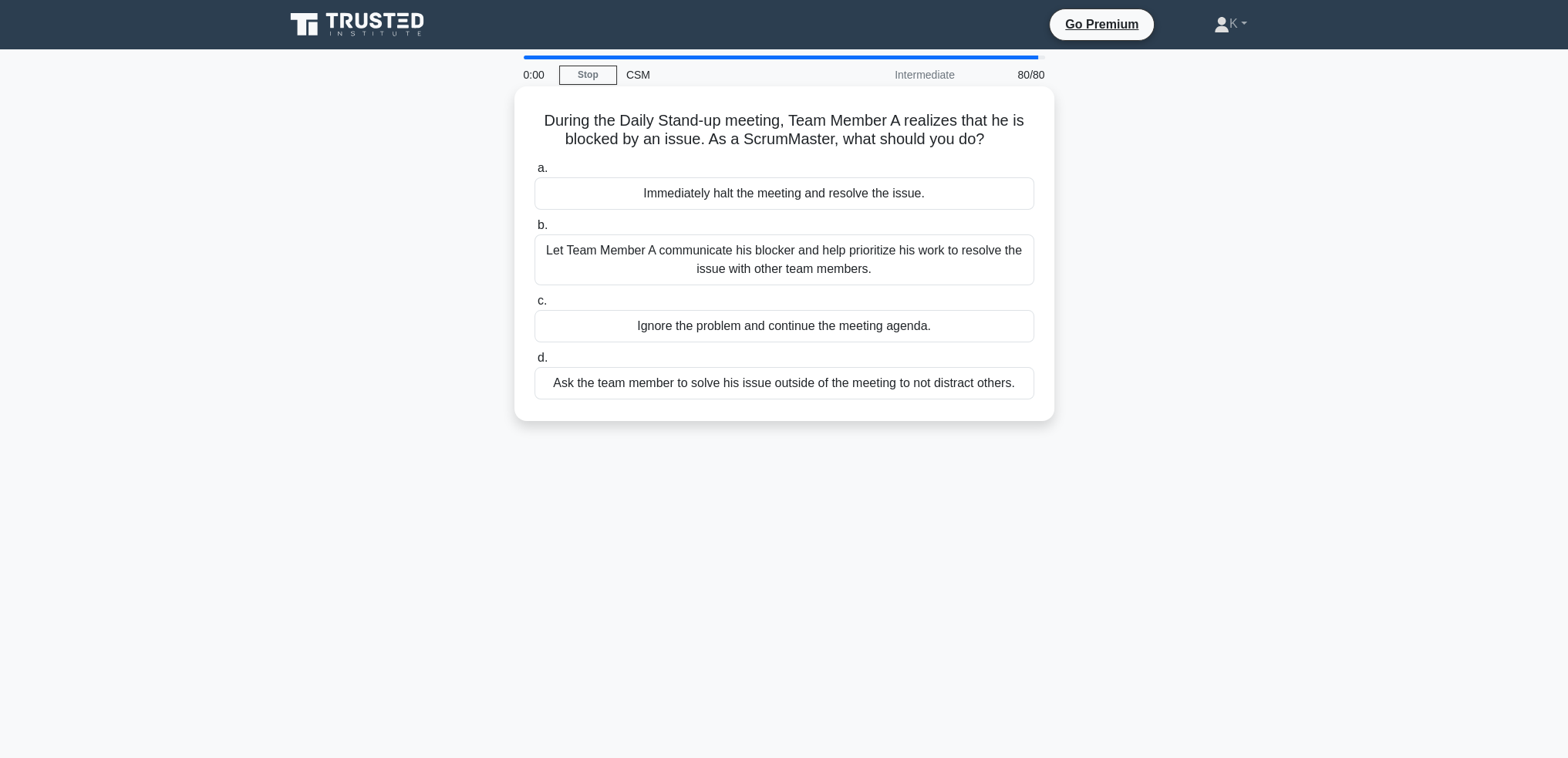 click on "Immediately halt the meeting and resolve the issue." at bounding box center (784, 194) 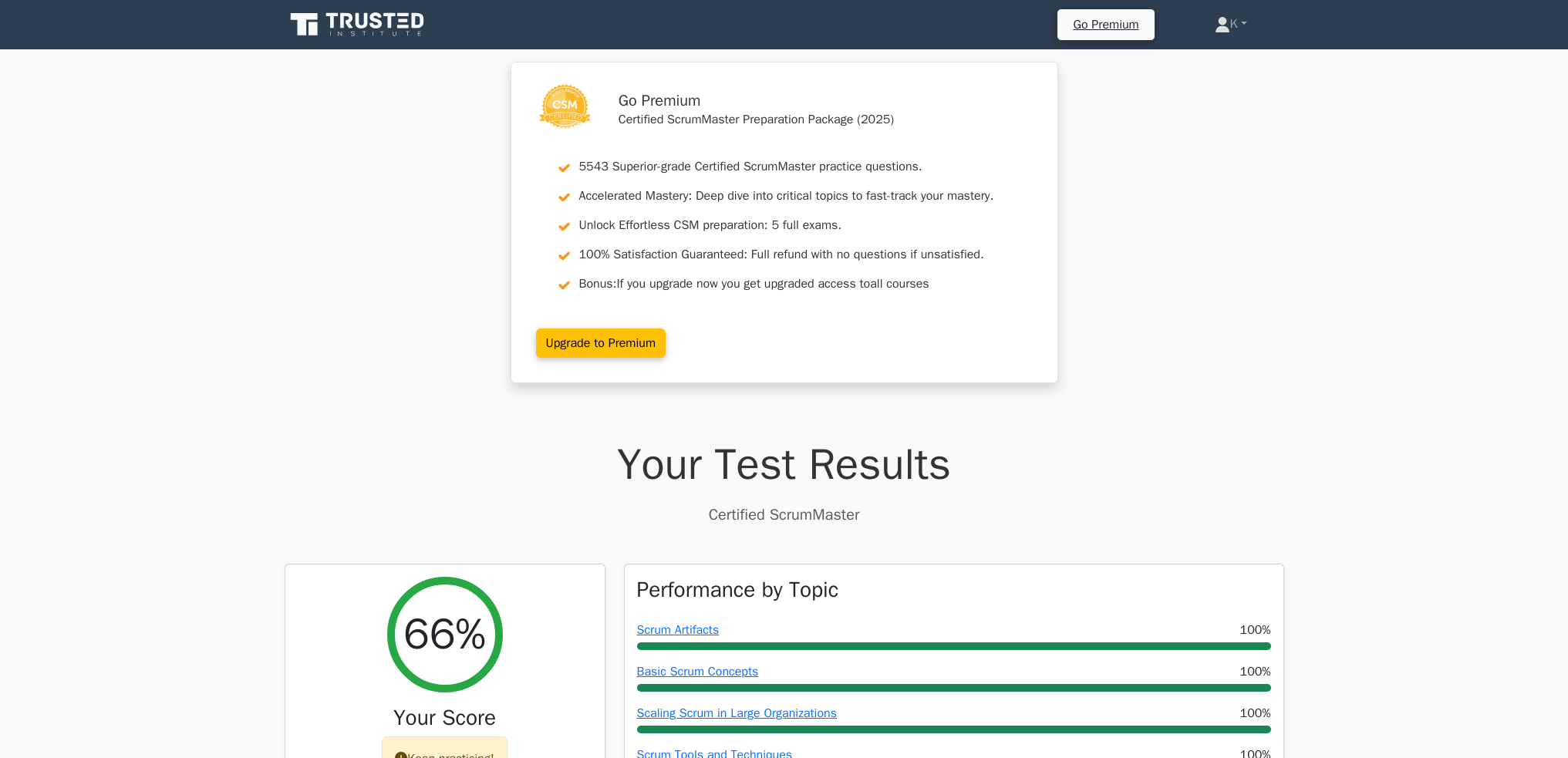 scroll, scrollTop: 0, scrollLeft: 0, axis: both 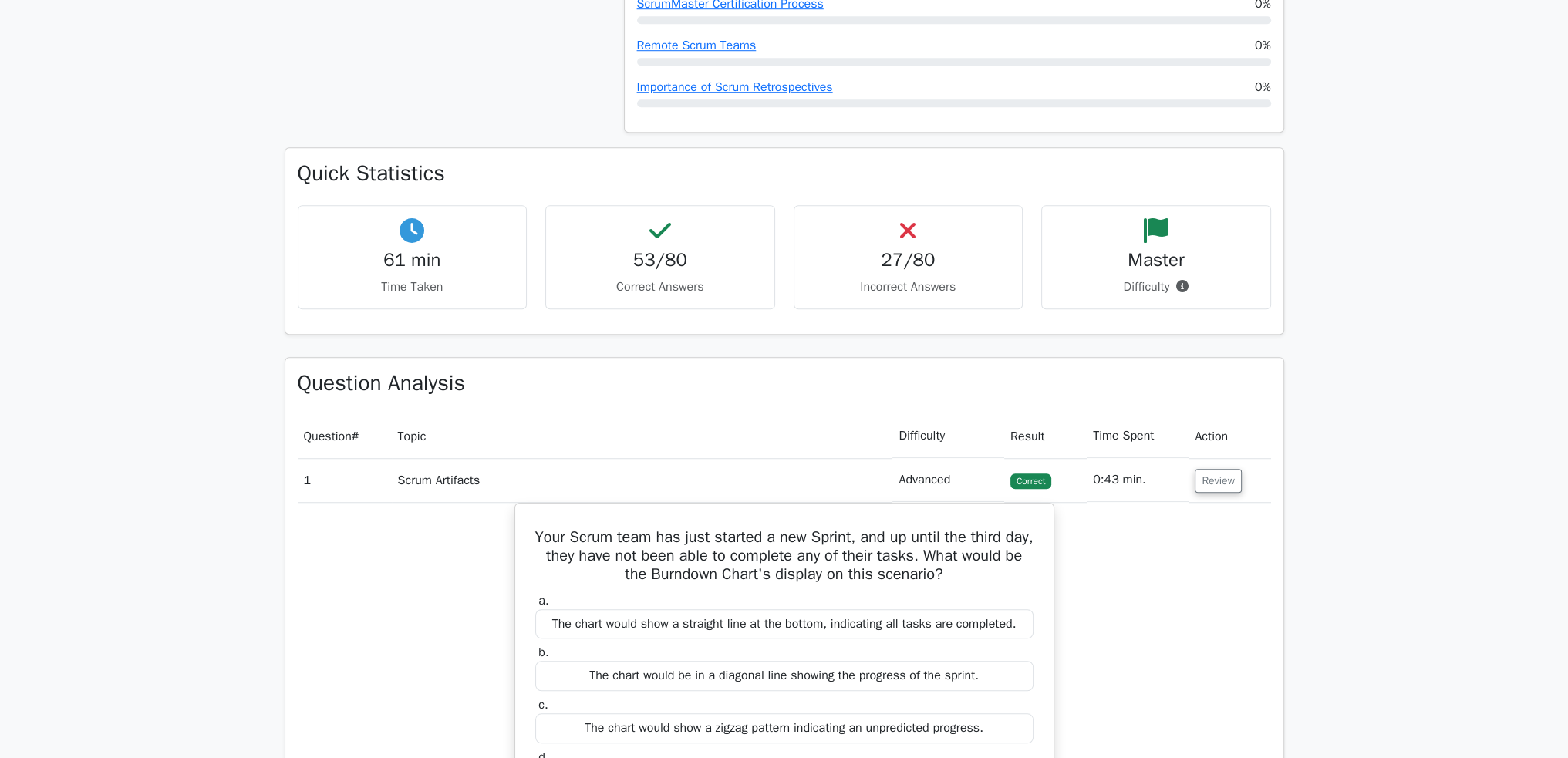 click on "27/80" at bounding box center [909, 260] 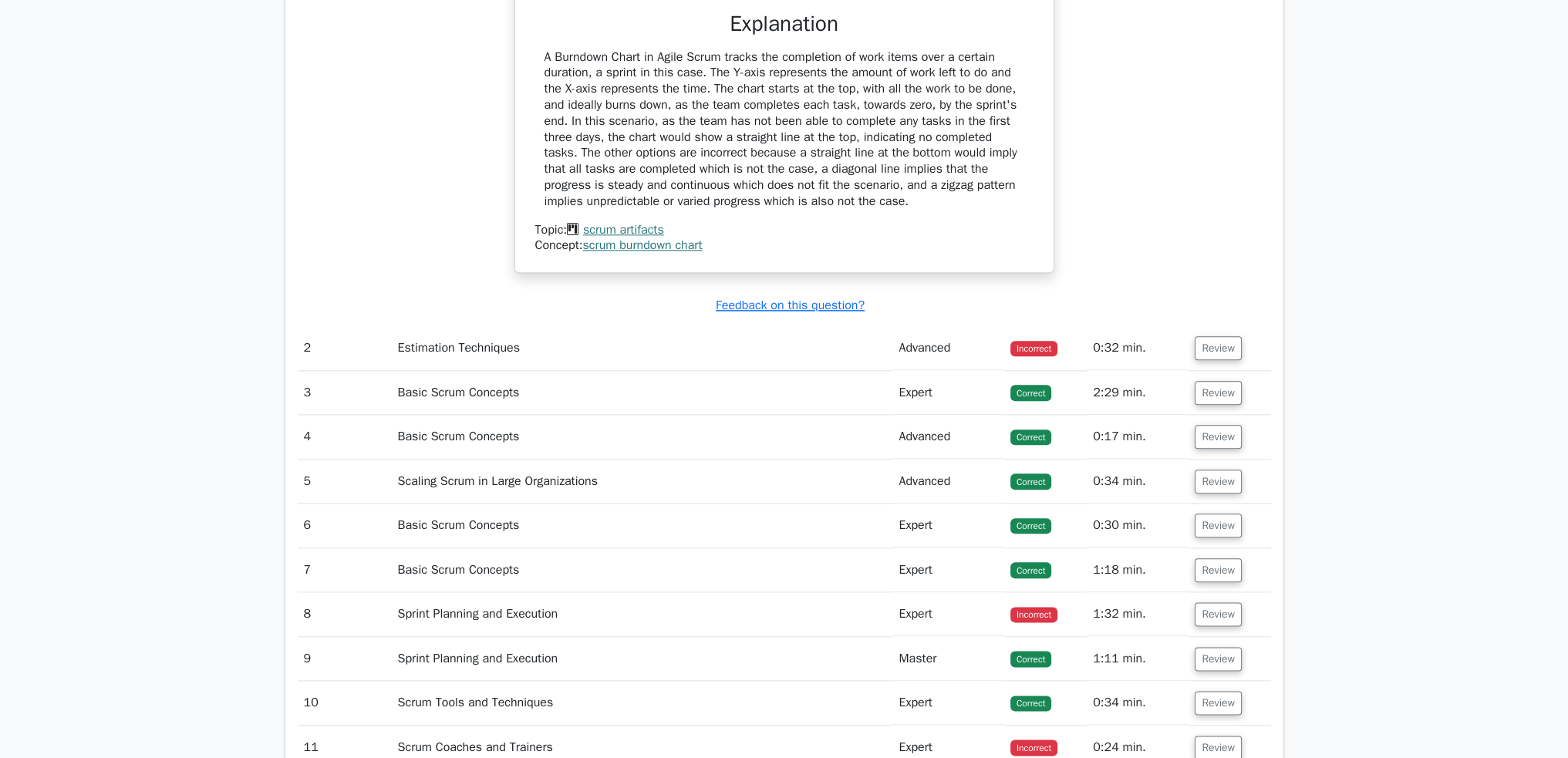 scroll, scrollTop: 2313, scrollLeft: 0, axis: vertical 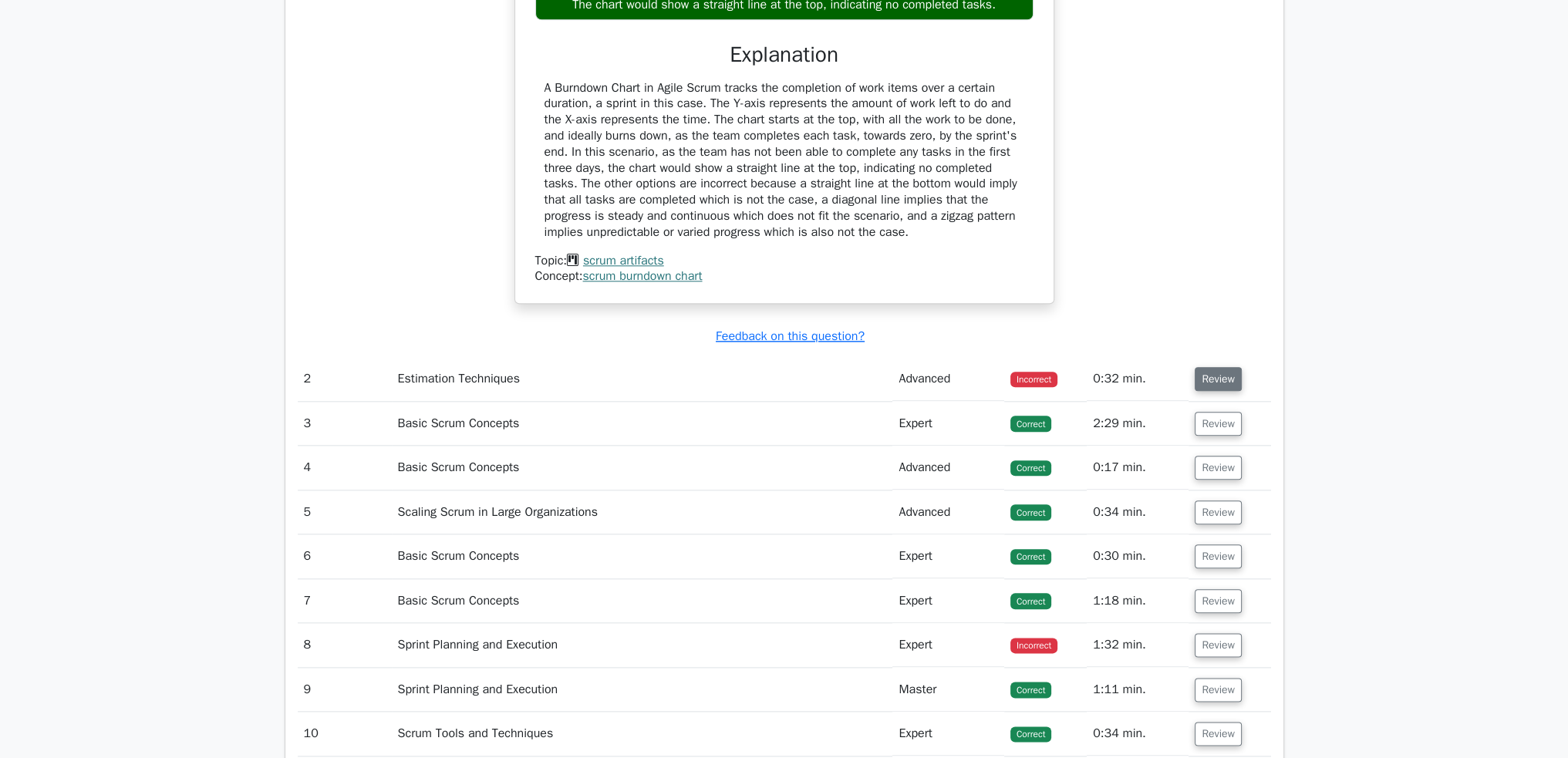 click on "Review" at bounding box center [1218, 379] 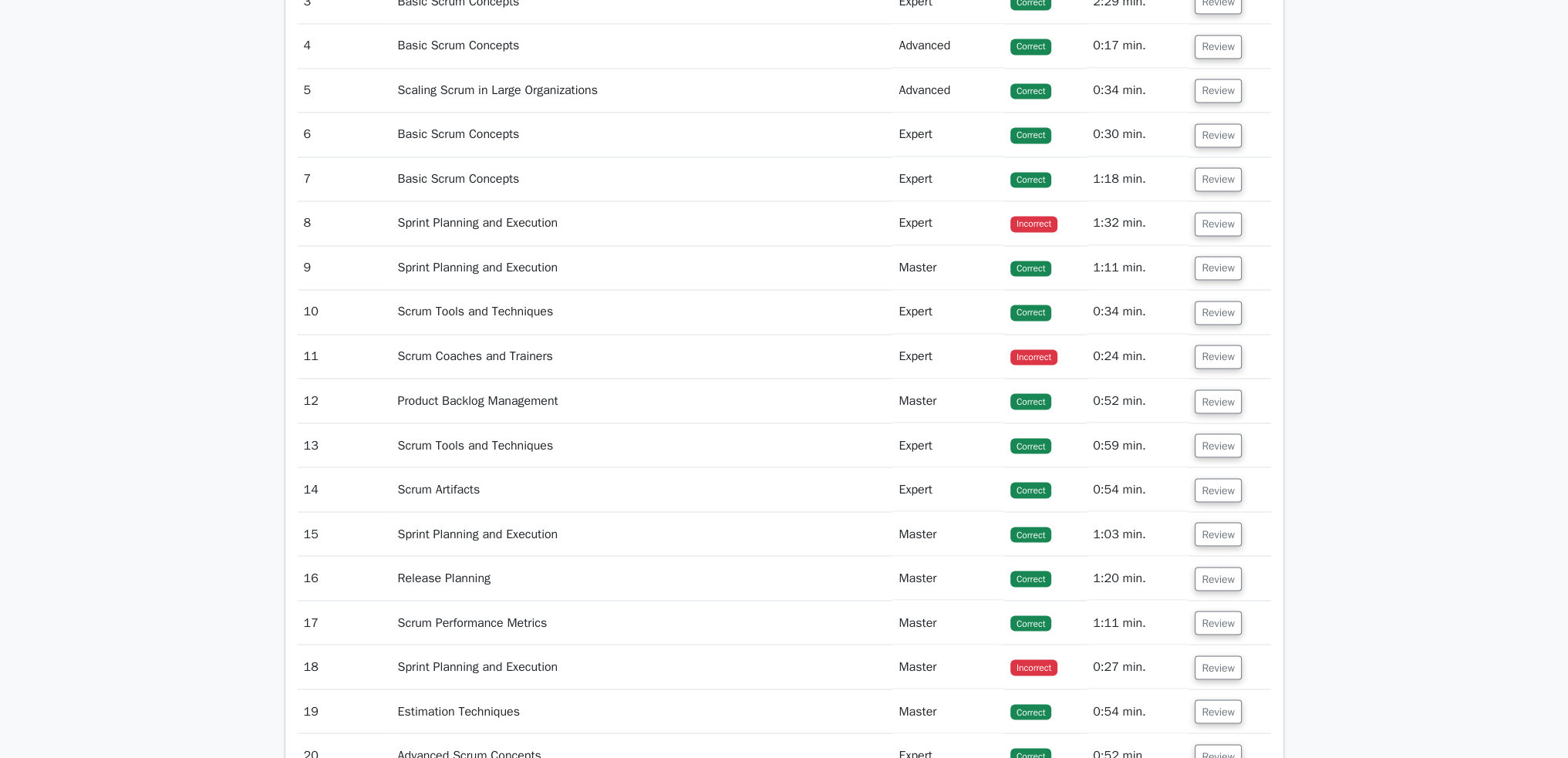 scroll, scrollTop: 3547, scrollLeft: 0, axis: vertical 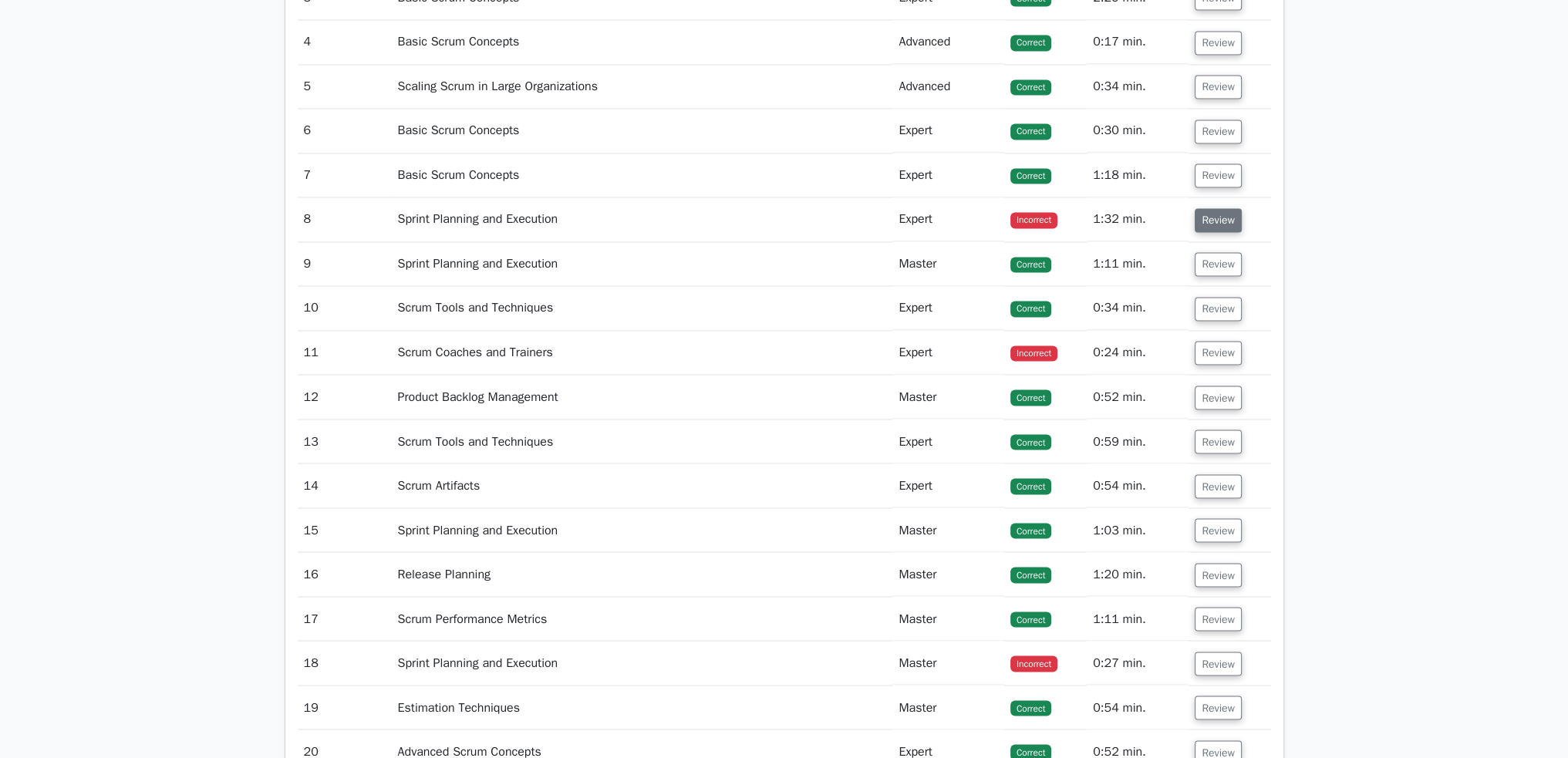 click on "Review" at bounding box center [1218, 220] 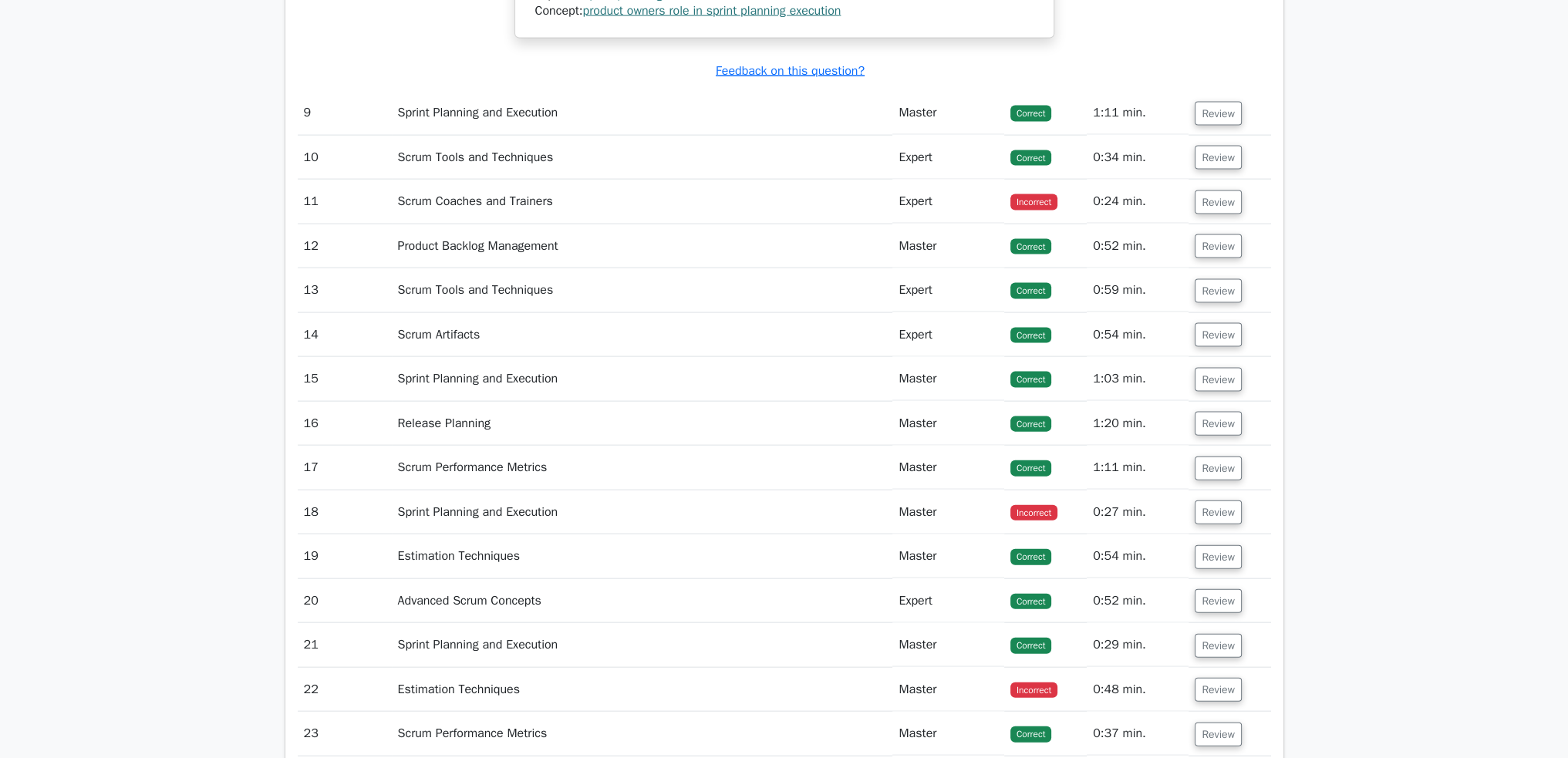 scroll, scrollTop: 4472, scrollLeft: 0, axis: vertical 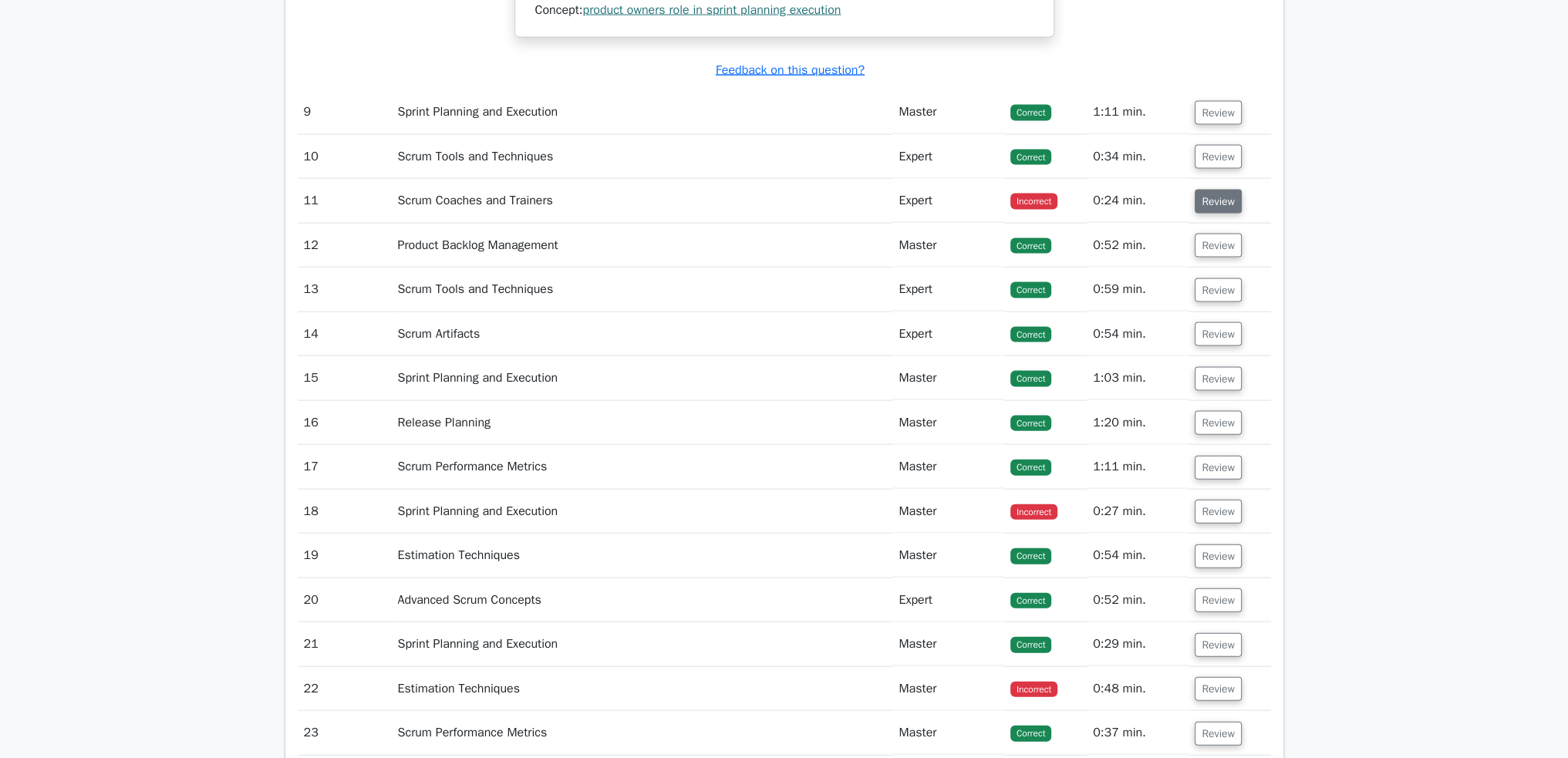 click on "Review" at bounding box center [1218, 201] 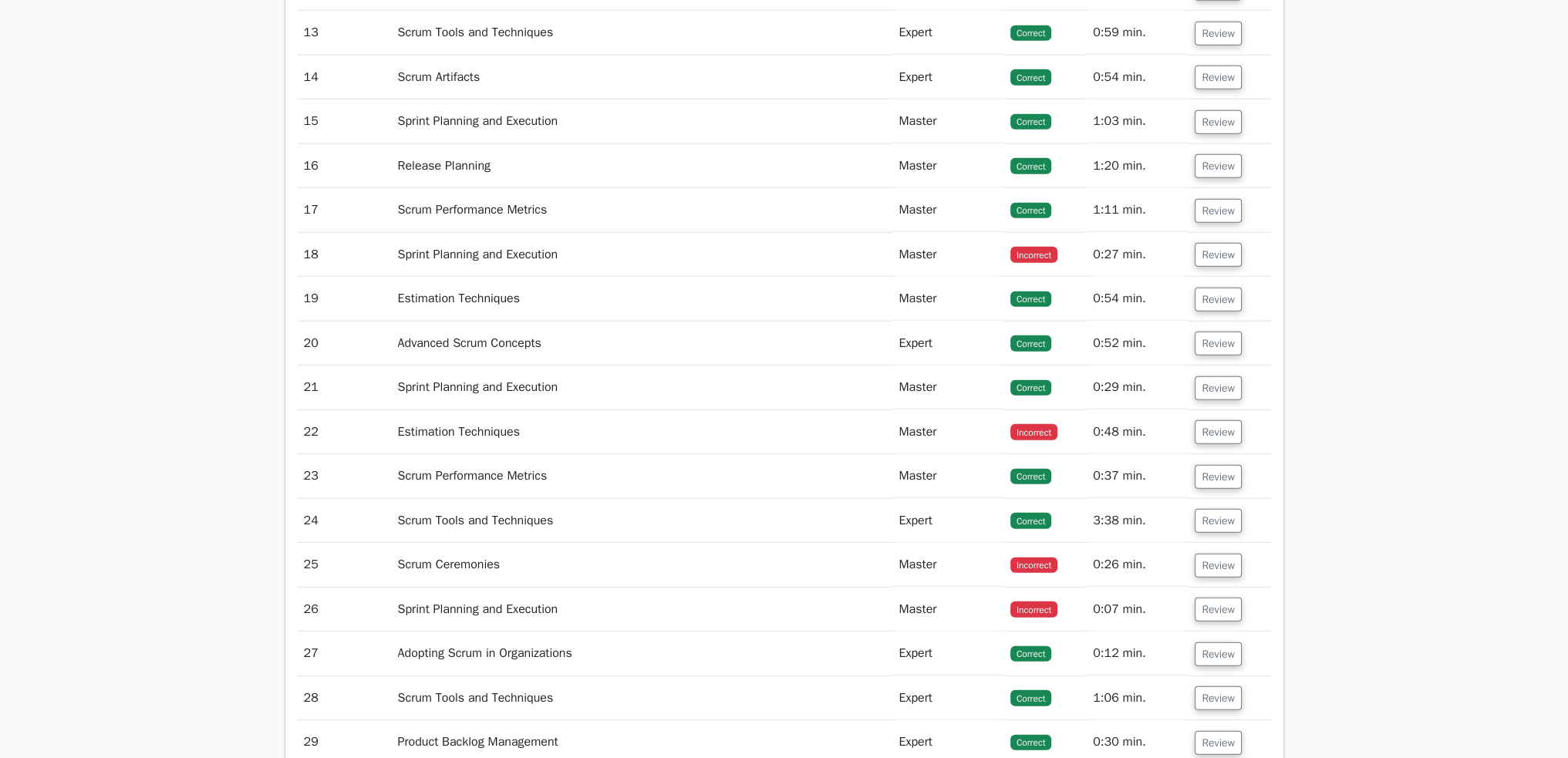 scroll, scrollTop: 5398, scrollLeft: 0, axis: vertical 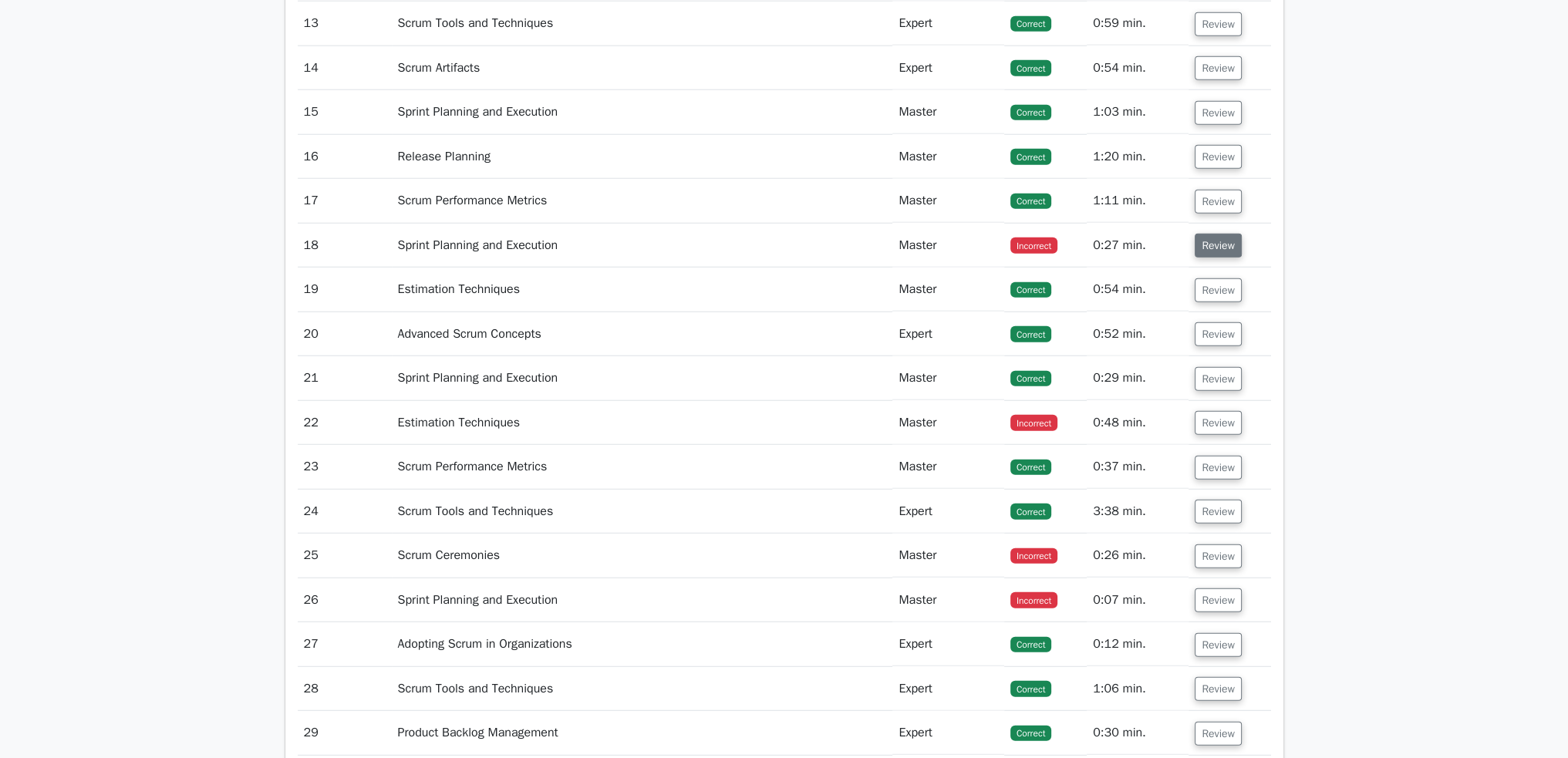 click on "Review" at bounding box center (1218, 245) 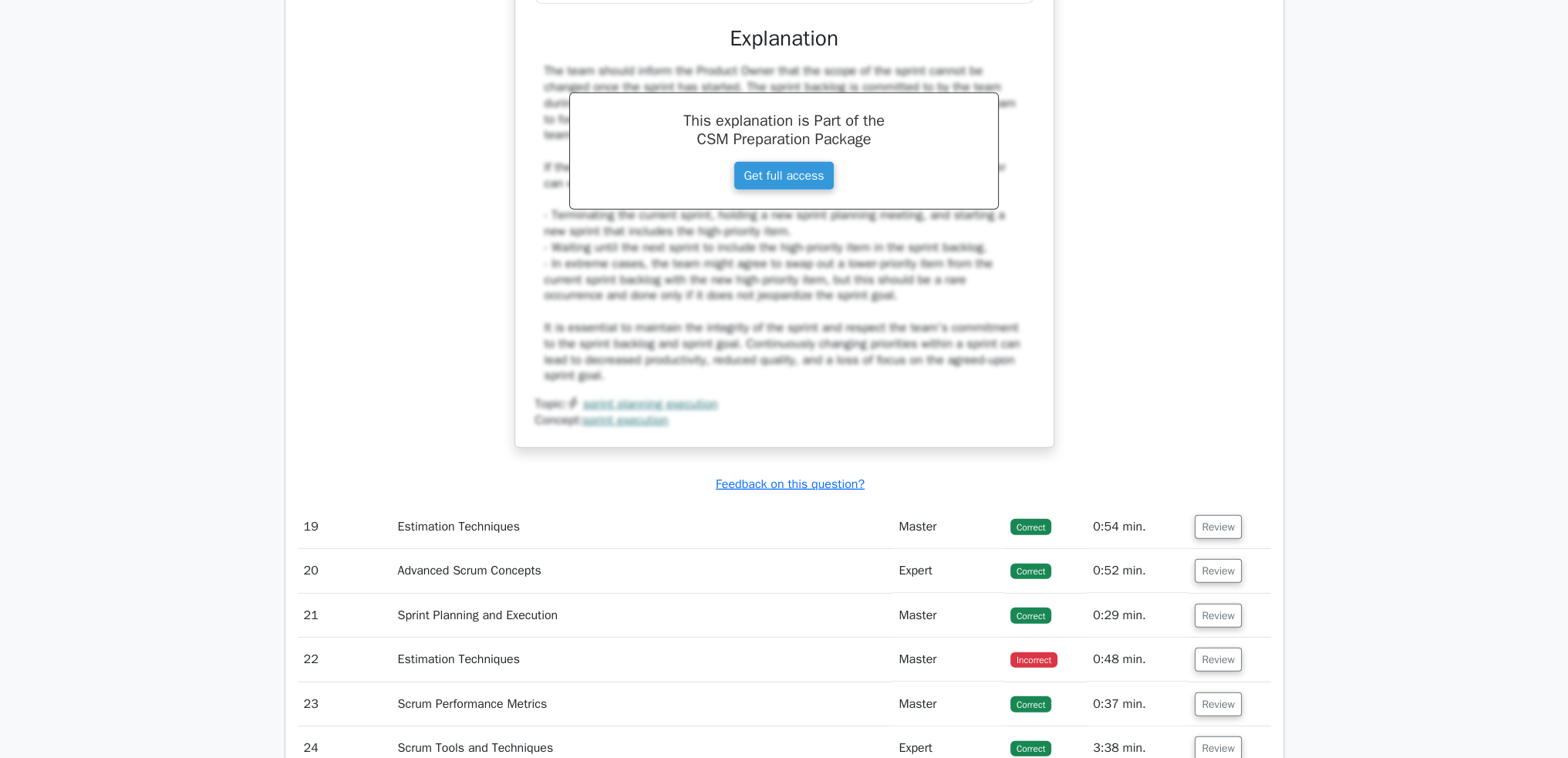 scroll, scrollTop: 6323, scrollLeft: 0, axis: vertical 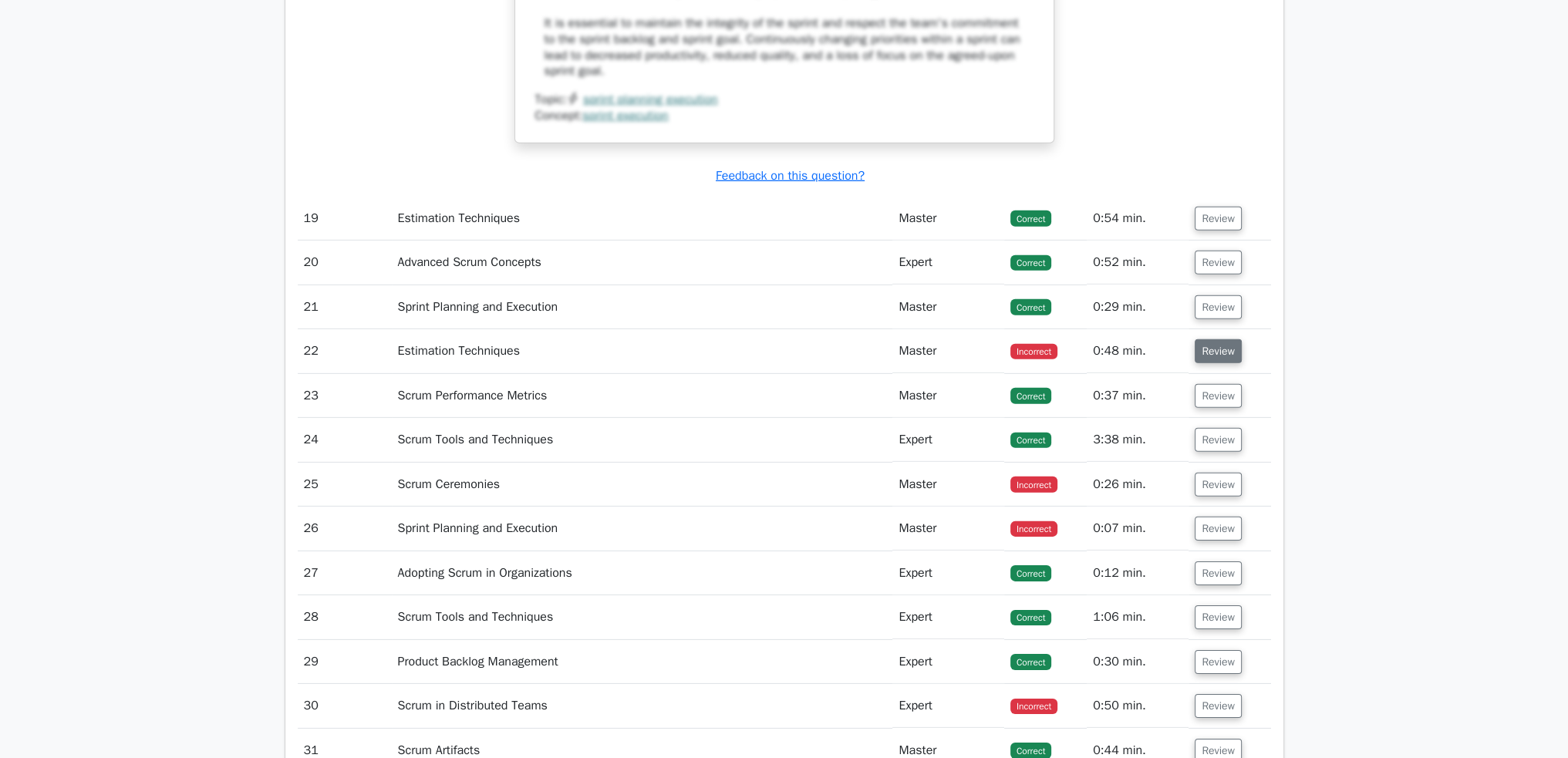 click on "Review" at bounding box center (1218, 351) 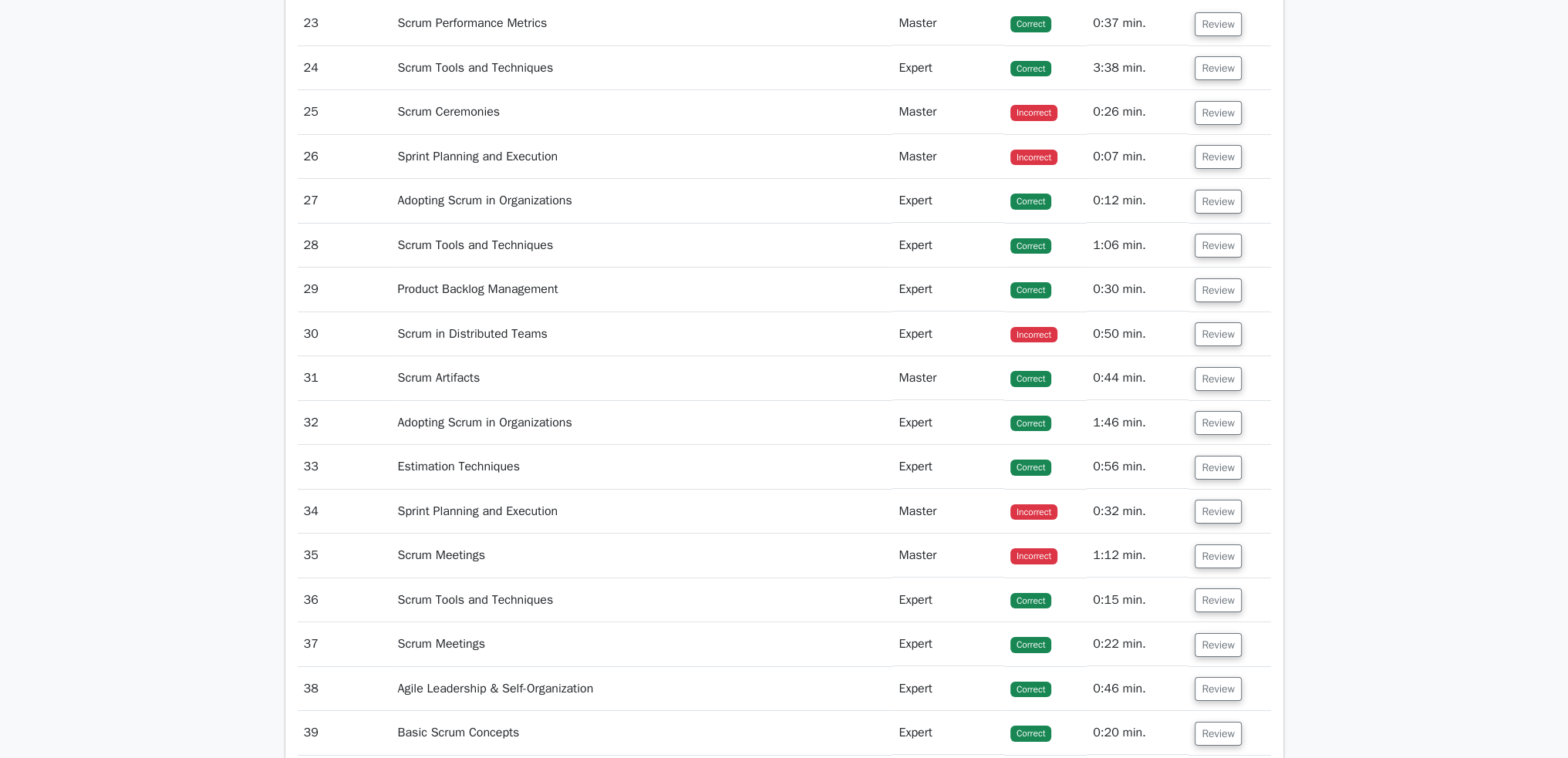 scroll, scrollTop: 7248, scrollLeft: 0, axis: vertical 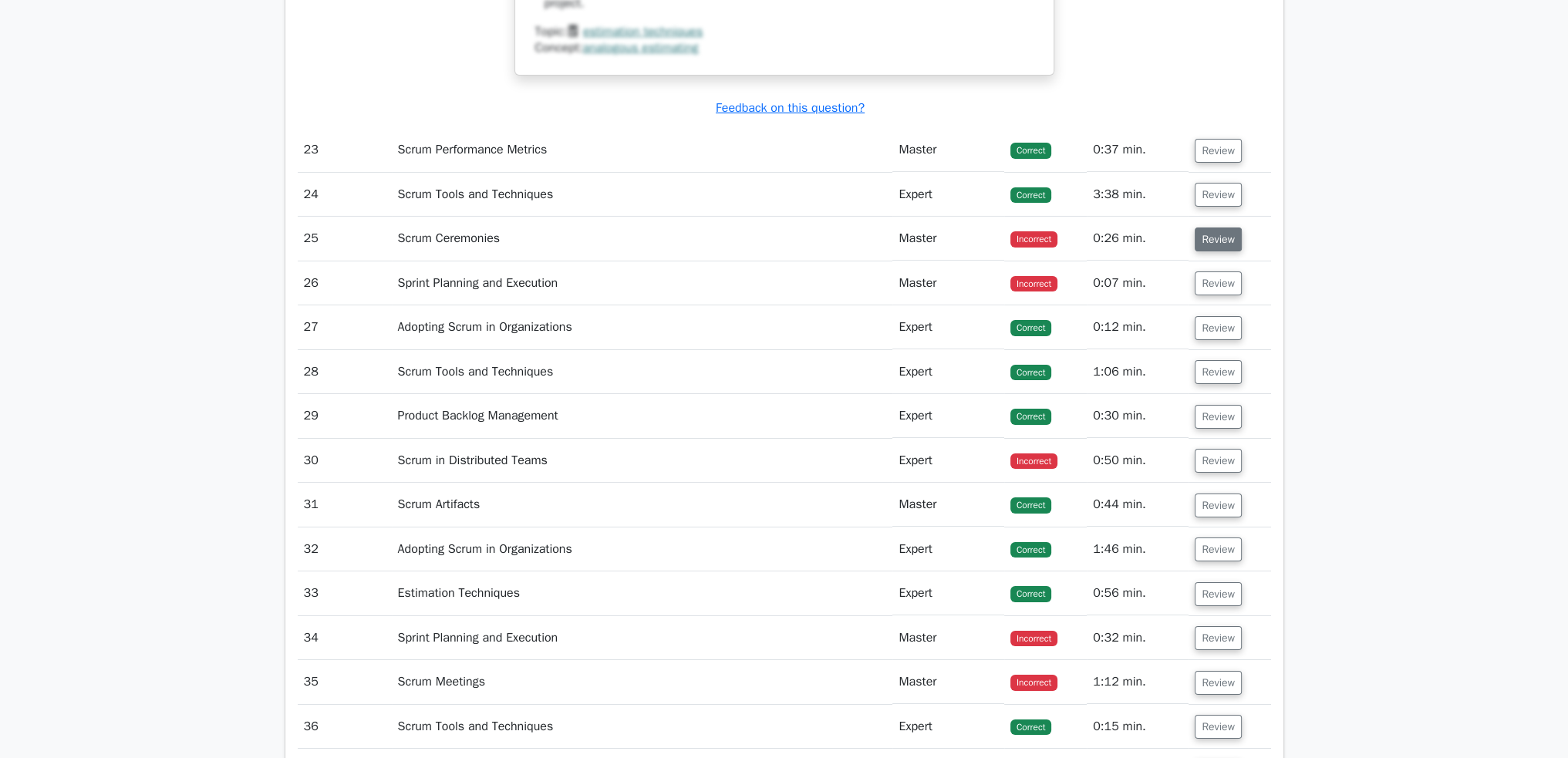 click on "Review" at bounding box center (1218, 239) 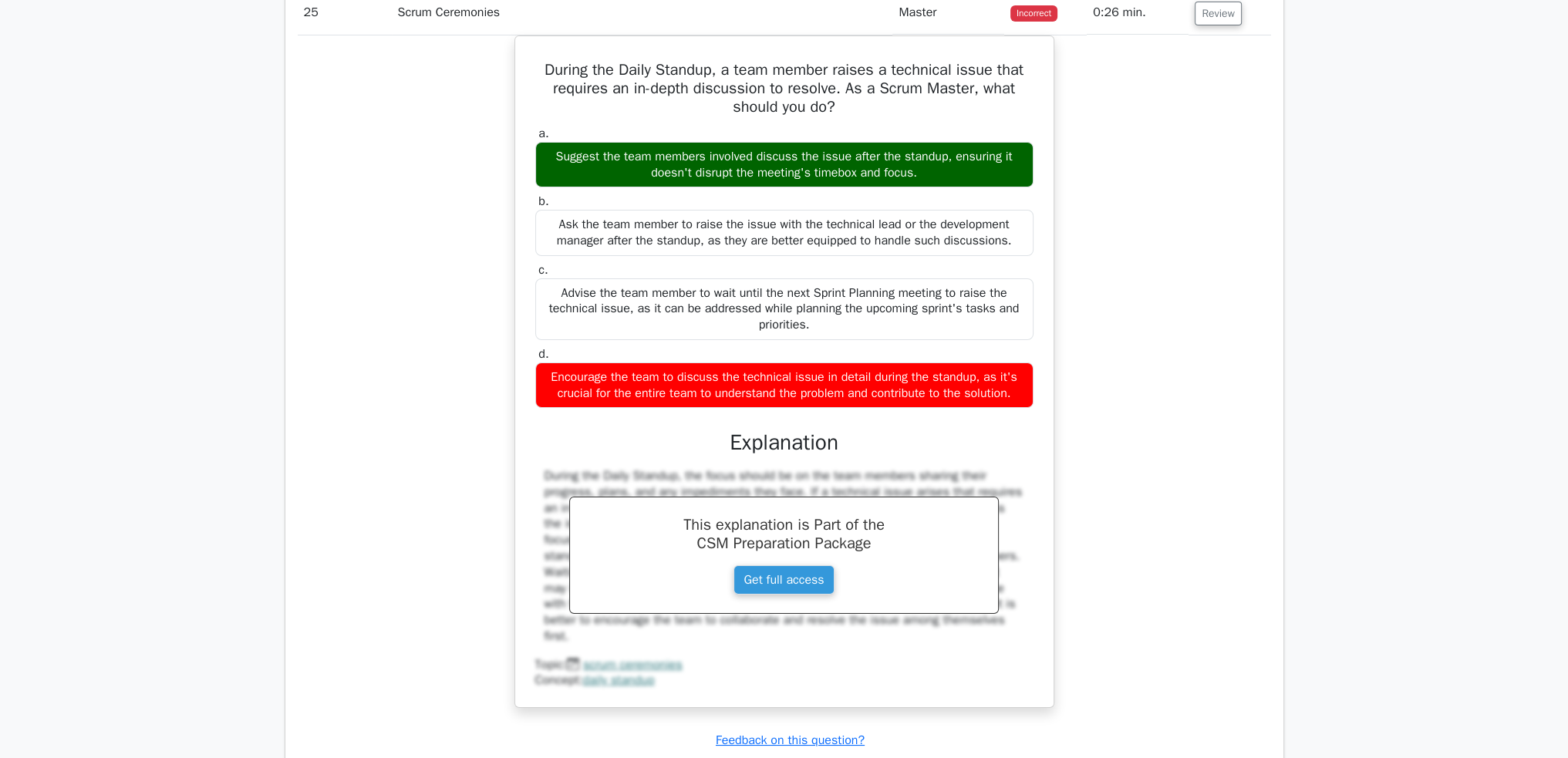 scroll, scrollTop: 7480, scrollLeft: 0, axis: vertical 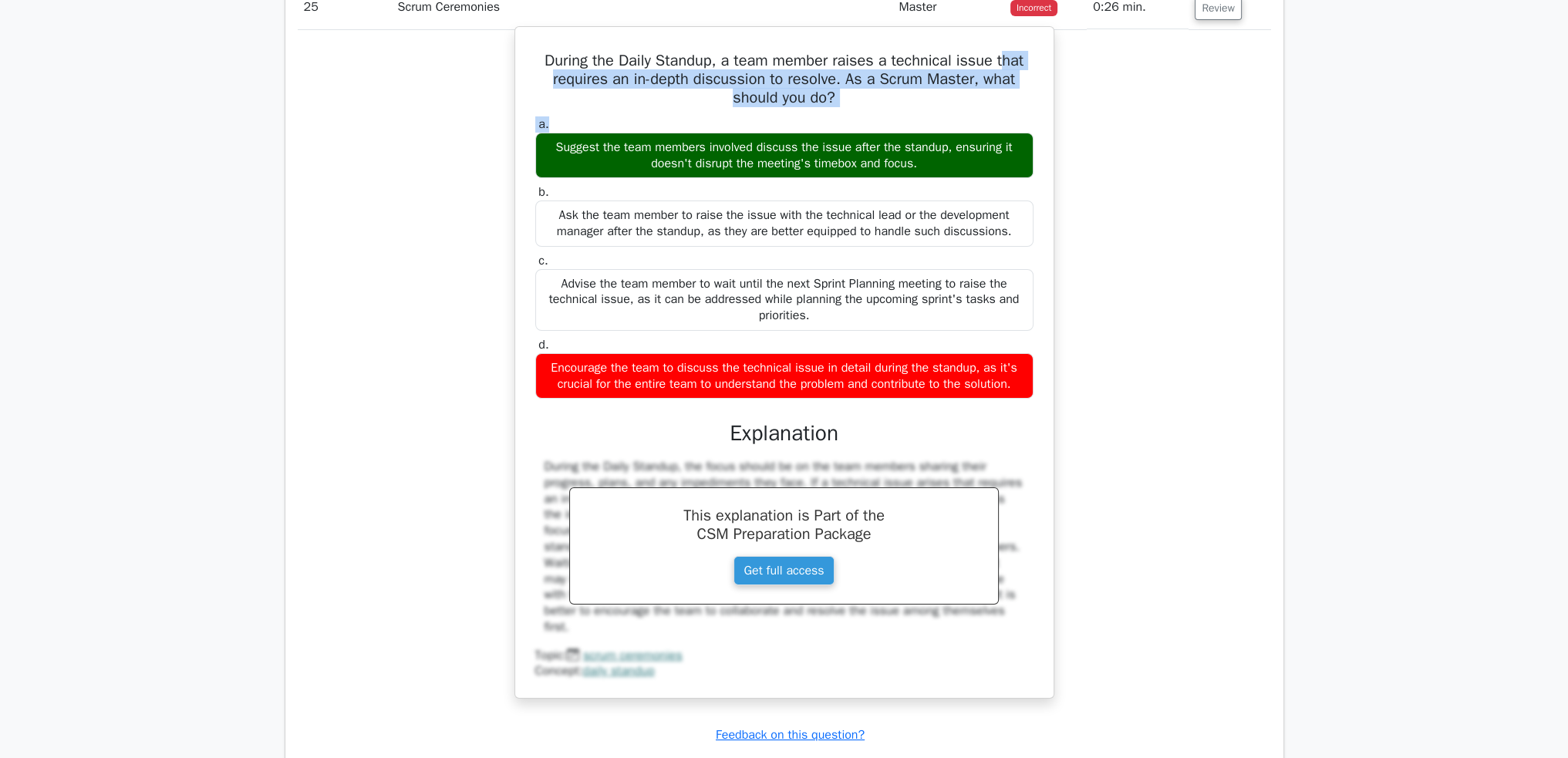 drag, startPoint x: 548, startPoint y: 153, endPoint x: 895, endPoint y: 190, distance: 348.967 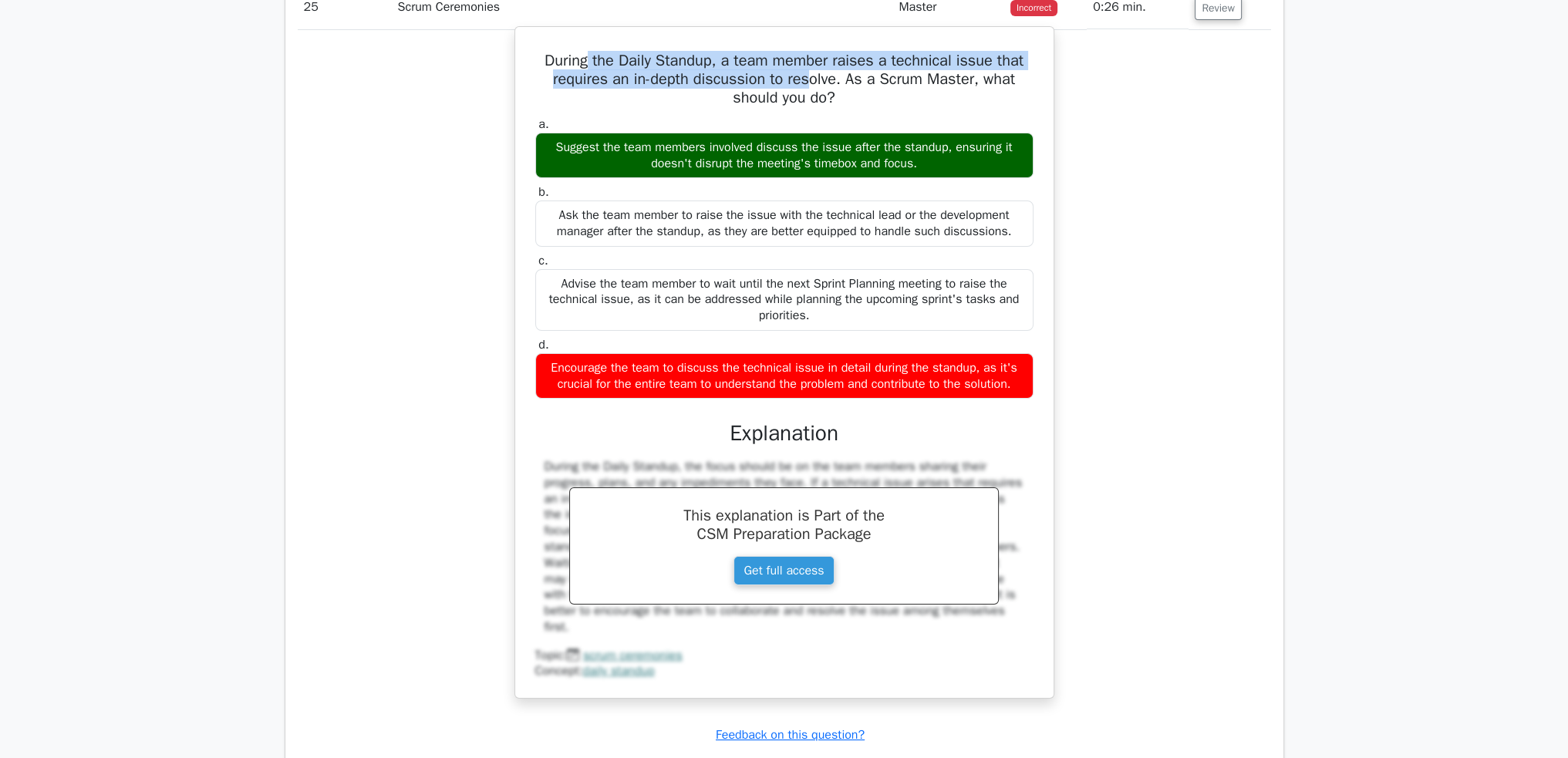 drag, startPoint x: 599, startPoint y: 143, endPoint x: 849, endPoint y: 167, distance: 251.14936 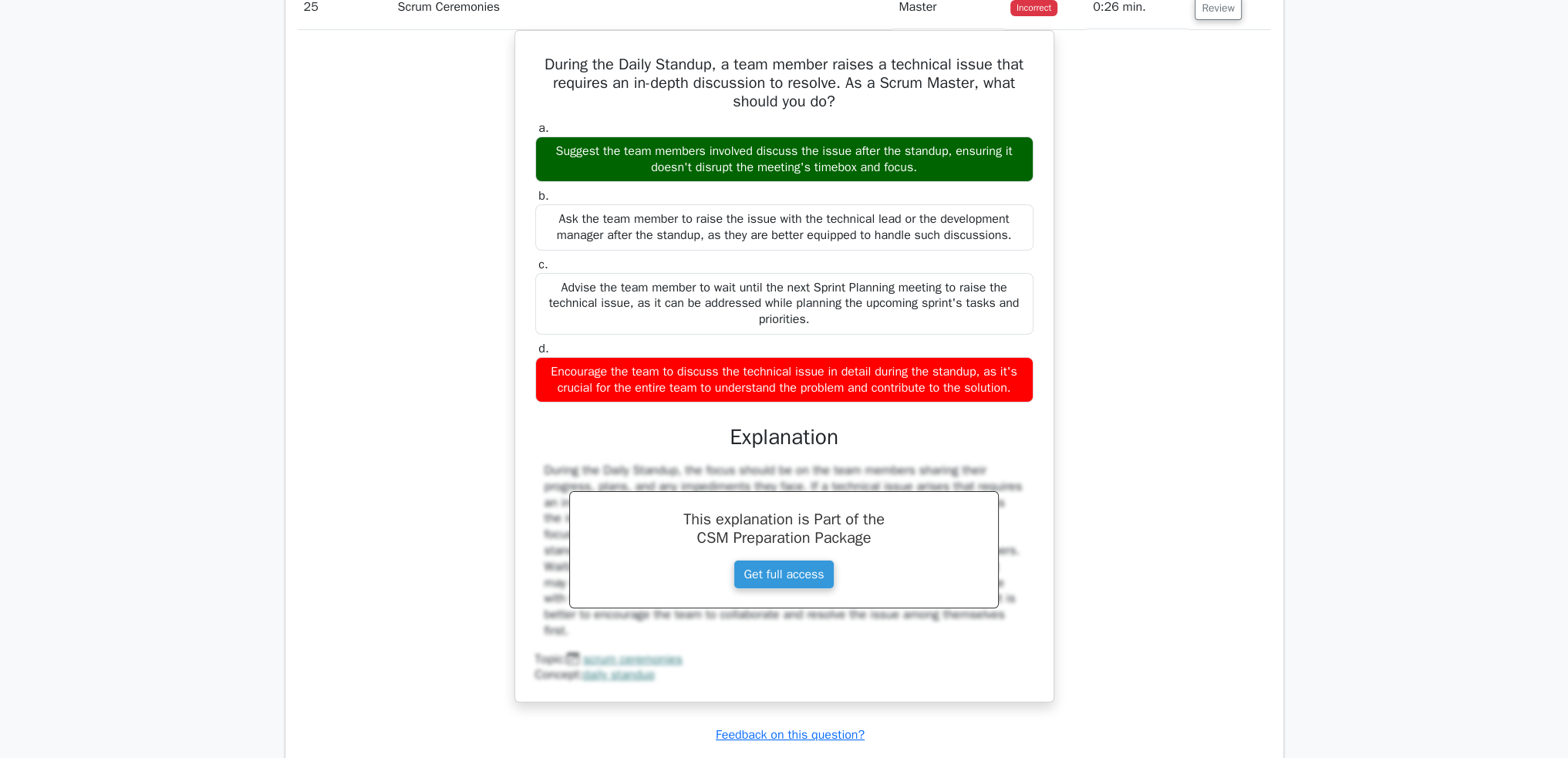 click on "During the Daily Standup, a team member raises a technical issue that requires an in-depth discussion to resolve. As a Scrum Master, what should you do?
a.
Suggest the team members involved discuss the issue after the standup, ensuring it doesn't disrupt the meeting's timebox and focus.
b.
c. d." at bounding box center [784, 376] 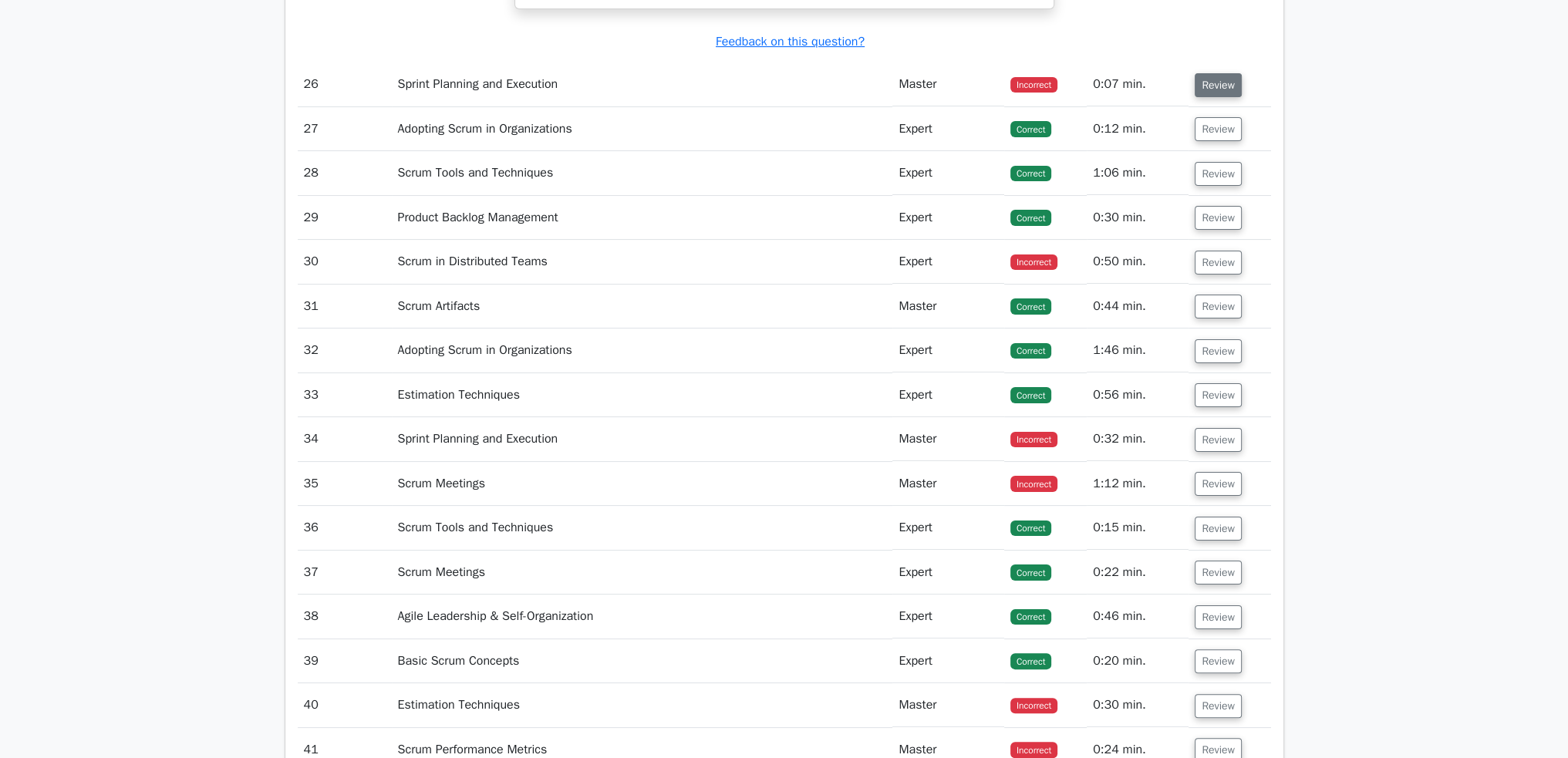 scroll, scrollTop: 8174, scrollLeft: 0, axis: vertical 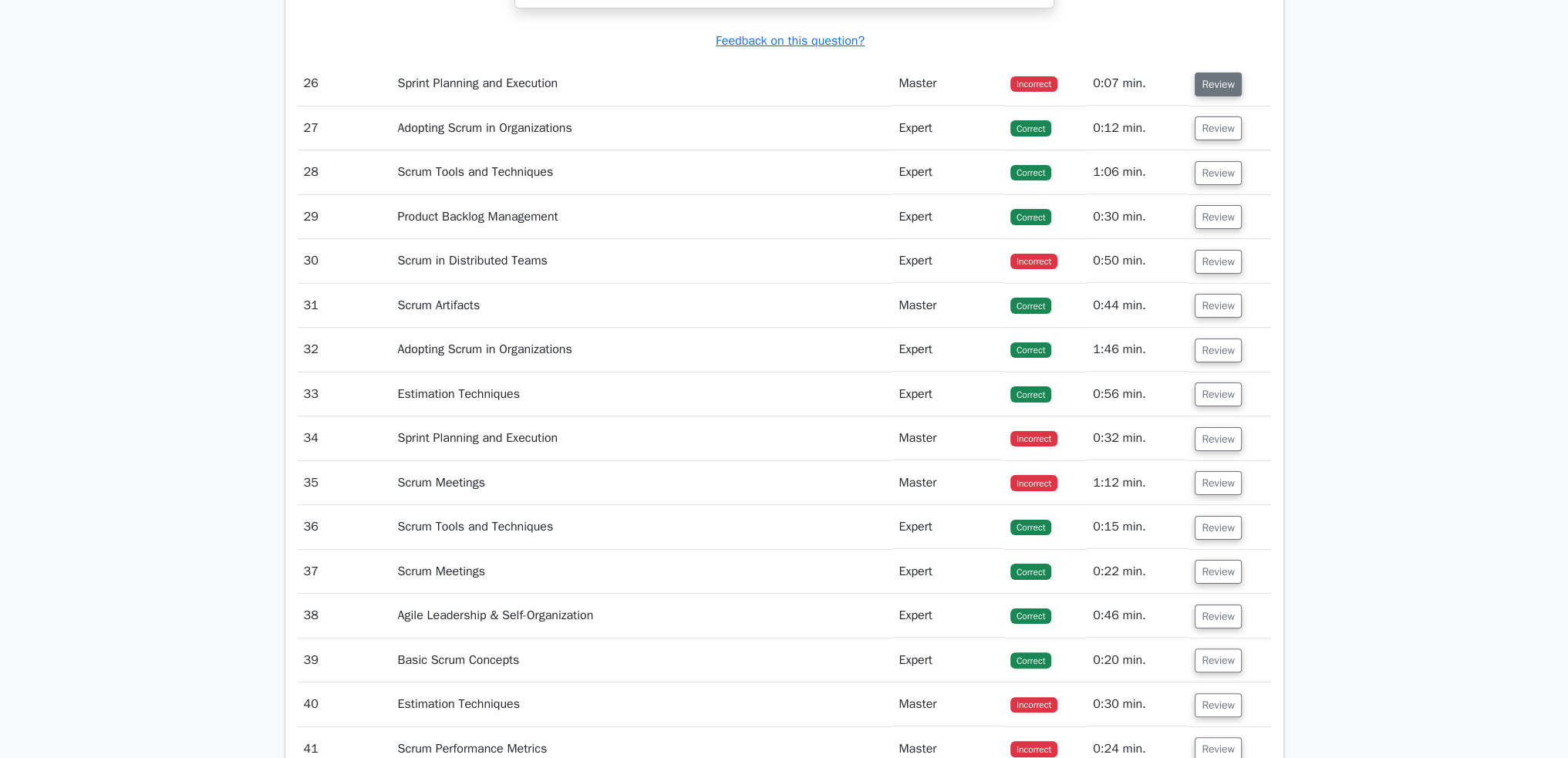 click on "Review" at bounding box center (1218, 84) 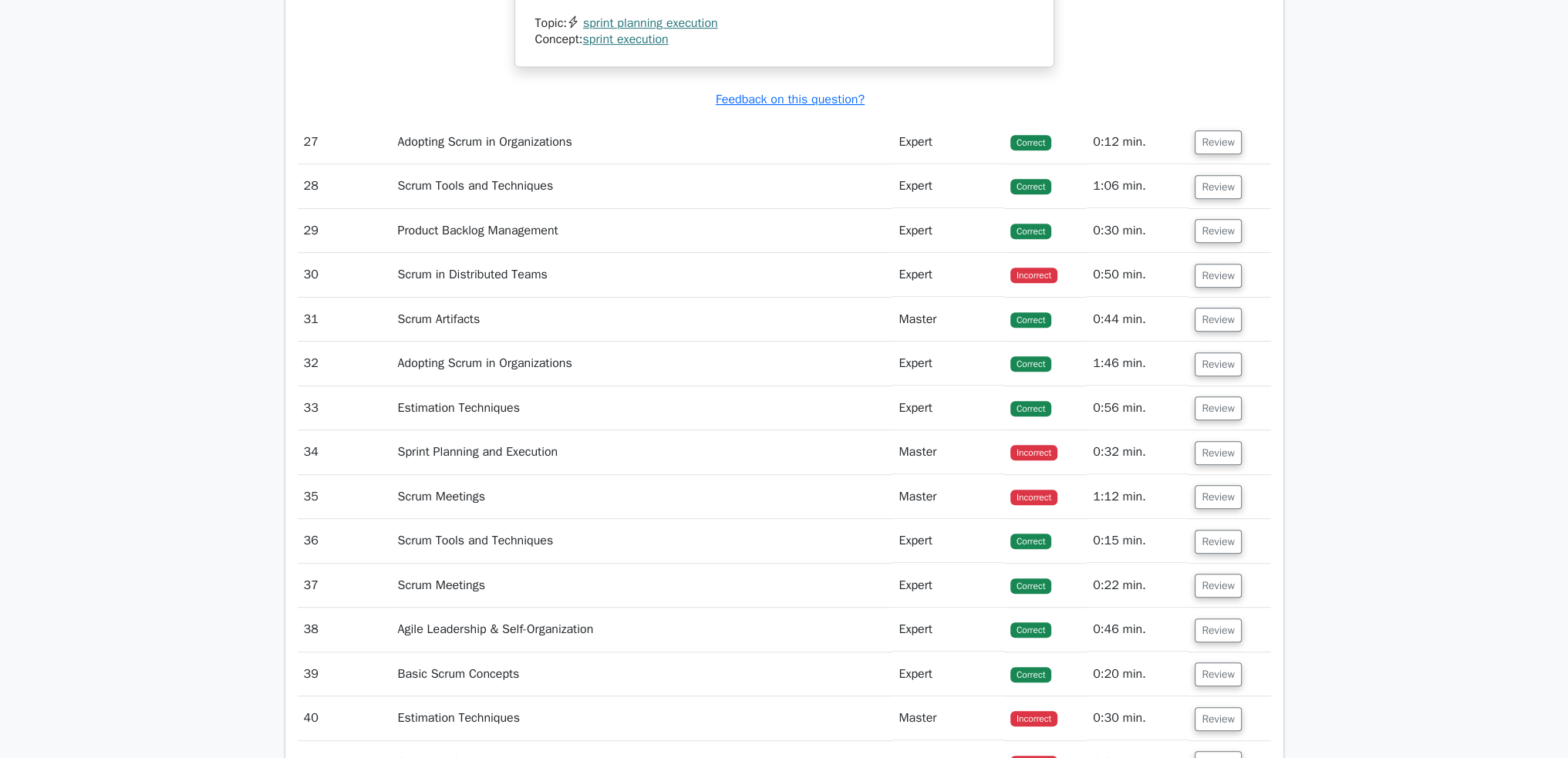 scroll, scrollTop: 9022, scrollLeft: 0, axis: vertical 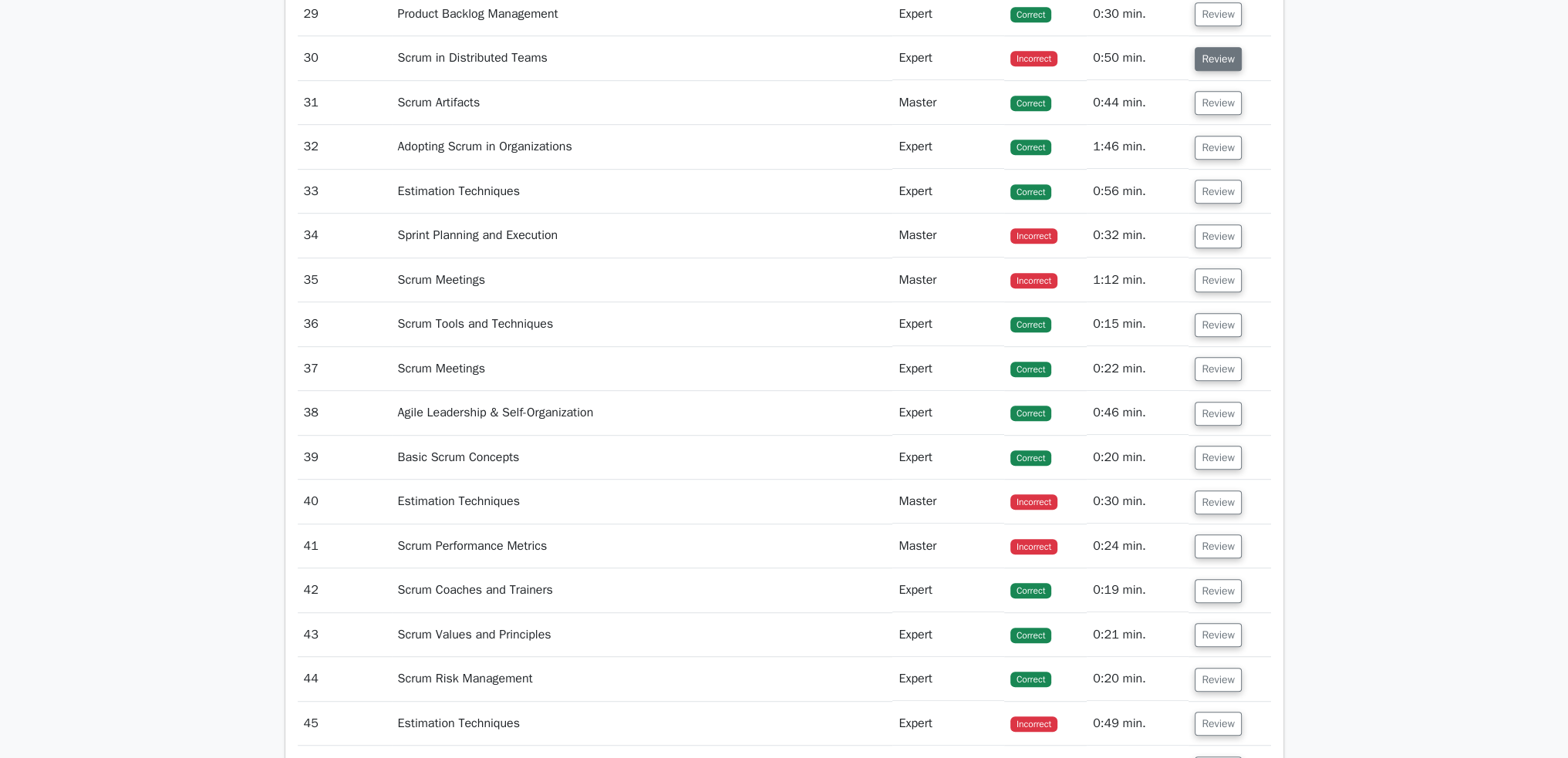 click on "Review" at bounding box center (1218, 59) 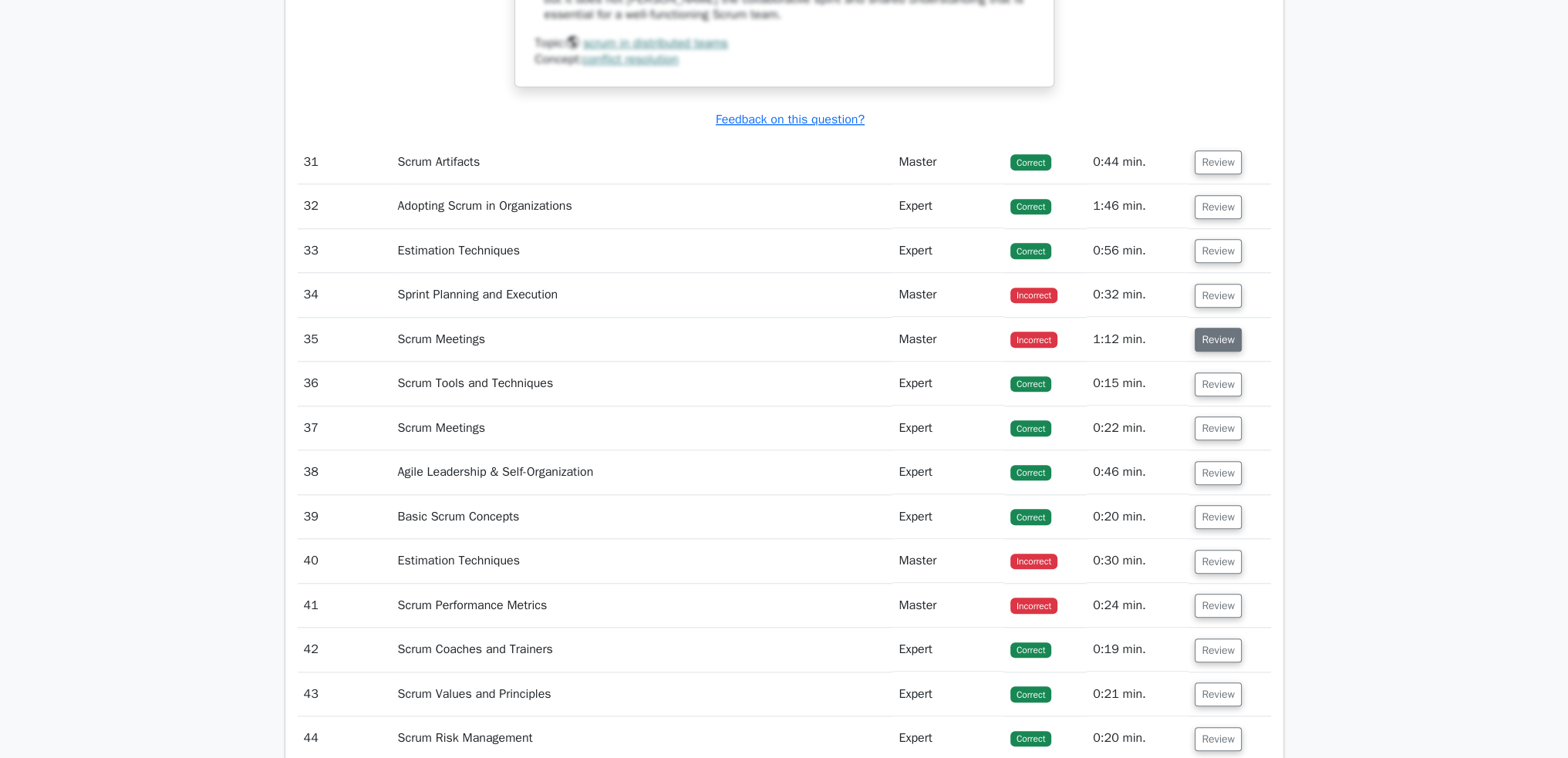 scroll, scrollTop: 9870, scrollLeft: 0, axis: vertical 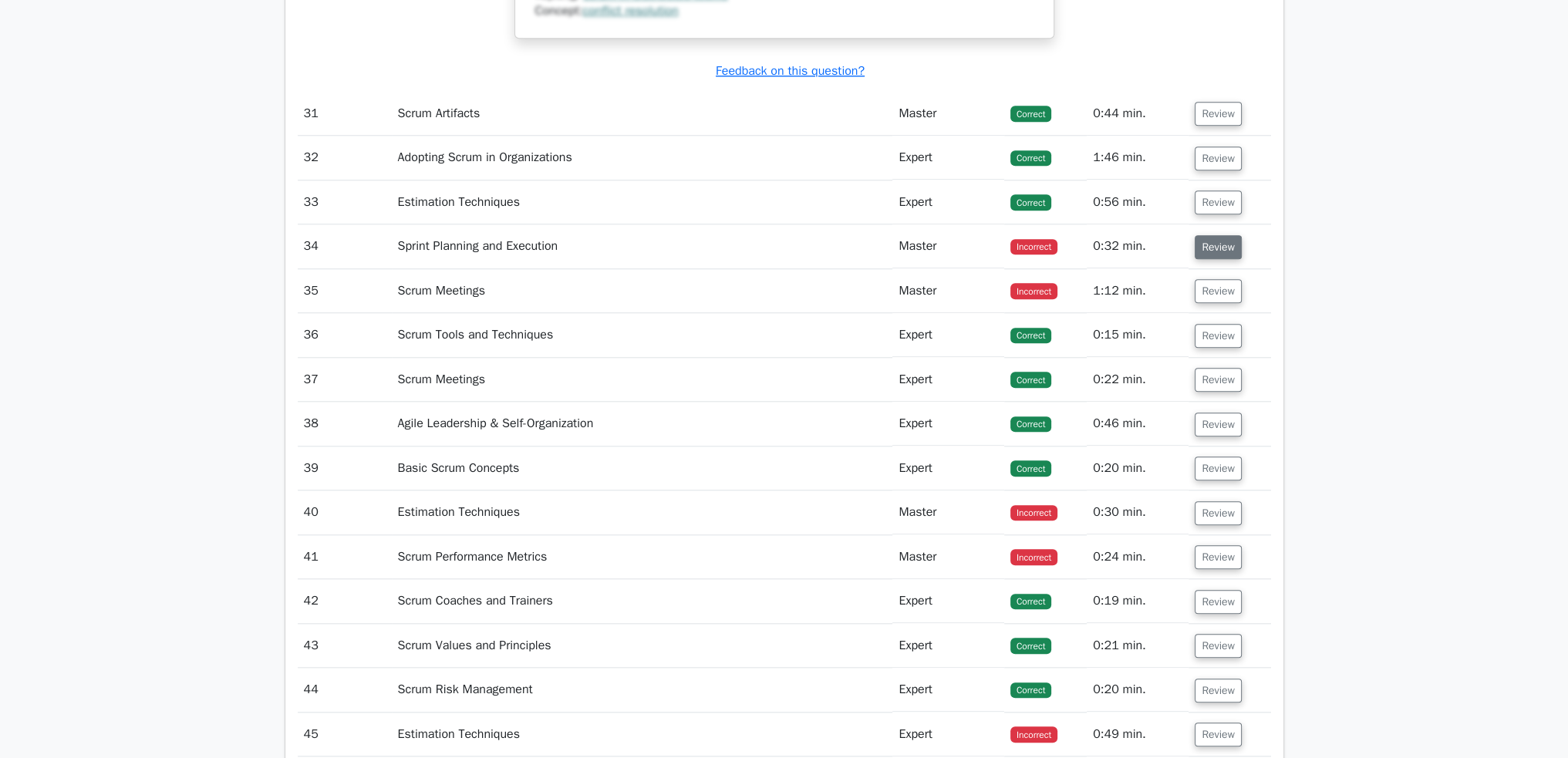 click on "Review" at bounding box center (1218, 247) 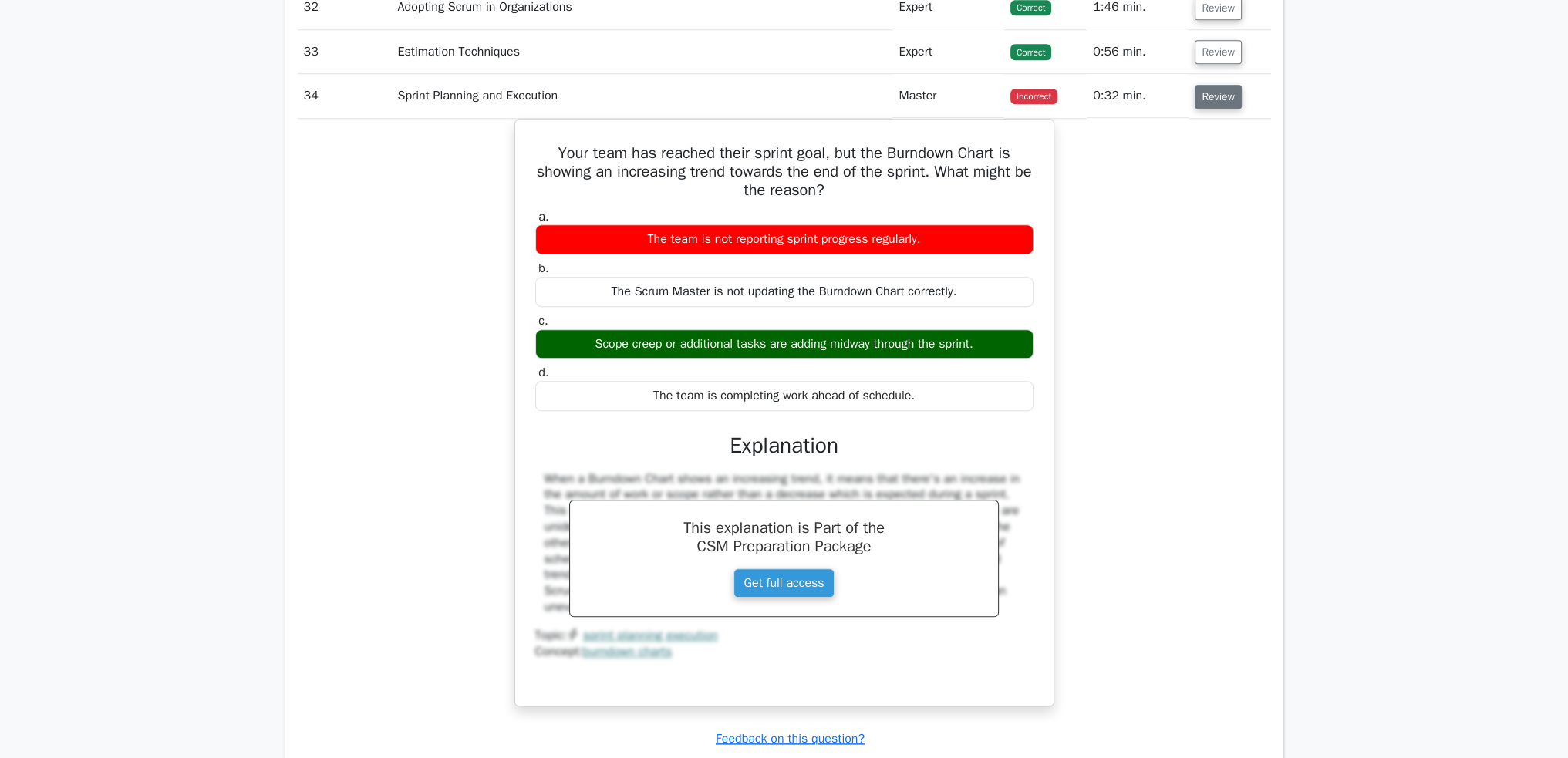 scroll, scrollTop: 10024, scrollLeft: 0, axis: vertical 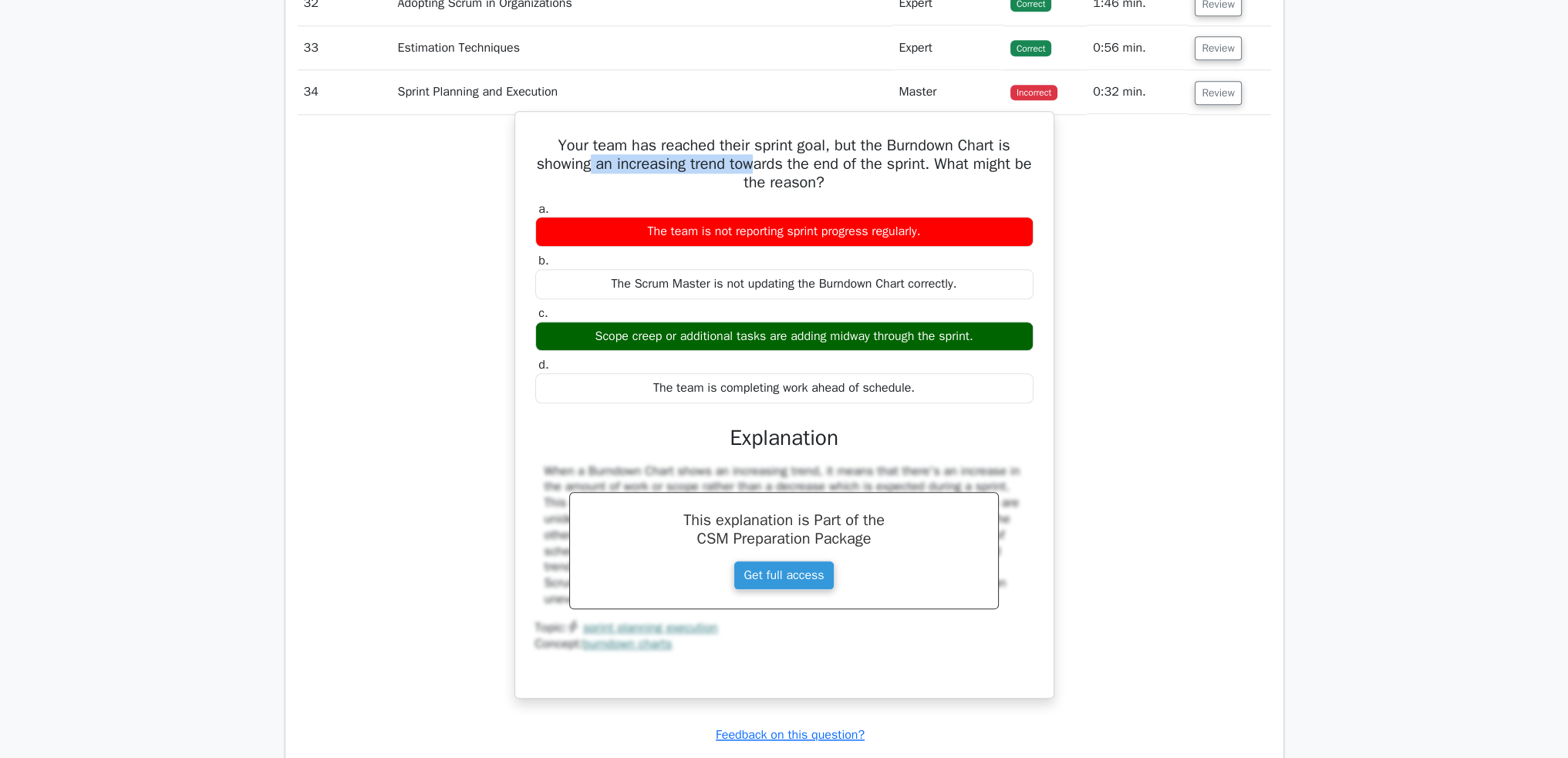 drag, startPoint x: 610, startPoint y: 283, endPoint x: 802, endPoint y: 297, distance: 192.50974 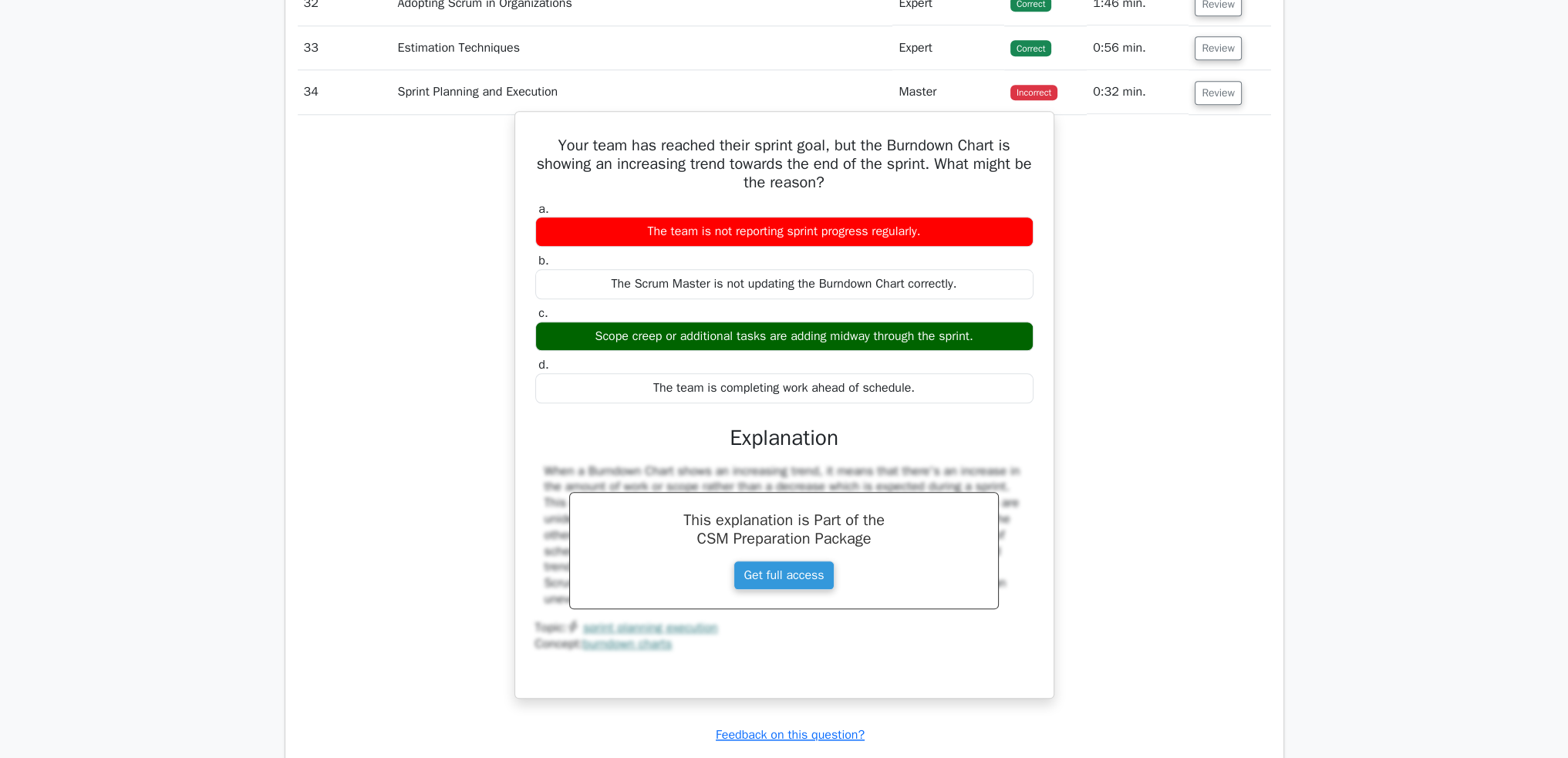 click on "a.
The team is not reporting sprint progress regularly.
b.
The Scrum Master is not updating the Burndown Chart correctly.
c. d." at bounding box center [784, 302] 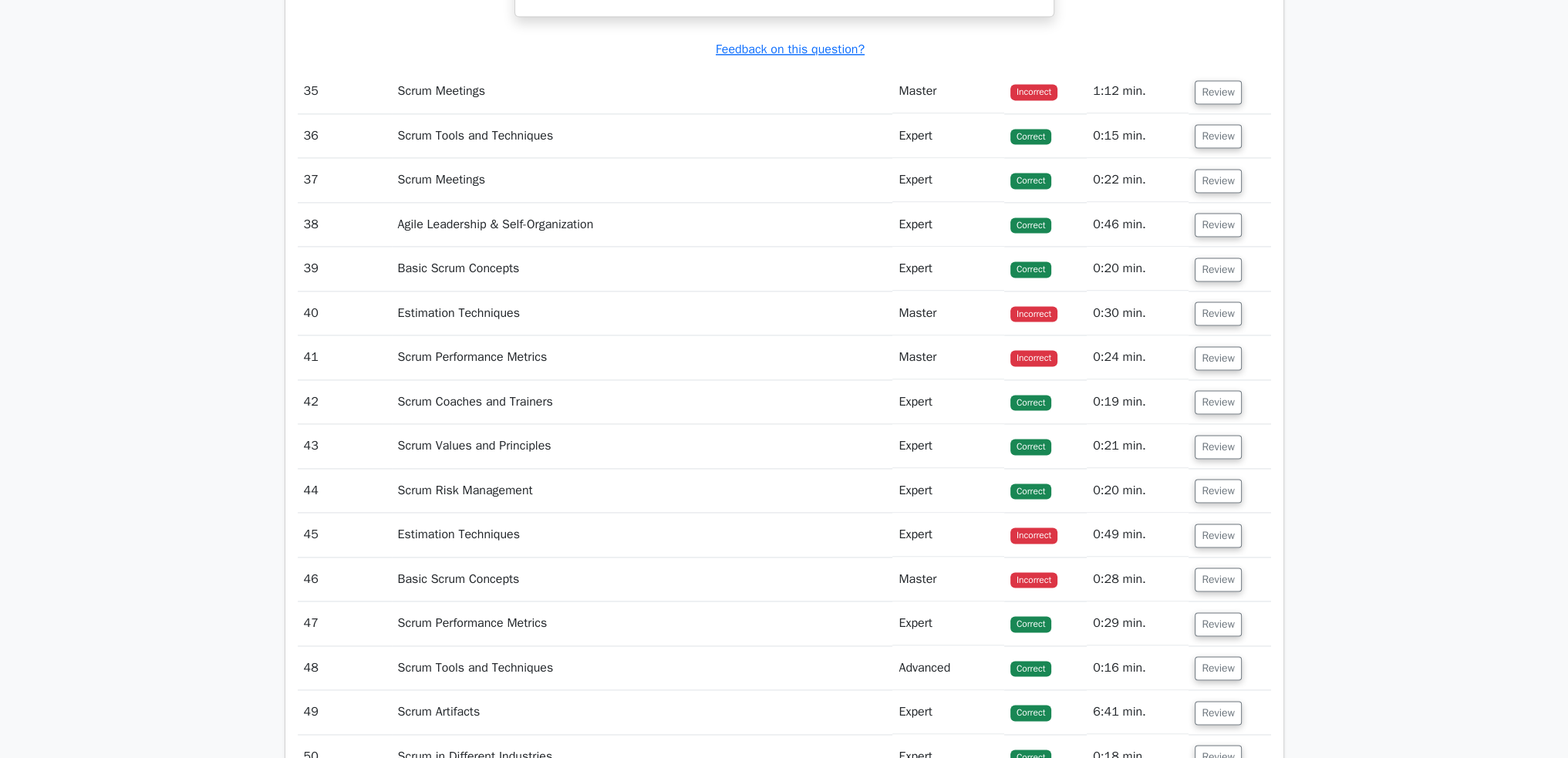 scroll, scrollTop: 10718, scrollLeft: 0, axis: vertical 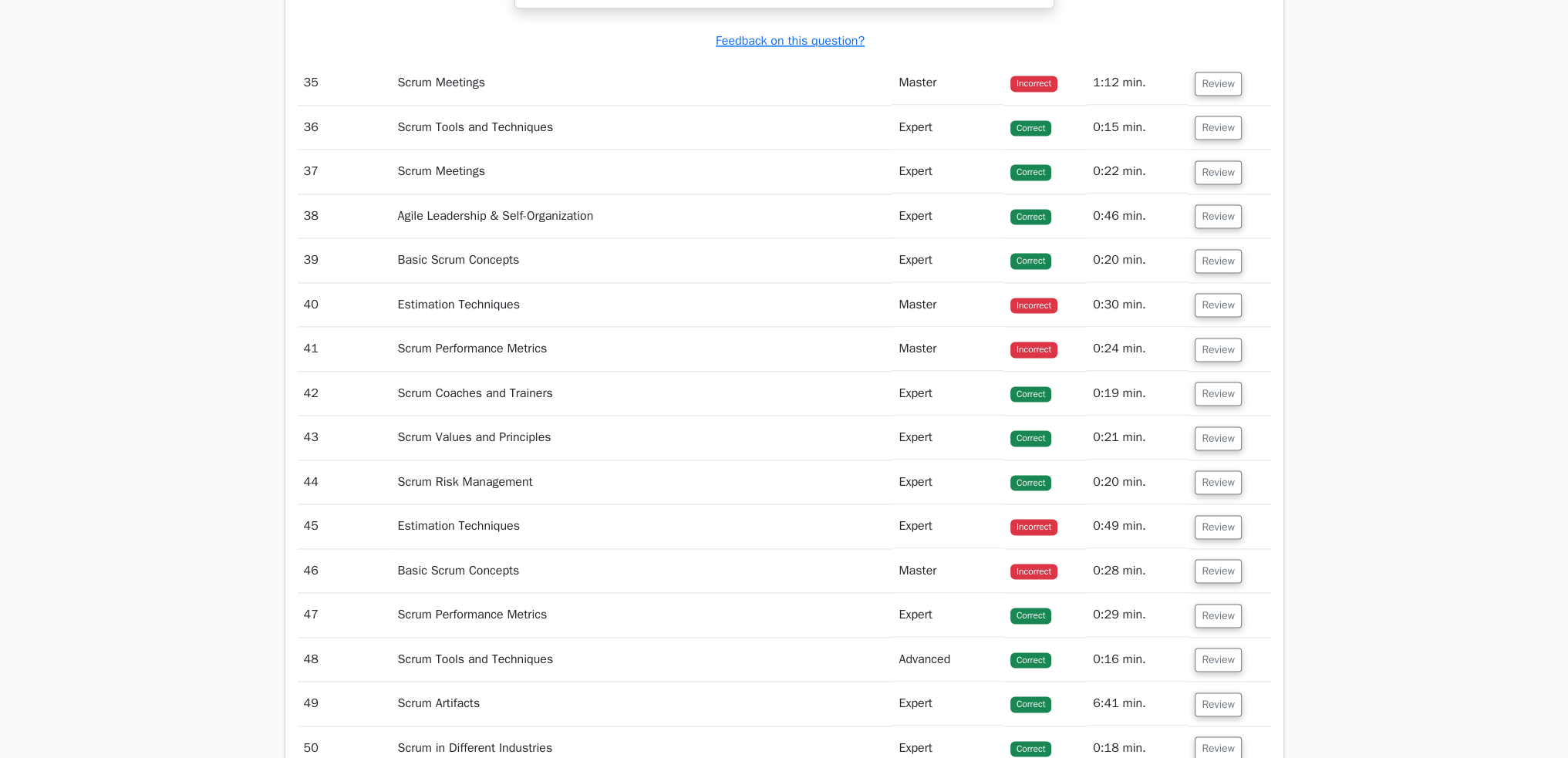 click on "Review" at bounding box center (1229, 83) 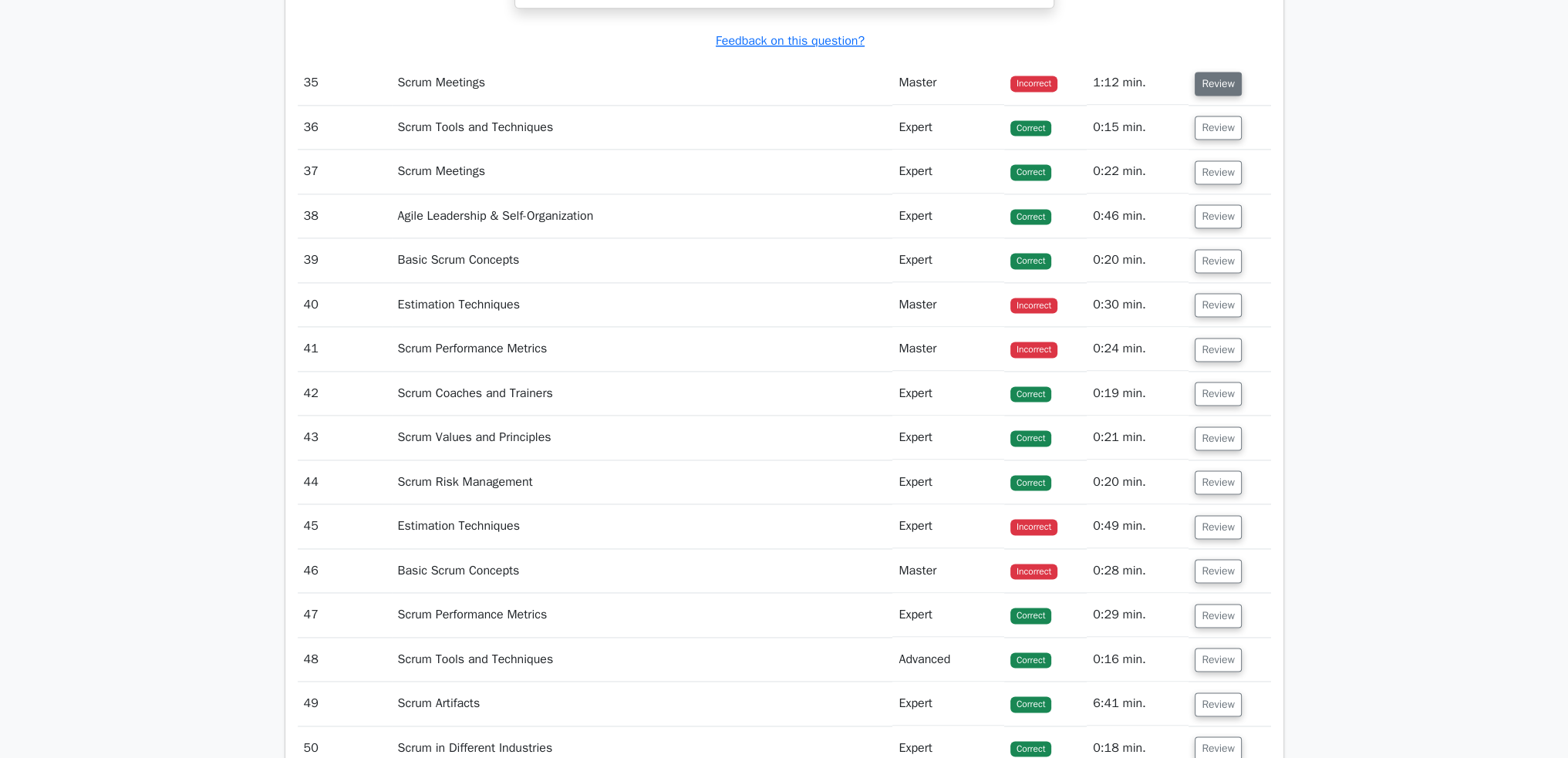 click on "Review" at bounding box center [1218, 83] 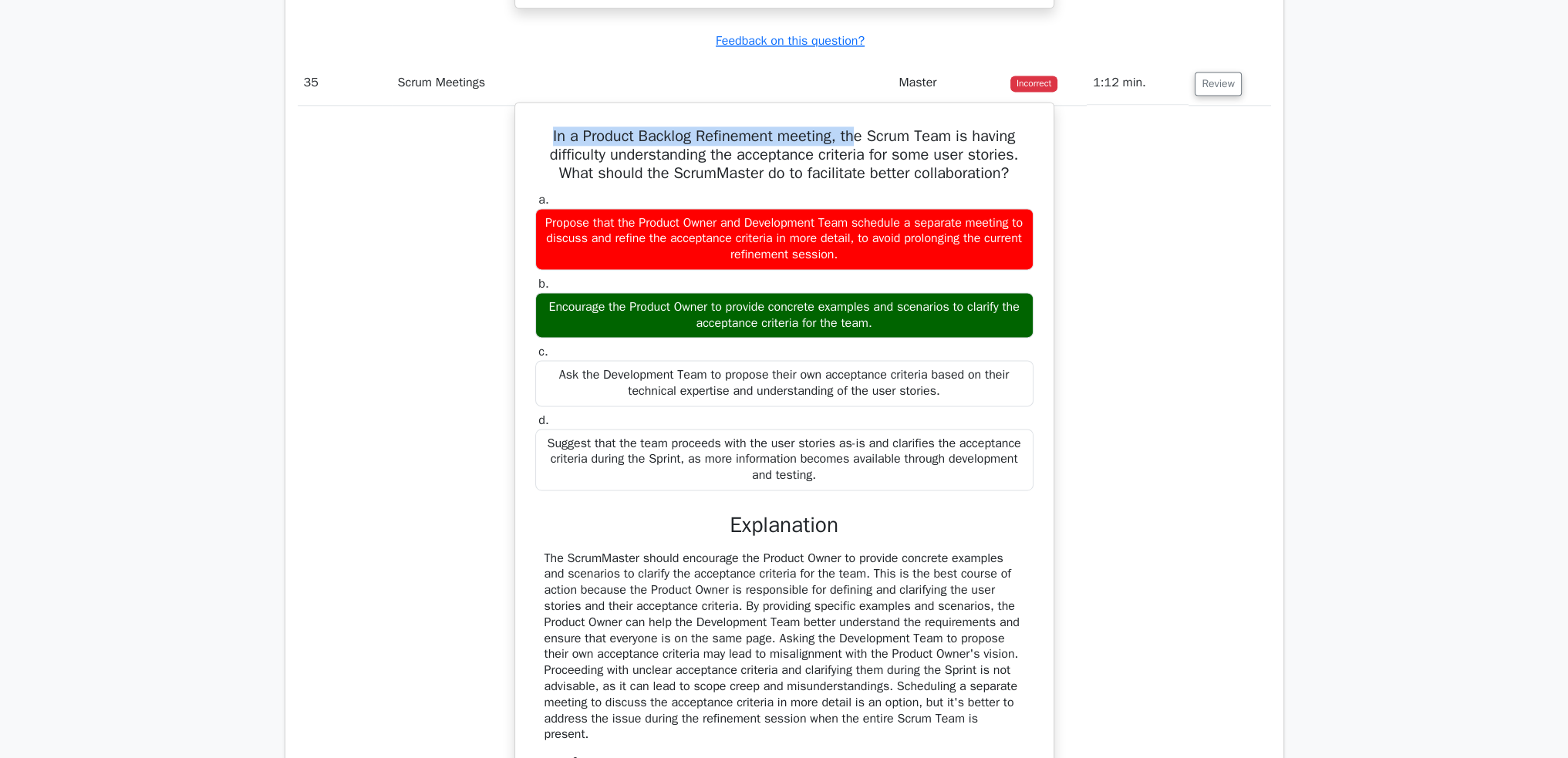 drag, startPoint x: 539, startPoint y: 255, endPoint x: 858, endPoint y: 261, distance: 319.05642 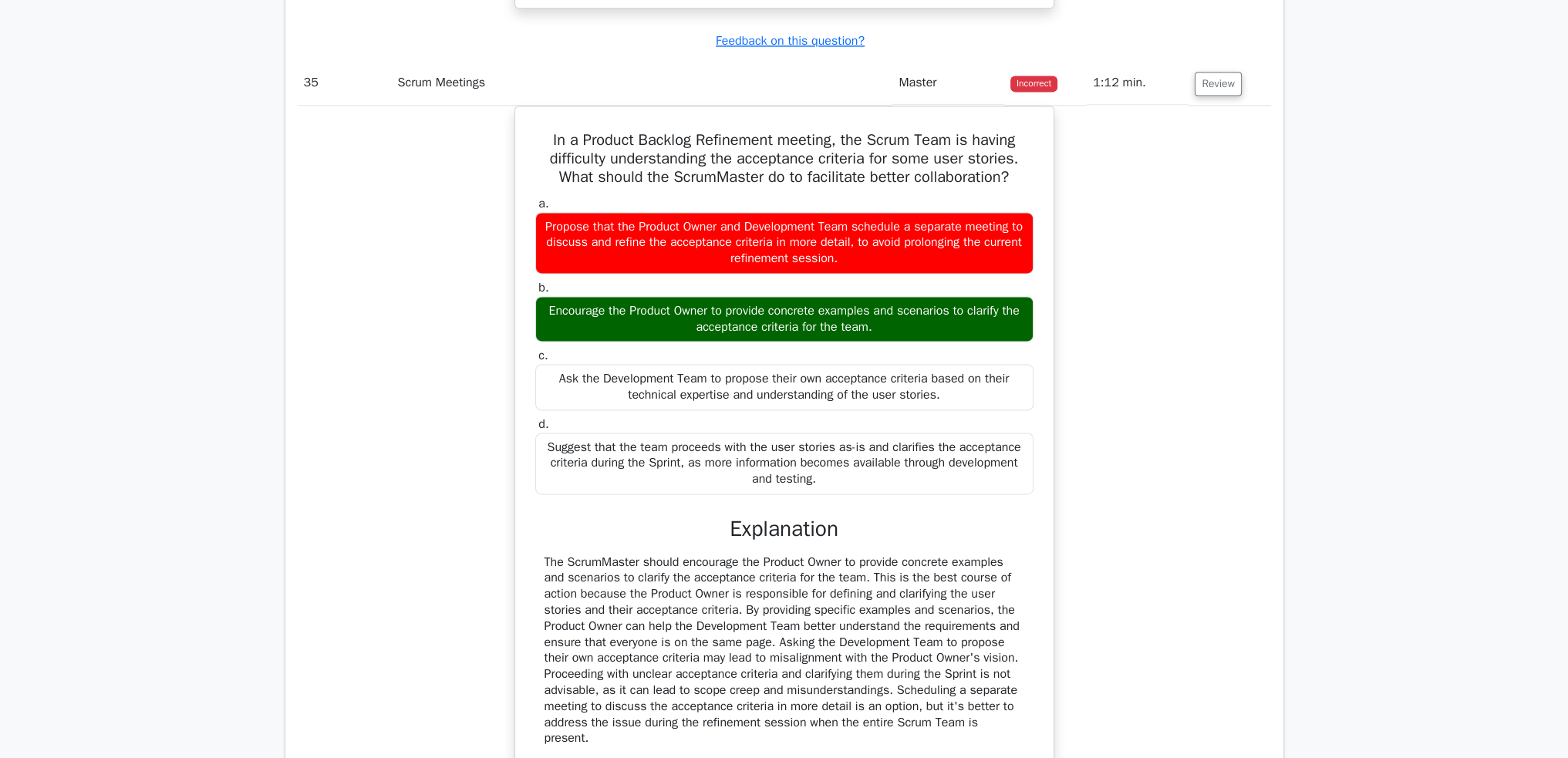 click on "In a Product Backlog Refinement meeting, the Scrum Team is having difficulty understanding the acceptance criteria for some user stories. What should the ScrumMaster do to facilitate better collaboration?
a.
Propose that the Product Owner and Development Team schedule a separate meeting to discuss and refine the acceptance criteria in more detail, to avoid prolonging the current refinement session.
b. c. d." at bounding box center [784, 467] 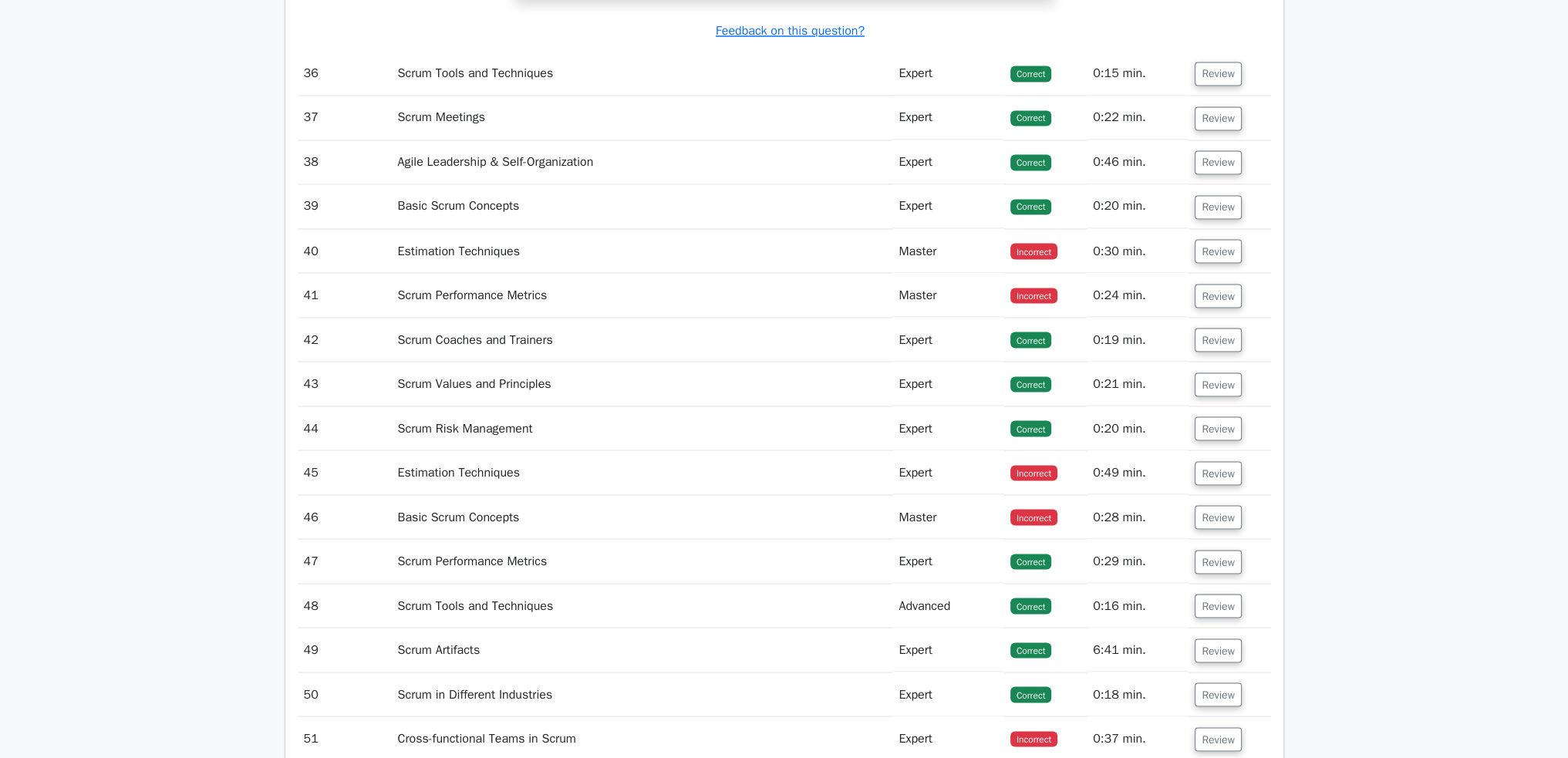scroll, scrollTop: 11567, scrollLeft: 0, axis: vertical 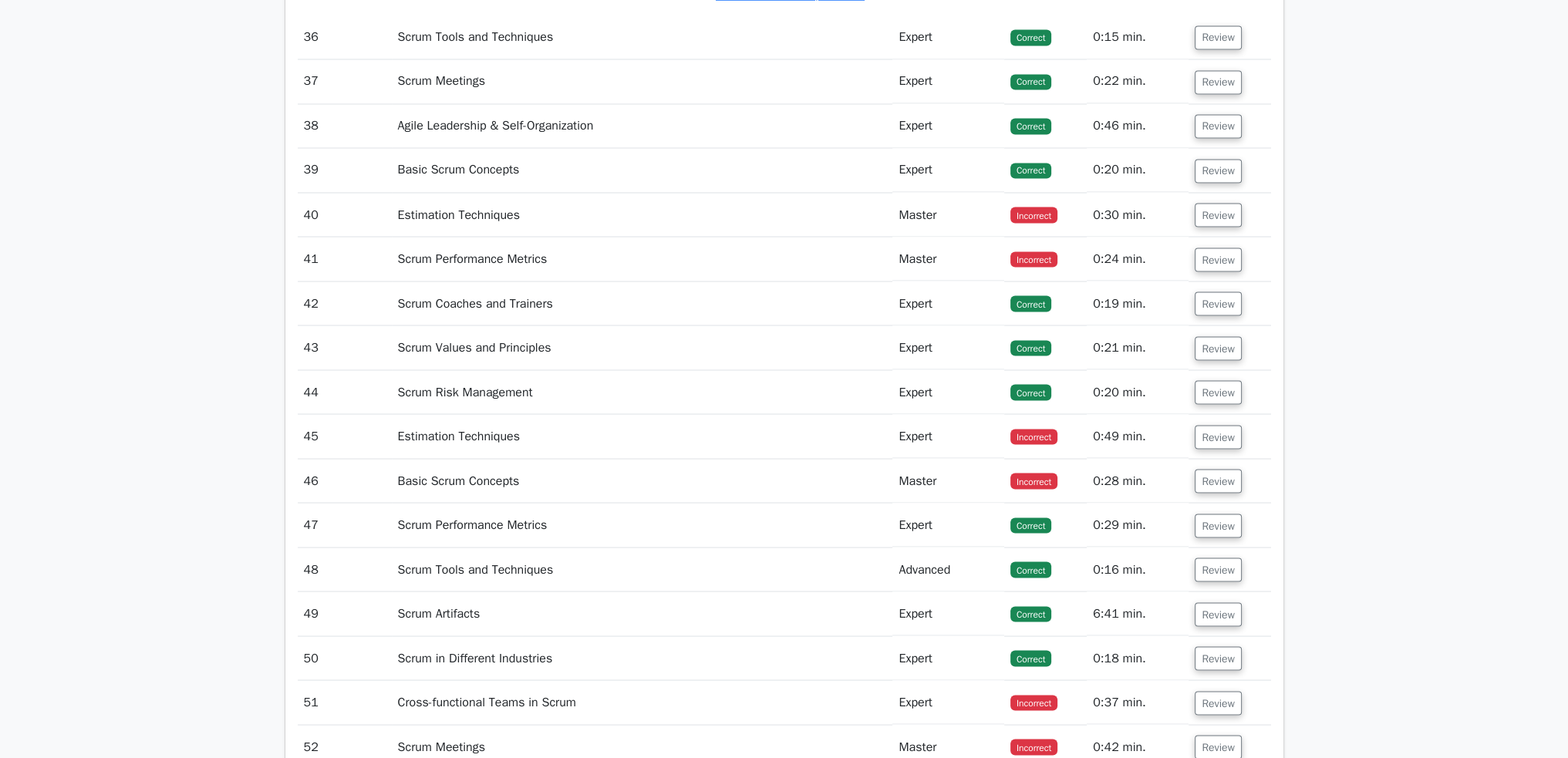 click on "Review" at bounding box center (1229, 214) 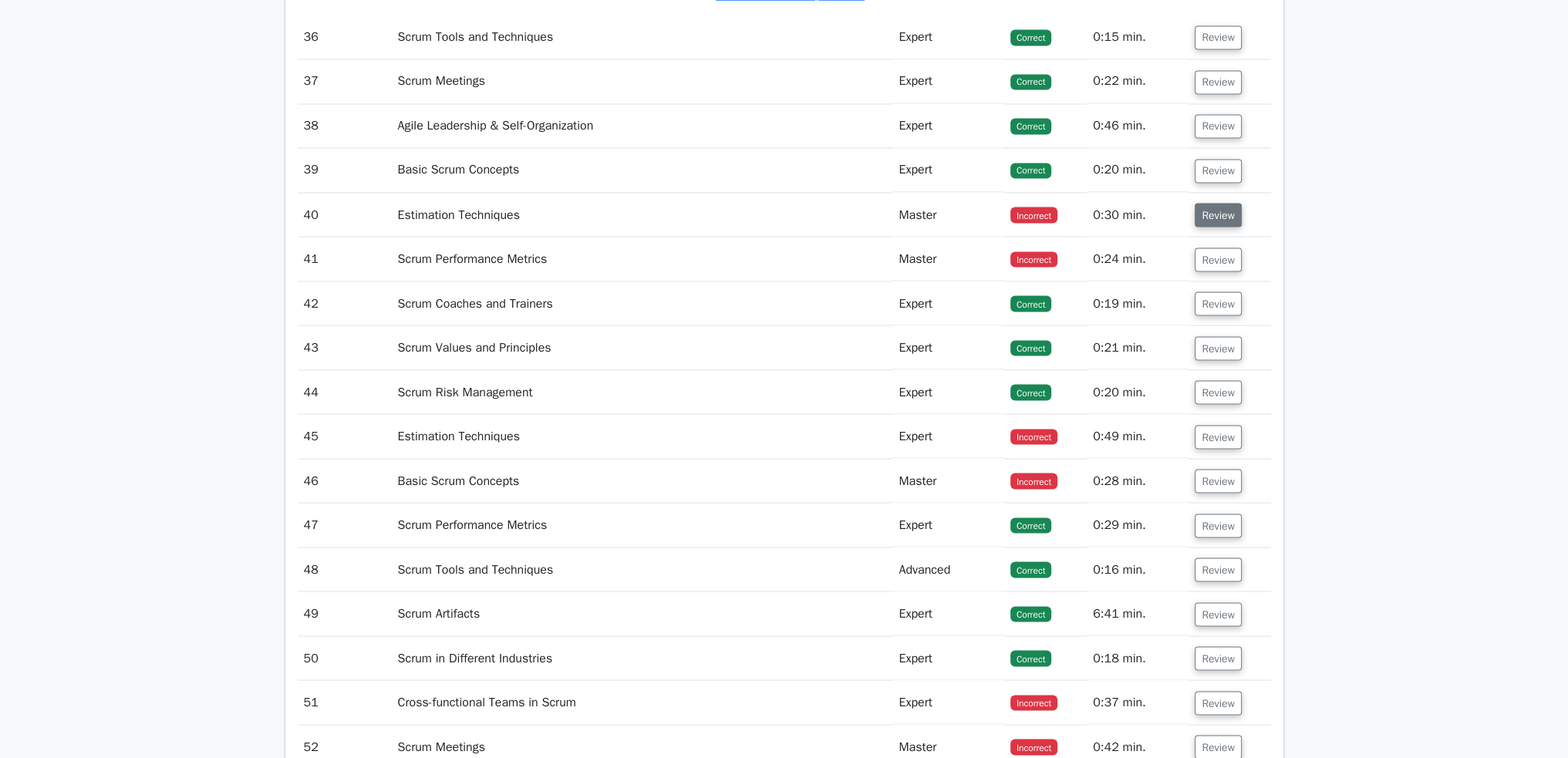 click on "Review" at bounding box center [1218, 214] 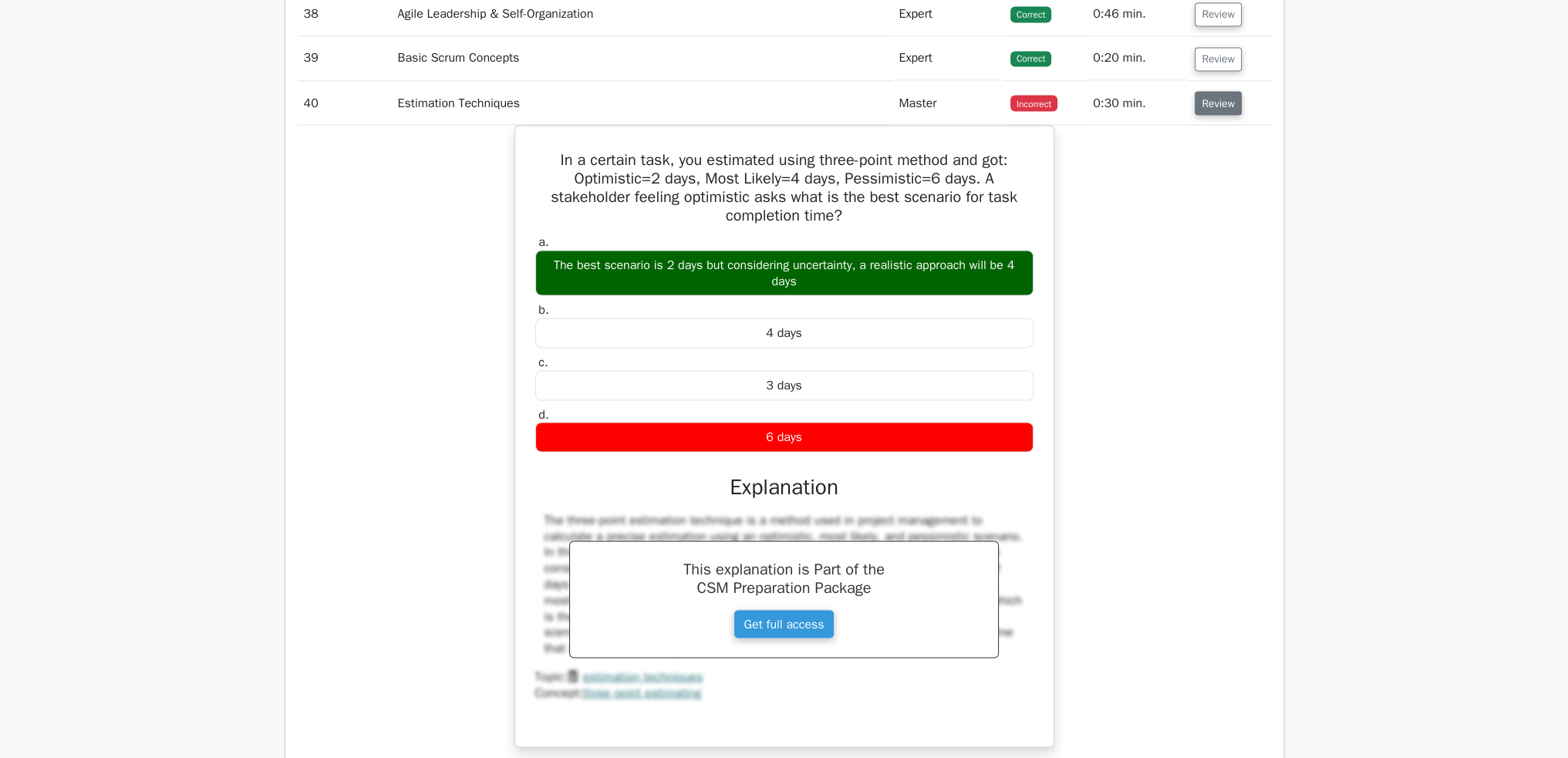 scroll, scrollTop: 11798, scrollLeft: 0, axis: vertical 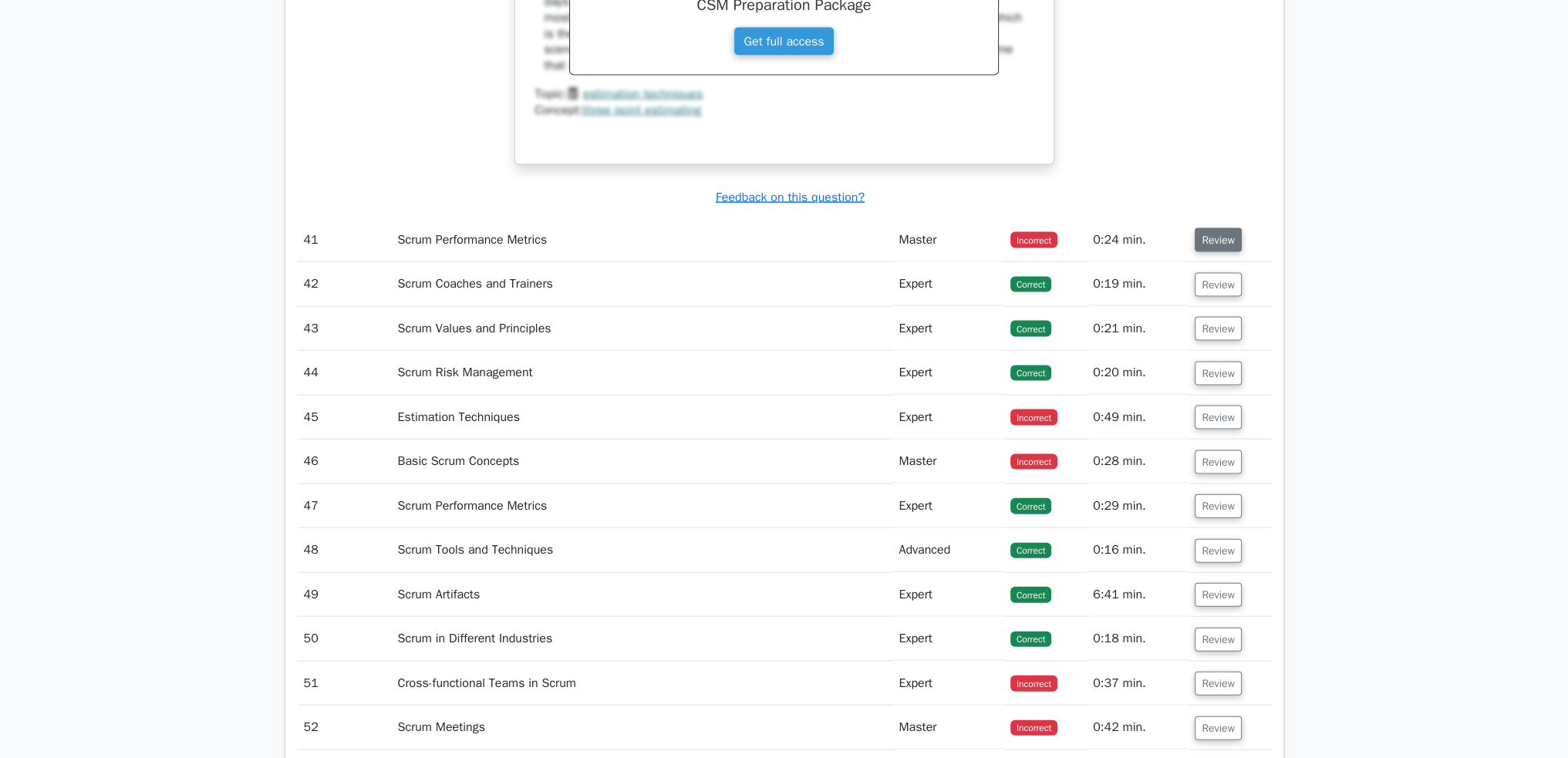 click on "Review" at bounding box center (1218, 240) 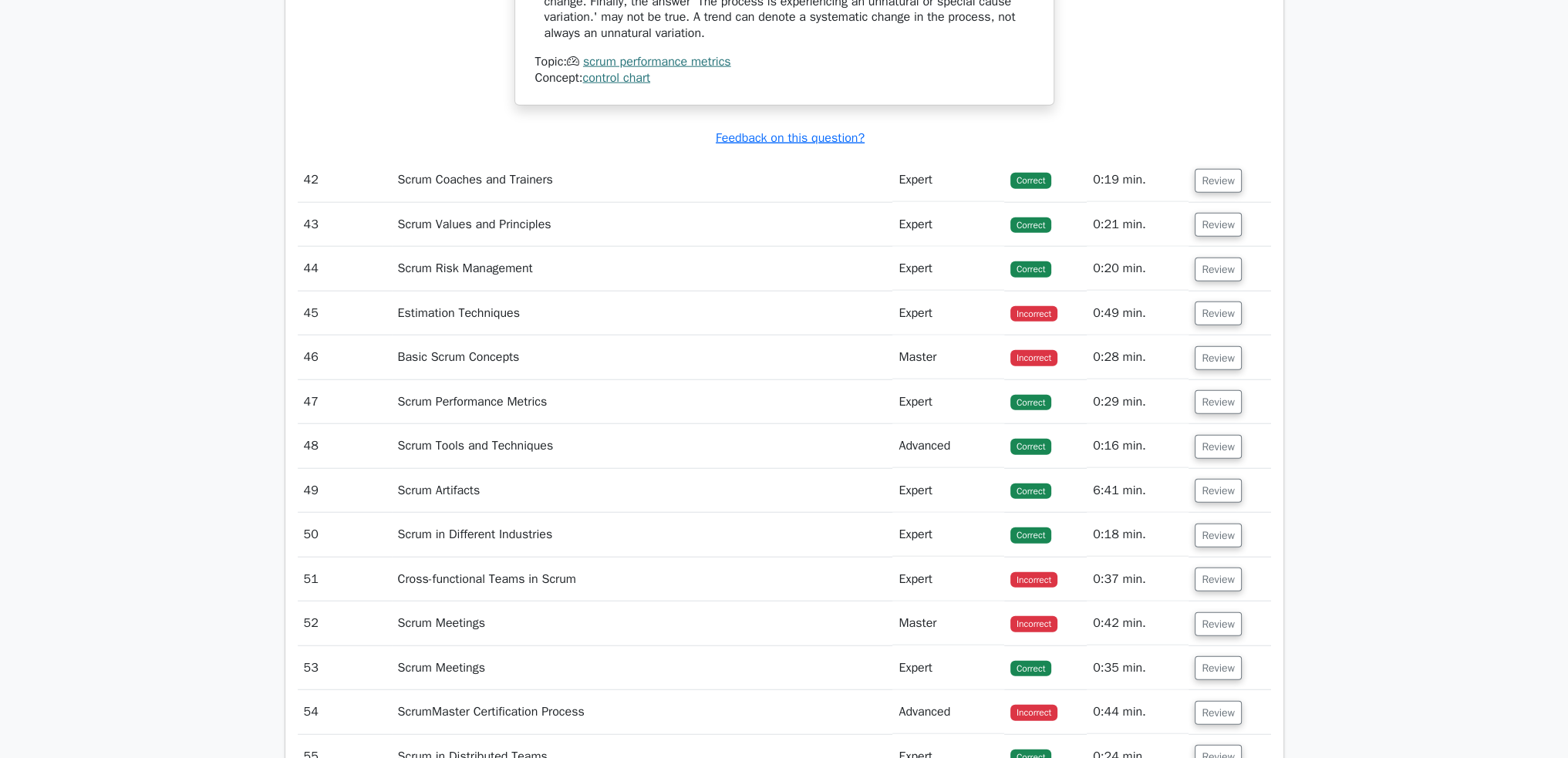 scroll, scrollTop: 13186, scrollLeft: 0, axis: vertical 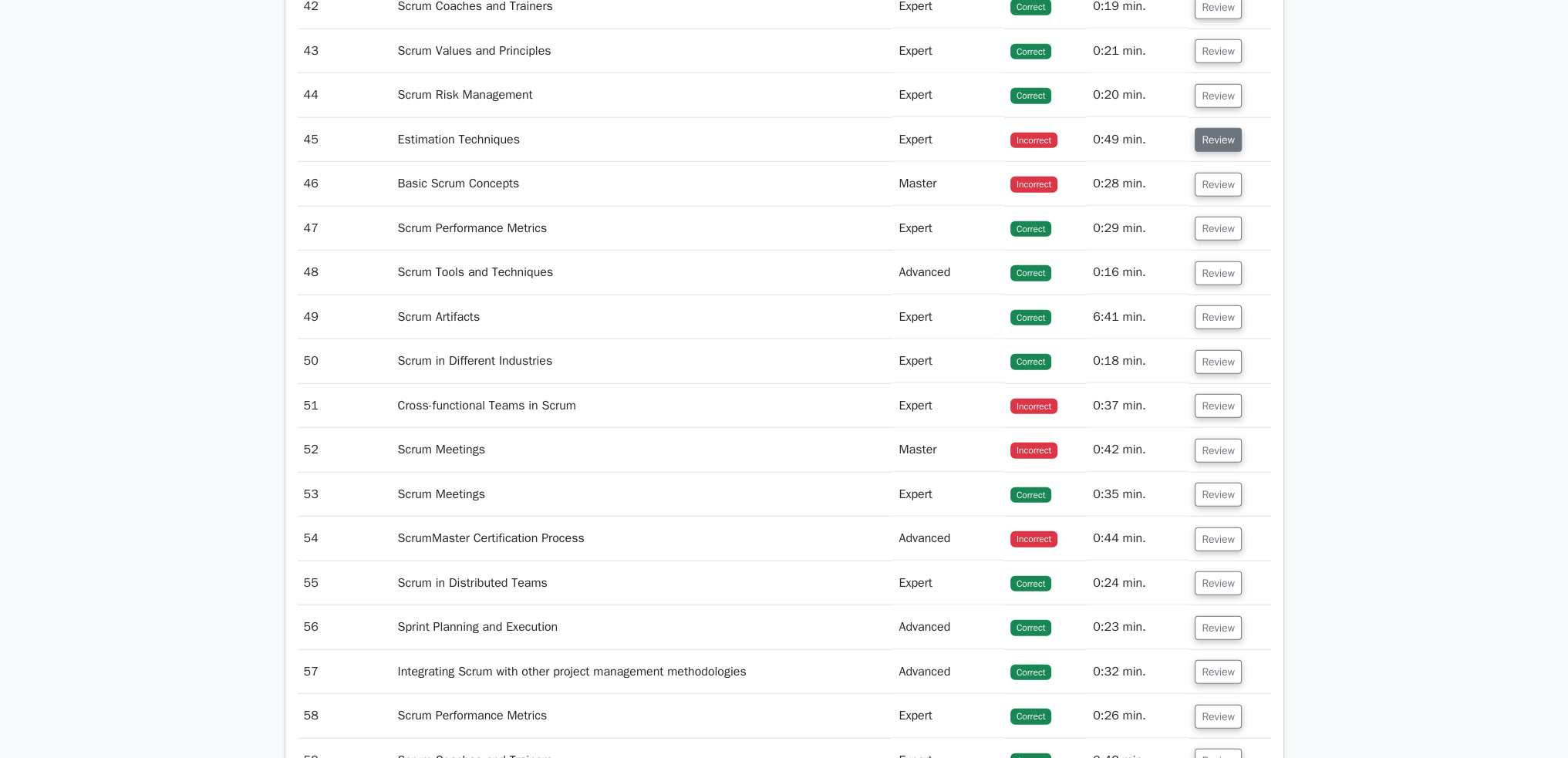 click on "Review" at bounding box center [1218, 140] 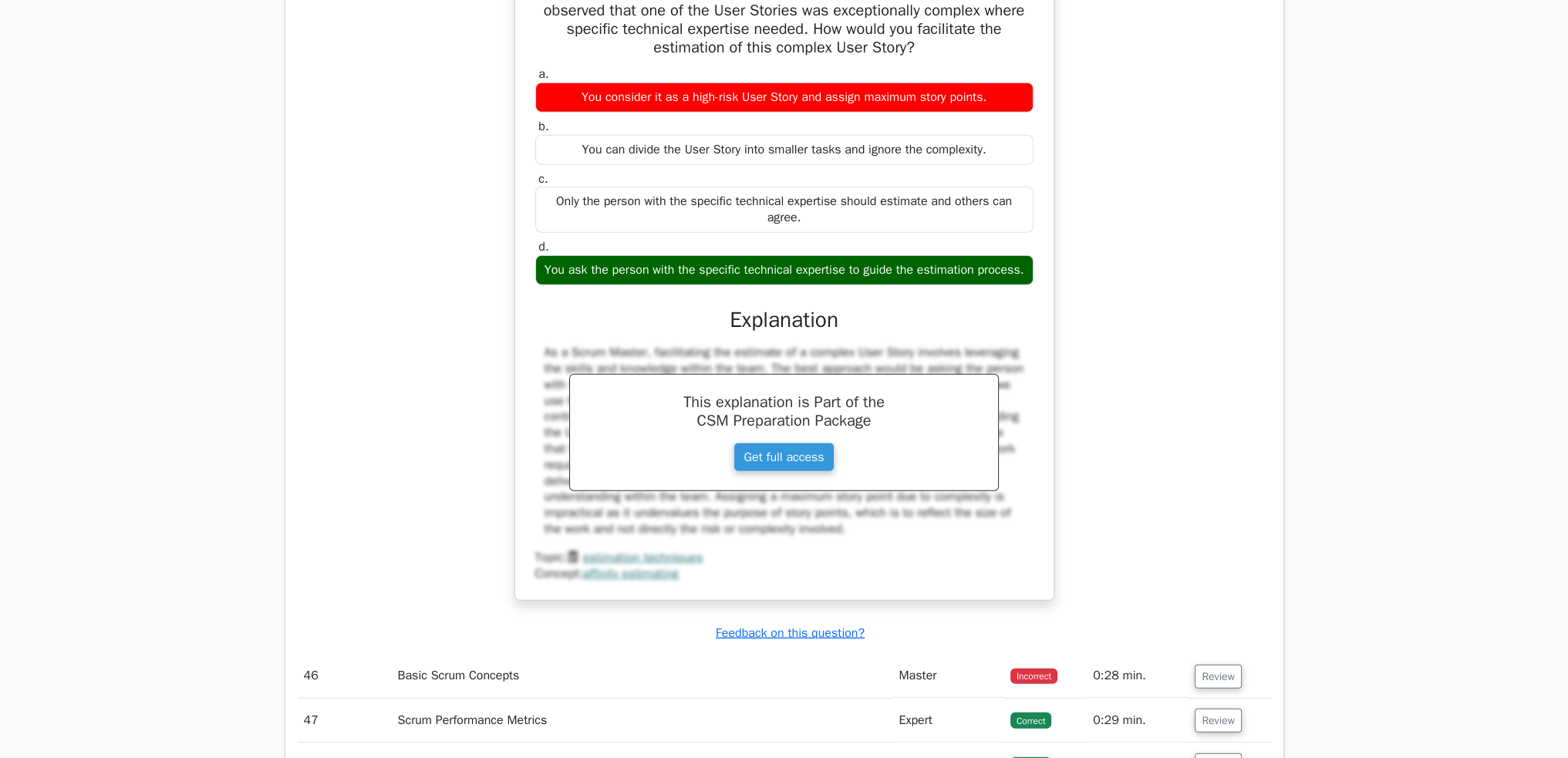 scroll, scrollTop: 13417, scrollLeft: 0, axis: vertical 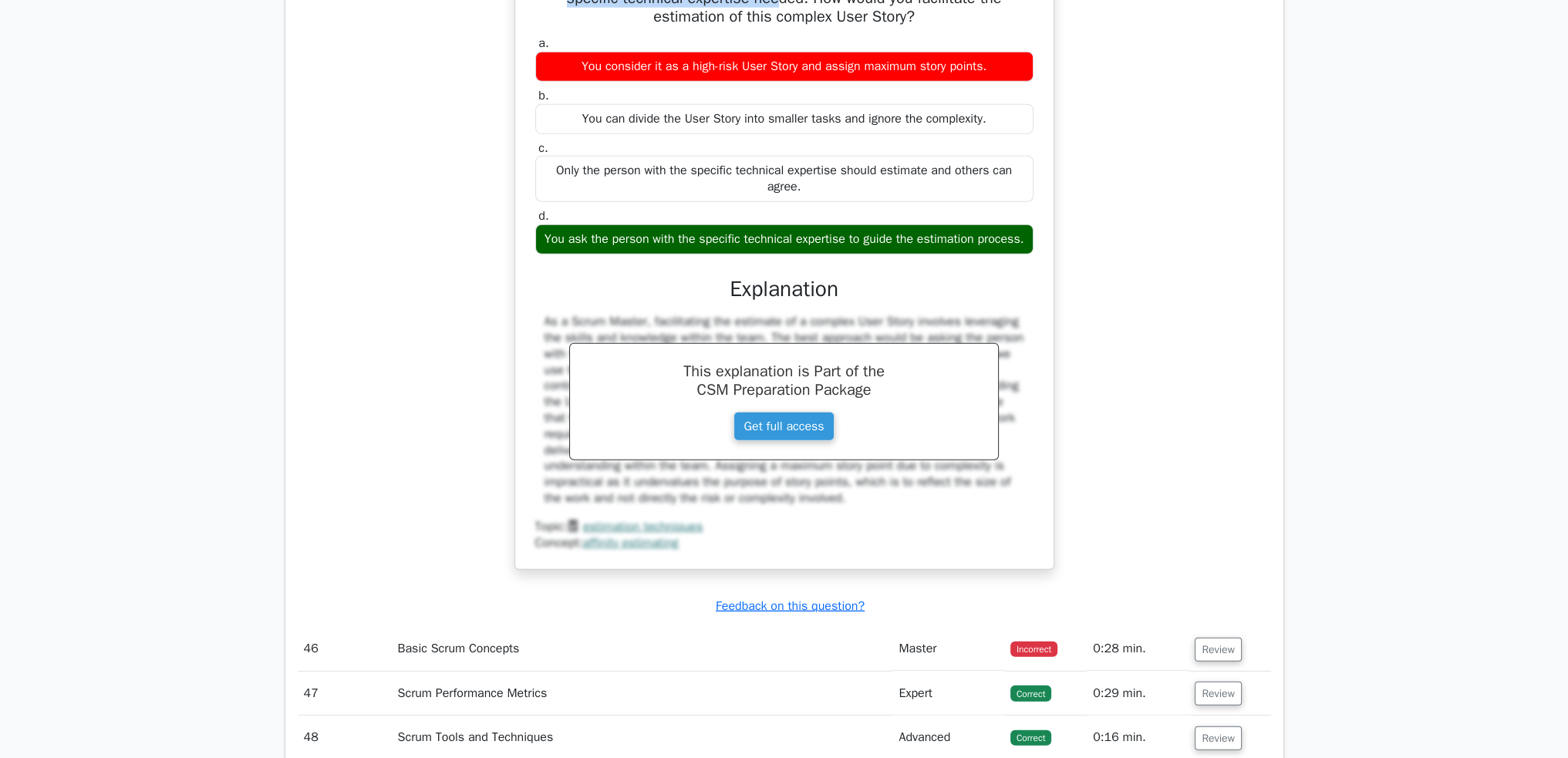 drag, startPoint x: 555, startPoint y: 95, endPoint x: 815, endPoint y: 113, distance: 260.62233 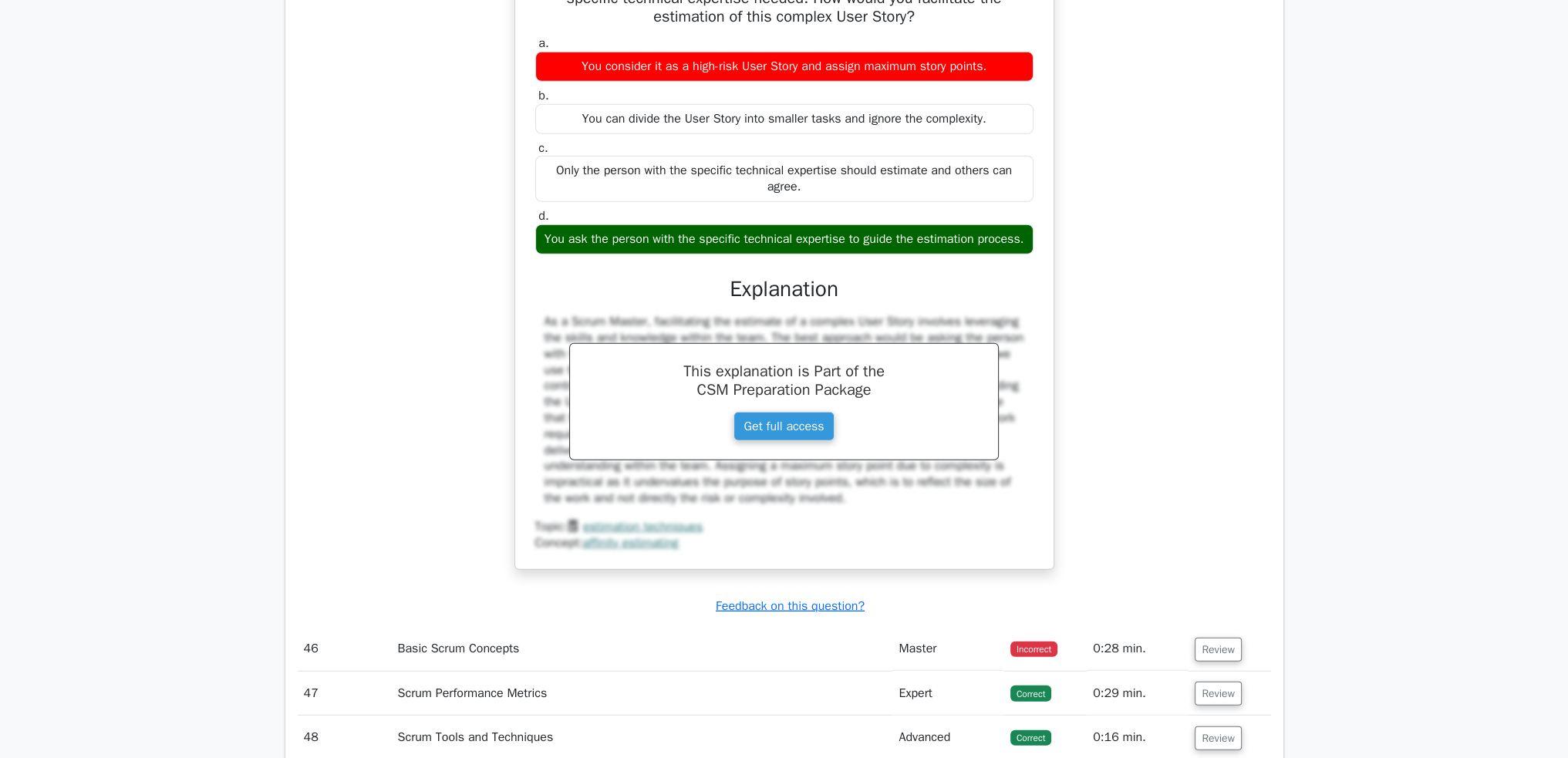 click on "a.
You consider it as a high-risk User Story and assign maximum story points.
b.
You can divide the User Story into smaller tasks and ignore the complexity.
c. d." at bounding box center (784, 144) 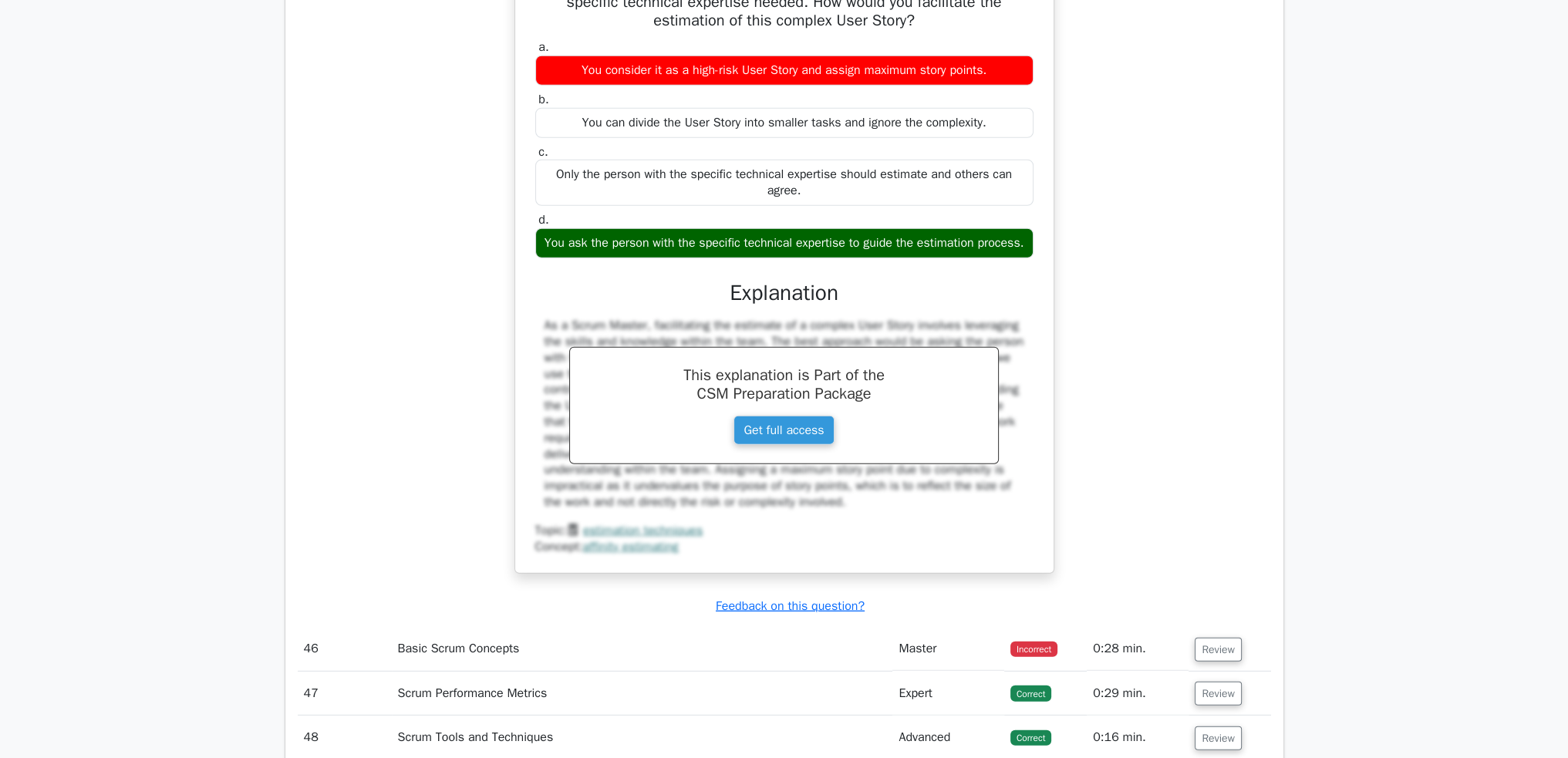 copy on "You are a Scrum Master. Your team applied Affinity Estimation and observed that one of the User Stories was exceptionally complex where specific technical expertise needed. How would you facilitate the estimation of this complex User Story?
a.
You consider it as a high-risk User Story and assign maximum story points.
b.
You can divide the User Story into smaller tasks and ignore the complexity.
c.
Only the person with the specific technical expertise should estimate and others can agree.
d.
You ask the person with the specific technical expertise to guide the estimation process." 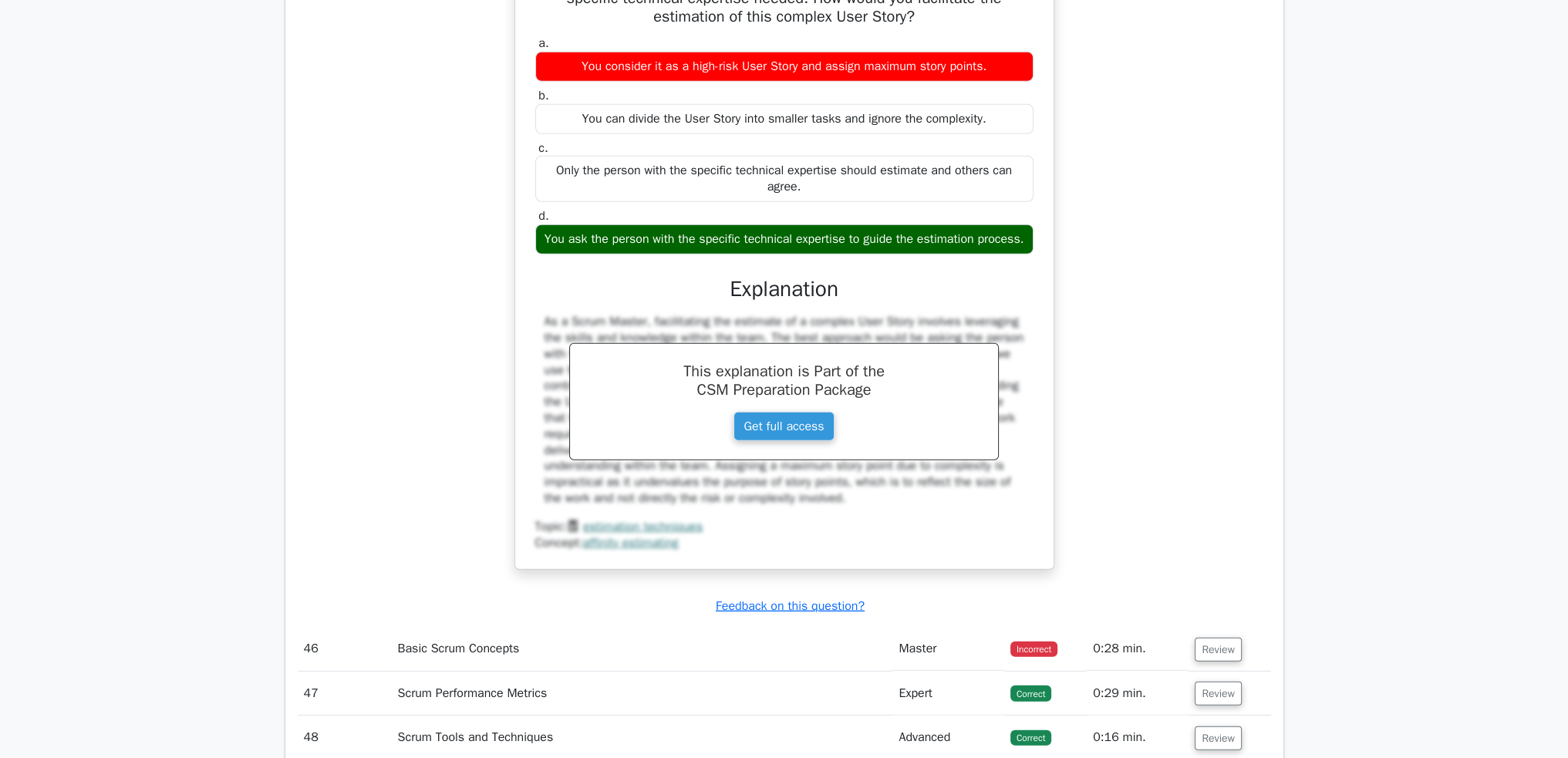 click on "Only the person with the specific technical expertise should estimate and others can agree." at bounding box center (784, 179) 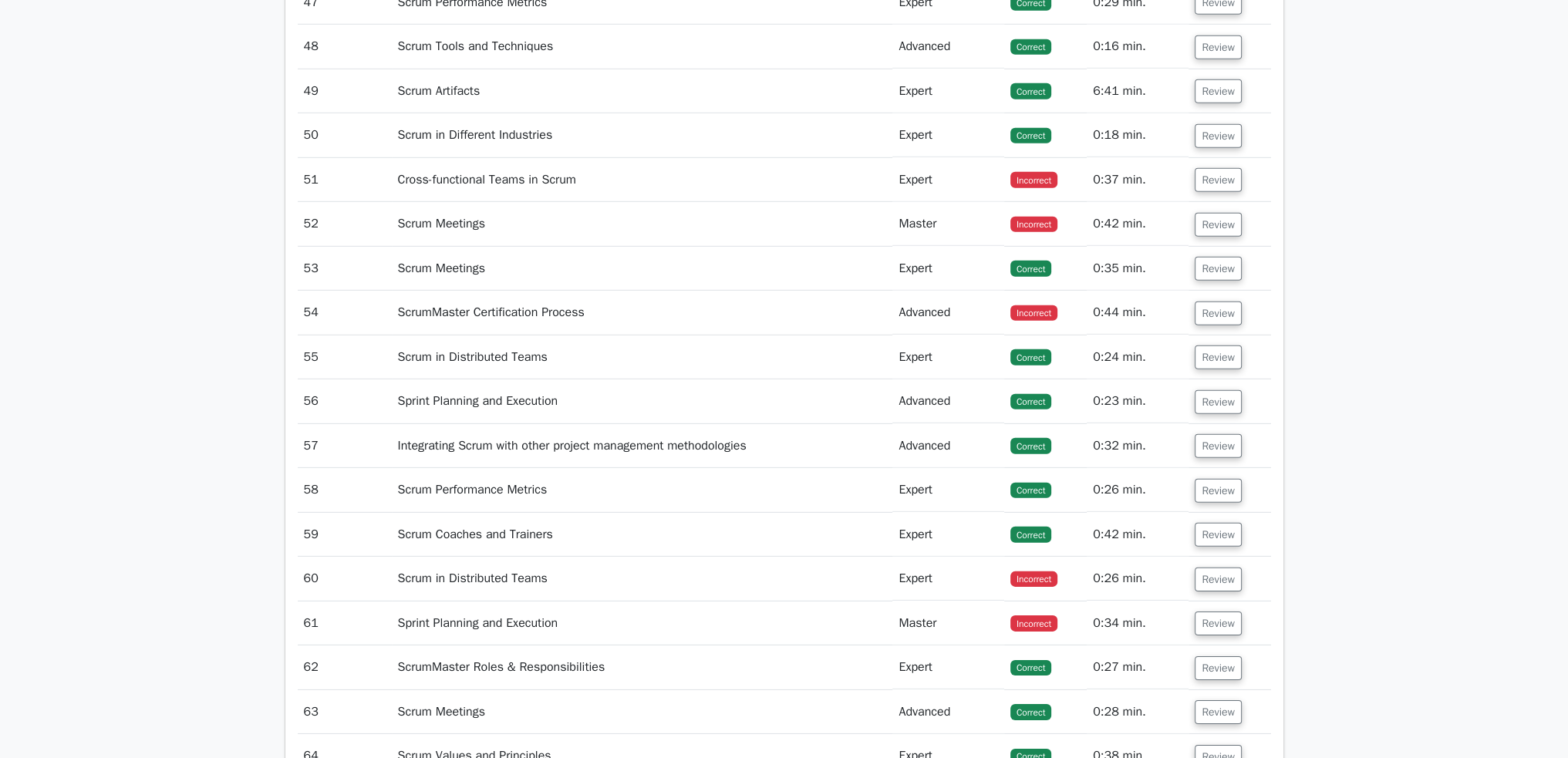 scroll, scrollTop: 14111, scrollLeft: 0, axis: vertical 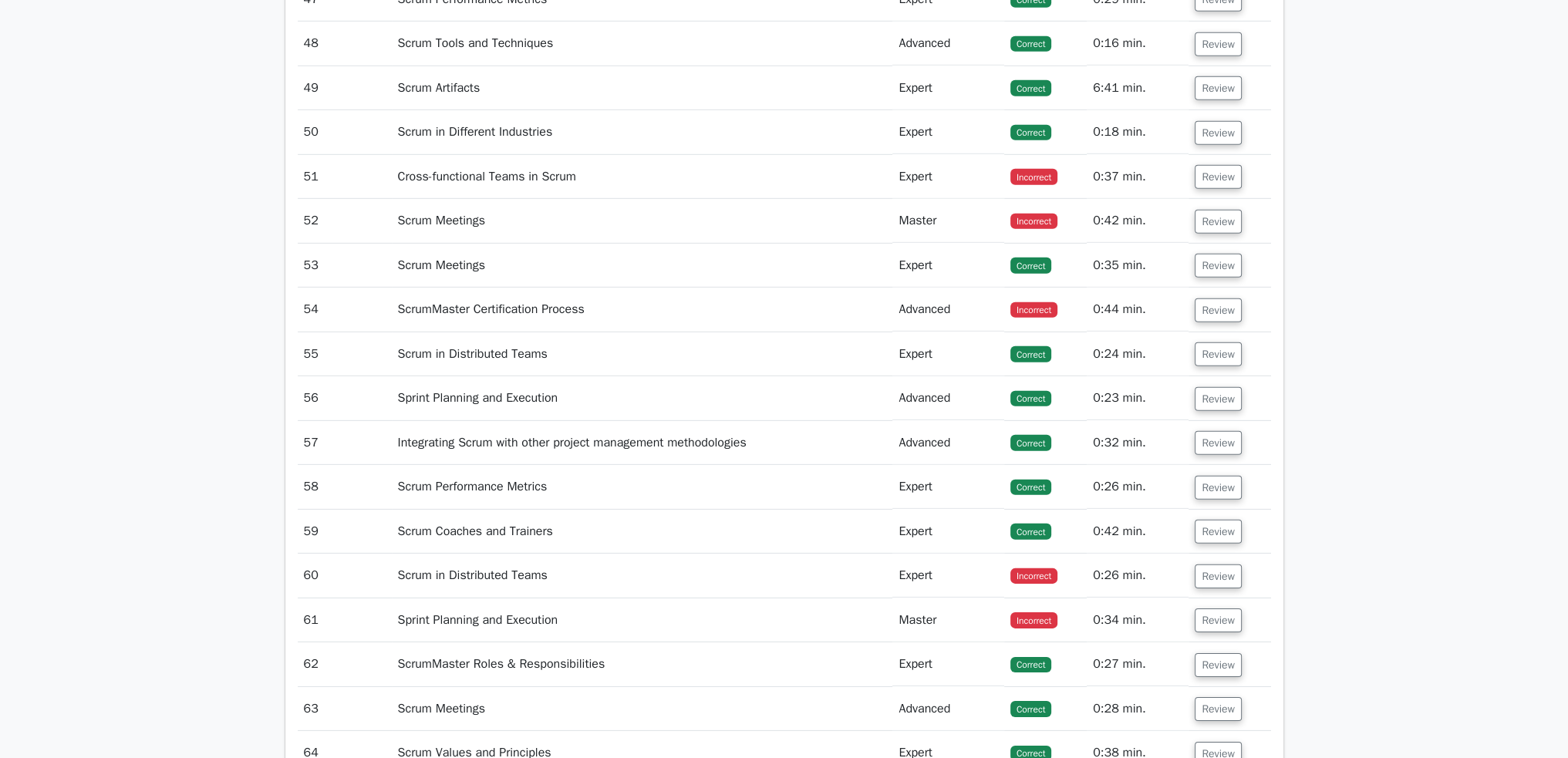 click on "Review" at bounding box center (1218, -45) 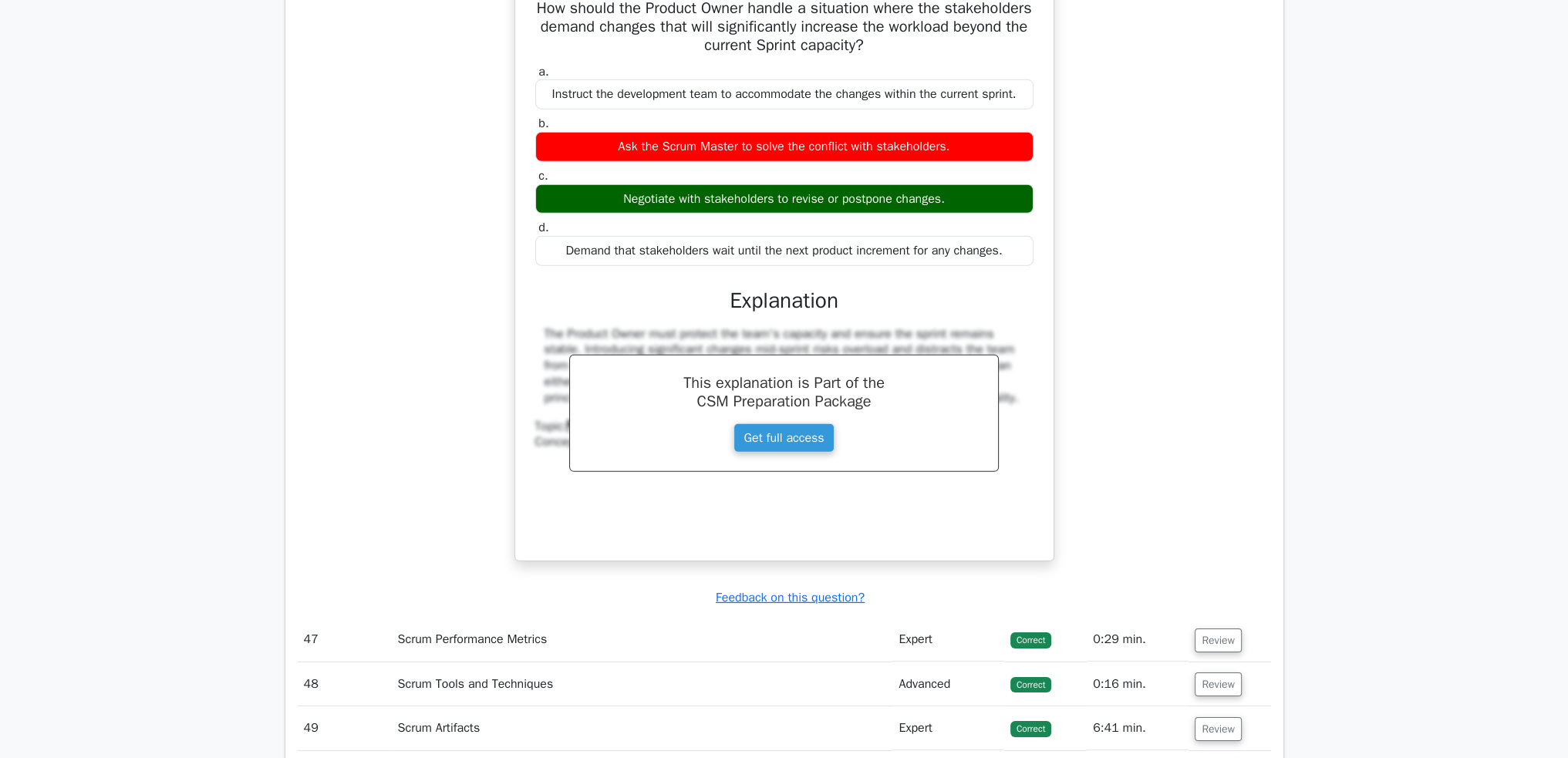drag, startPoint x: 1020, startPoint y: 409, endPoint x: 564, endPoint y: 129, distance: 535.1 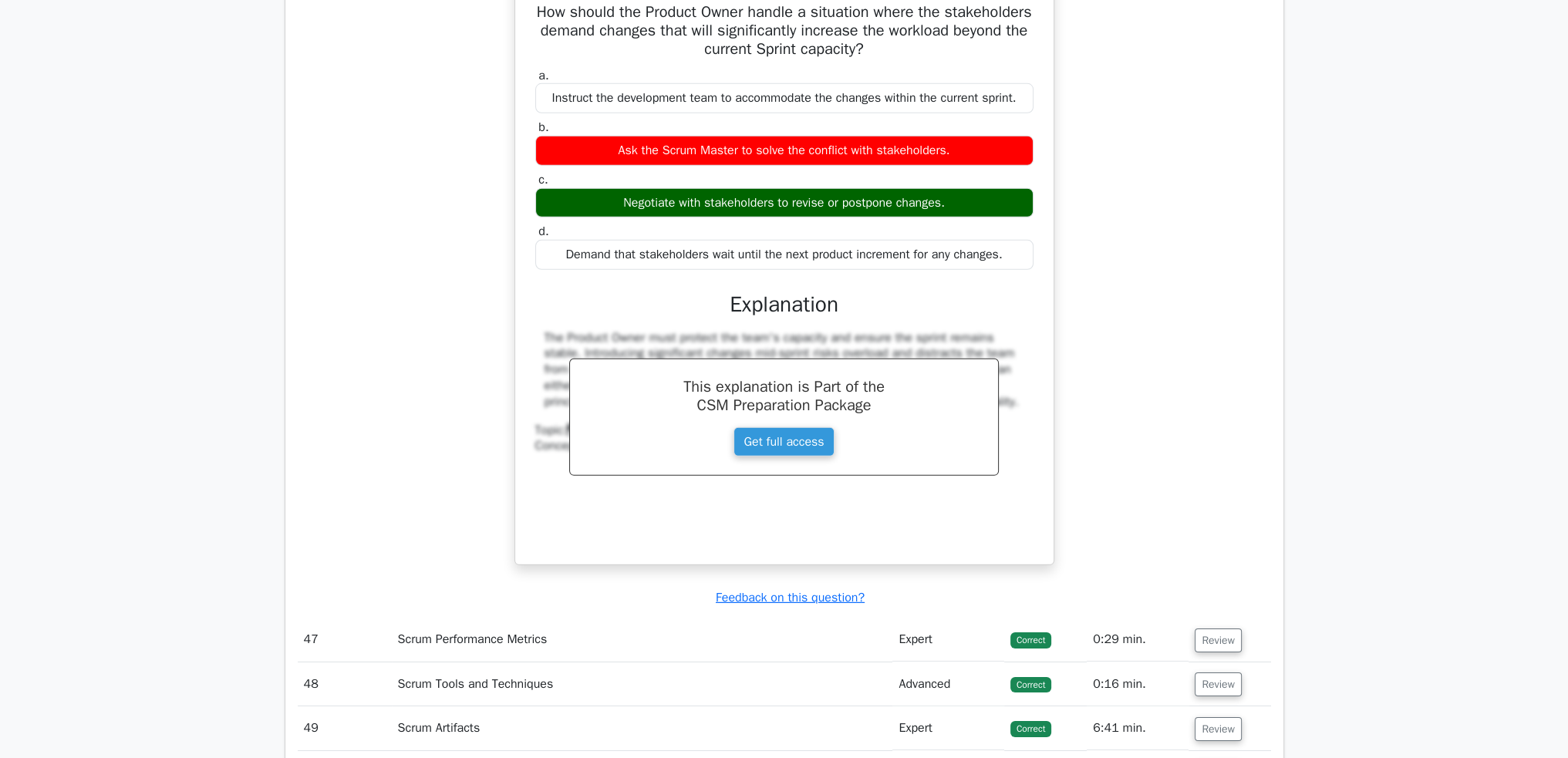 copy on "How should the Product Owner handle a situation where the stakeholders demand changes that will significantly increase the workload beyond the current Sprint capacity?
a.
Instruct the development team to accommodate the changes within the current sprint.
b.
Ask the Scrum Master to solve the conflict with stakeholders.
c.
Negotiate with stakeholders to revise or postpone changes.
d.
Demand that stakeholders wait until the next product increment for any changes." 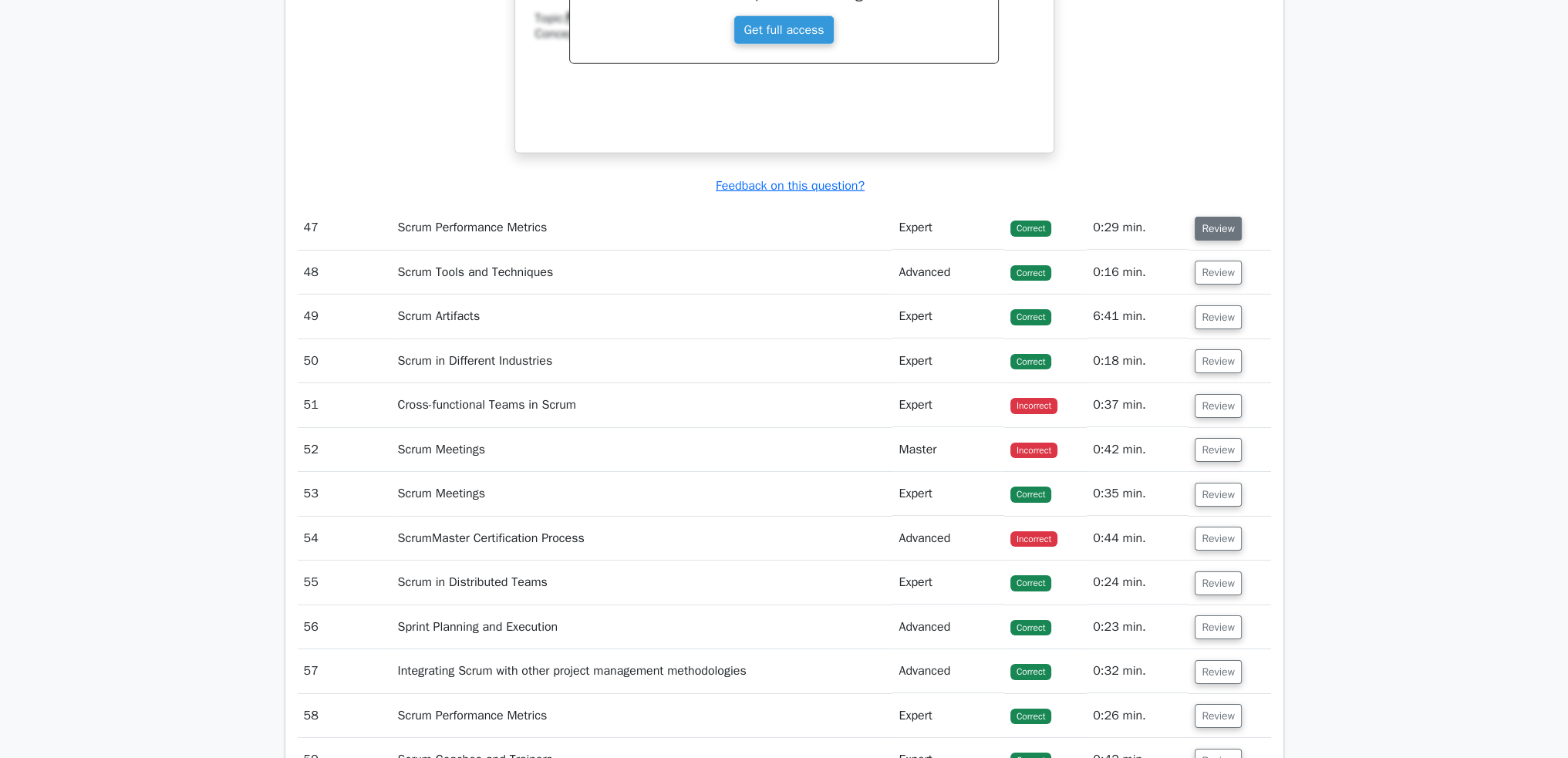scroll, scrollTop: 14651, scrollLeft: 0, axis: vertical 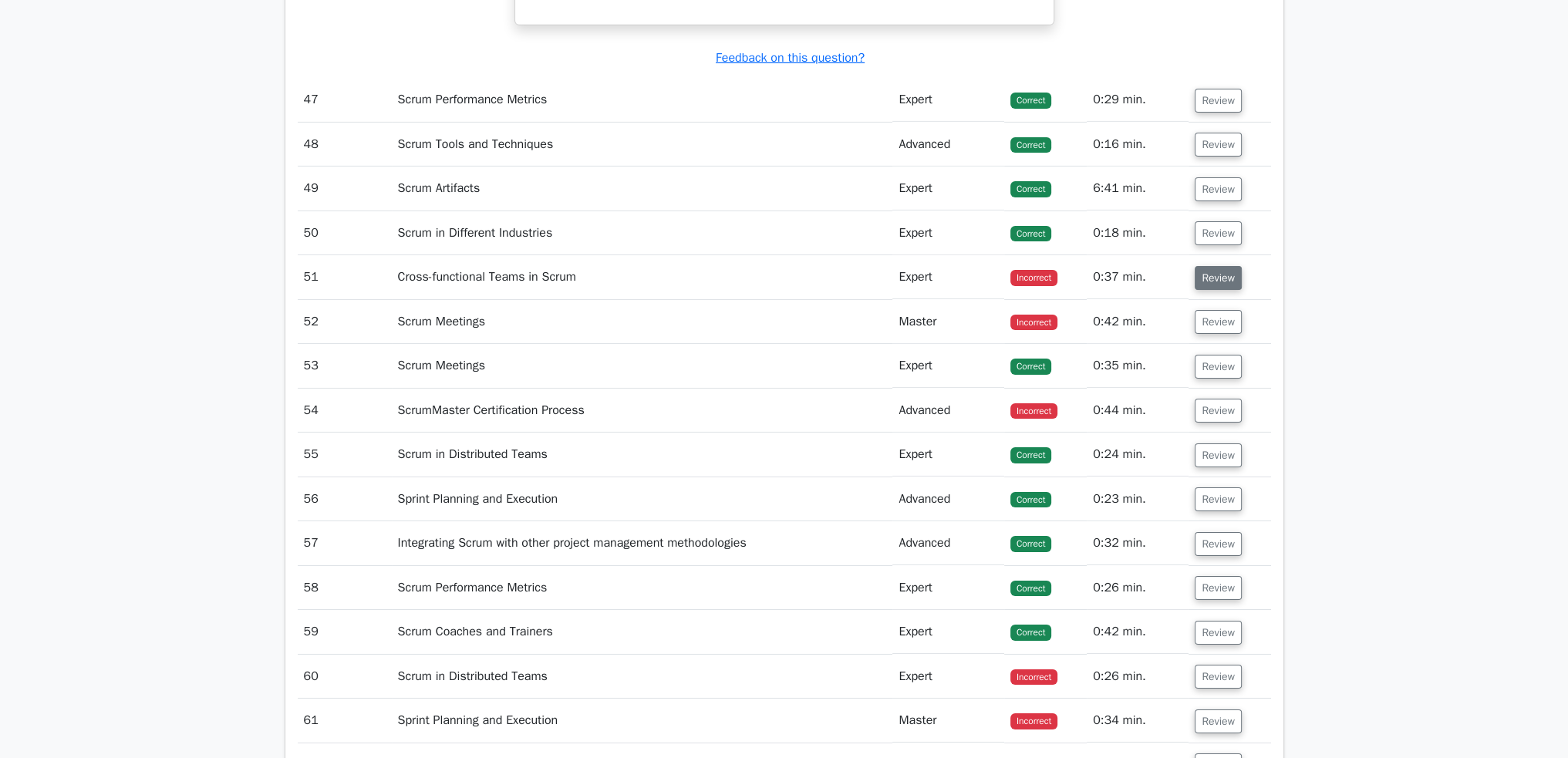 click on "Review" at bounding box center [1218, 278] 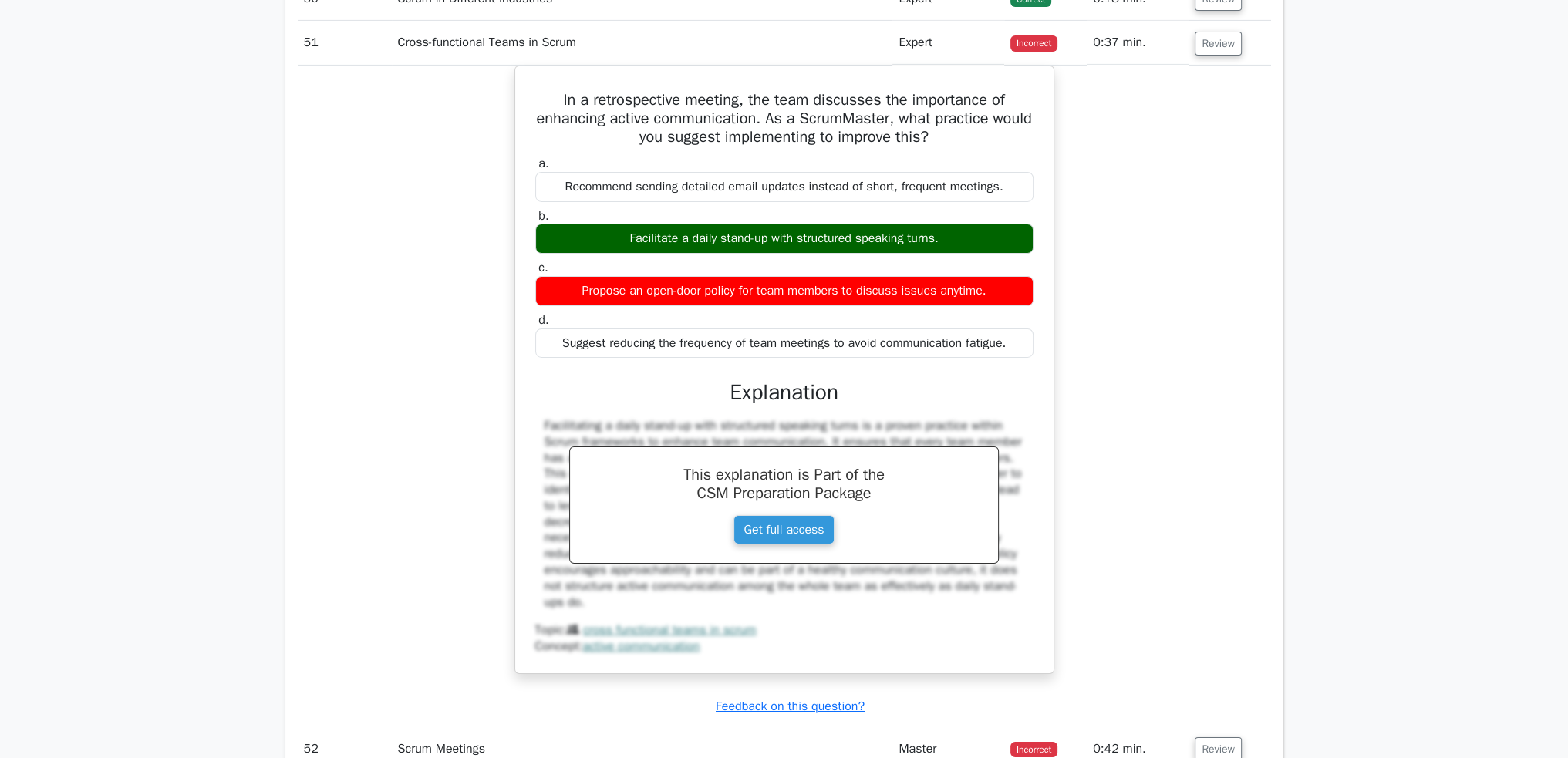 scroll, scrollTop: 14960, scrollLeft: 0, axis: vertical 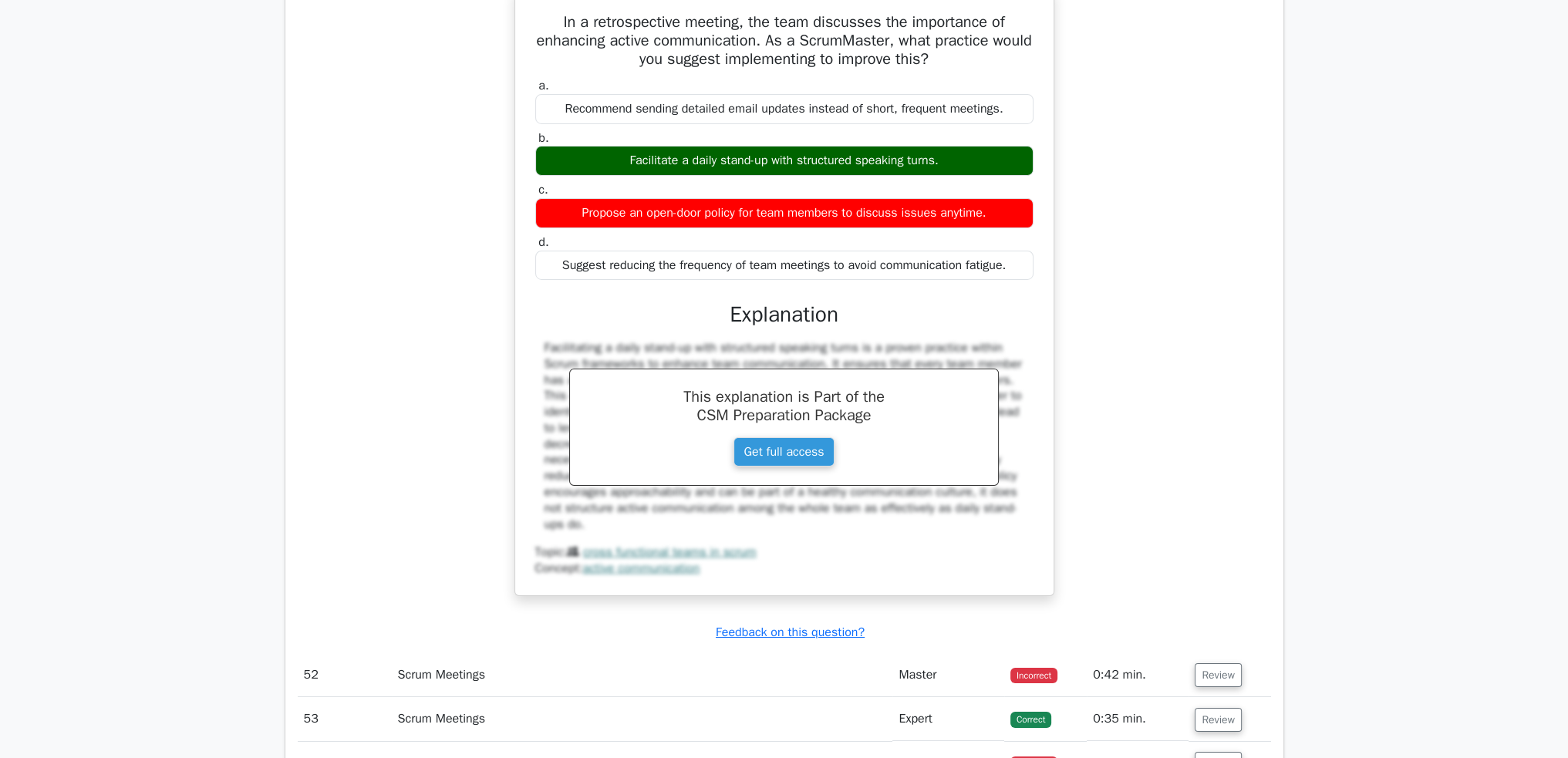 drag, startPoint x: 1020, startPoint y: 416, endPoint x: 531, endPoint y: 181, distance: 542.53663 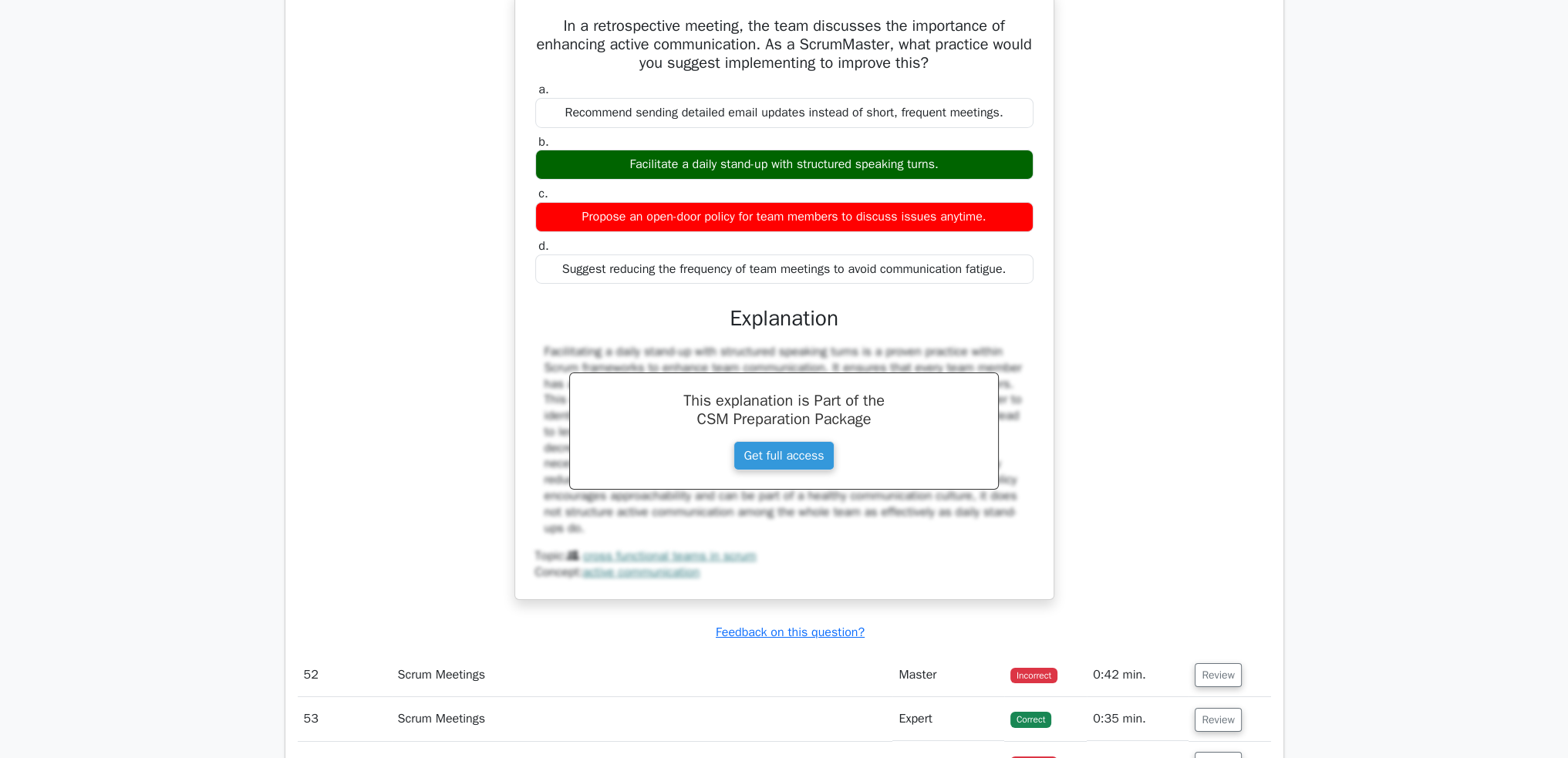 click on "In a retrospective meeting, the team discusses the importance of enhancing active communication. As a ScrumMaster, what practice would you suggest implementing to improve this?
a.
Recommend sending detailed email updates instead of short, frequent meetings.
b.
c. d." at bounding box center [784, 305] 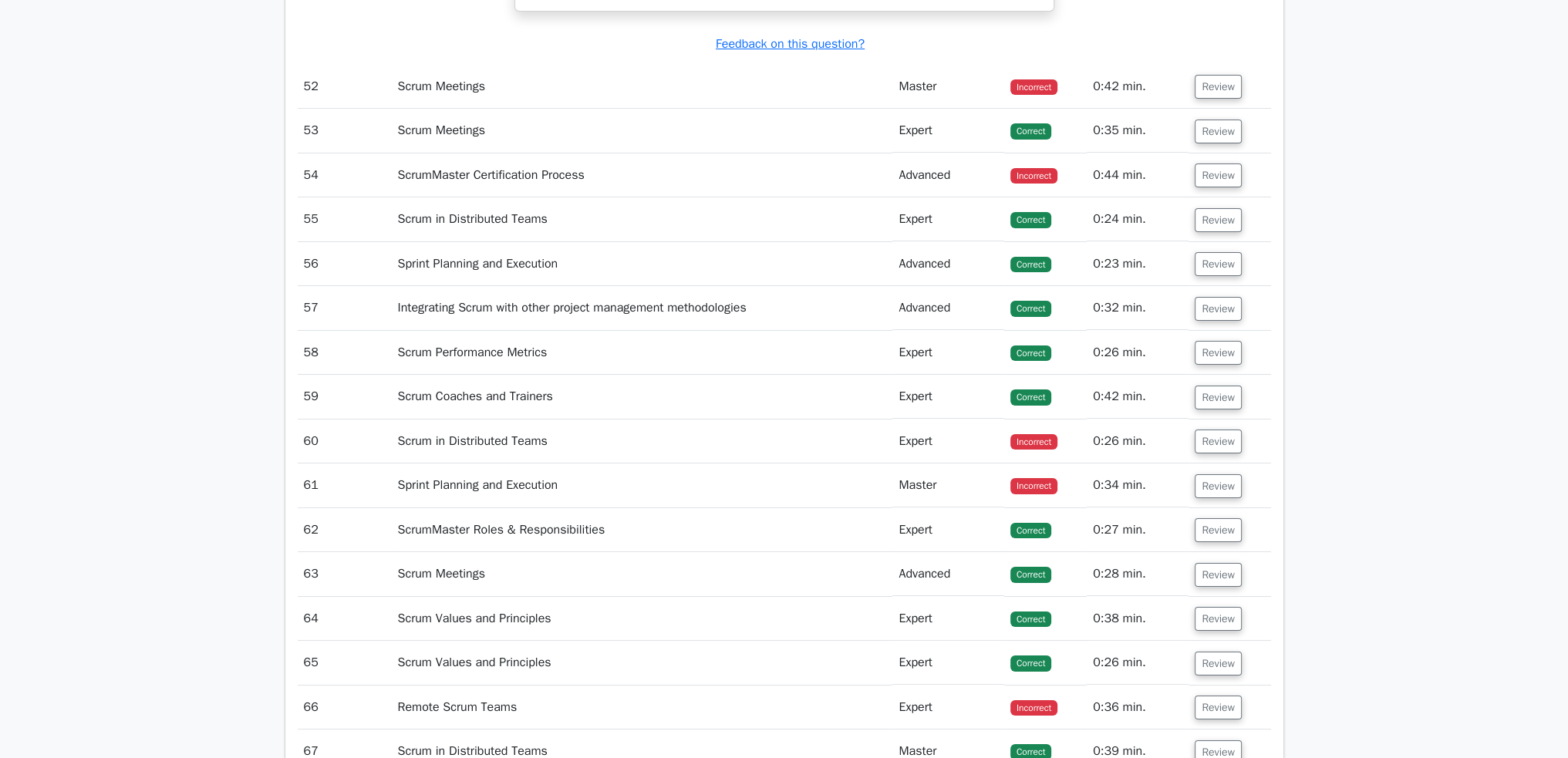scroll, scrollTop: 15576, scrollLeft: 0, axis: vertical 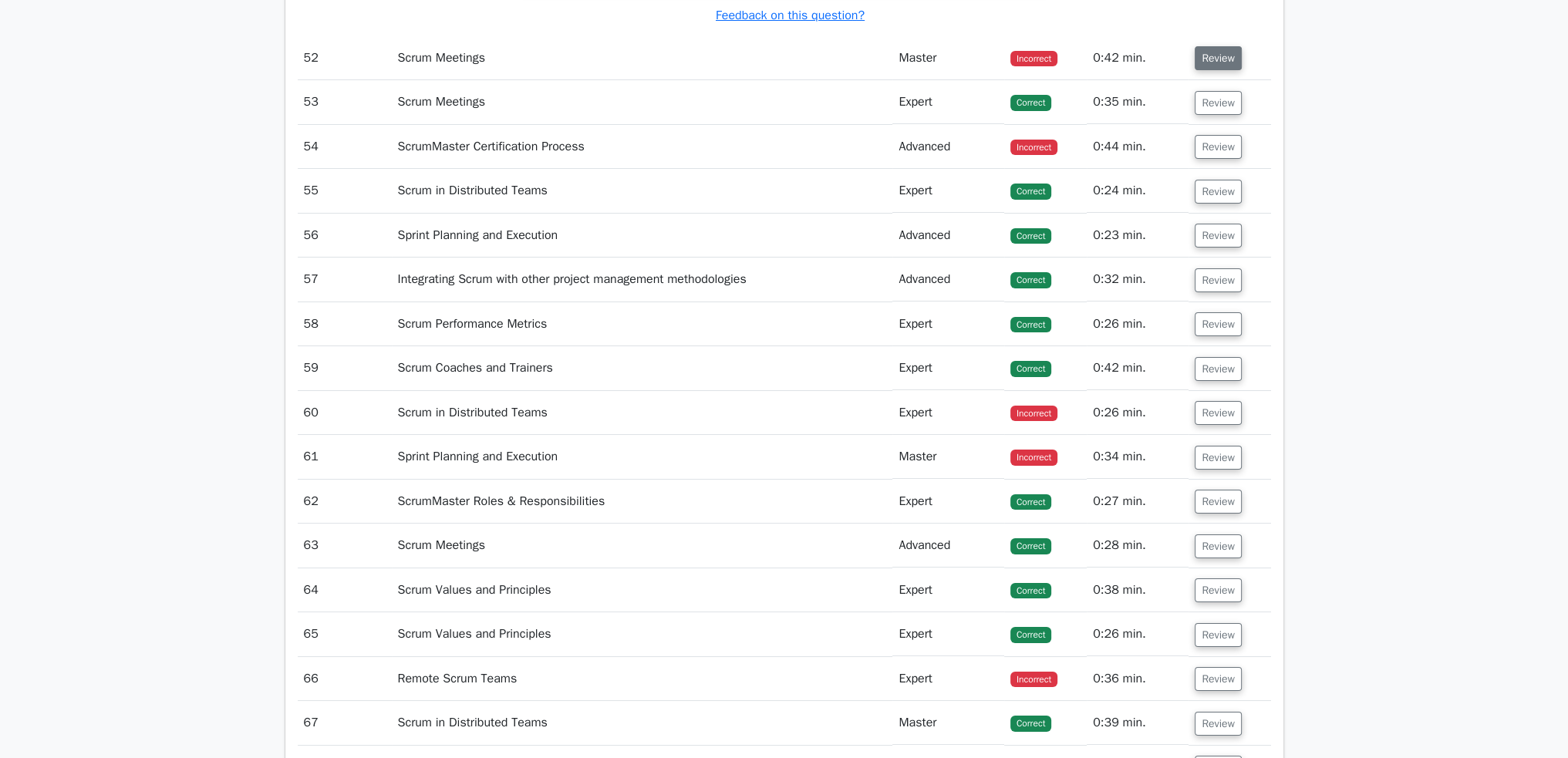 click on "Review" at bounding box center (1218, 58) 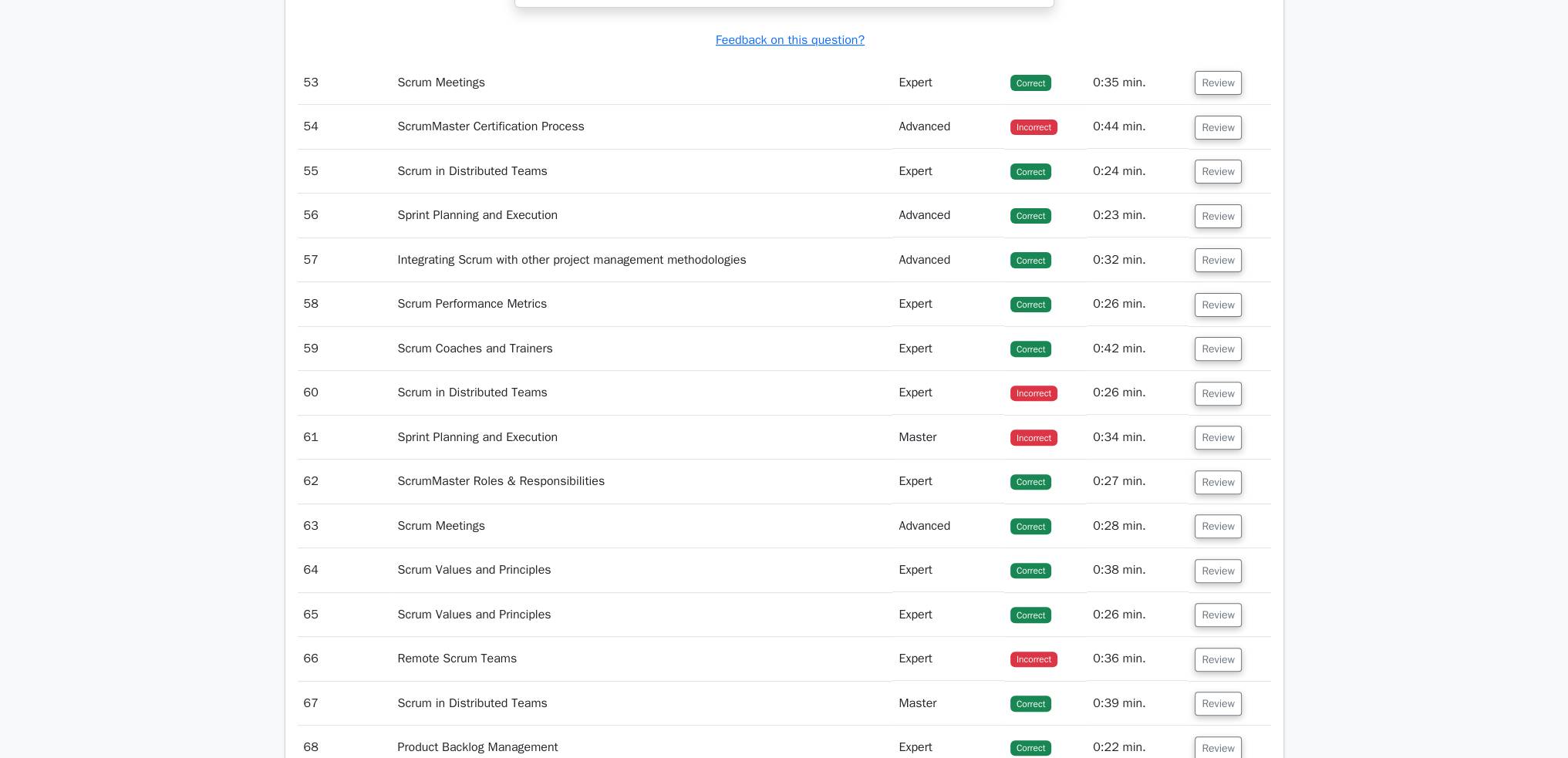 scroll, scrollTop: 16348, scrollLeft: 0, axis: vertical 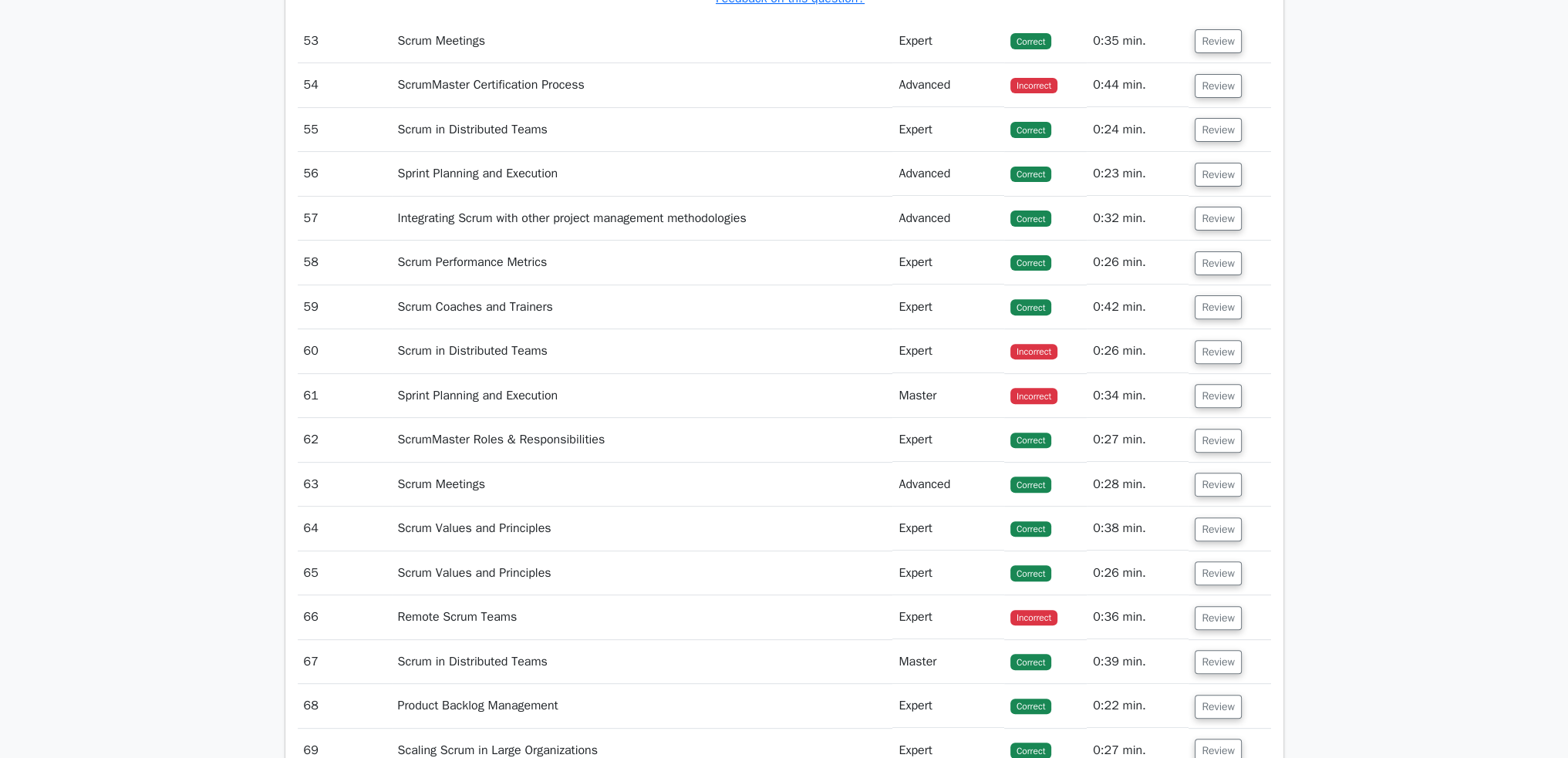 click on "Review" at bounding box center (1229, 85) 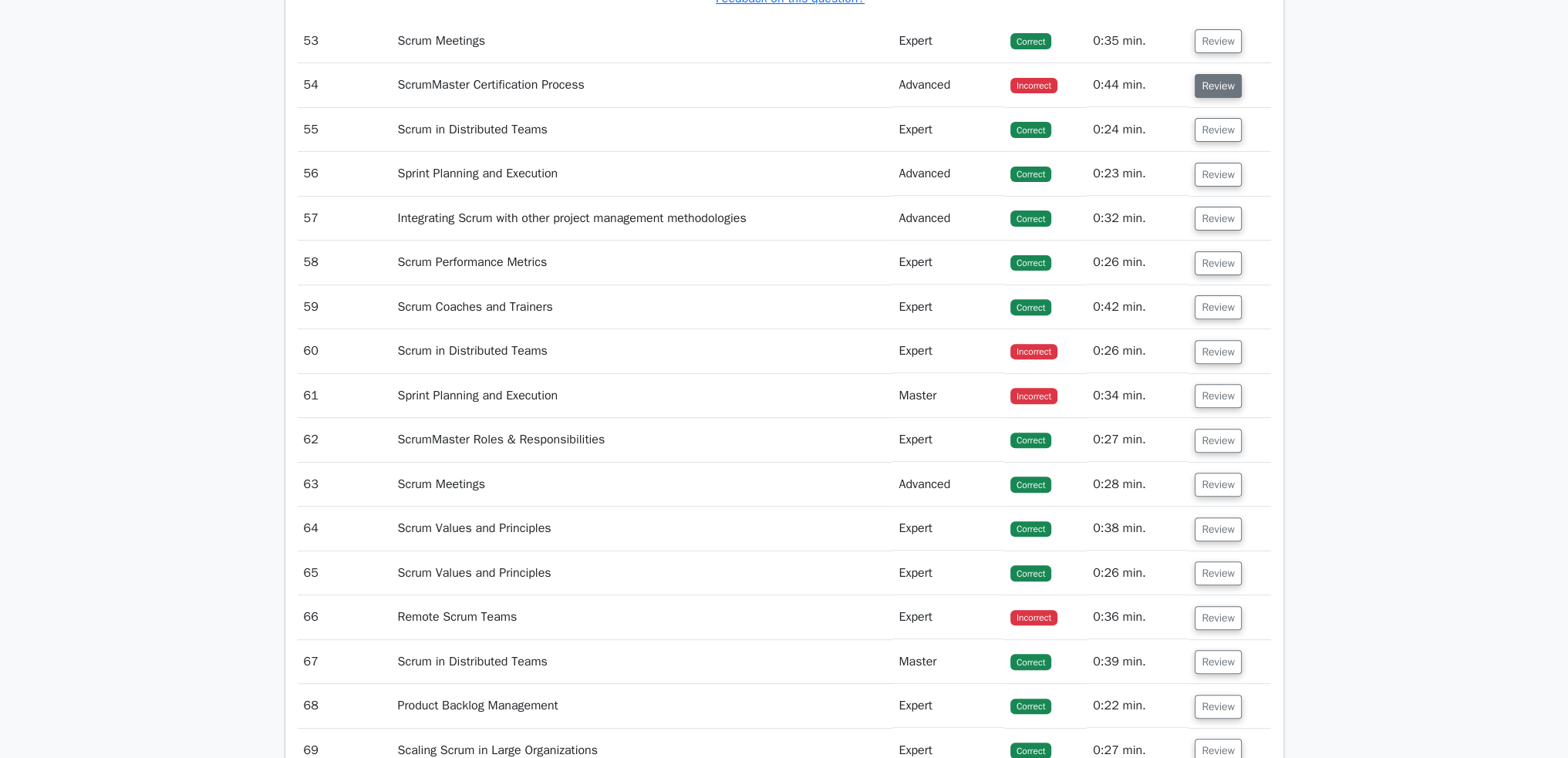 click on "Review" at bounding box center [1218, 86] 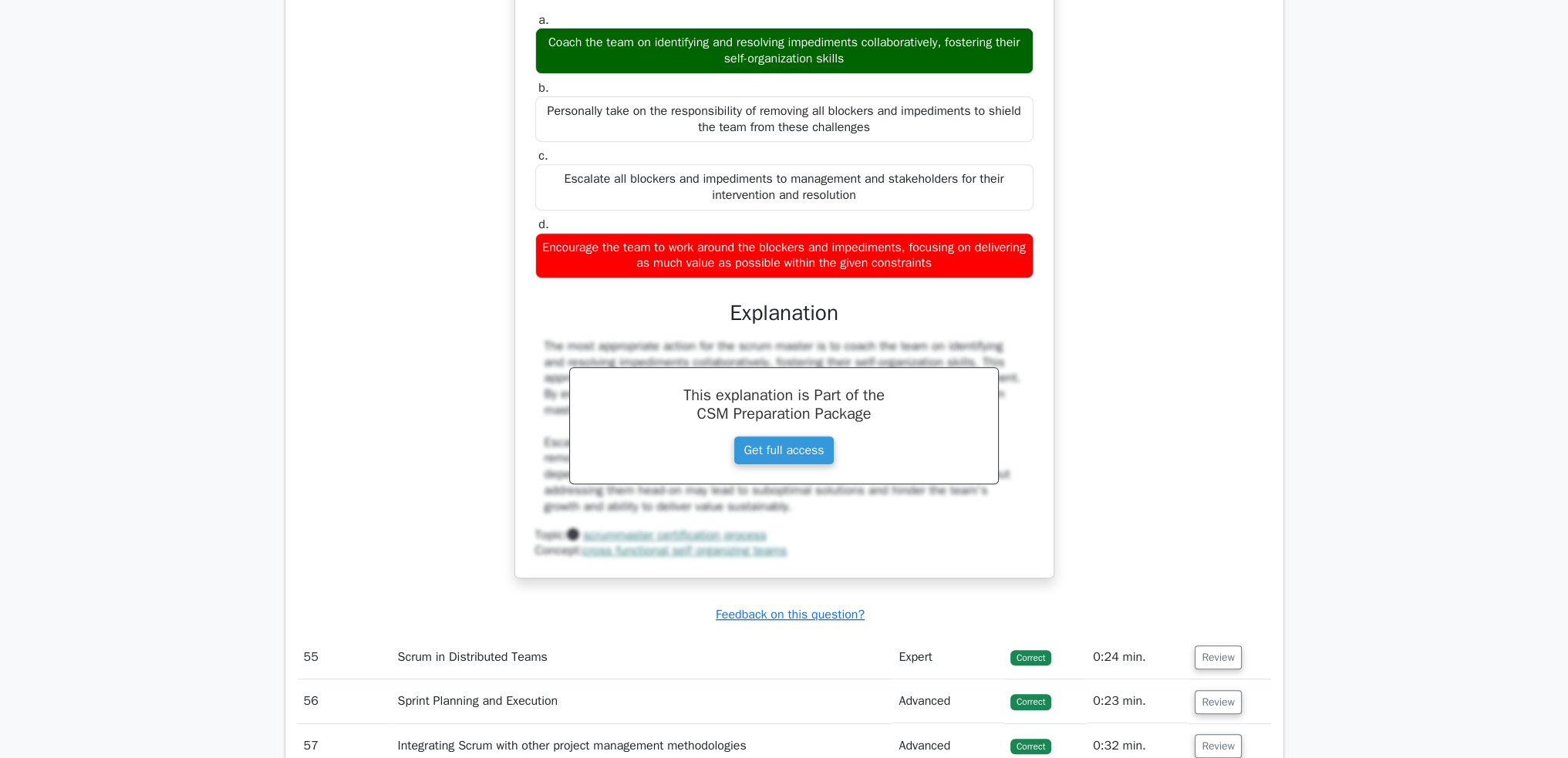 scroll, scrollTop: 16579, scrollLeft: 0, axis: vertical 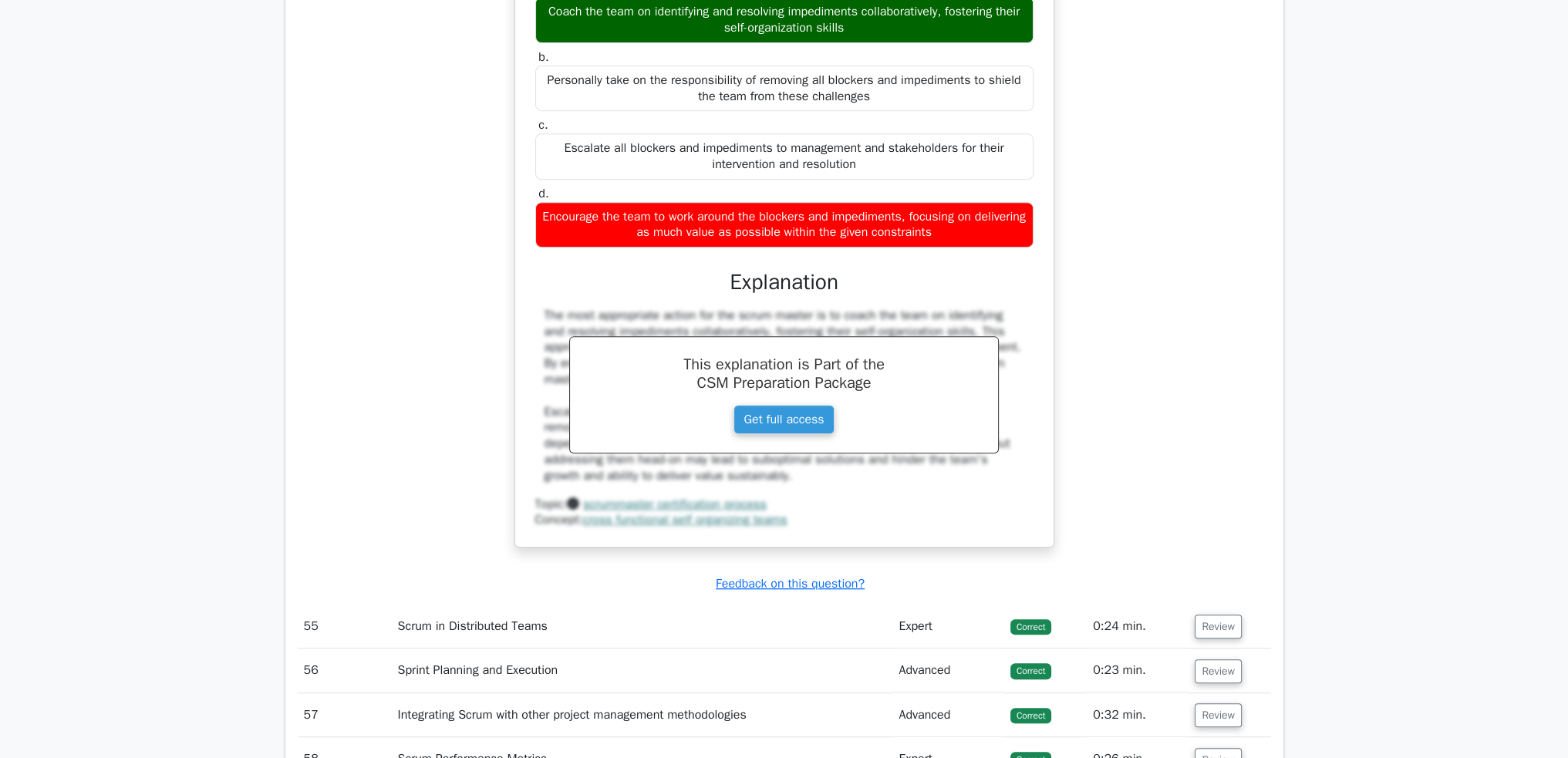 drag, startPoint x: 1012, startPoint y: 450, endPoint x: 531, endPoint y: 124, distance: 581.0654 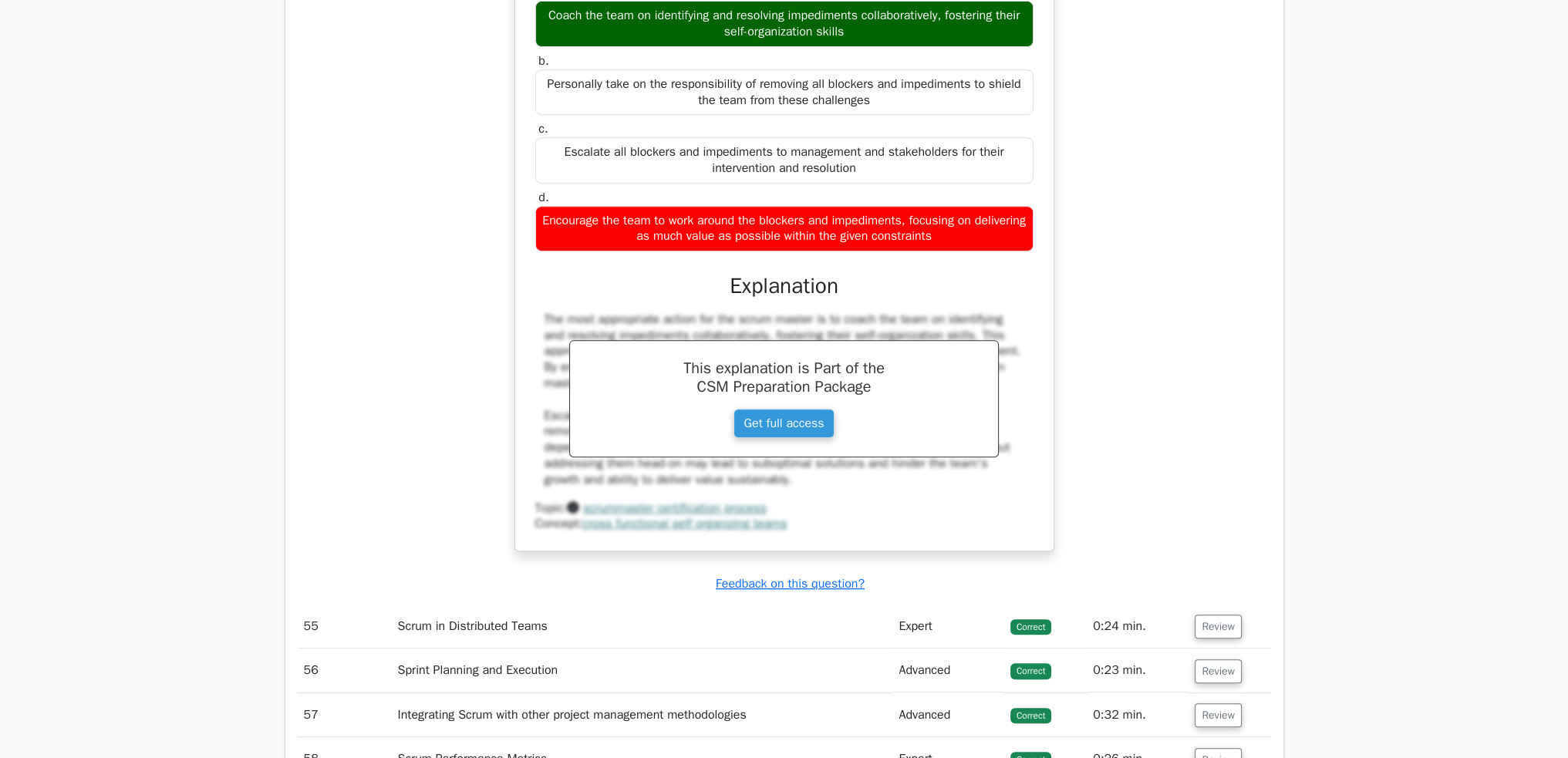 copy on "A scrum team is frequently encountering blockers and impediments that are hindering their progress. The team is uncertain about how to handle these issues effectively. As a scrum master, what is the most appropriate action to take?
a.
Coach the team on identifying and resolving impediments collaboratively, fostering their self-organization skills
b.
Personally take on the responsibility of removing all blockers and impediments to shield the team from these challenges
c.
Escalate all blockers and impediments to management and stakeholders for their intervention and resolution
d.
Encourage the team to work around the blockers and impediments, focusing on delivering as much value as possible within the given constraints" 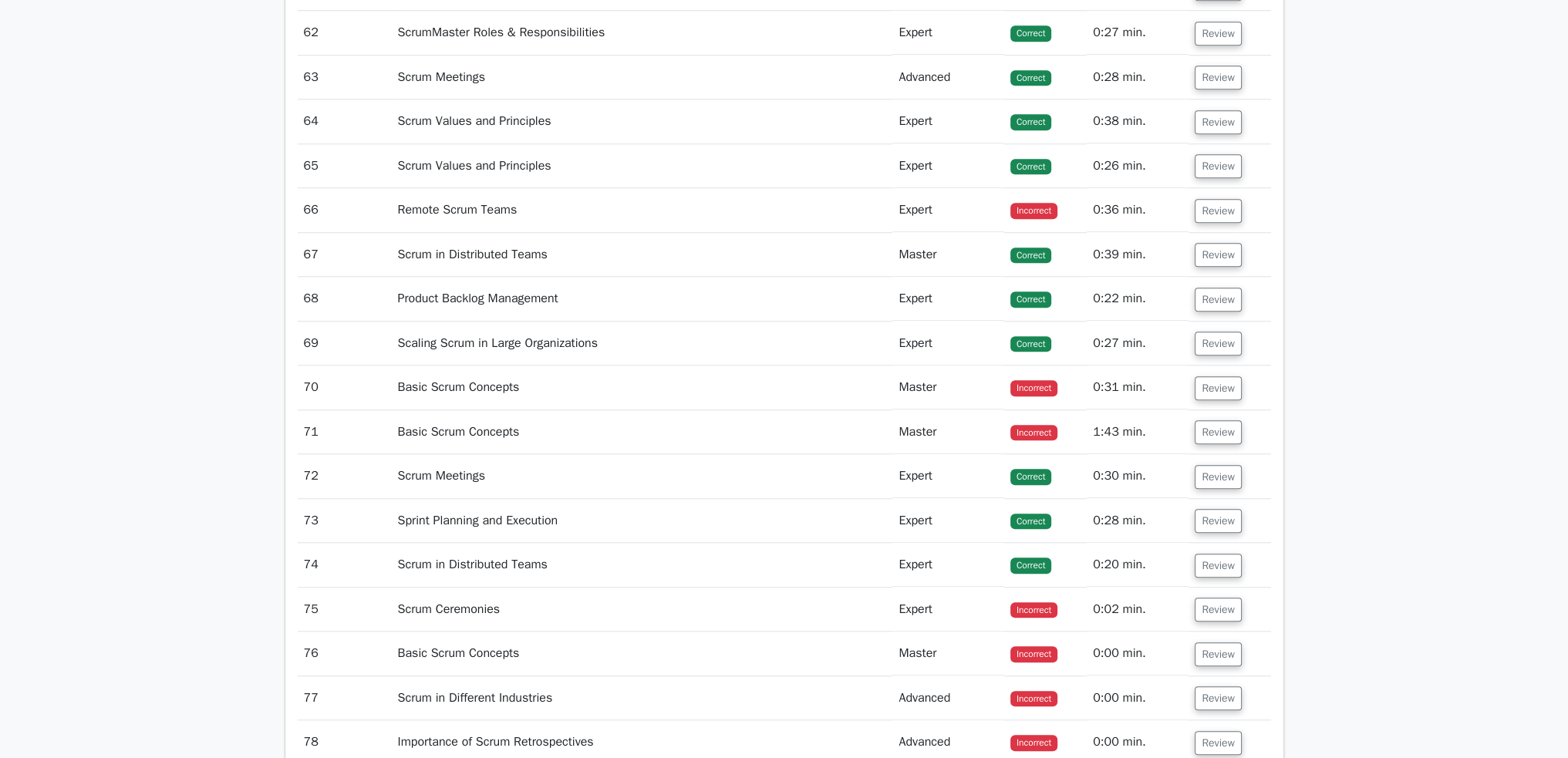 scroll, scrollTop: 17504, scrollLeft: 0, axis: vertical 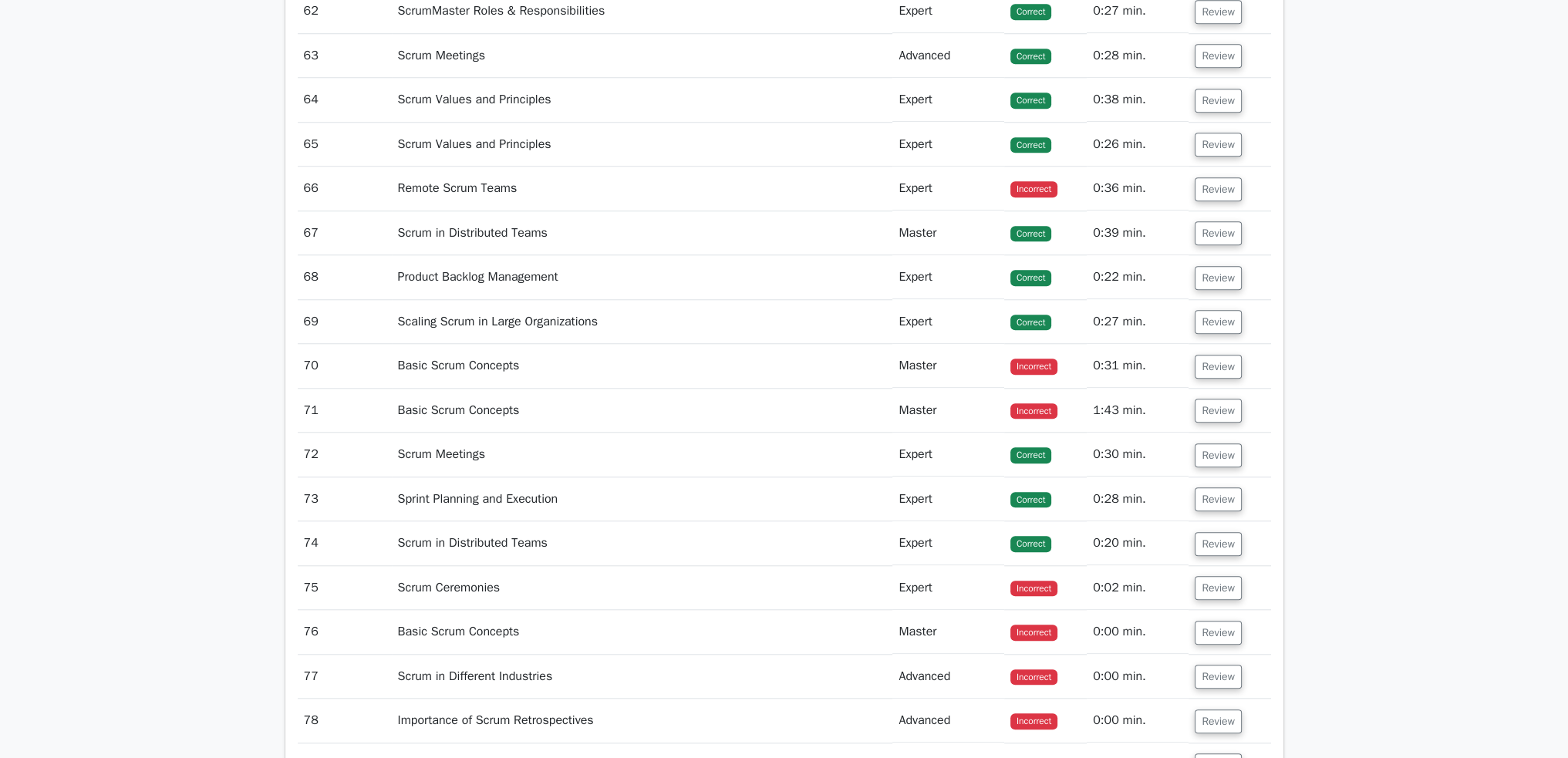 click on "Review" at bounding box center [1218, -77] 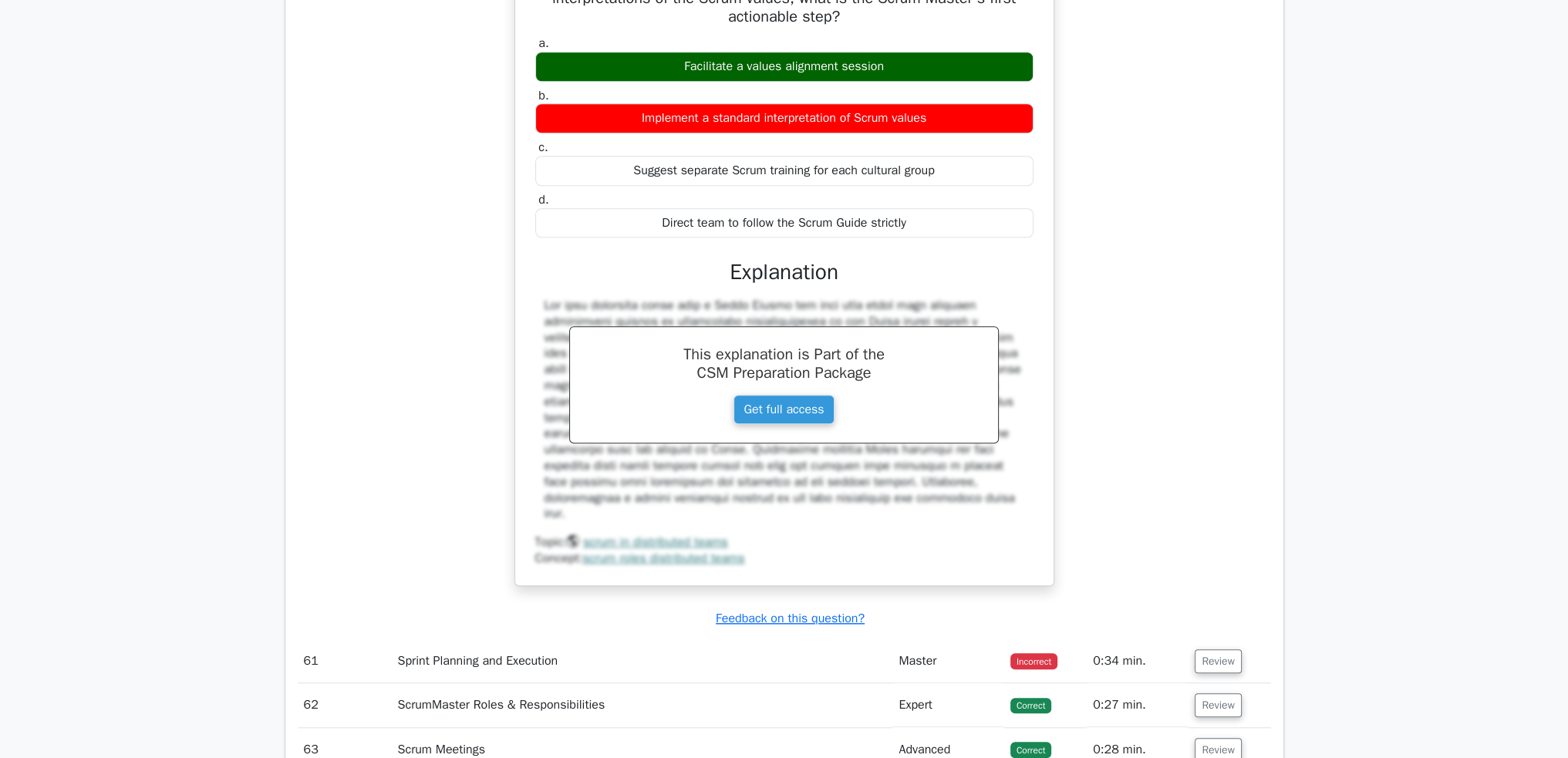click on "Review" at bounding box center (1218, -122) 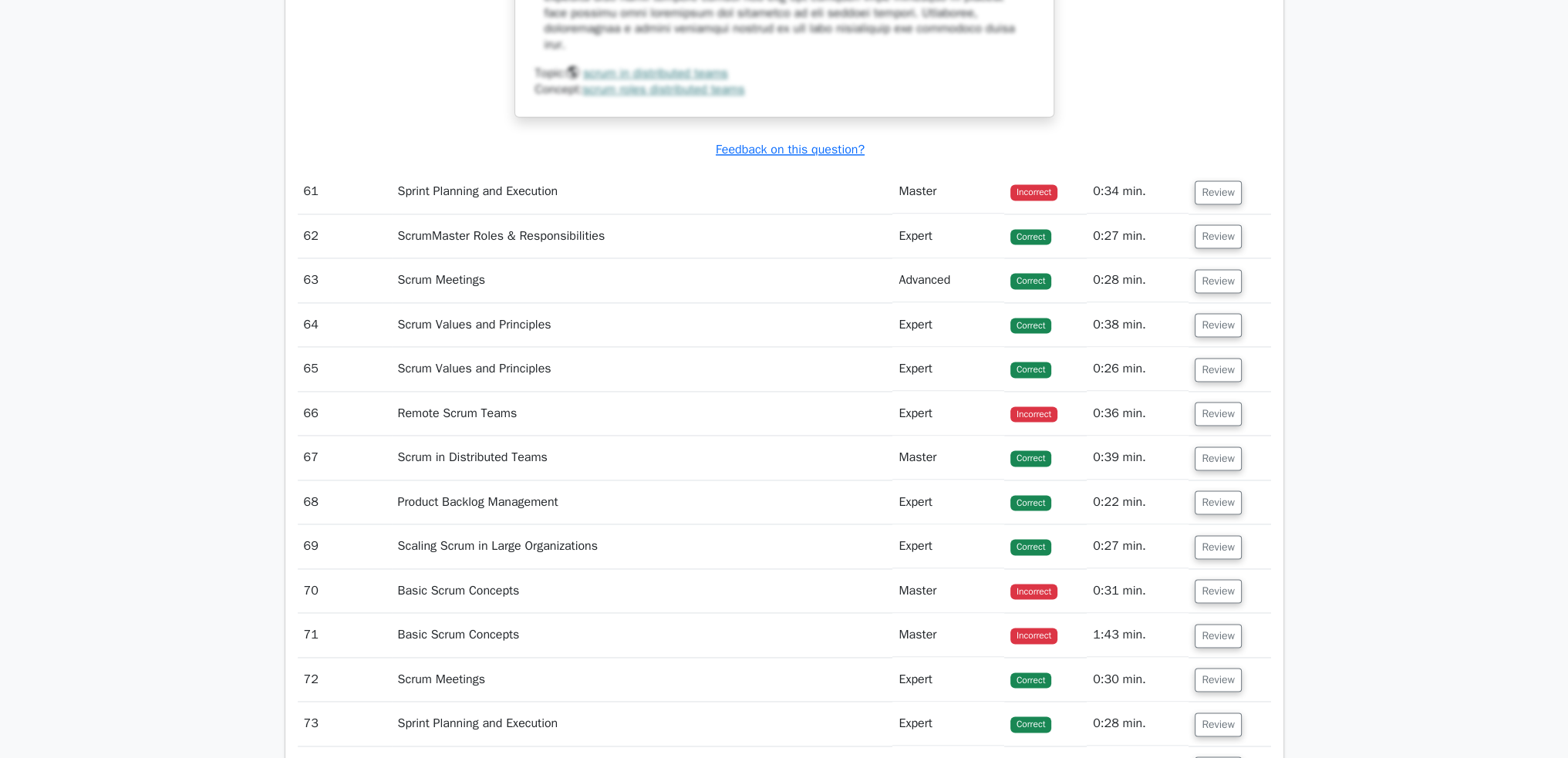 scroll, scrollTop: 18738, scrollLeft: 0, axis: vertical 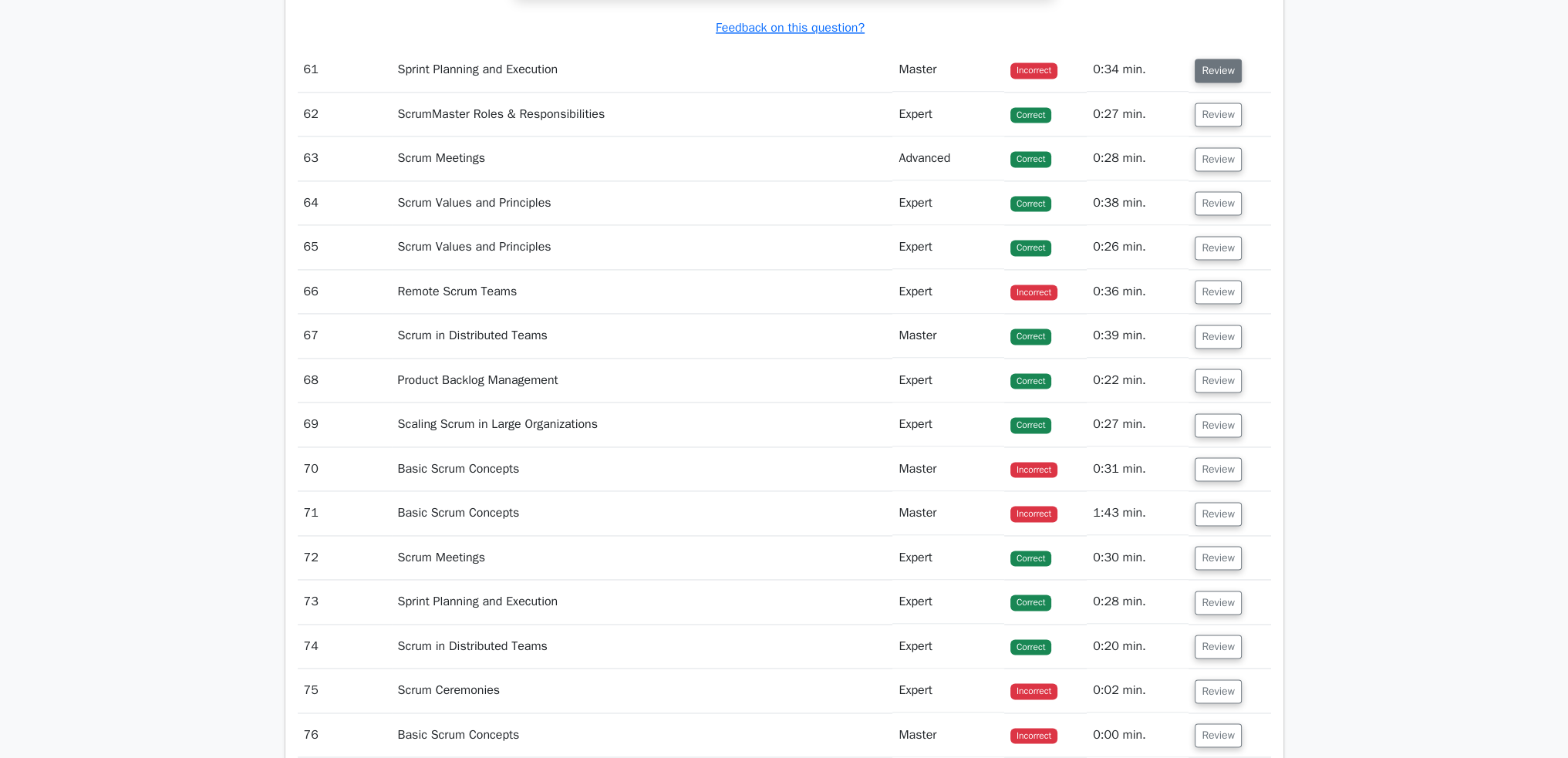 click on "Review" at bounding box center (1218, 70) 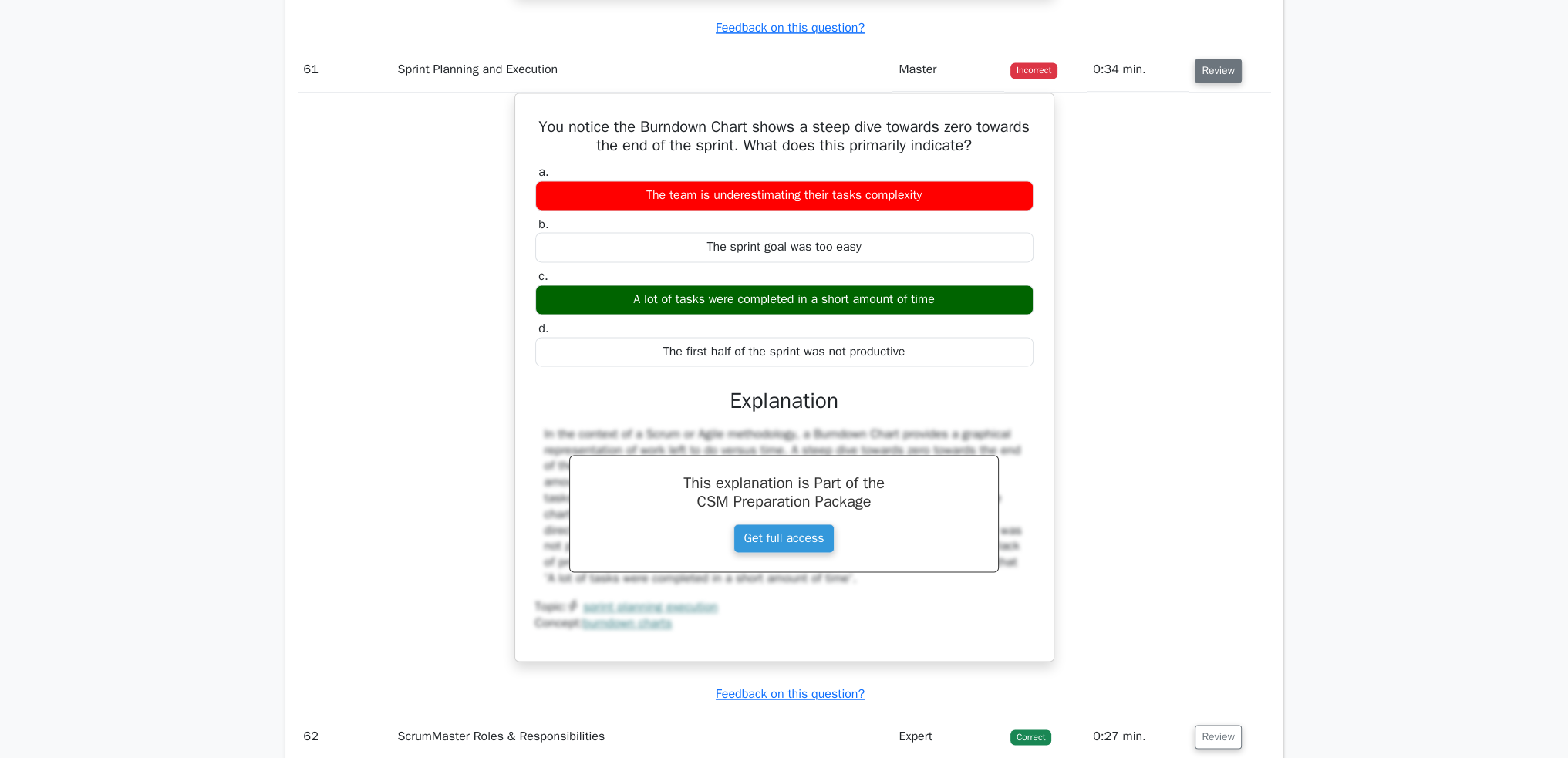 click on "Review" at bounding box center (1218, 70) 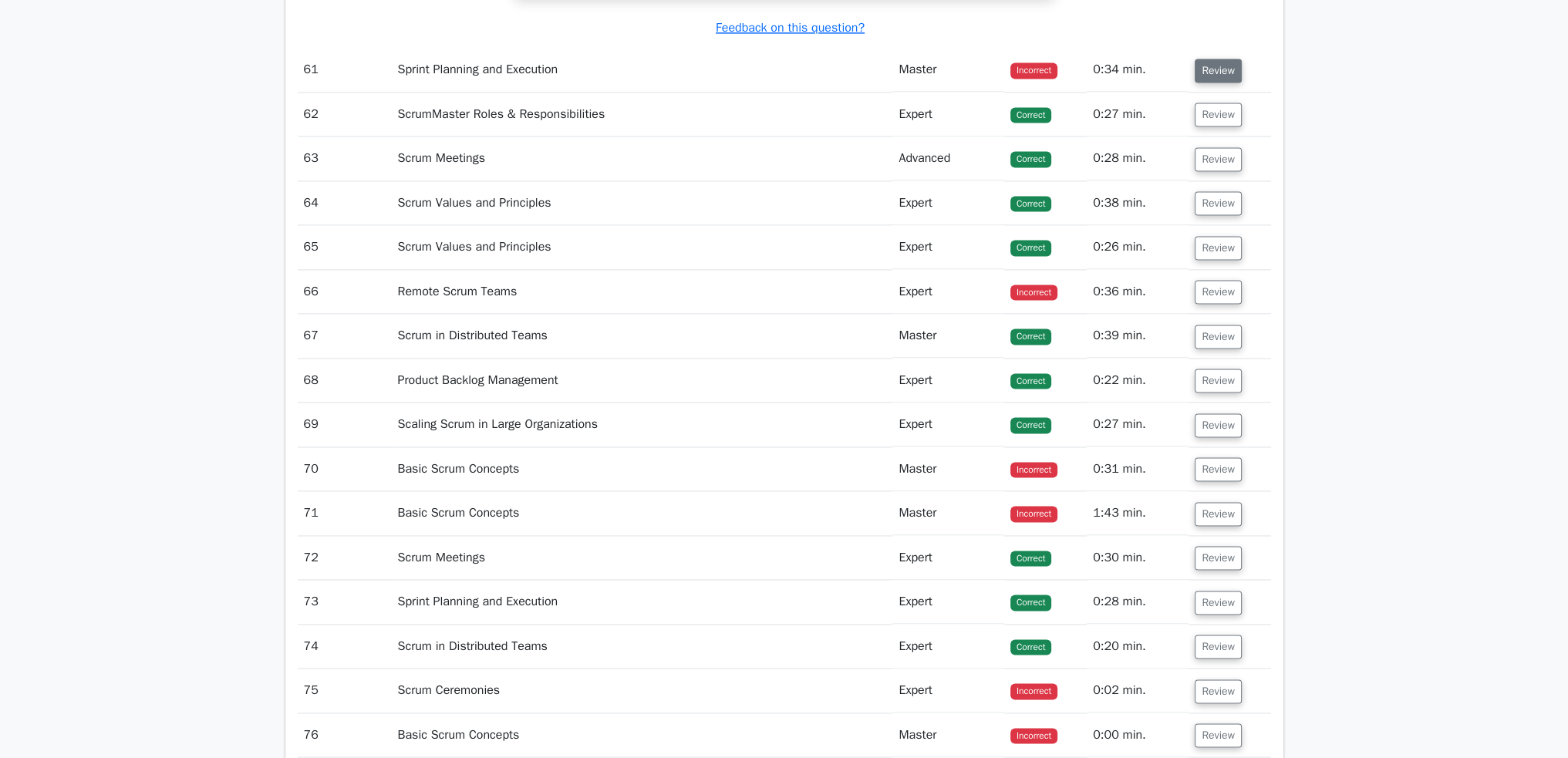 click on "Review" at bounding box center (1218, 70) 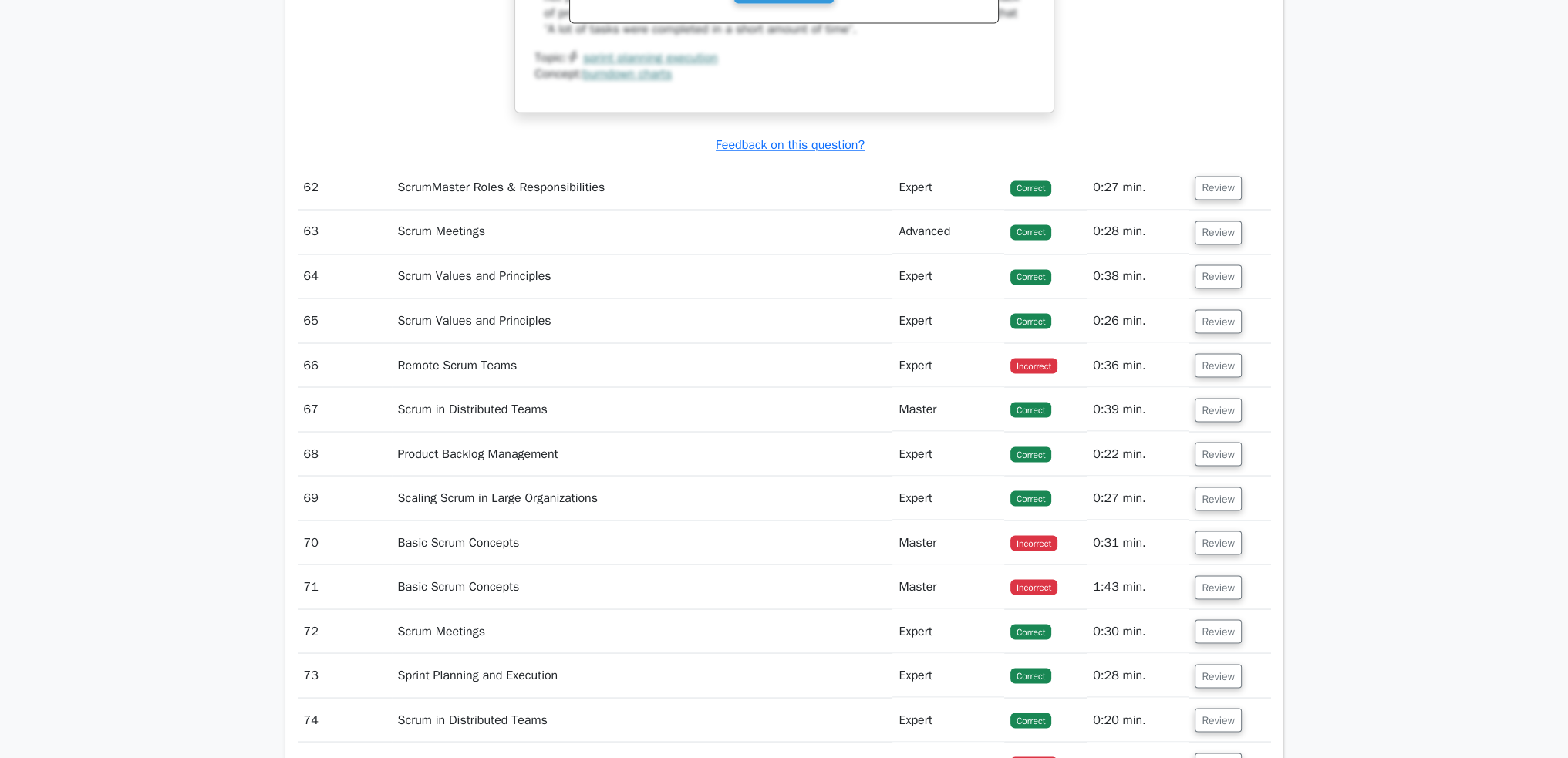 scroll, scrollTop: 19509, scrollLeft: 0, axis: vertical 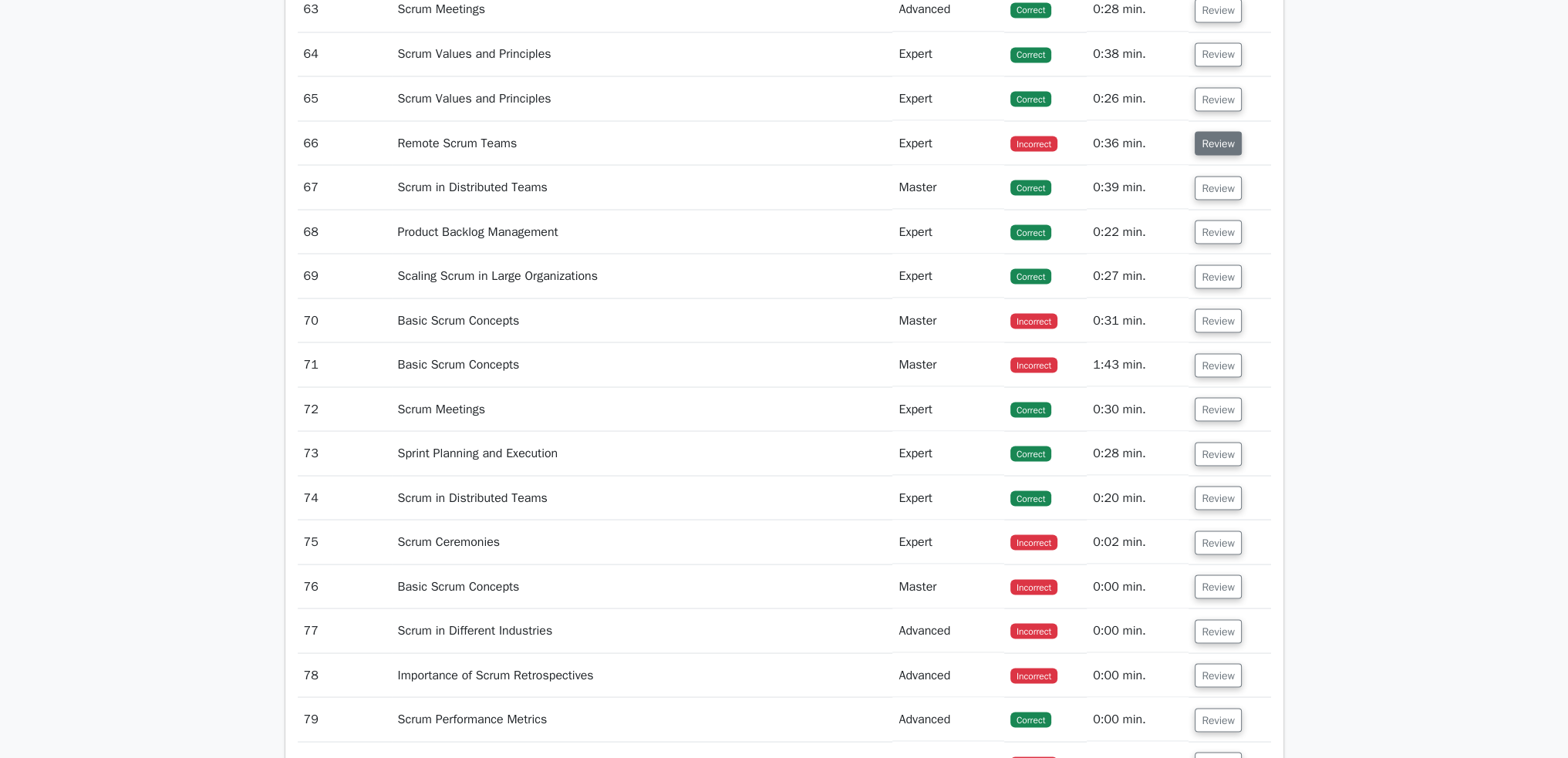 click on "Review" at bounding box center [1218, 143] 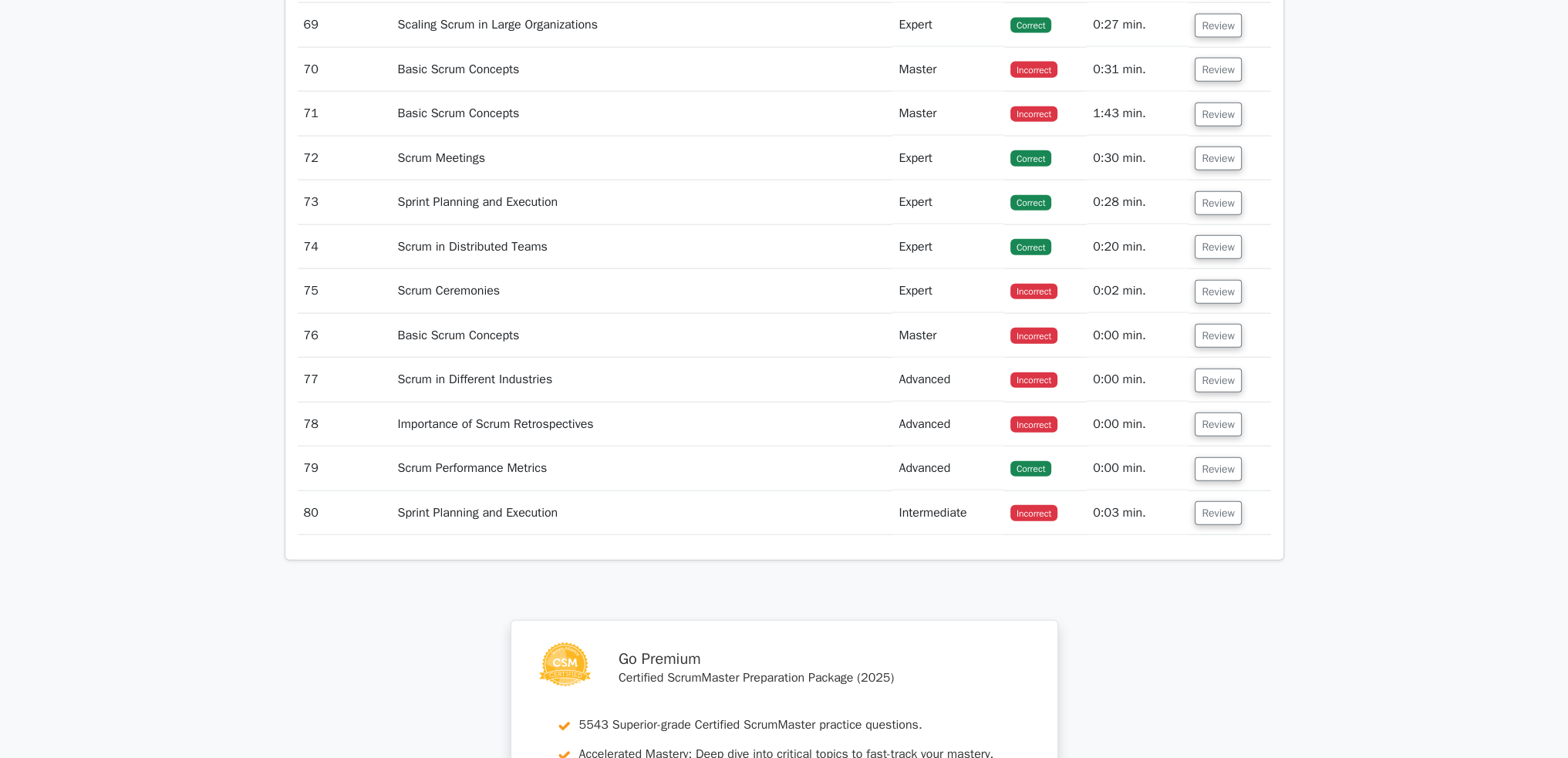 scroll, scrollTop: 20511, scrollLeft: 0, axis: vertical 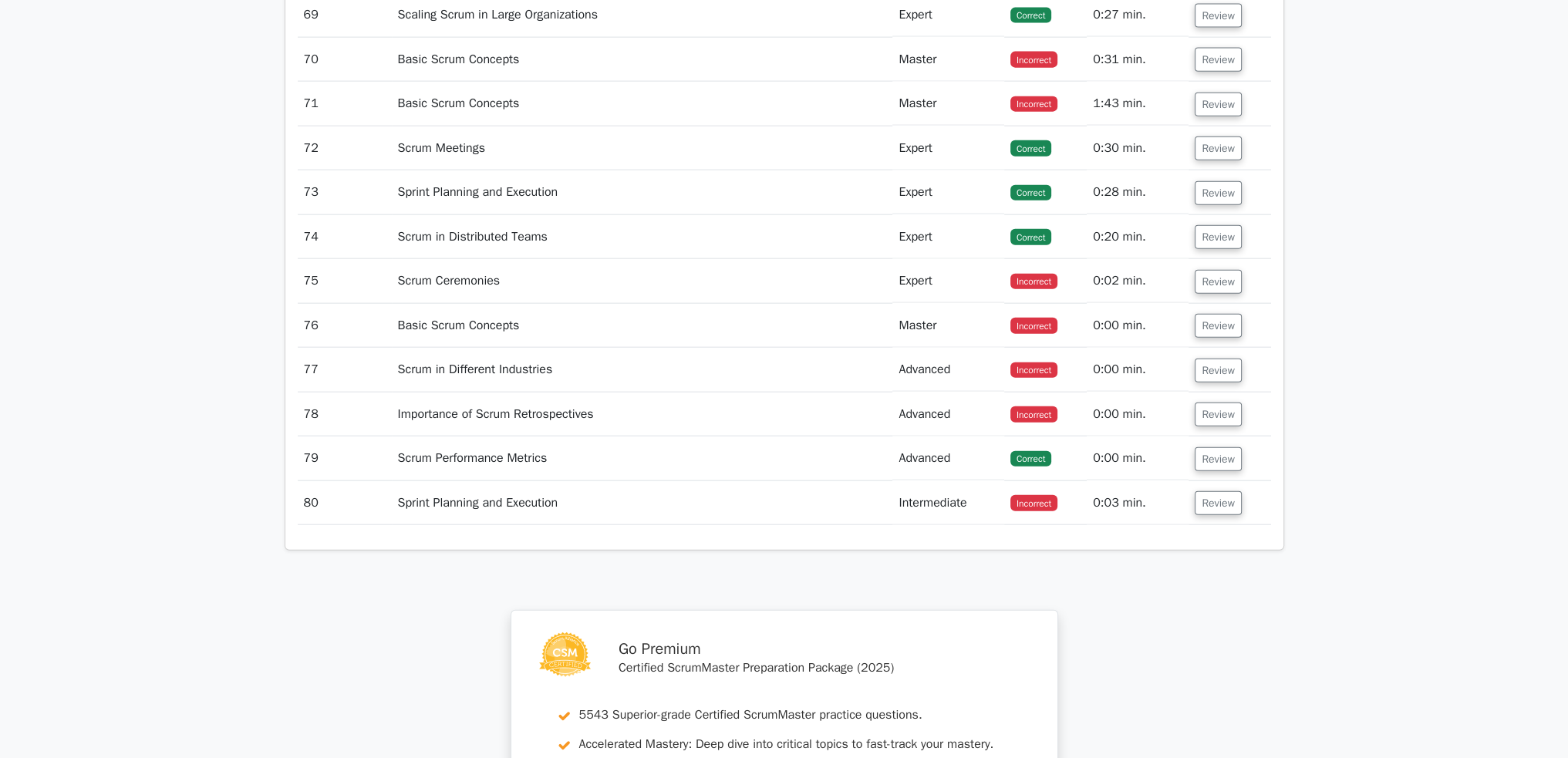 click on "Review" at bounding box center (1229, 59) 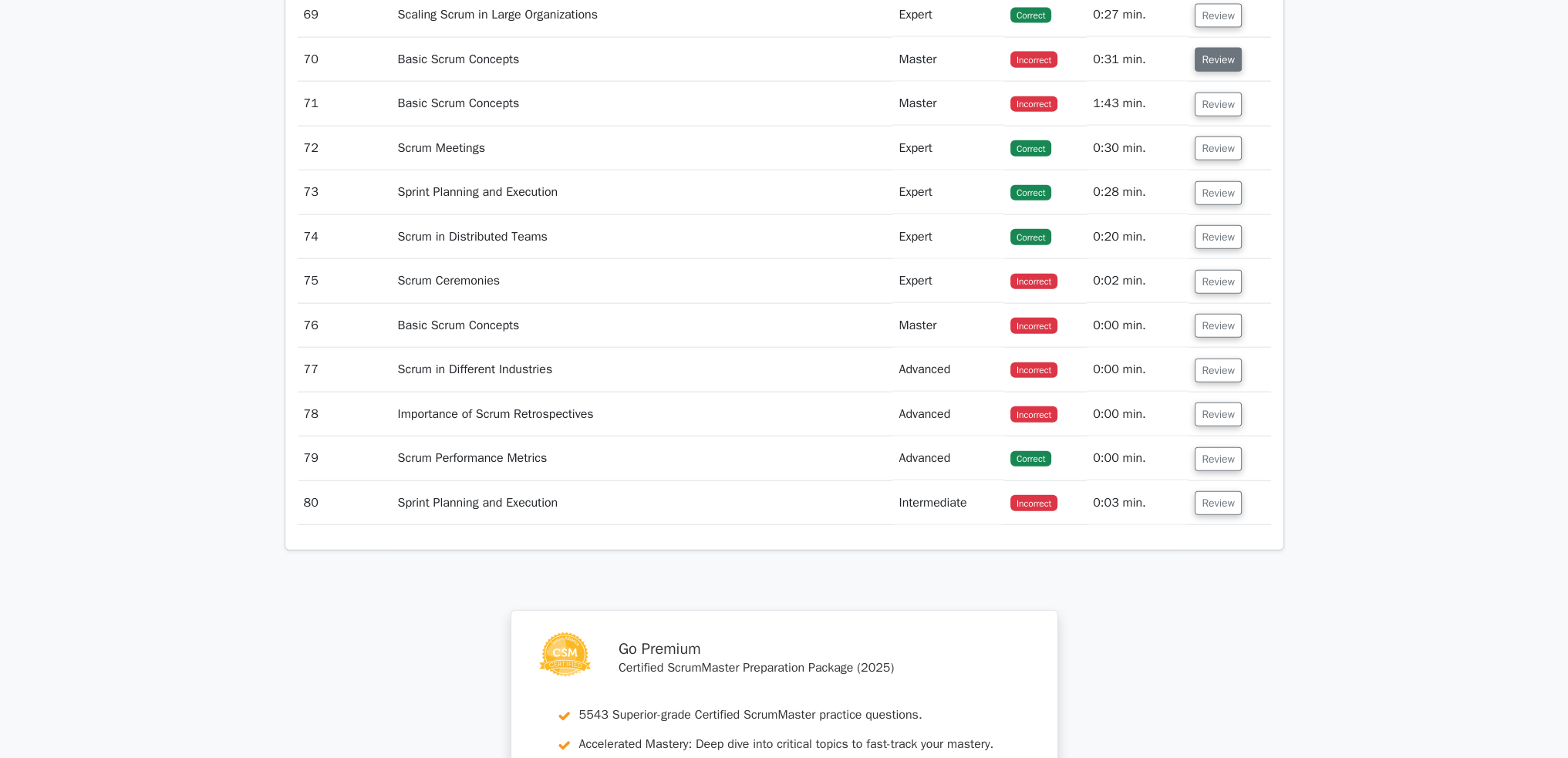 click on "Review" at bounding box center (1218, 59) 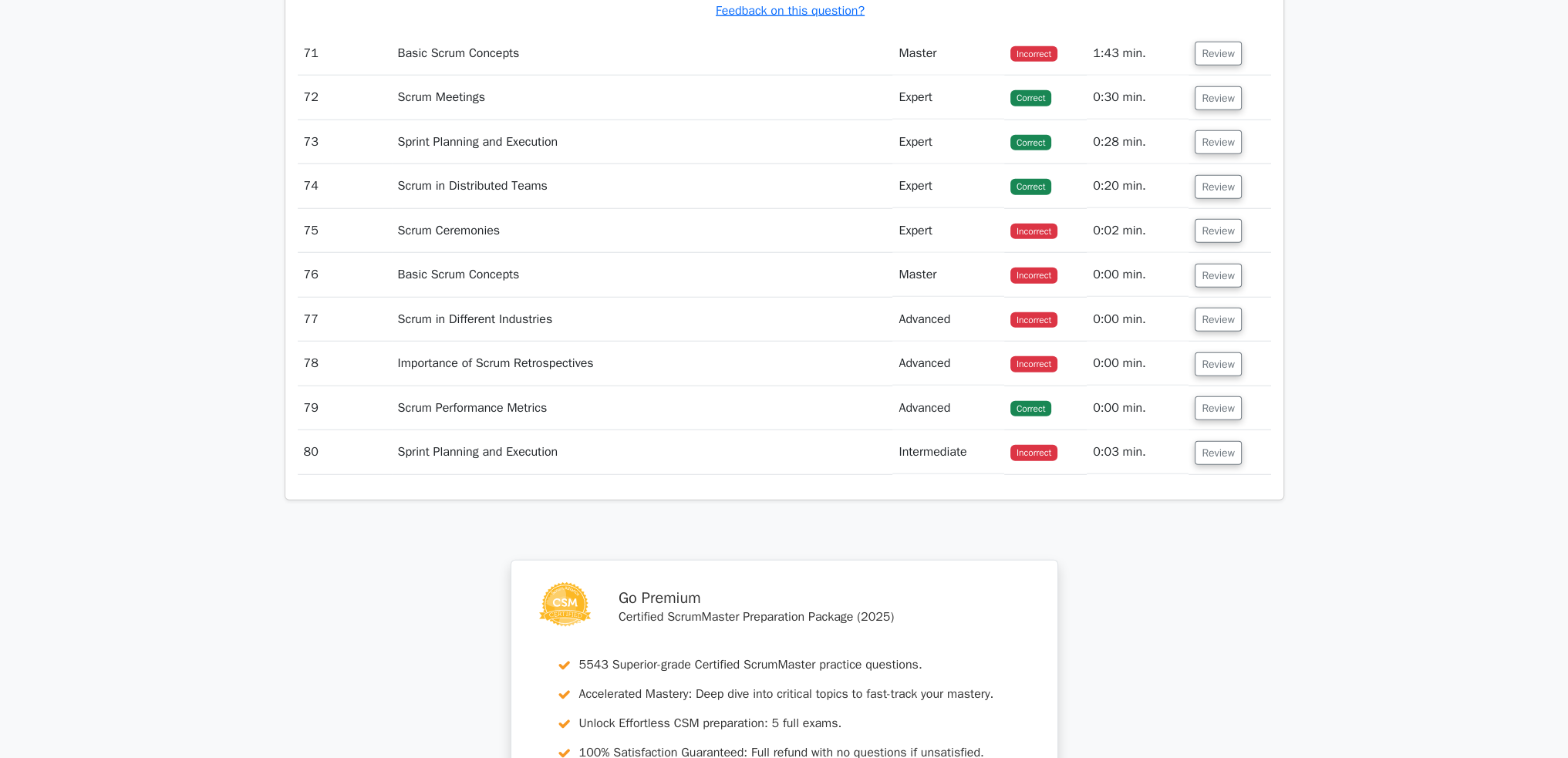 scroll, scrollTop: 21205, scrollLeft: 0, axis: vertical 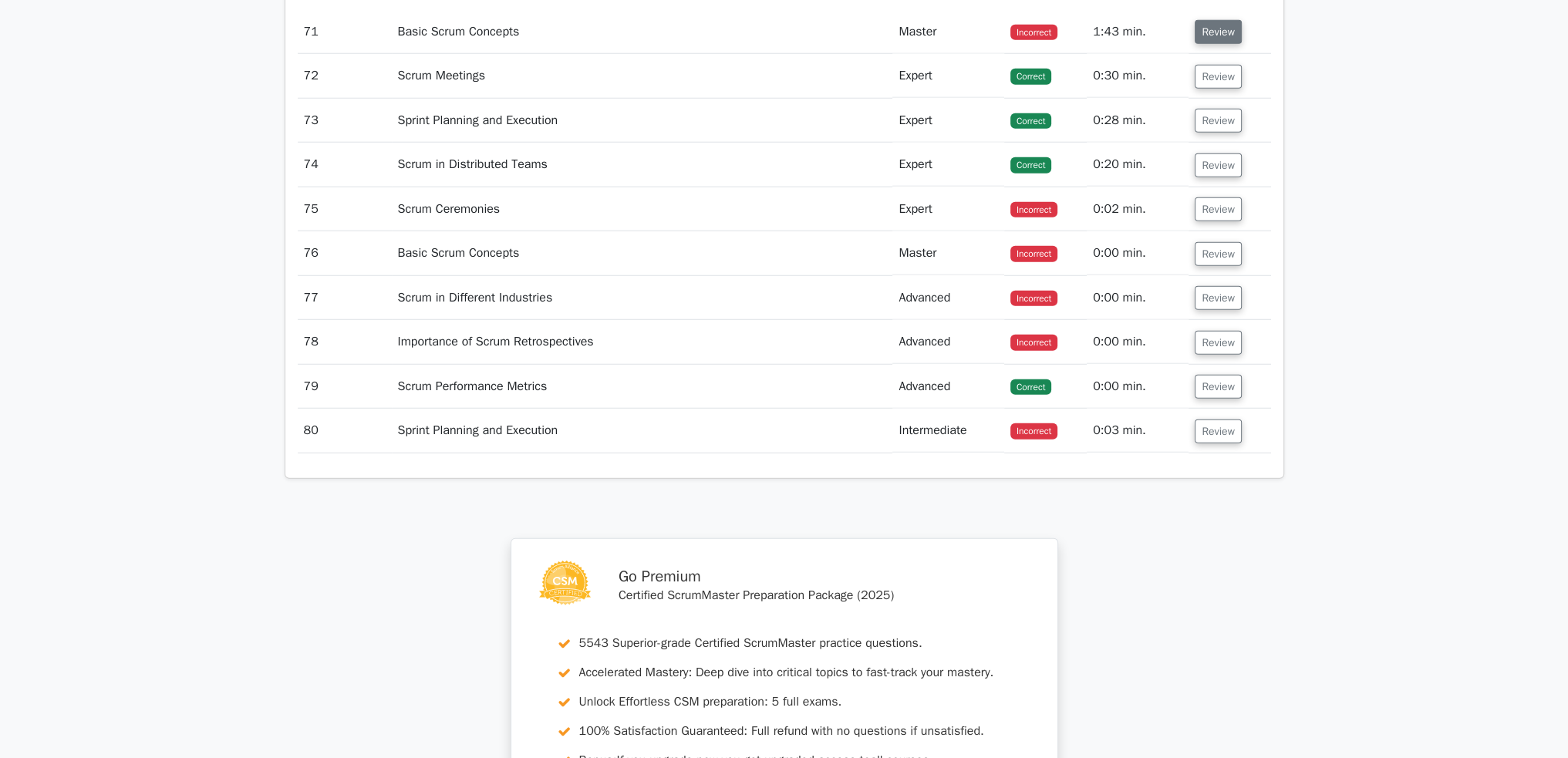click on "Review" at bounding box center [1218, 32] 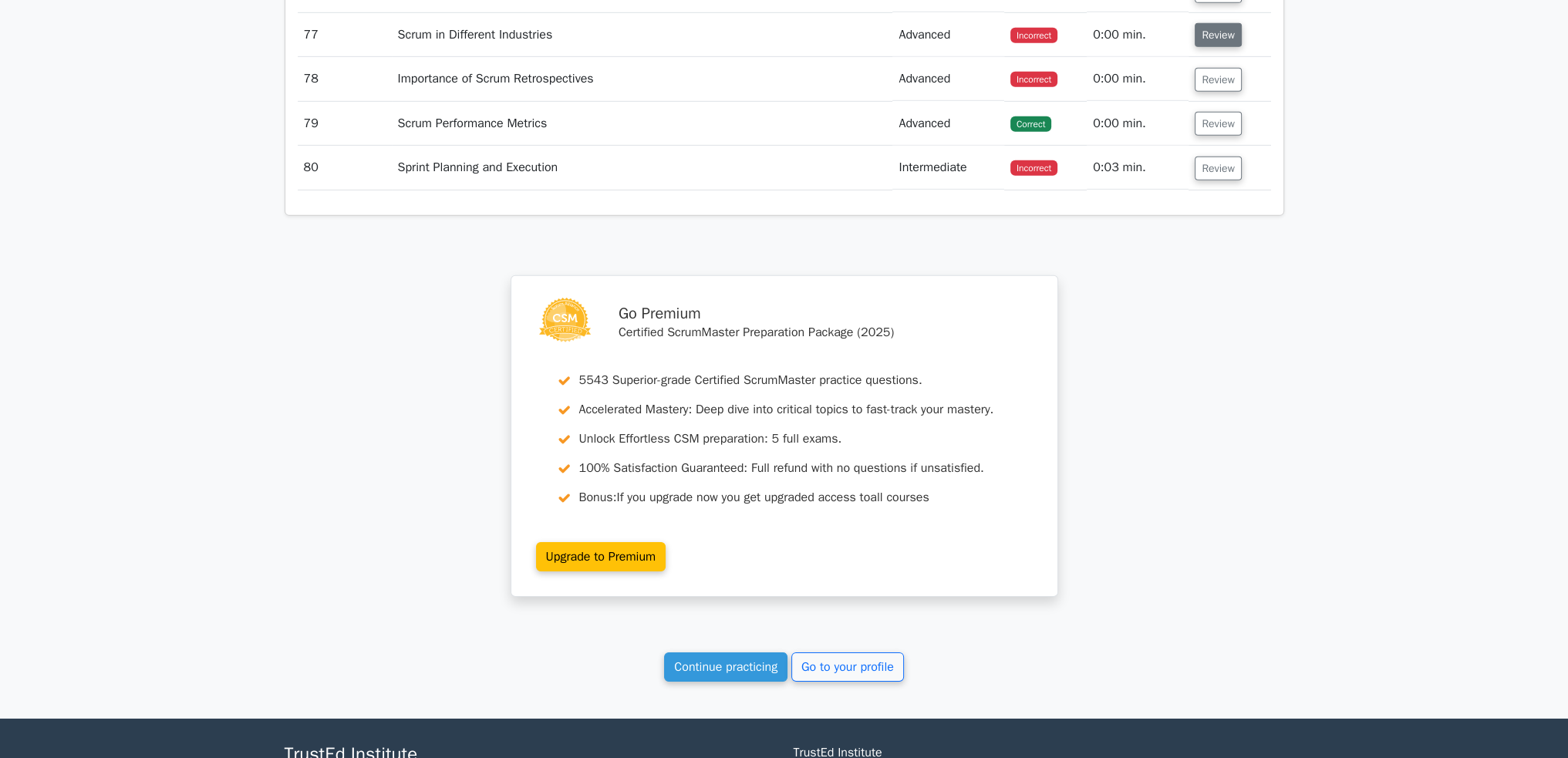 scroll, scrollTop: 22131, scrollLeft: 0, axis: vertical 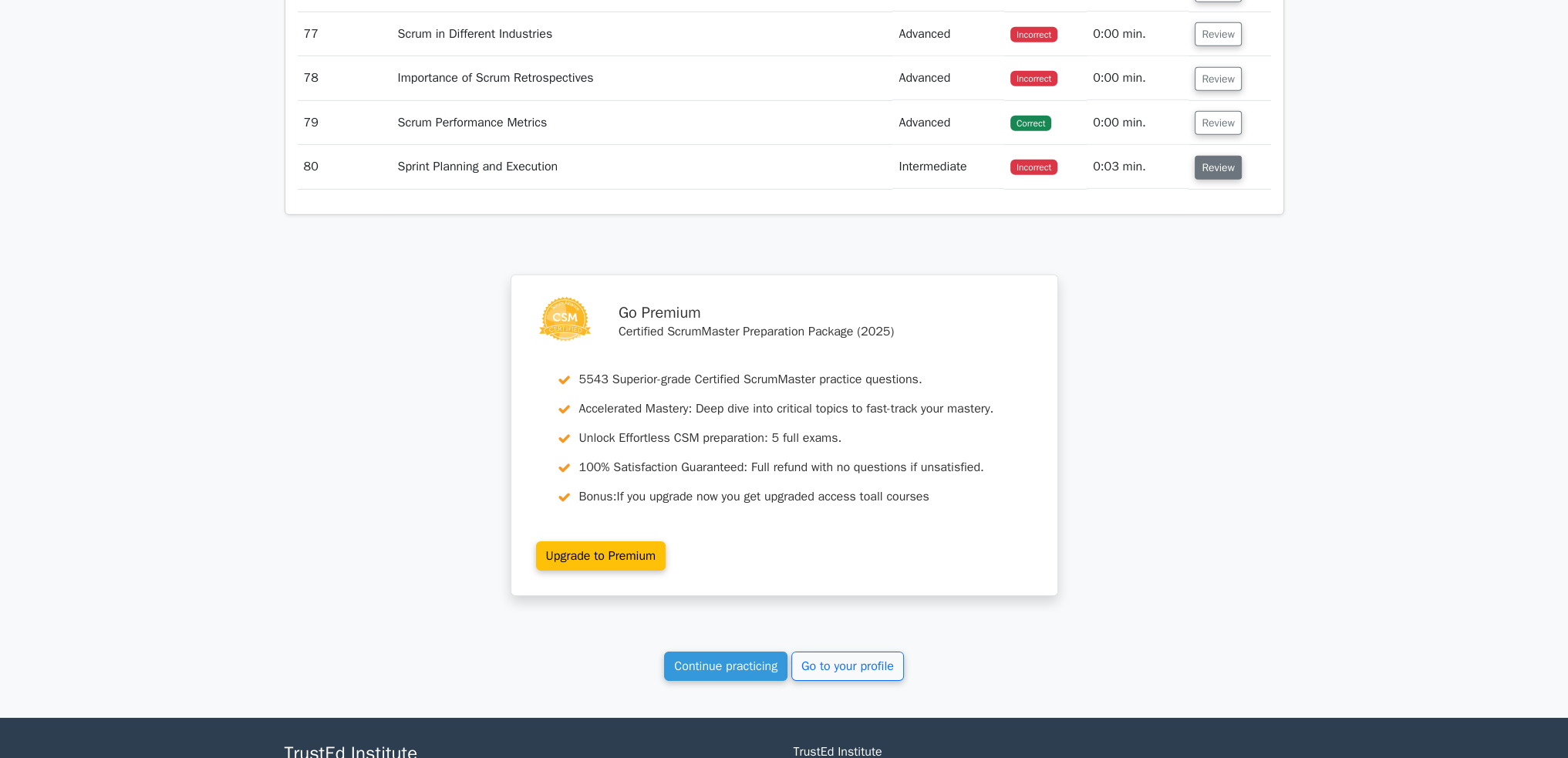 click on "Review" at bounding box center [1218, 167] 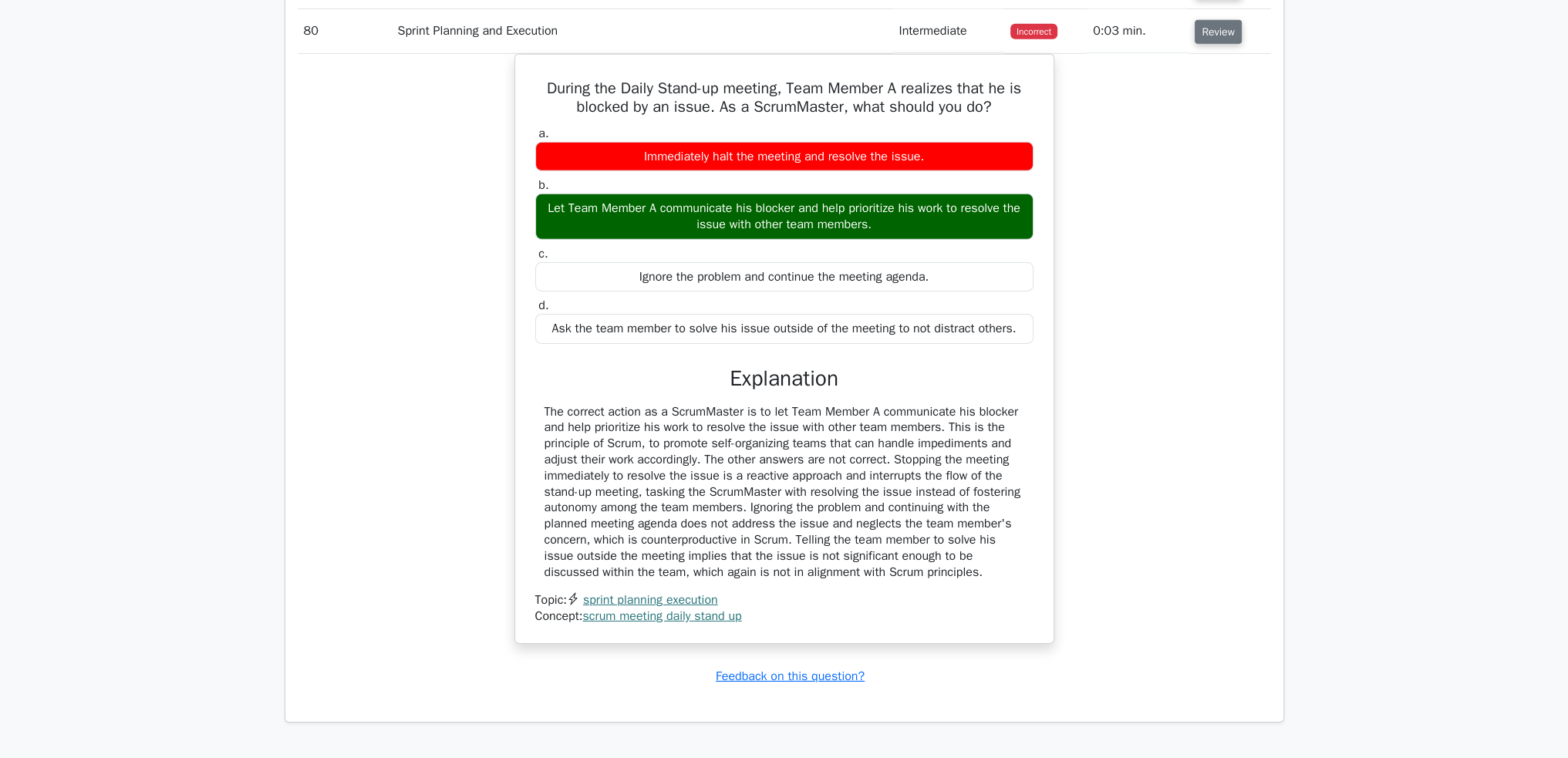 scroll, scrollTop: 22285, scrollLeft: 0, axis: vertical 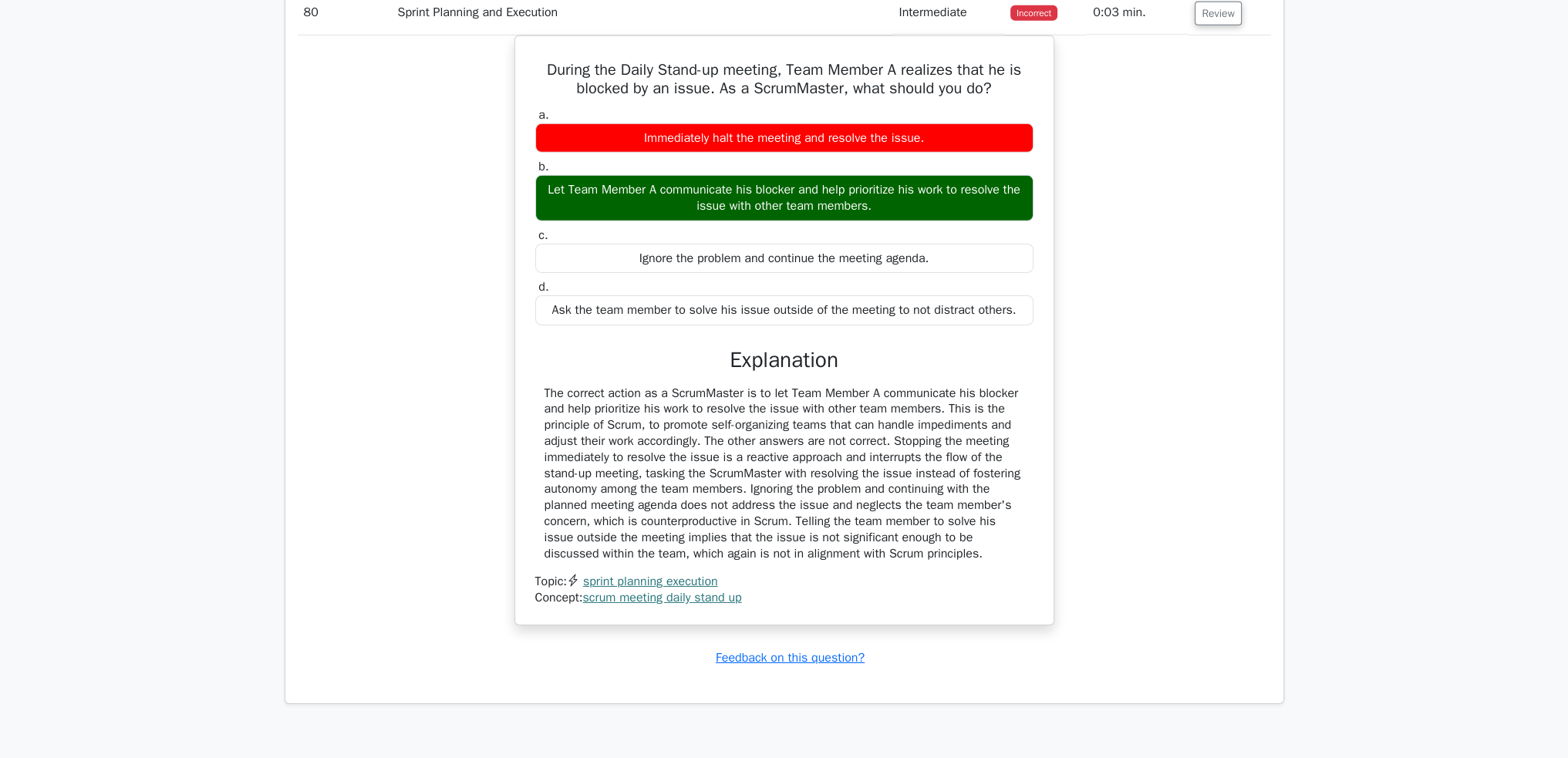 click on "Review" at bounding box center (1218, -76) 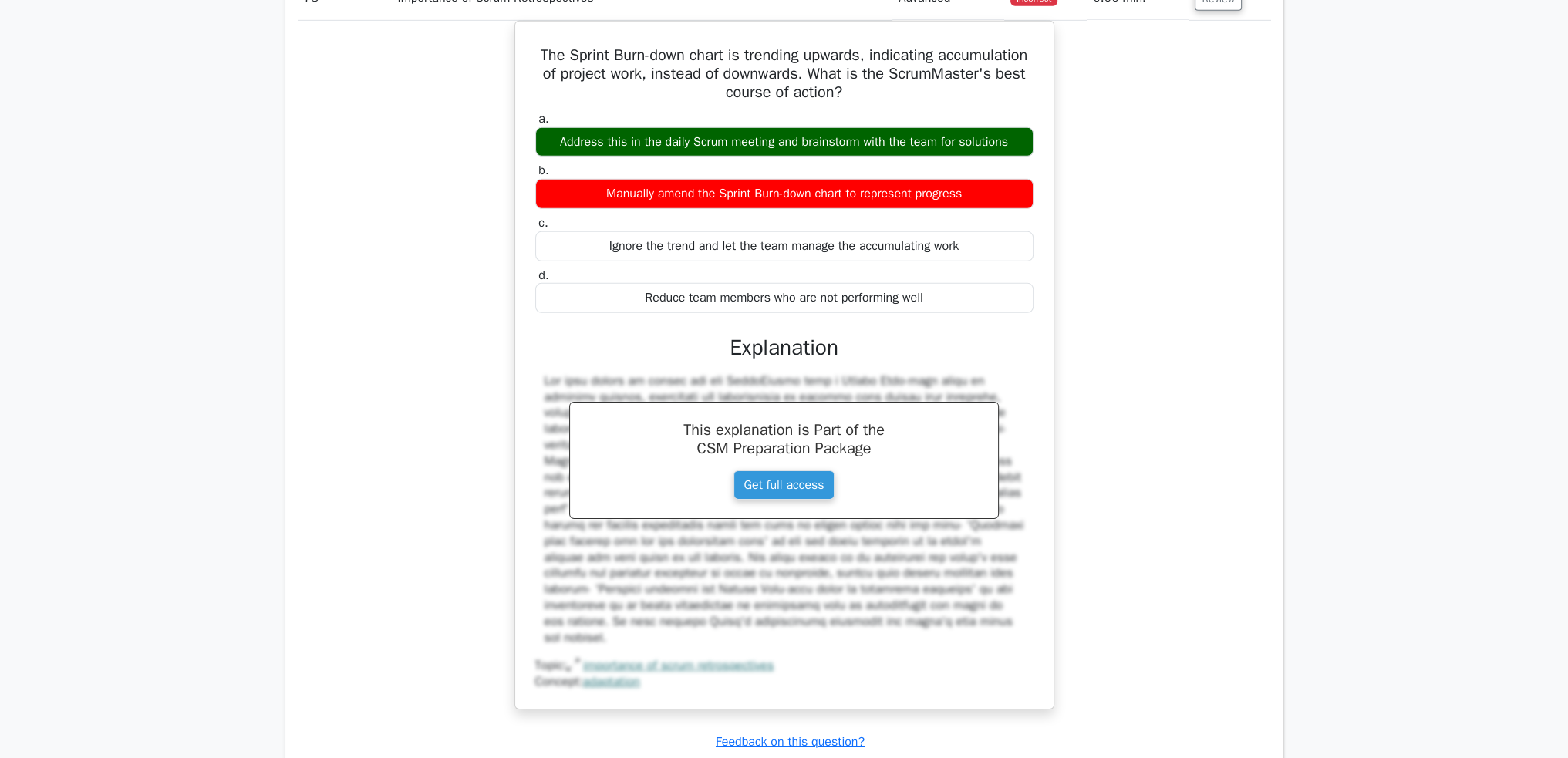 scroll, scrollTop: 22208, scrollLeft: 0, axis: vertical 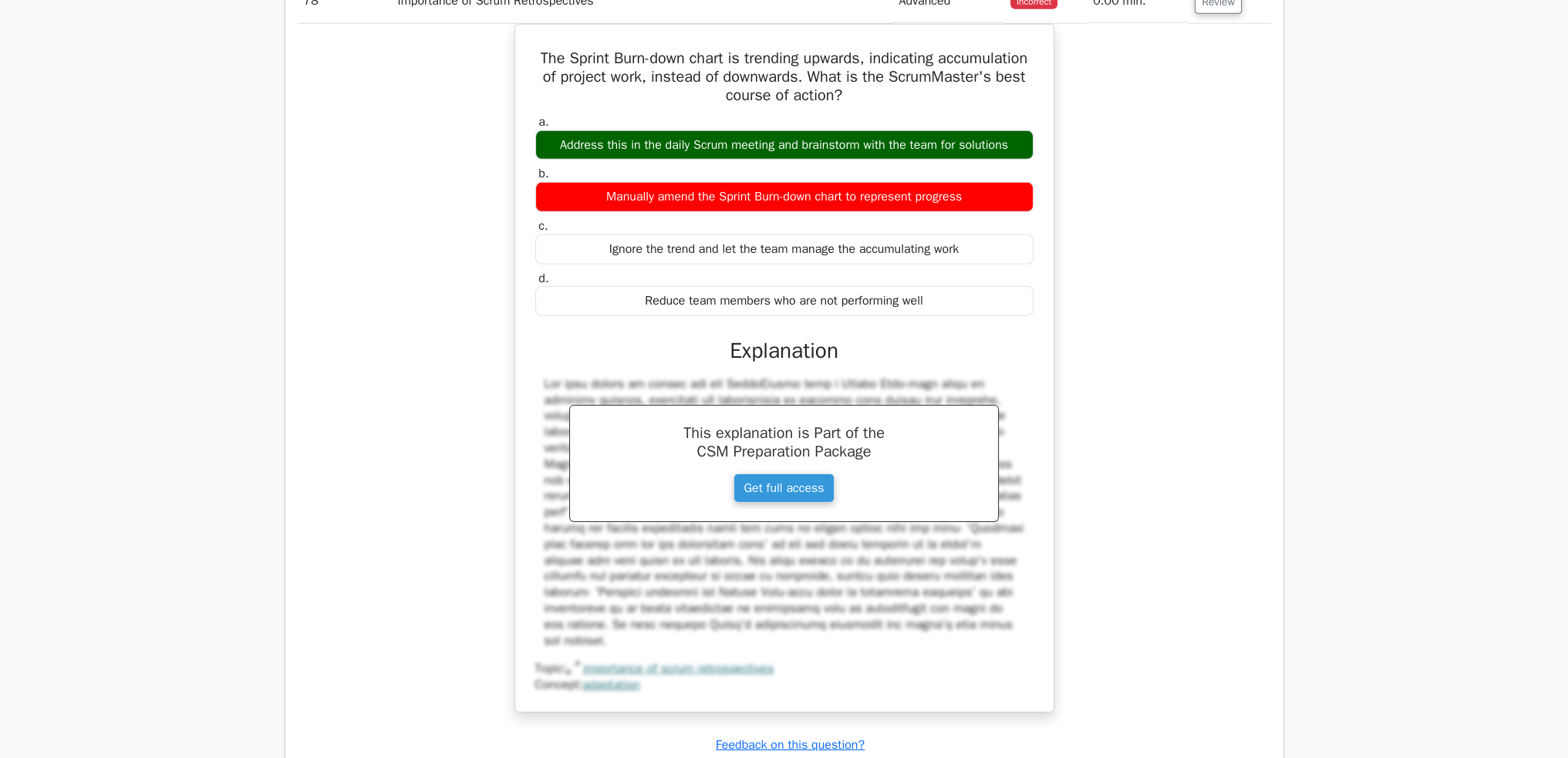 click on "Review" at bounding box center [1218, -43] 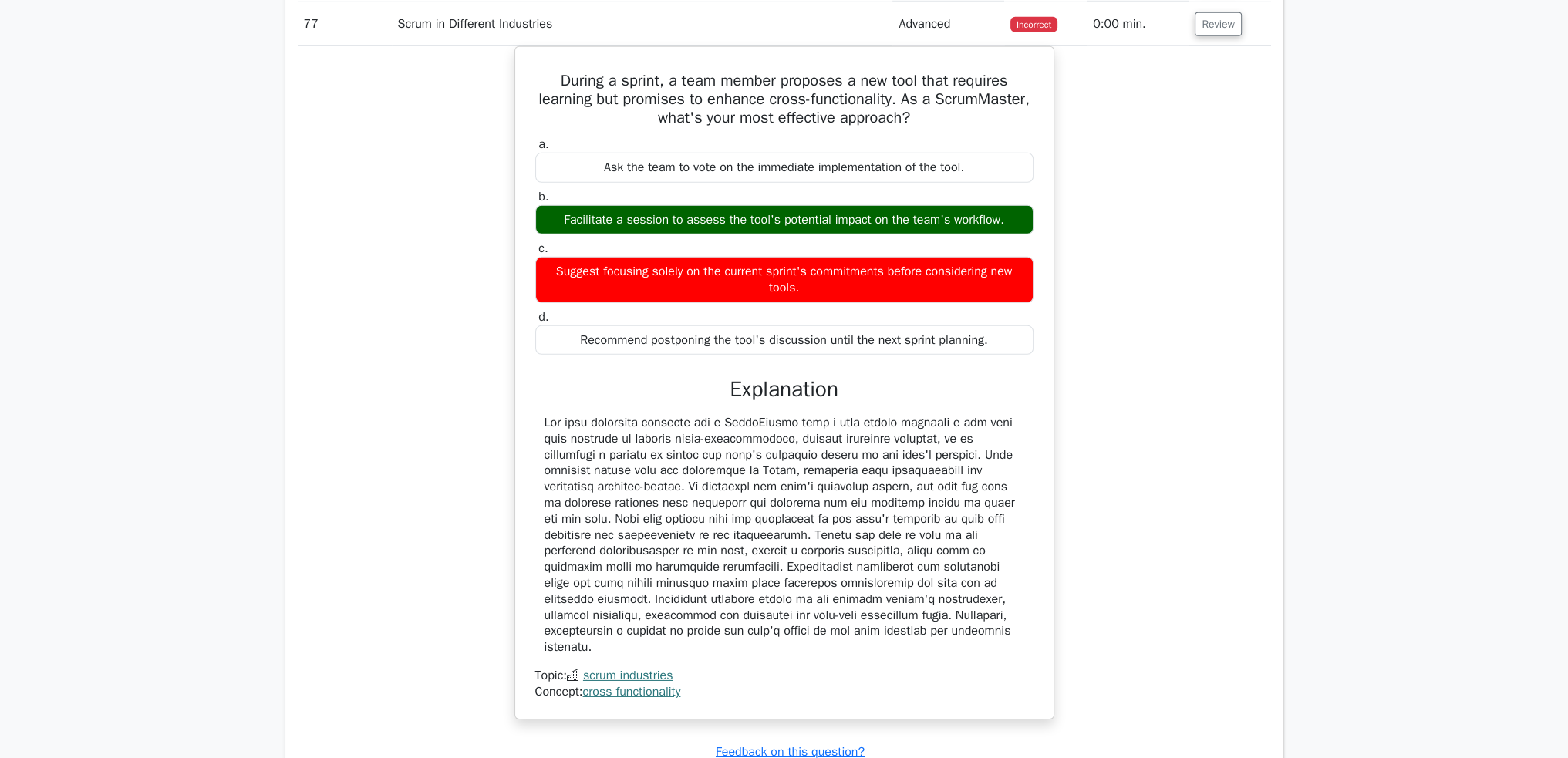 scroll, scrollTop: 22131, scrollLeft: 0, axis: vertical 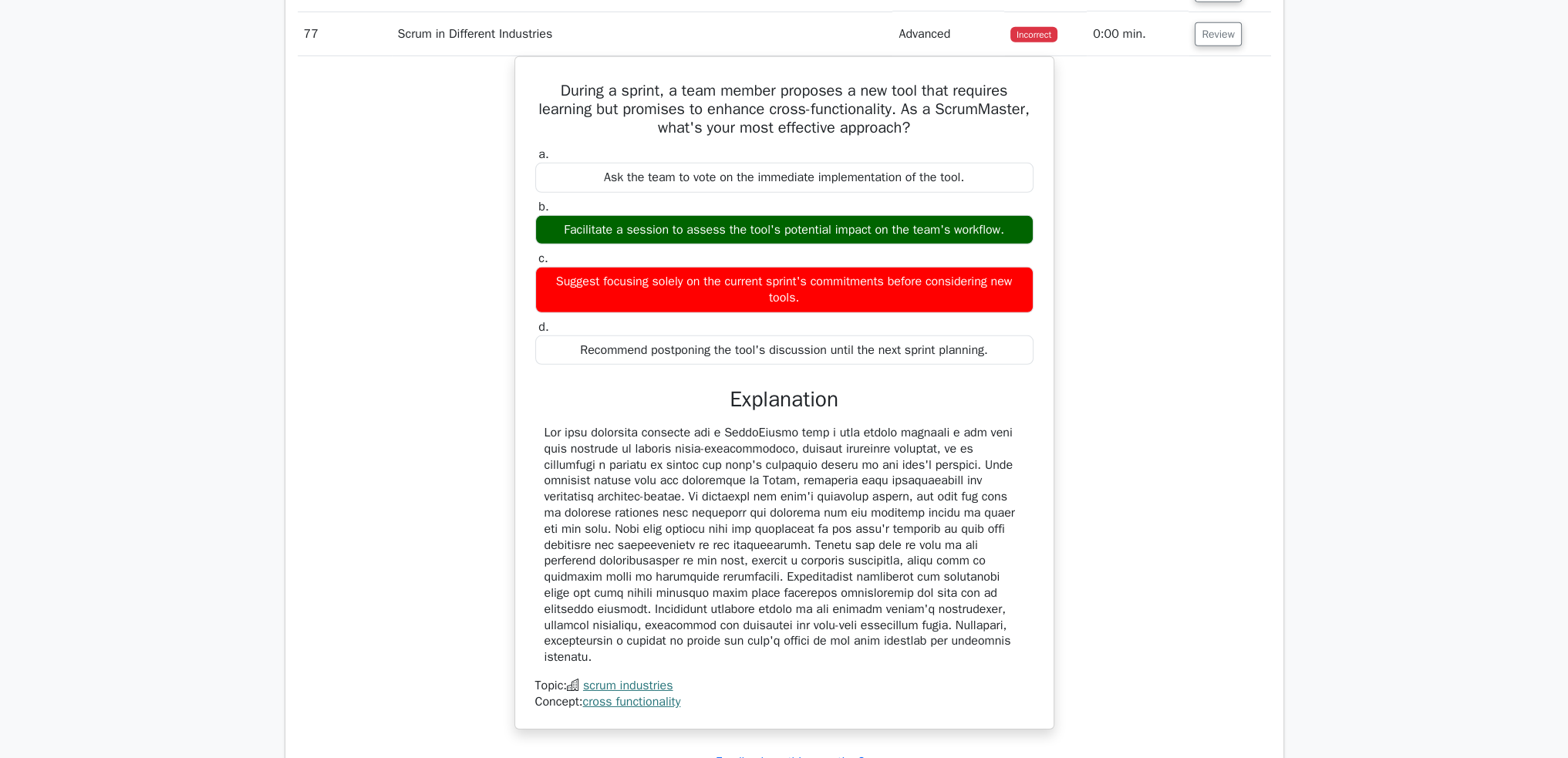 click on "Review" at bounding box center (1218, -10) 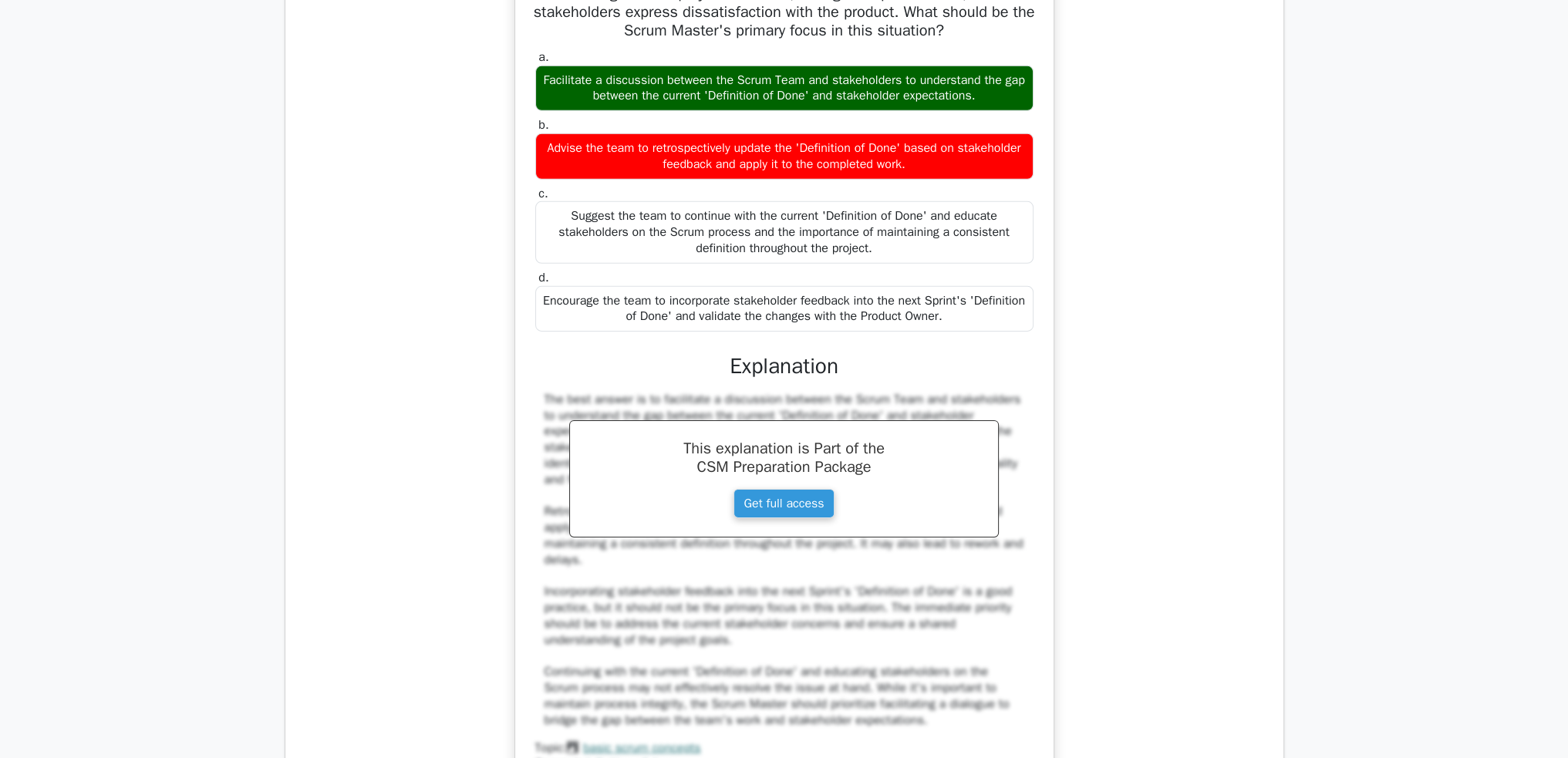 scroll, scrollTop: 22208, scrollLeft: 0, axis: vertical 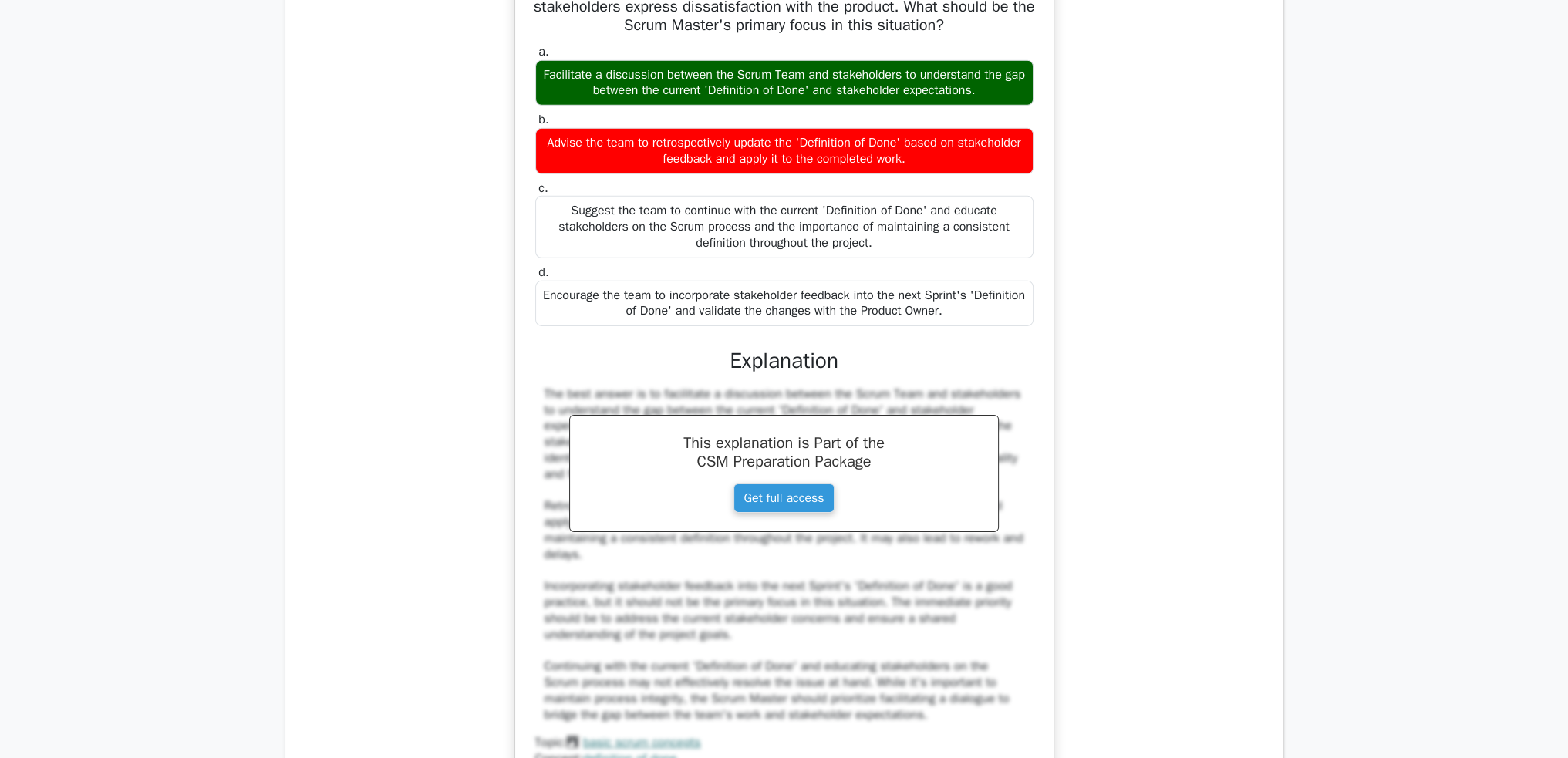 click on "Review" at bounding box center [1218, -132] 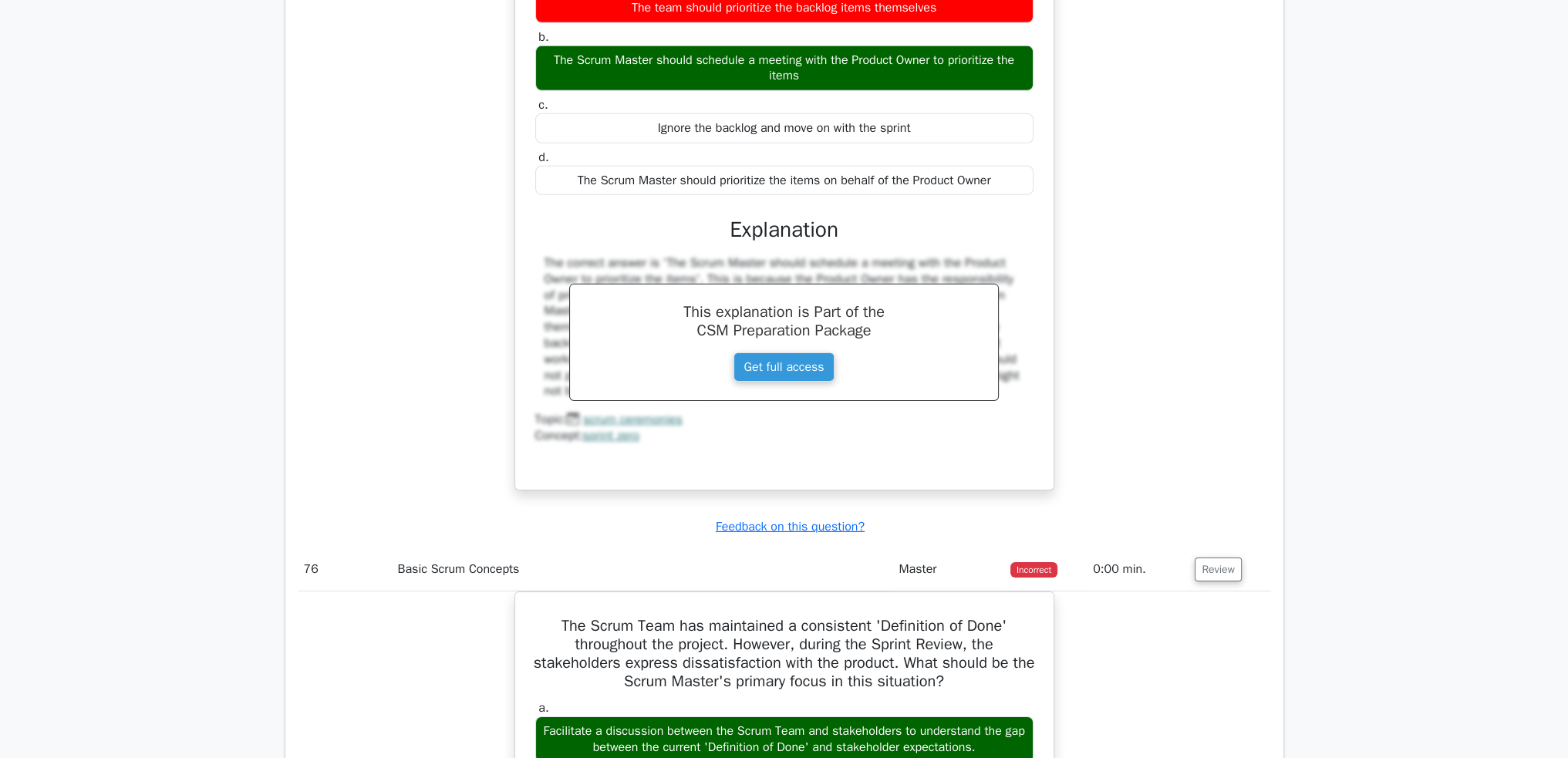 drag, startPoint x: 1015, startPoint y: 464, endPoint x: 555, endPoint y: 214, distance: 523.5456 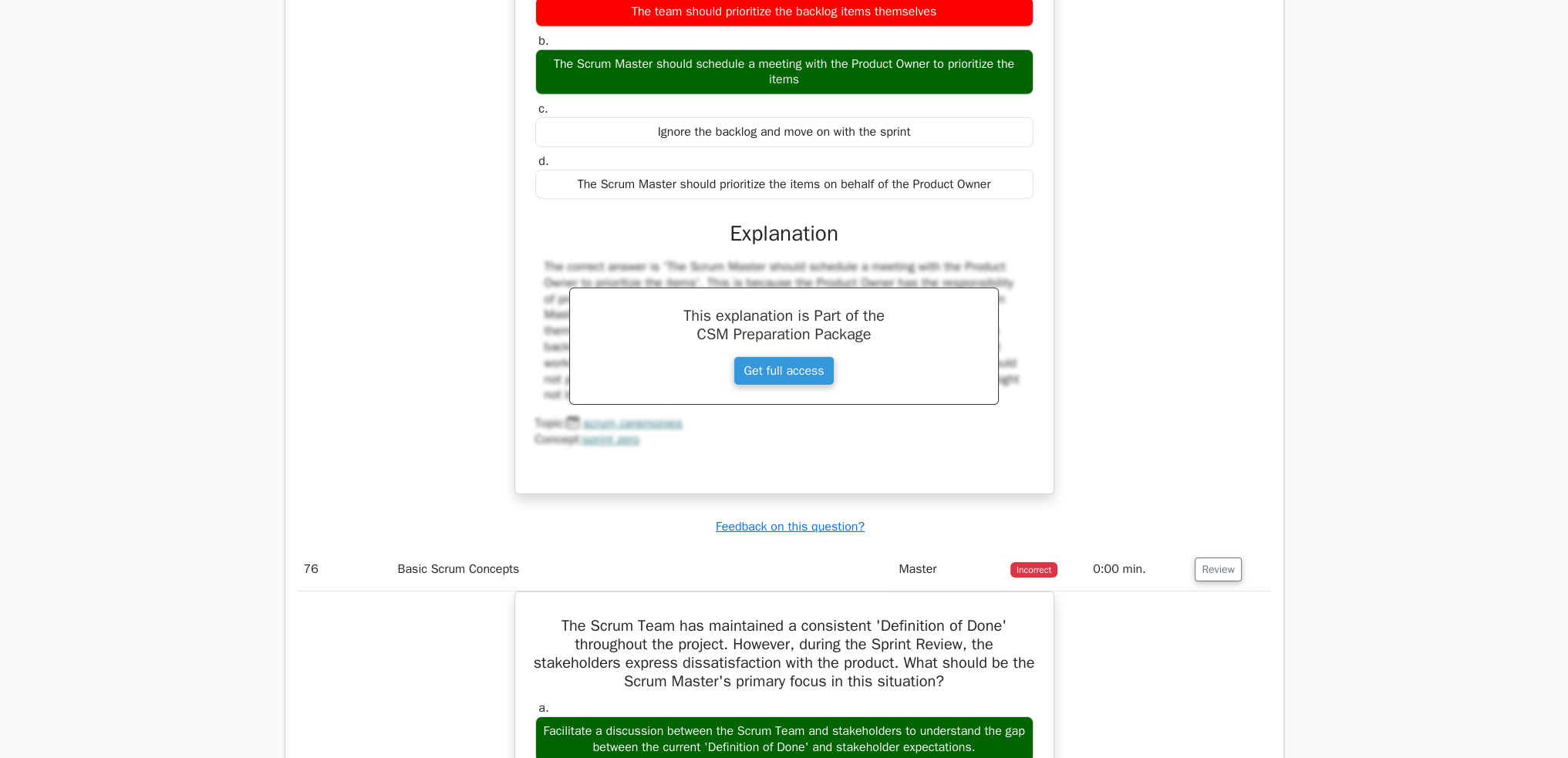 click on "During Sprint Zero, the team identified multiple product backlog items but the Product Owner isn't available to prioritize them. What should be the next step?
a.
The team should prioritize the backlog items themselves
b.
c." at bounding box center [784, 201] 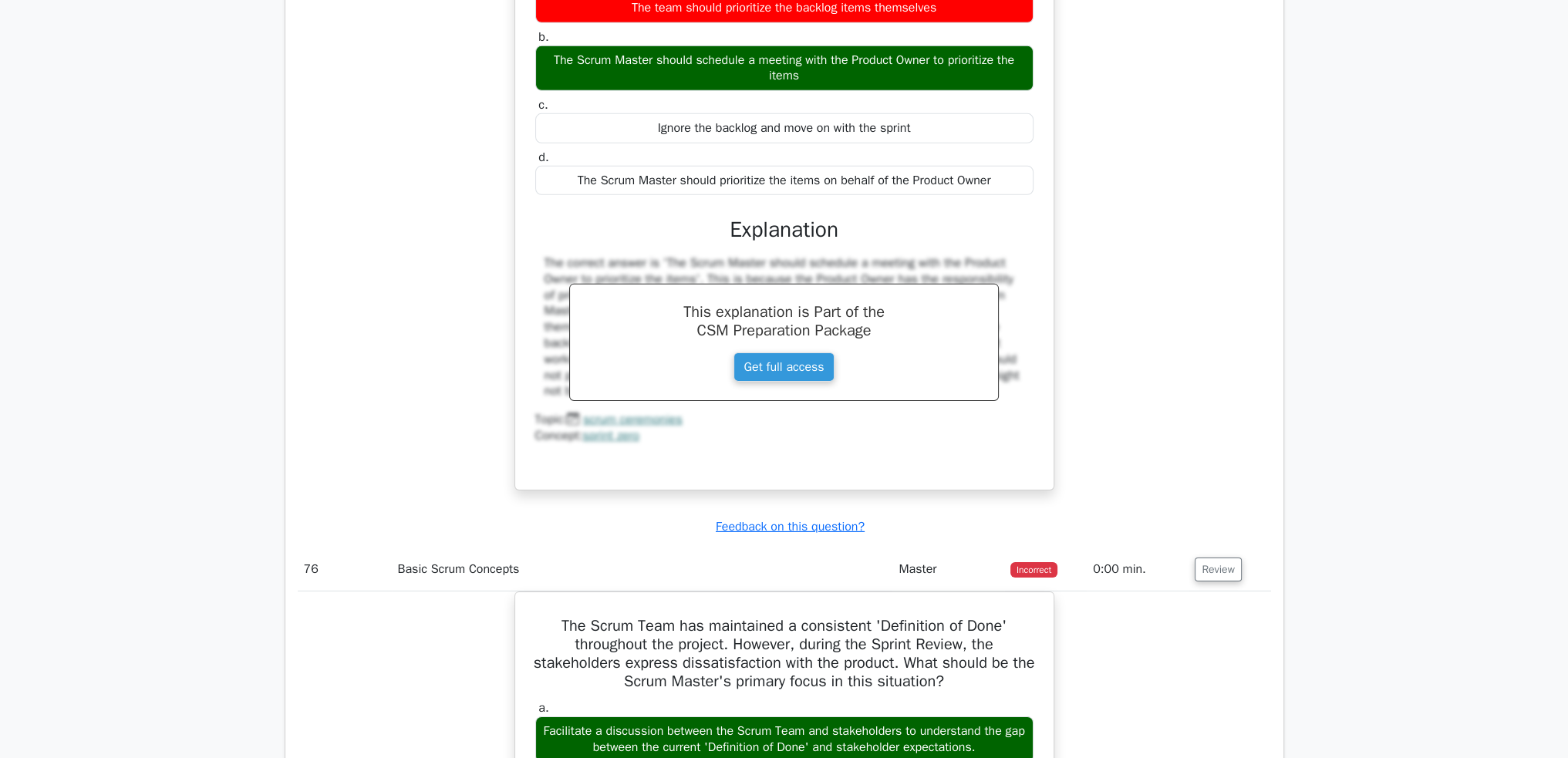 click on "During Sprint Zero, the team identified multiple product backlog items but the Product Owner isn't available to prioritize them. What should be the next step?
a.
The team should prioritize the backlog items themselves
b.
c. d." at bounding box center (784, 188) 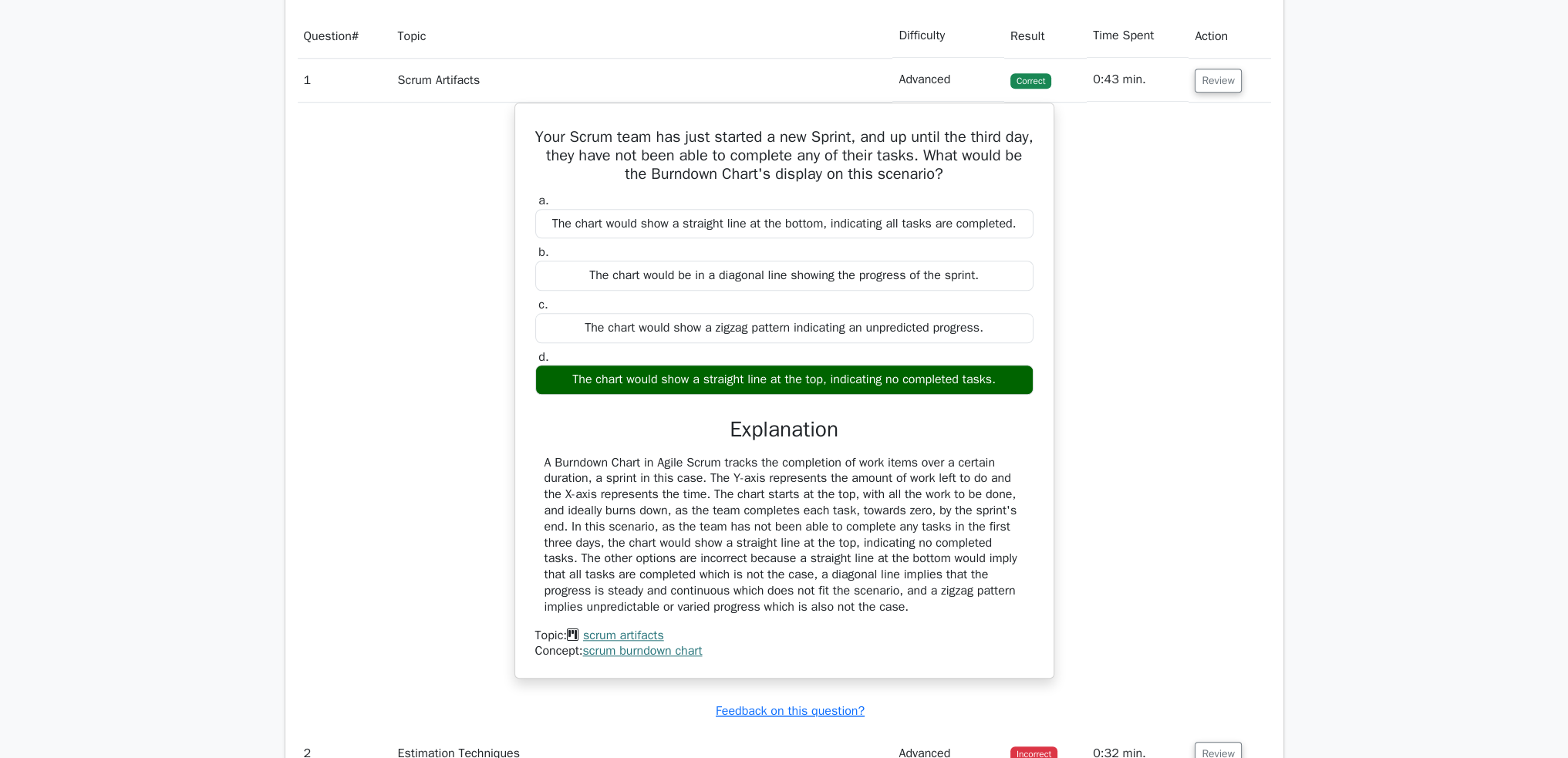scroll, scrollTop: 1932, scrollLeft: 0, axis: vertical 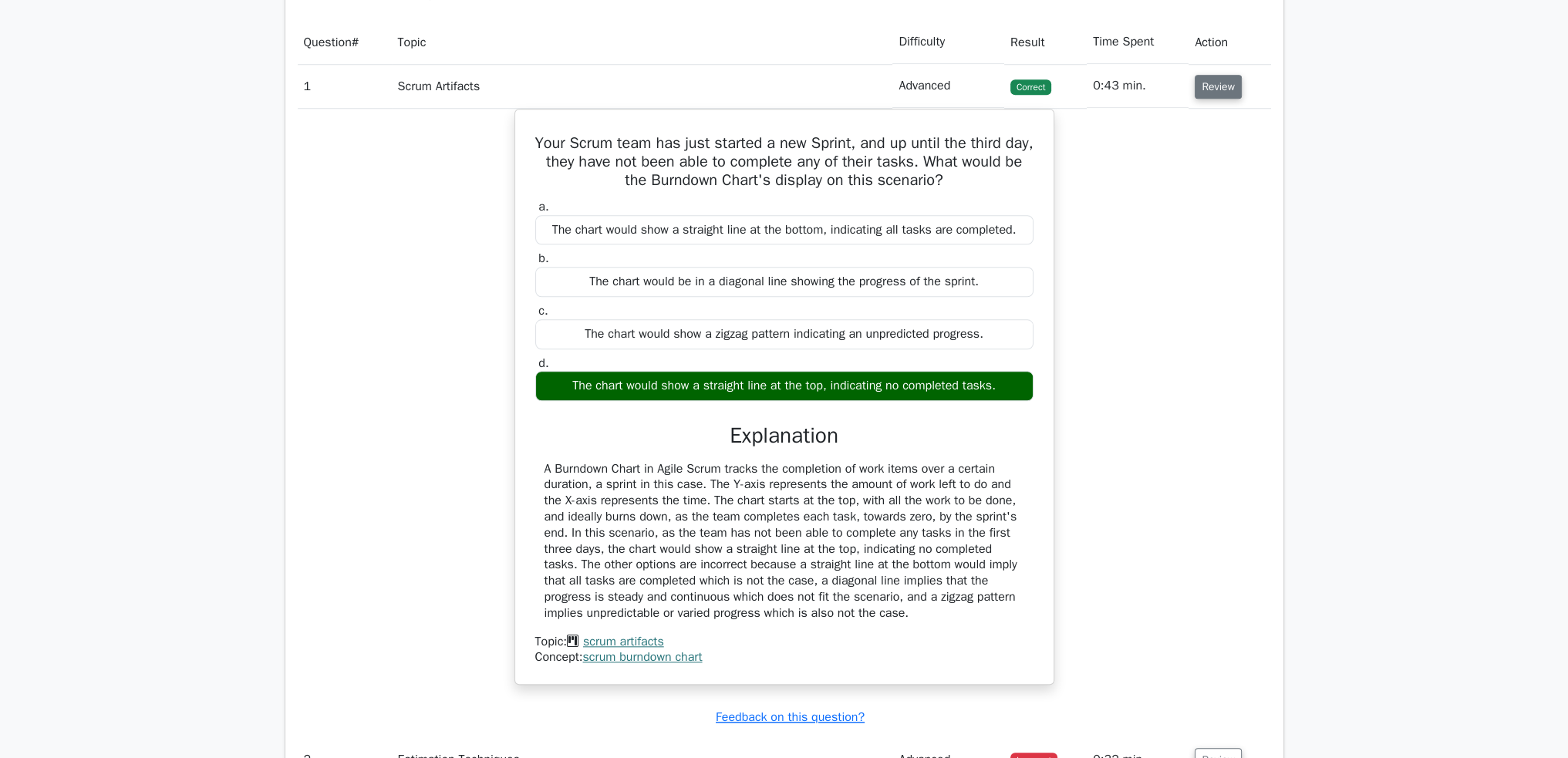 click on "Review" at bounding box center (1218, 86) 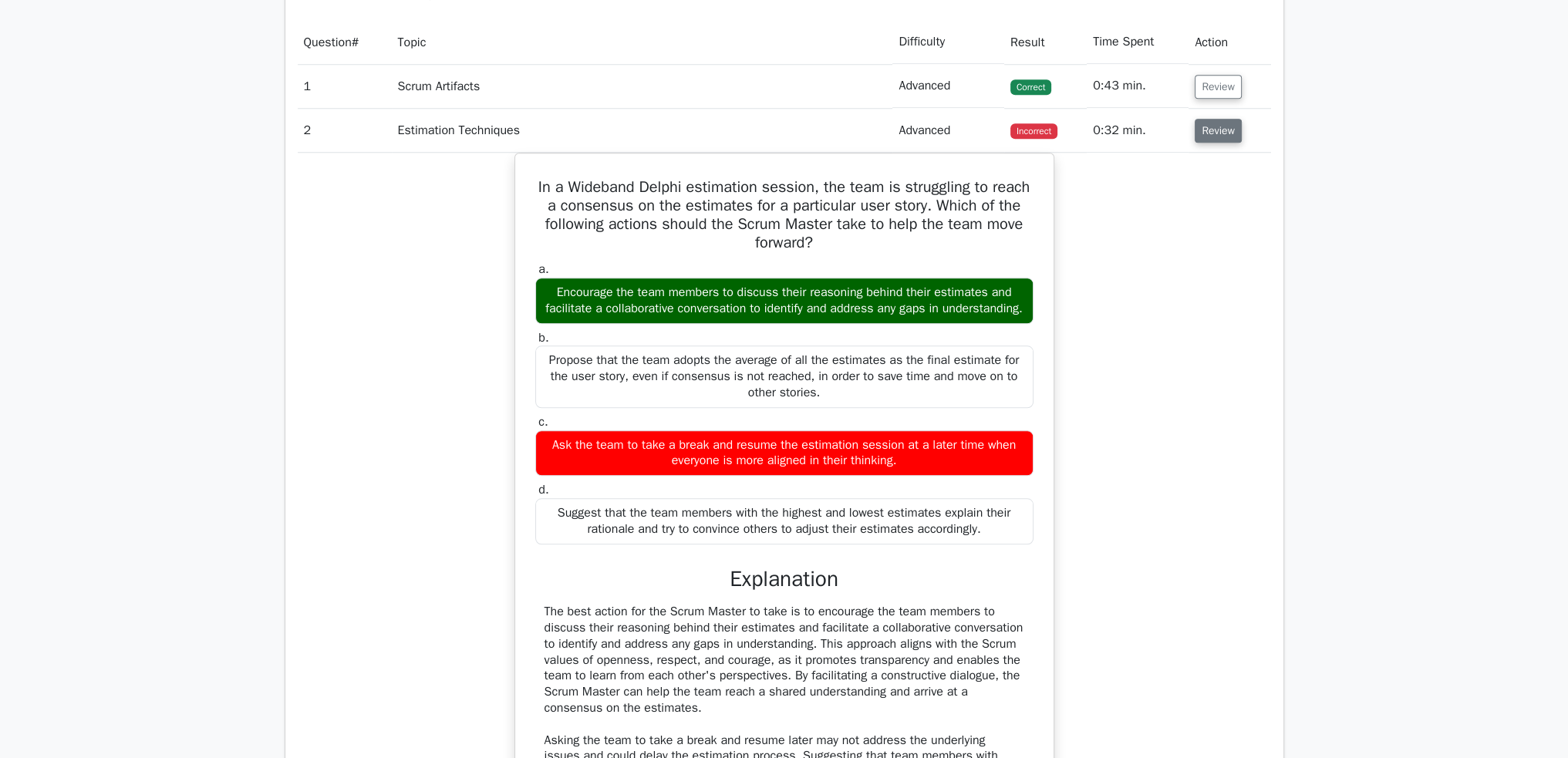 click on "Review" at bounding box center [1218, 130] 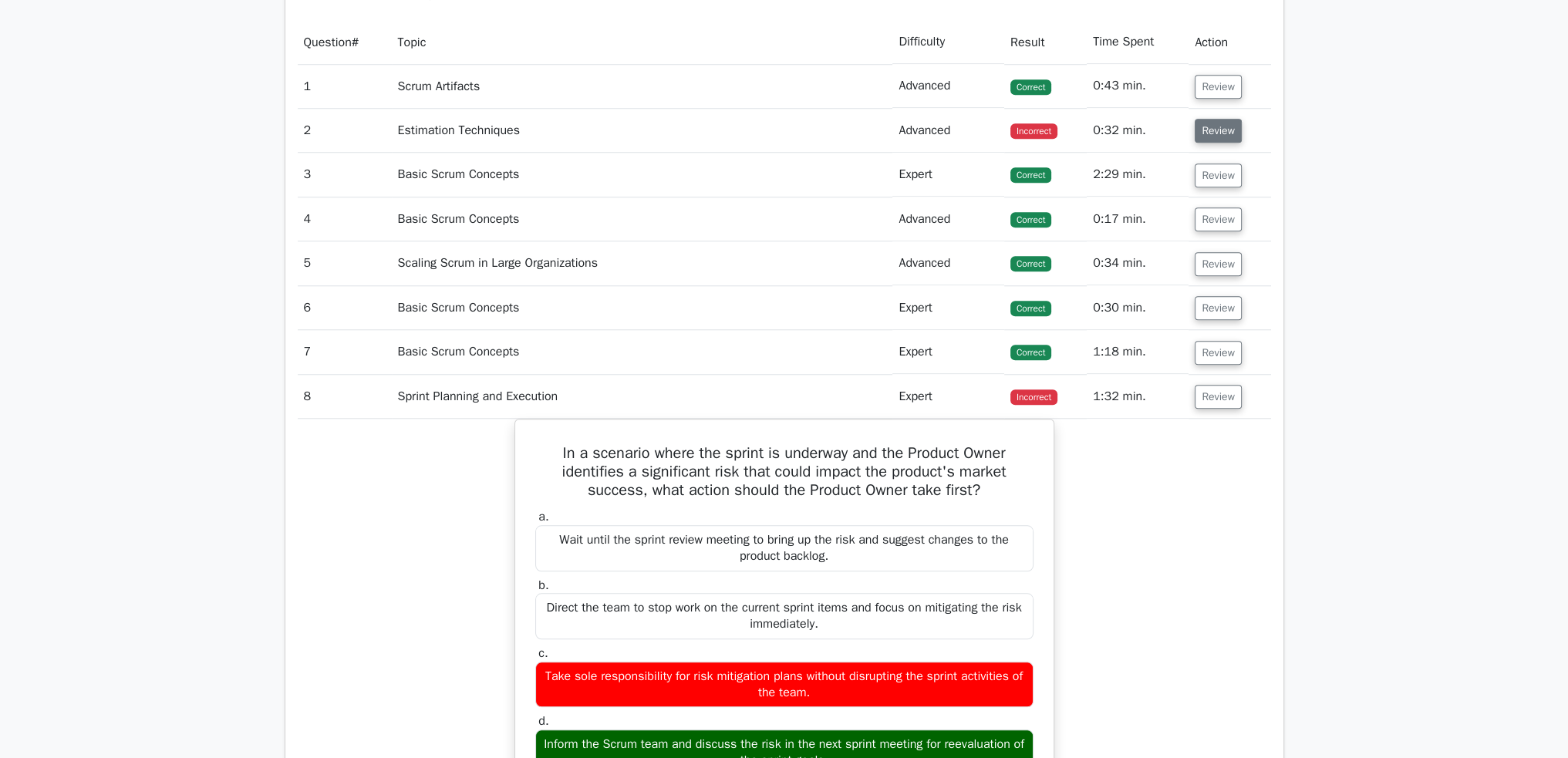 click on "Review" at bounding box center (1218, 130) 